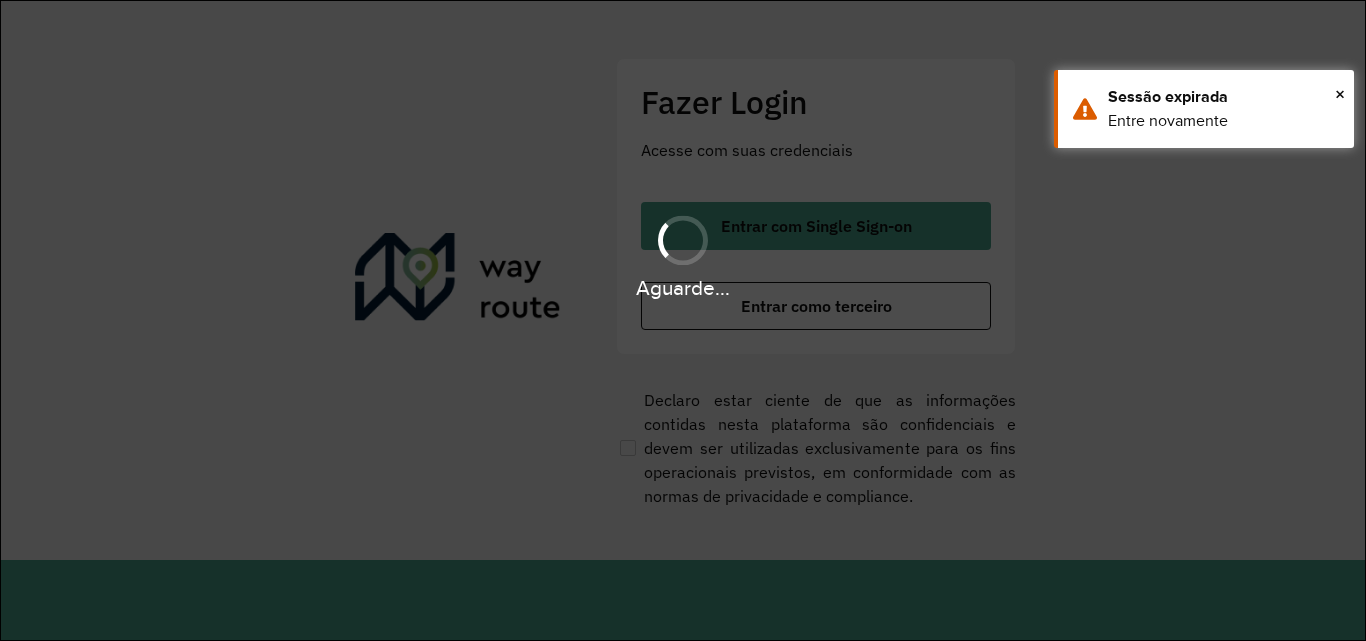 scroll, scrollTop: 0, scrollLeft: 0, axis: both 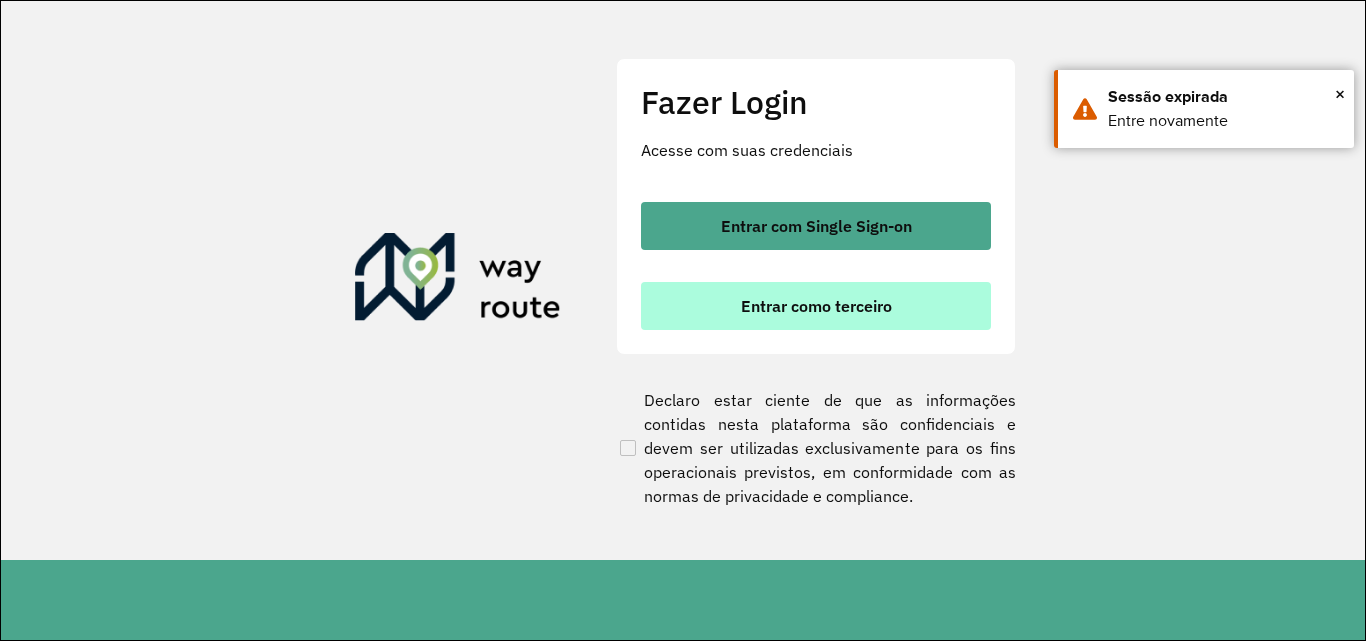 click on "Entrar como terceiro" at bounding box center [816, 306] 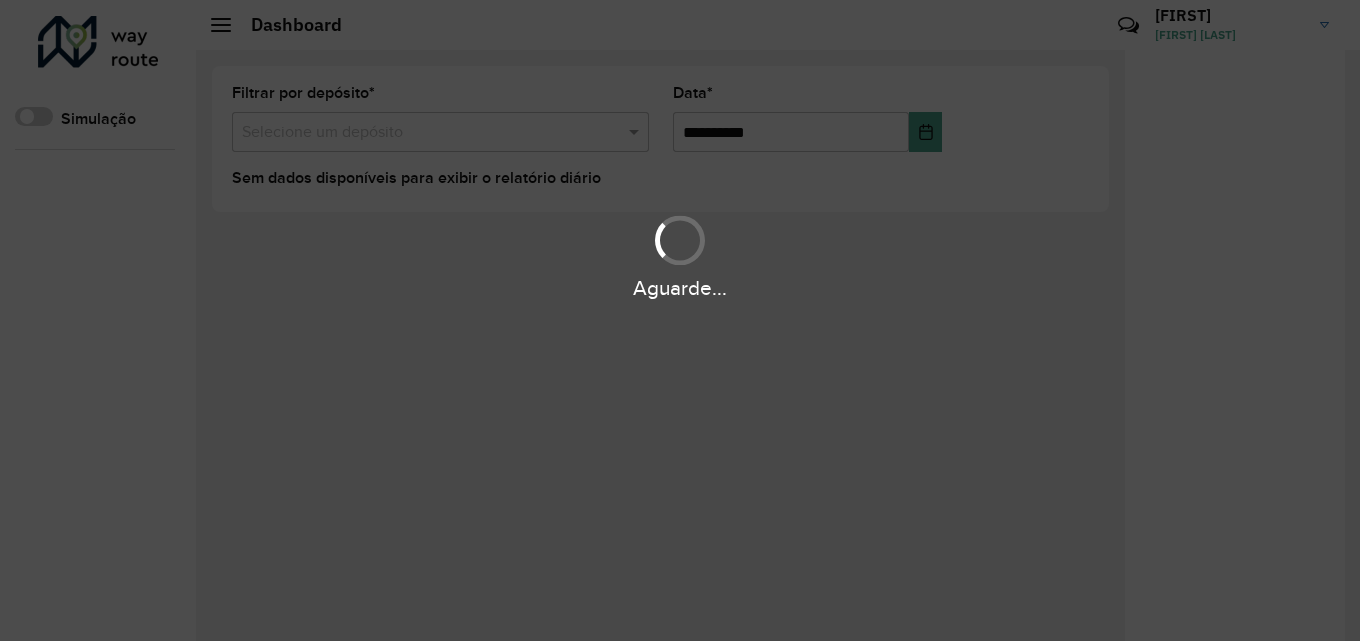 scroll, scrollTop: 0, scrollLeft: 0, axis: both 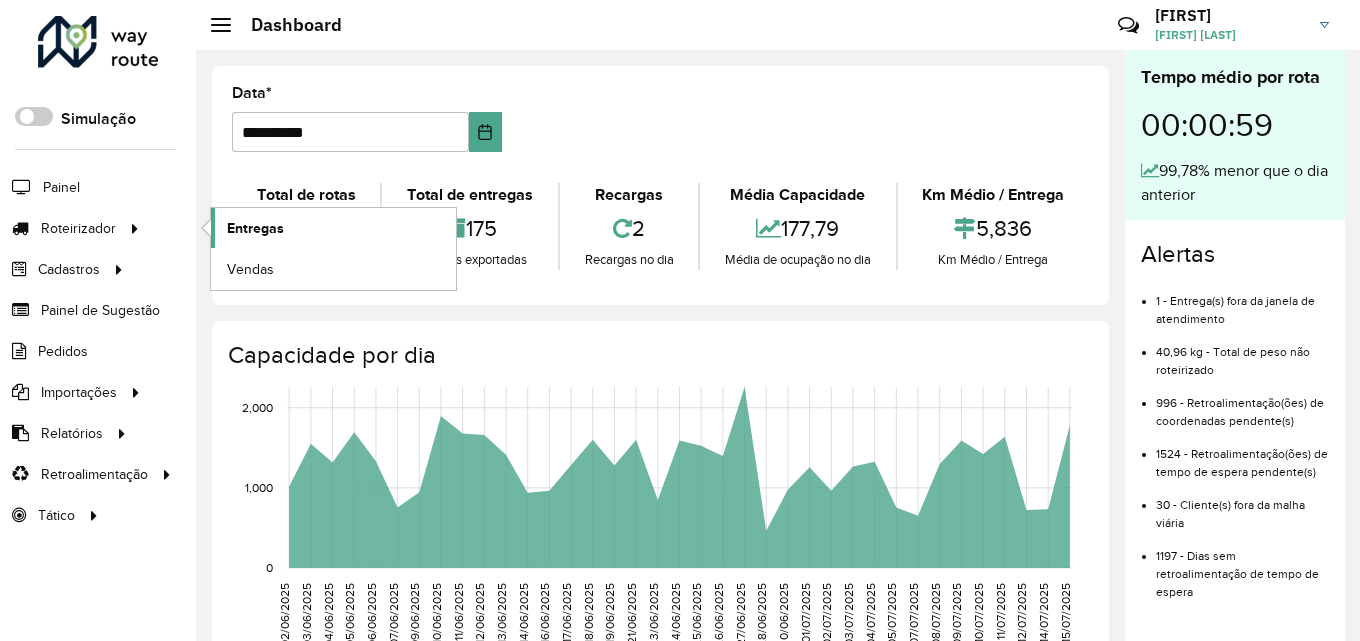 click on "Entregas" 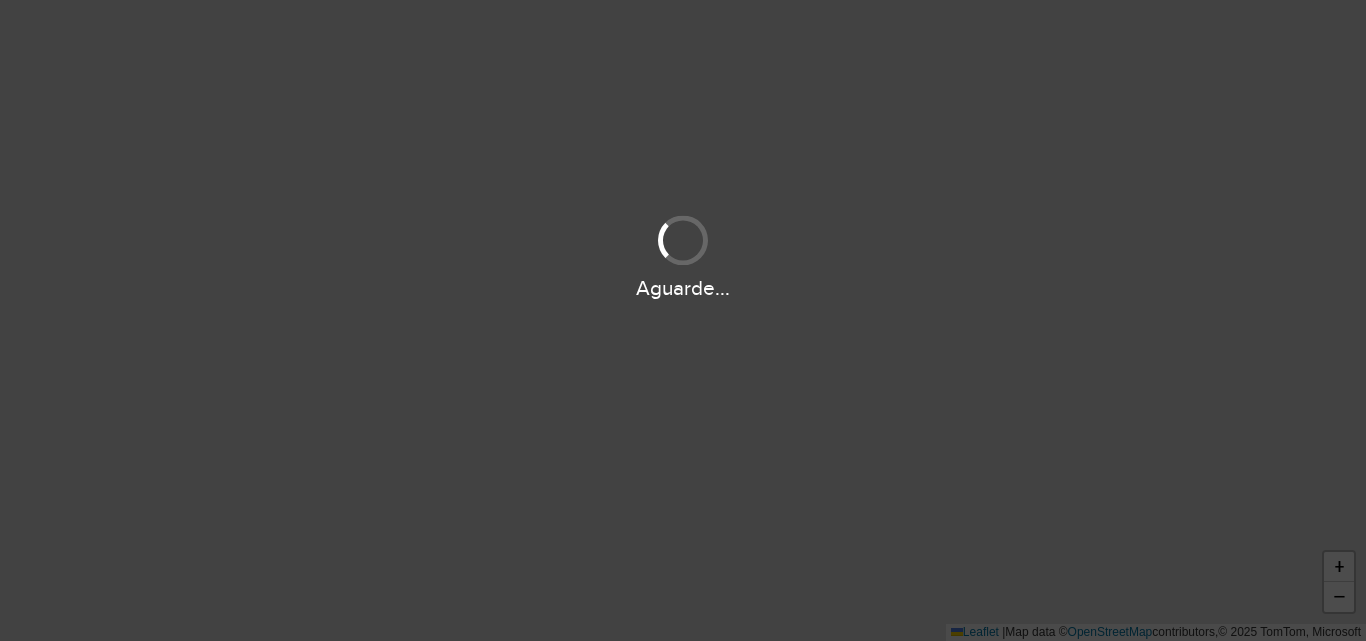 scroll, scrollTop: 0, scrollLeft: 0, axis: both 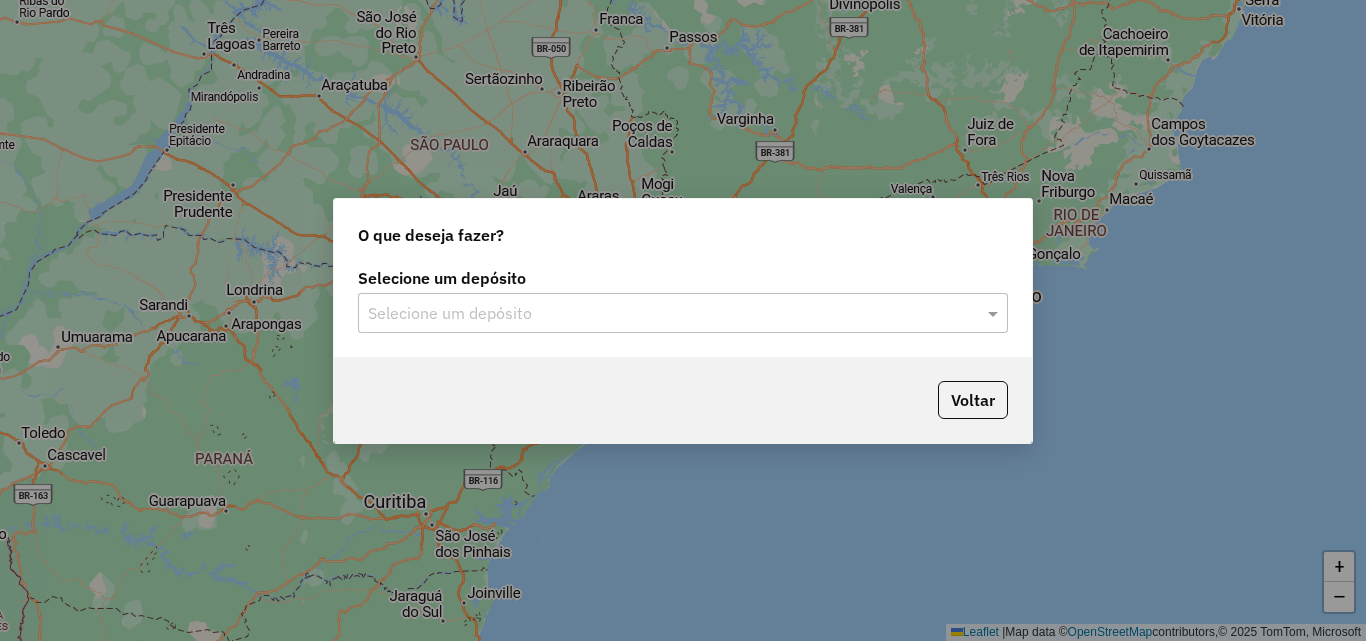 click 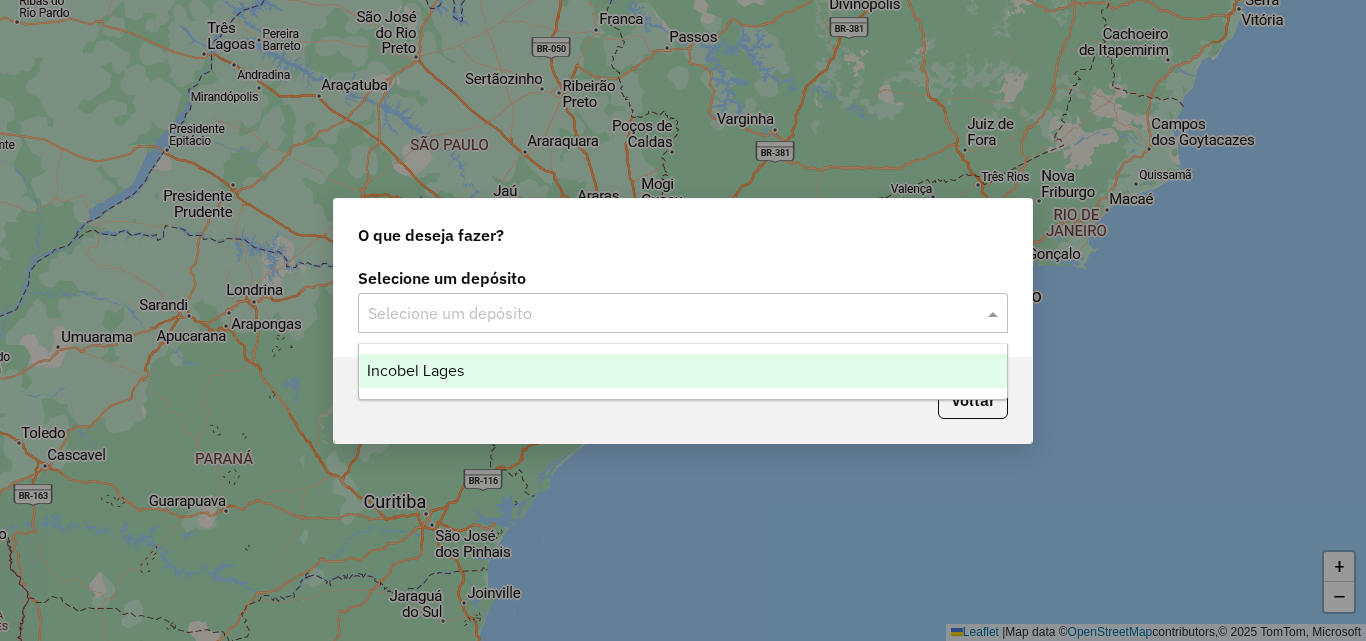 click on "Incobel Lages" at bounding box center [683, 371] 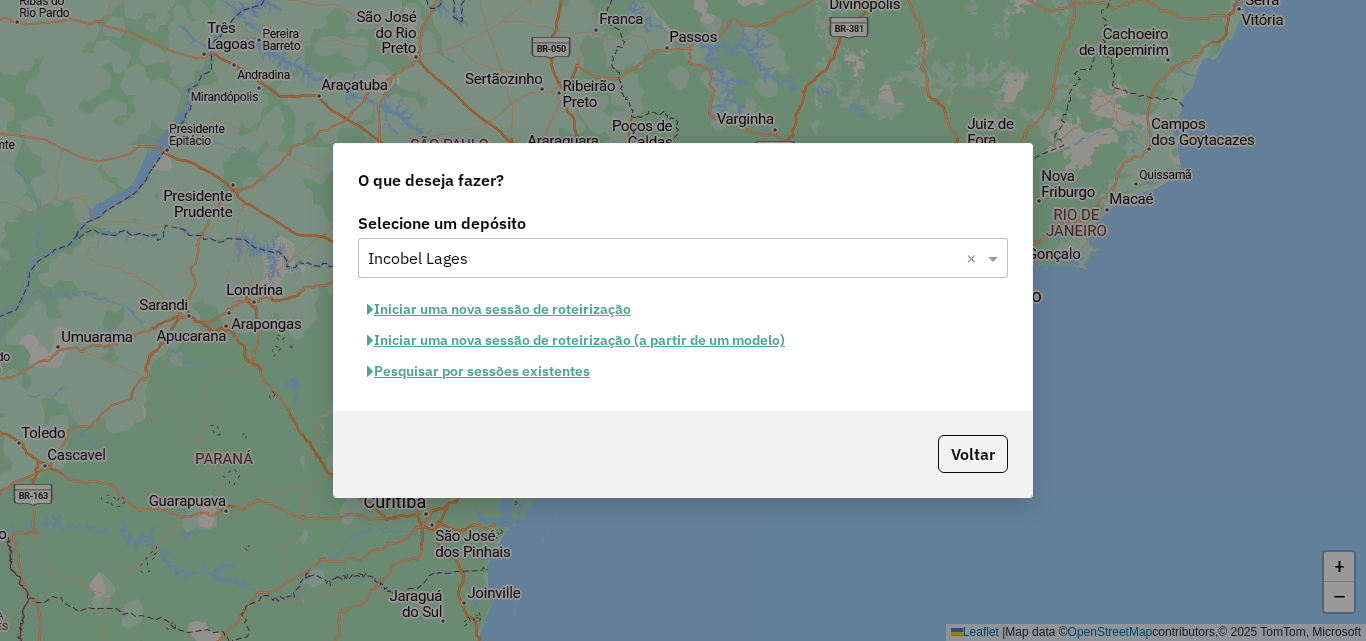 click on "Iniciar uma nova sessão de roteirização" 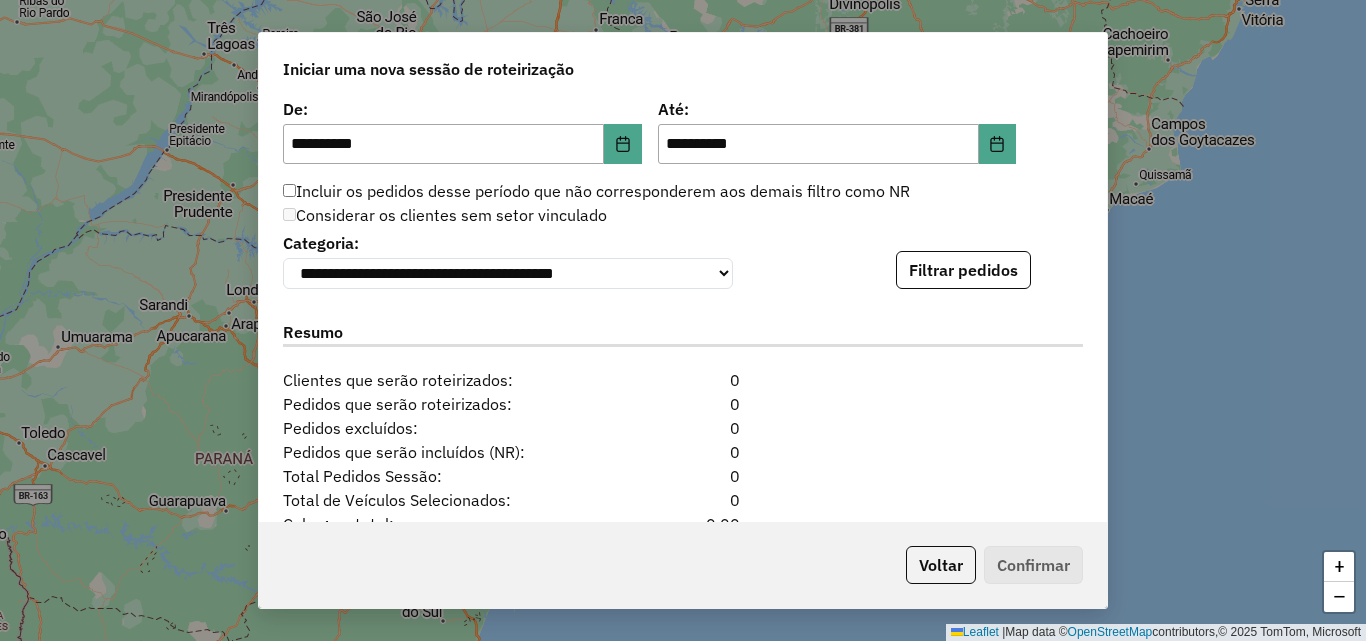 scroll, scrollTop: 2000, scrollLeft: 0, axis: vertical 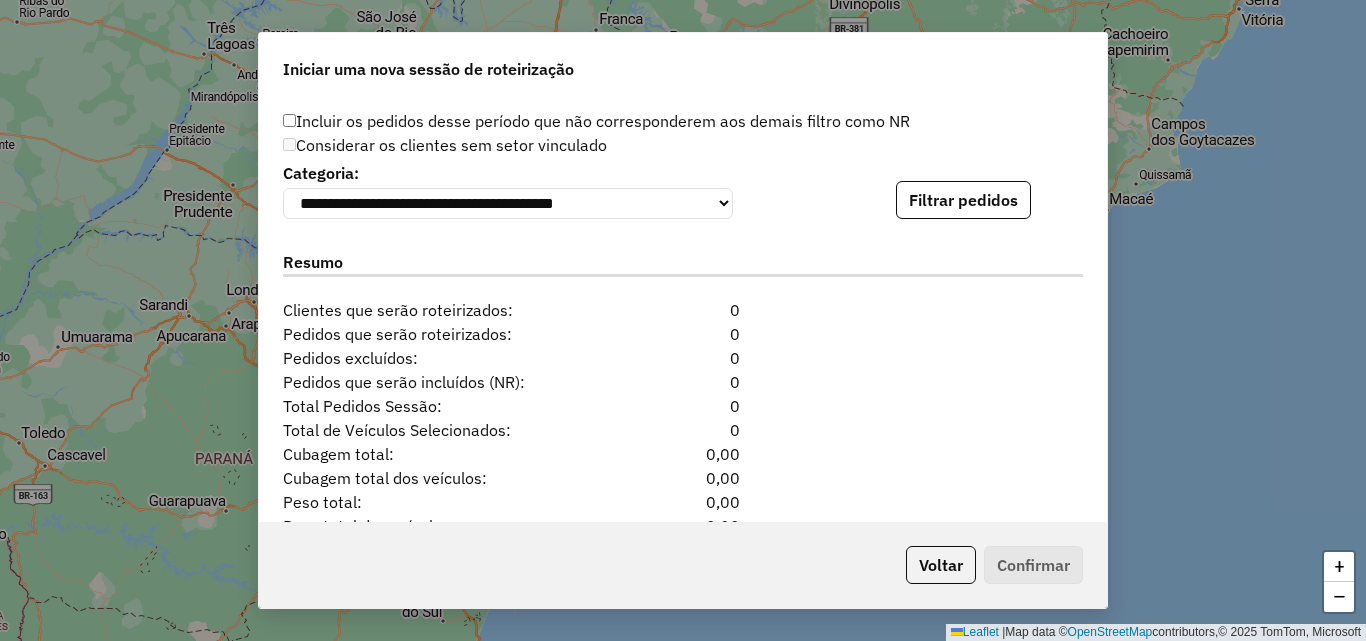drag, startPoint x: 211, startPoint y: 114, endPoint x: 199, endPoint y: 23, distance: 91.787796 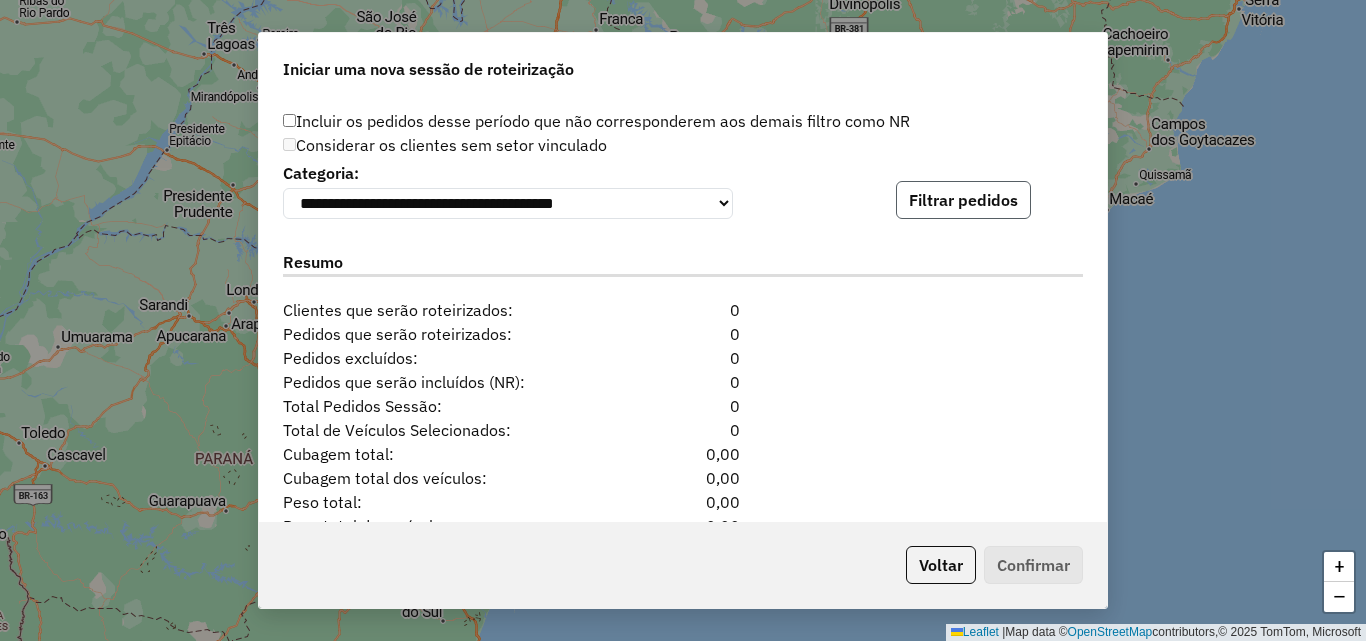click on "Filtrar pedidos" 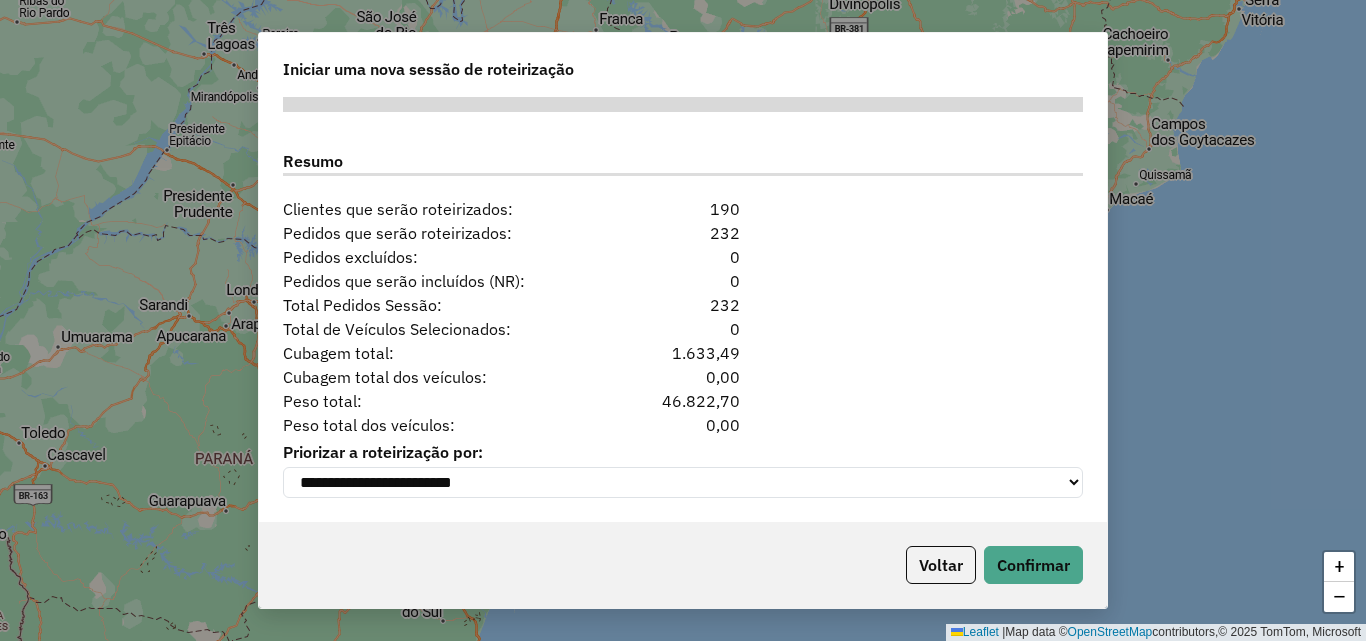 scroll, scrollTop: 2524, scrollLeft: 0, axis: vertical 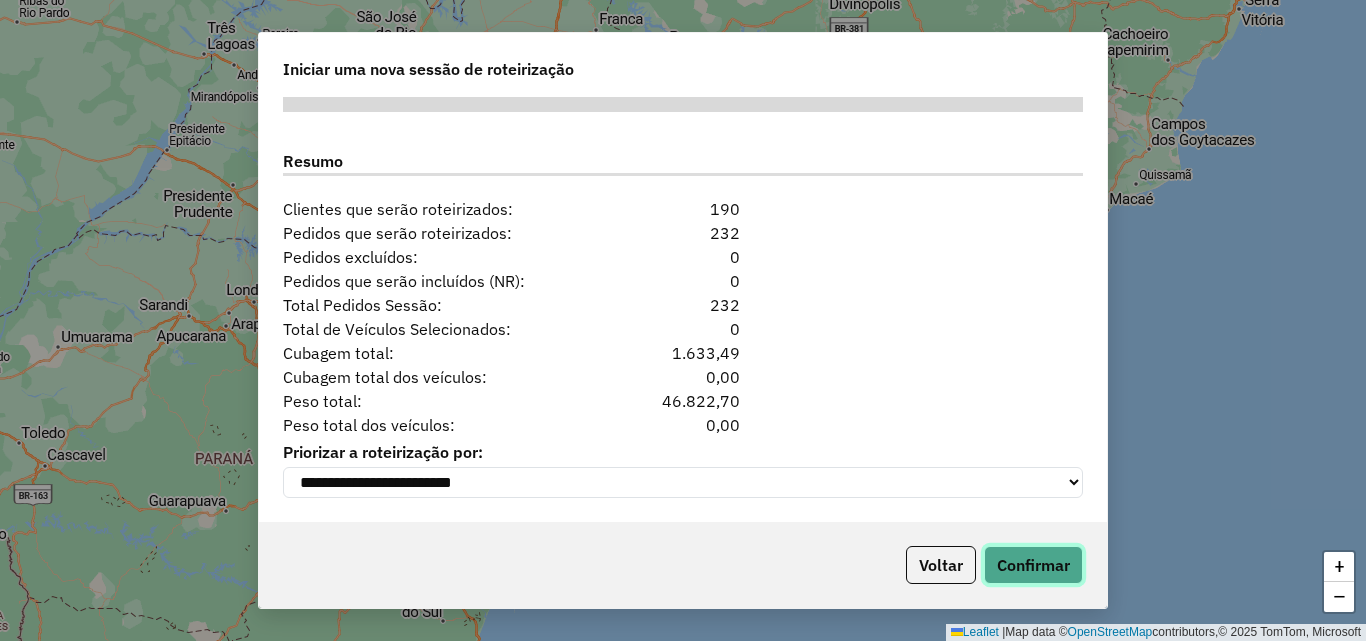 click on "Confirmar" 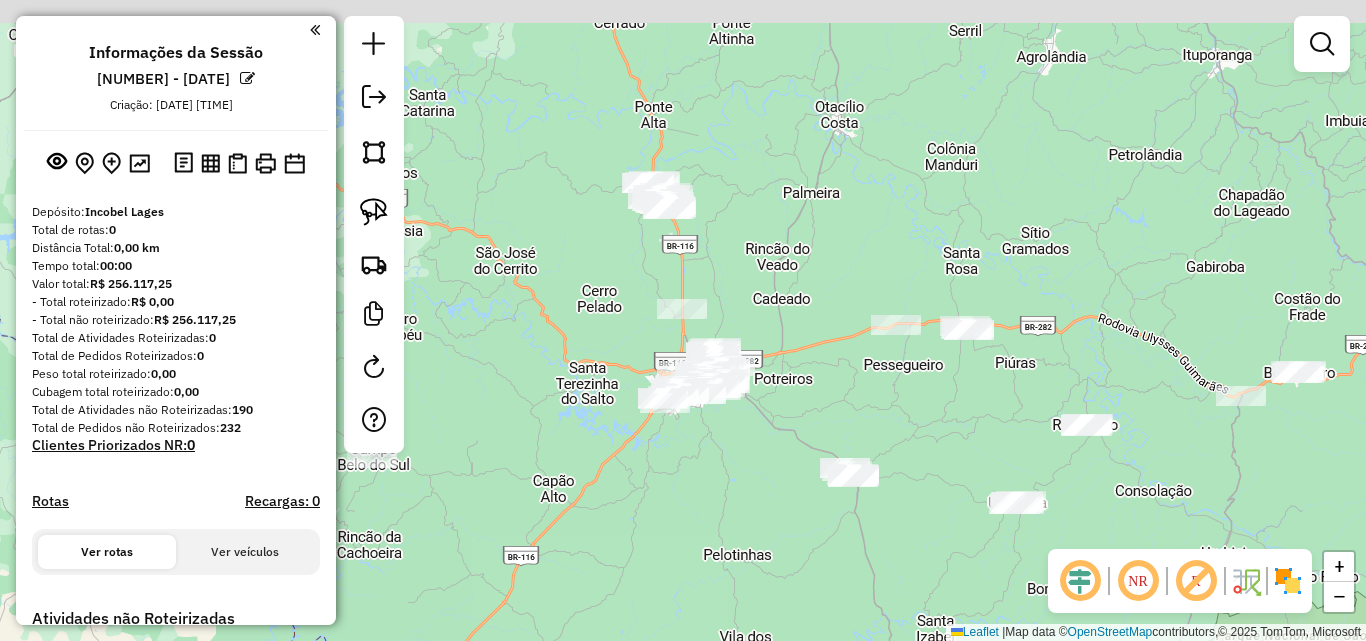 drag, startPoint x: 763, startPoint y: 202, endPoint x: 909, endPoint y: 422, distance: 264.03787 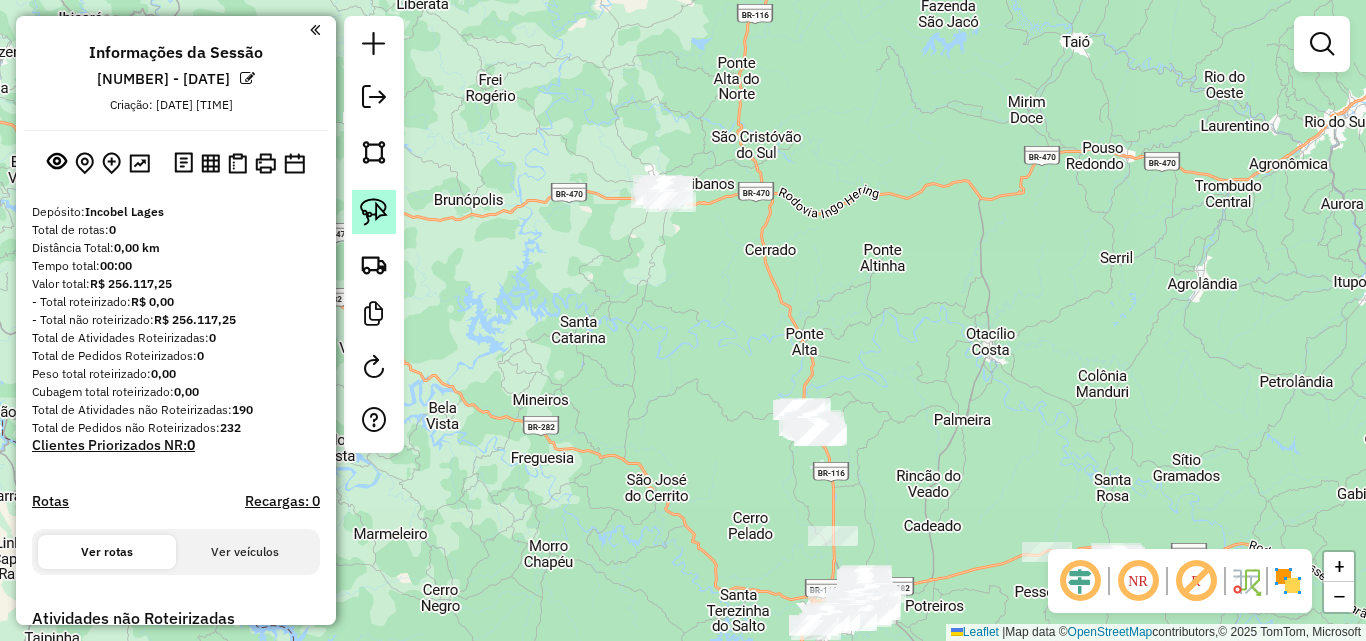 drag, startPoint x: 376, startPoint y: 229, endPoint x: 407, endPoint y: 236, distance: 31.780497 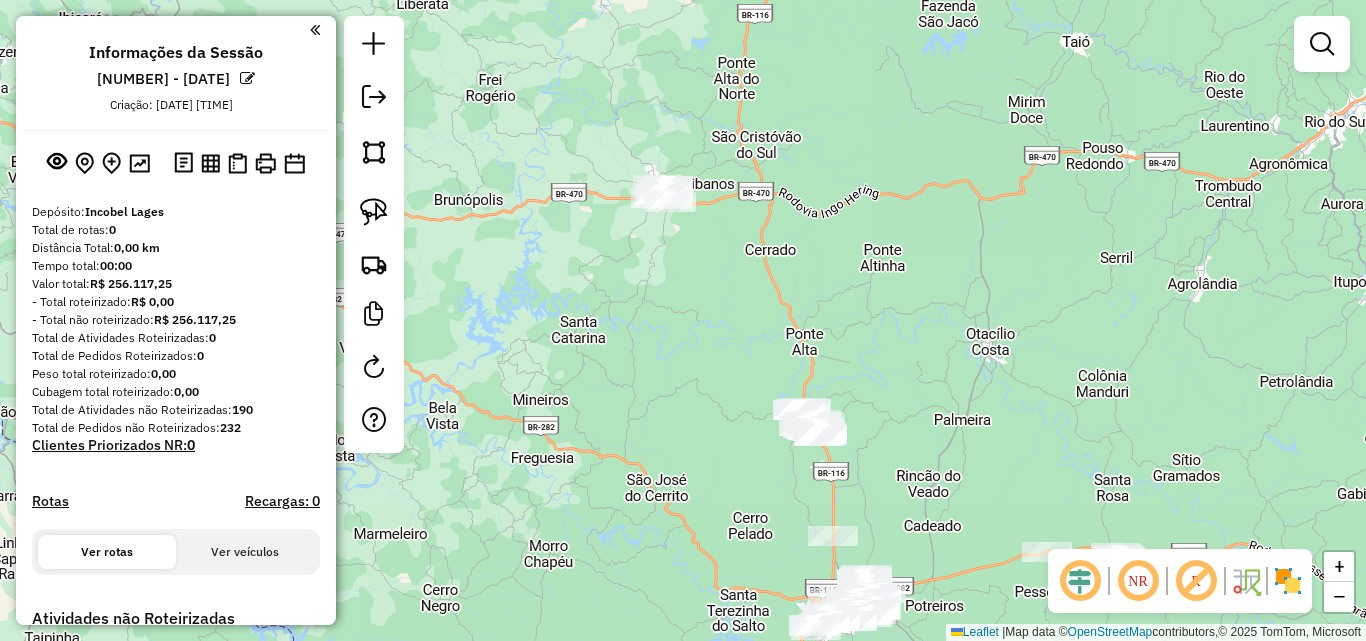 click 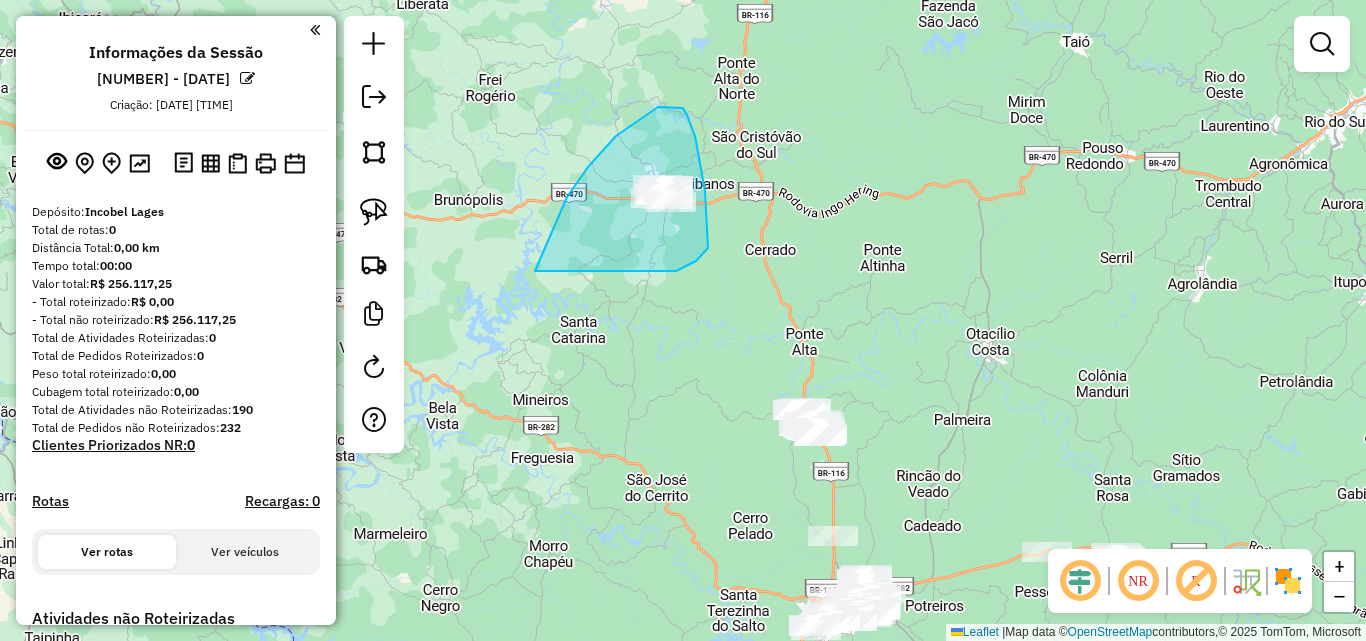 drag, startPoint x: 546, startPoint y: 246, endPoint x: 662, endPoint y: 275, distance: 119.57006 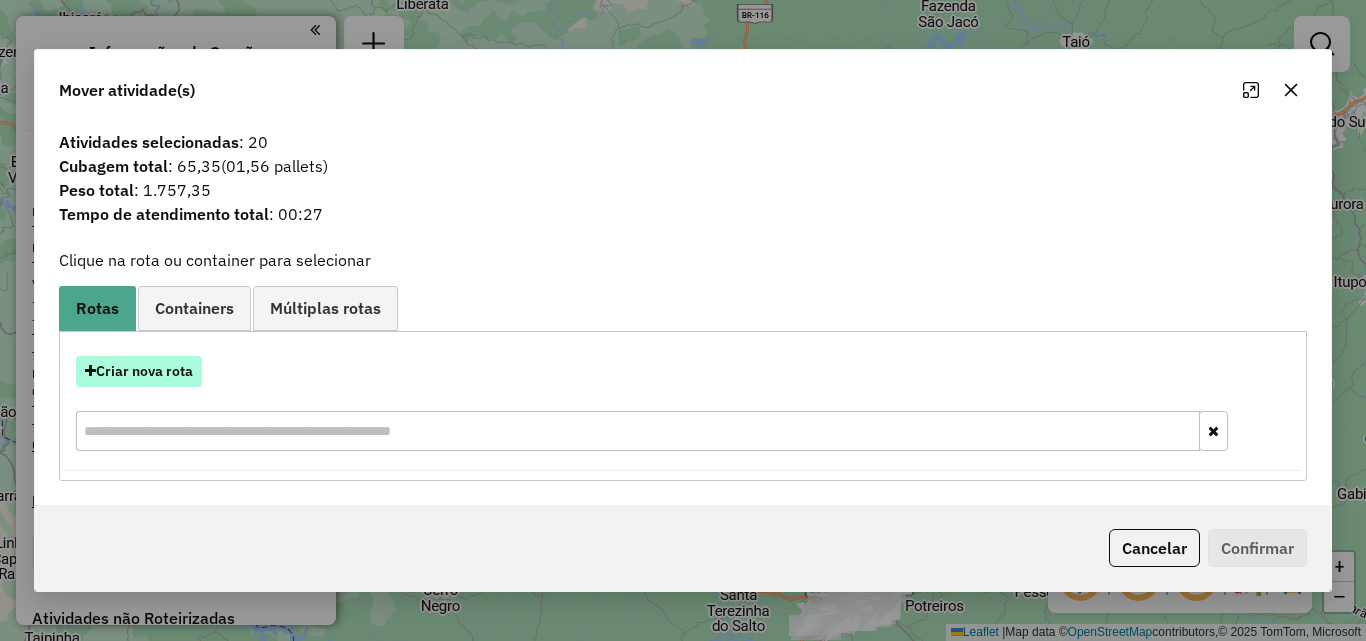 click on "Criar nova rota" at bounding box center (139, 371) 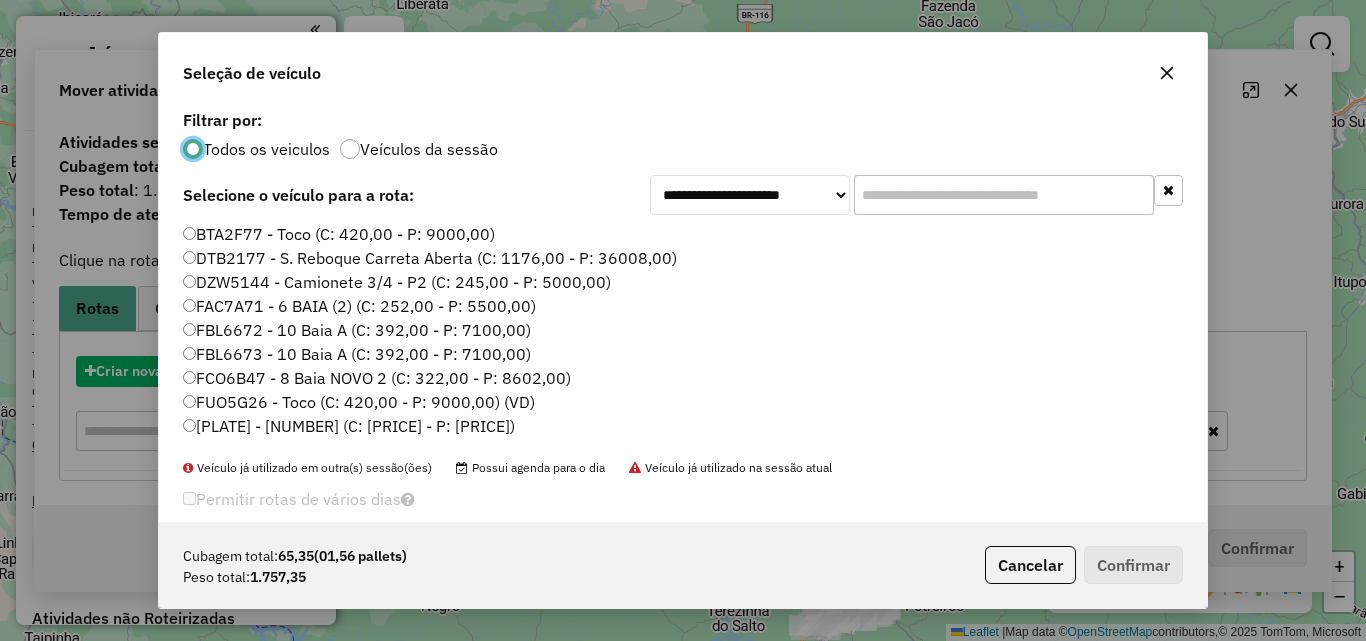 scroll, scrollTop: 11, scrollLeft: 6, axis: both 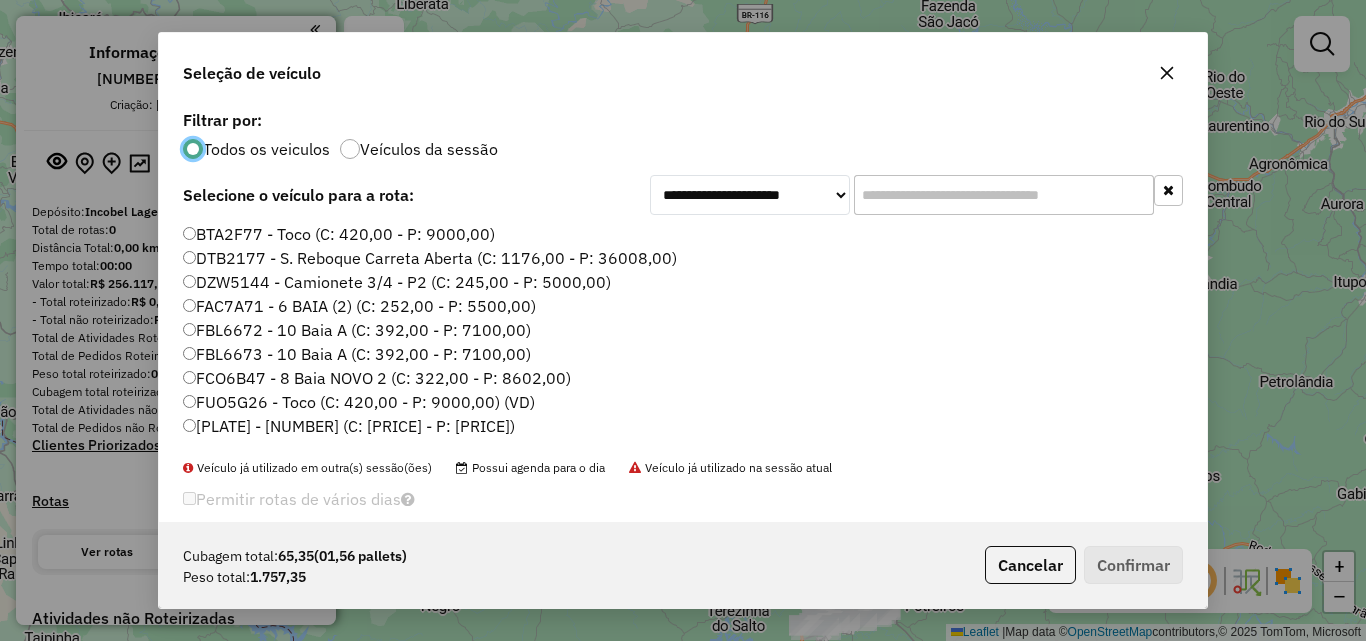 click 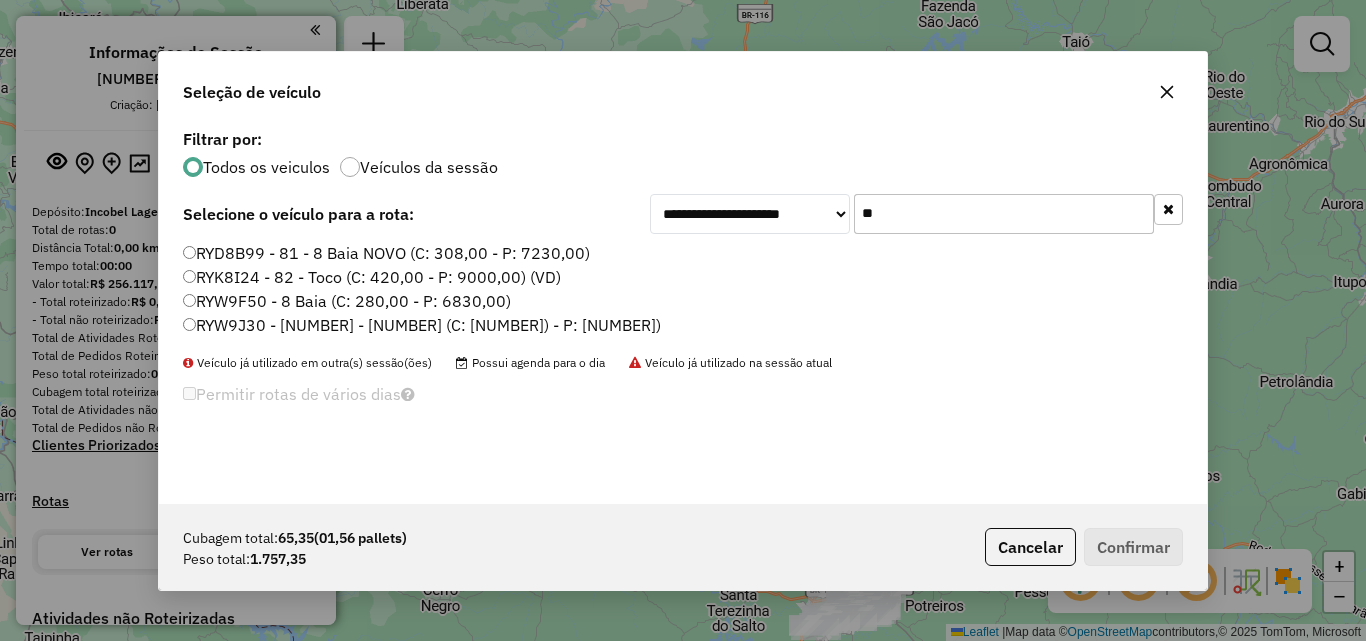 type on "*" 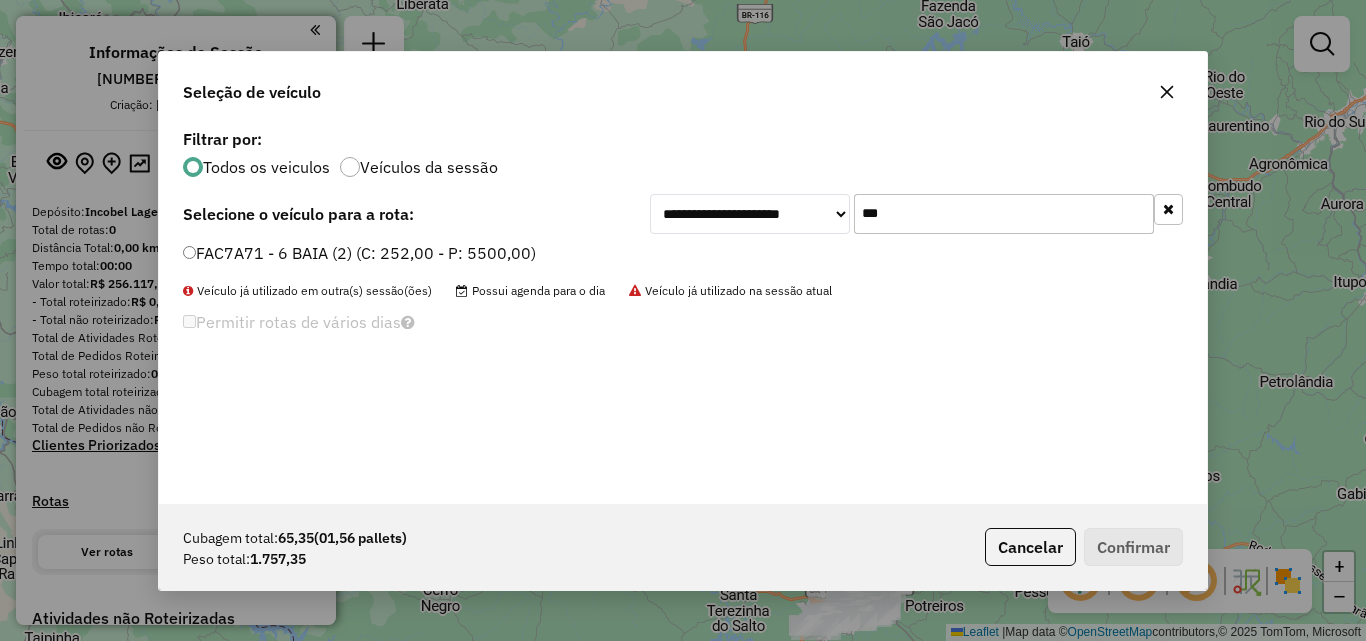 type on "***" 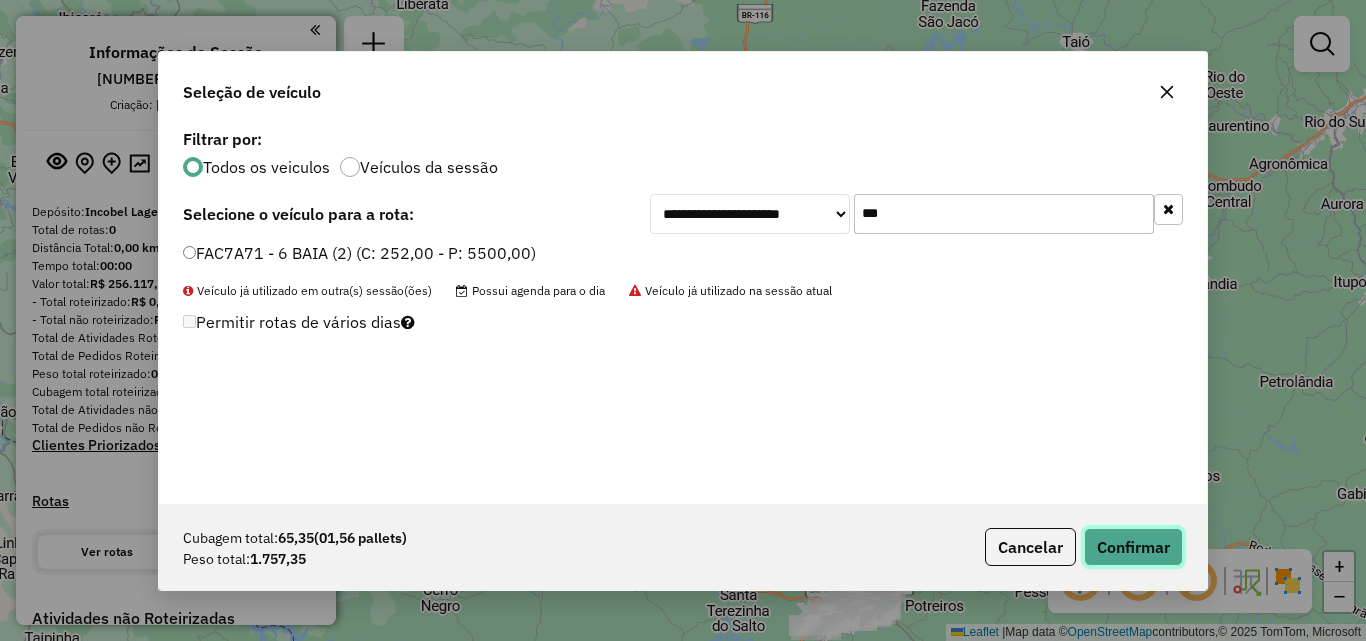 click on "Confirmar" 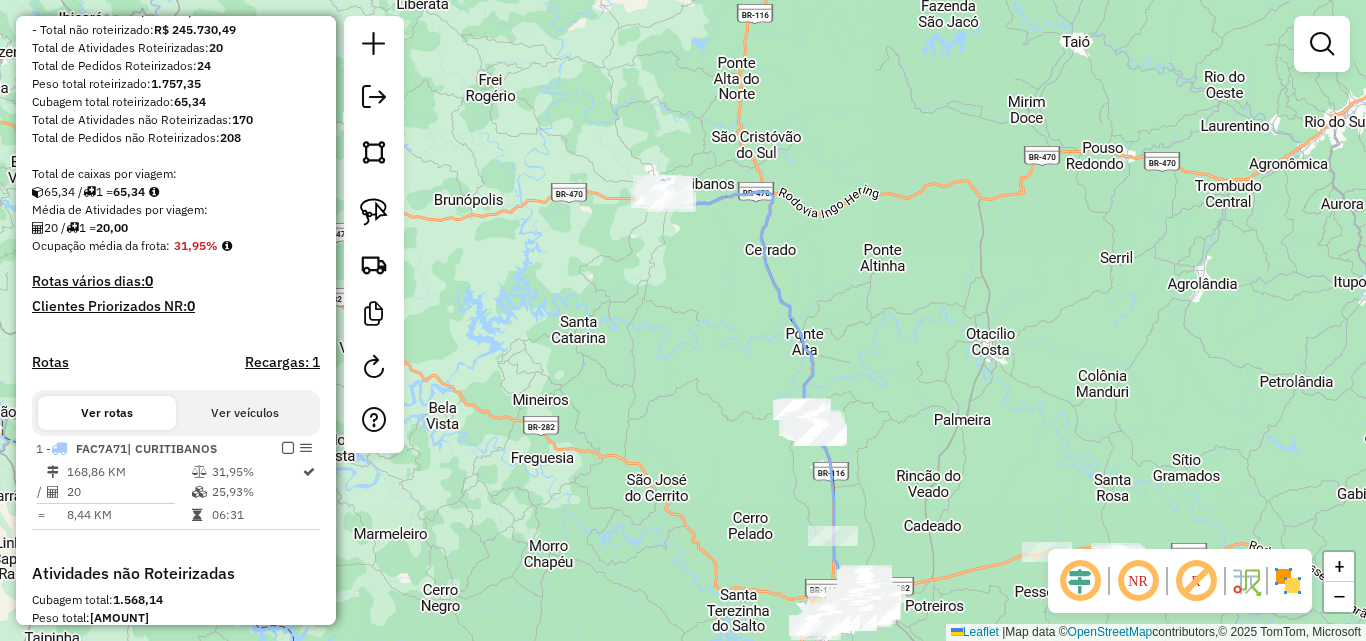 scroll, scrollTop: 300, scrollLeft: 0, axis: vertical 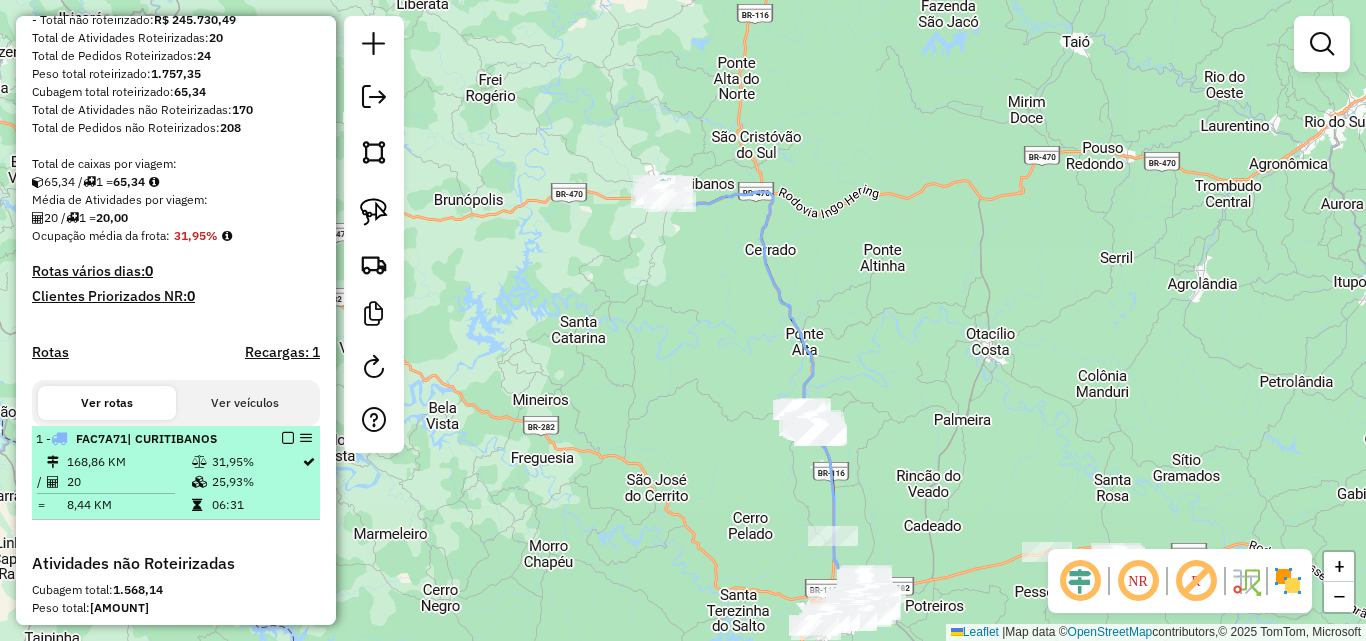 click at bounding box center [288, 438] 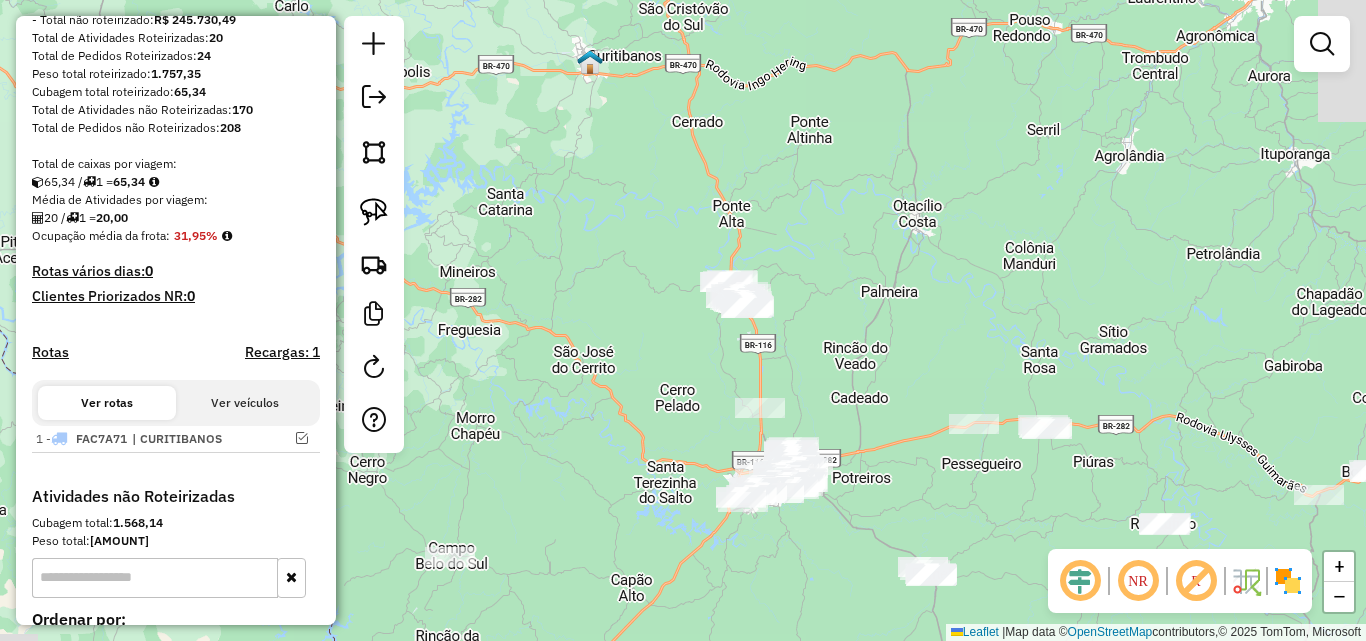 drag, startPoint x: 627, startPoint y: 355, endPoint x: 554, endPoint y: 204, distance: 167.72 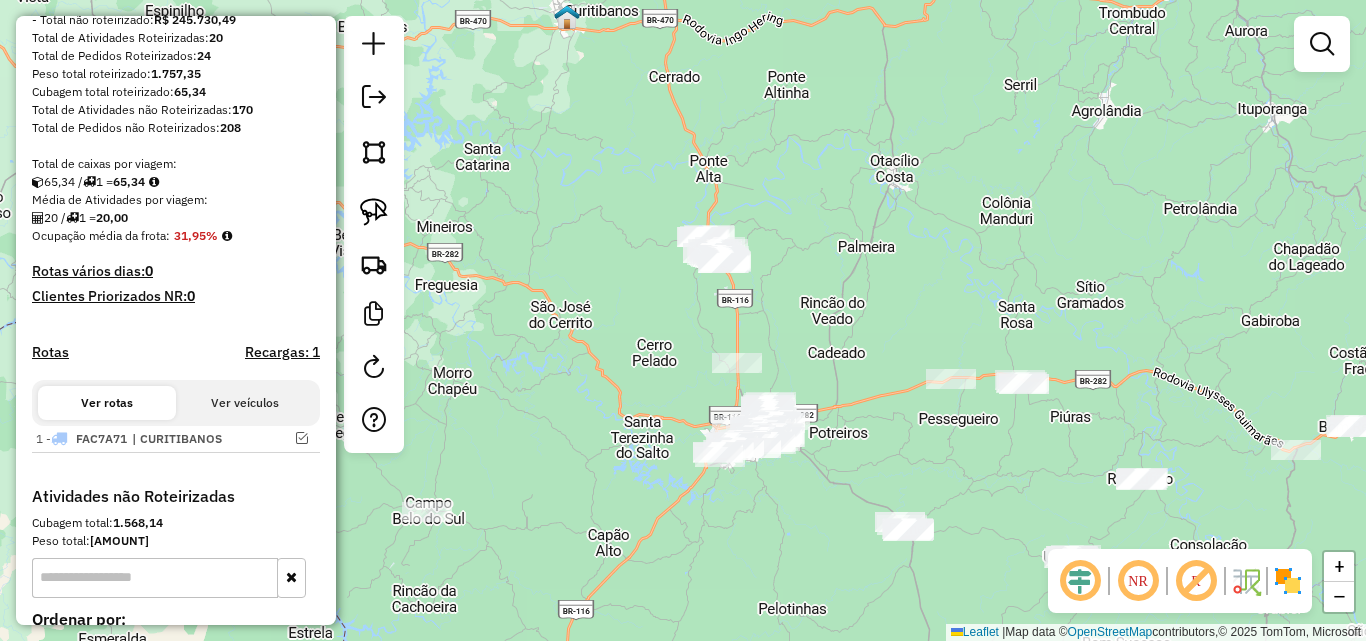 click on "[NUMBER] -       [CODE]   | [CITY]" at bounding box center [176, 456] 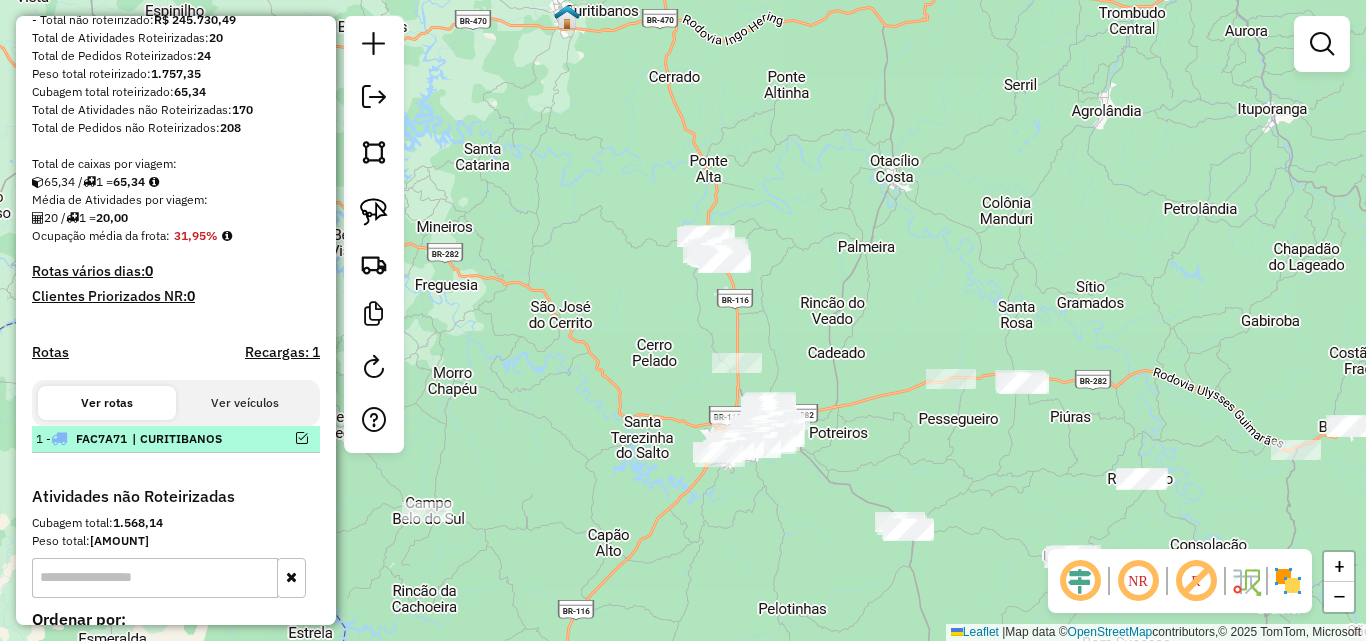 click on "| CURITIBANOS" at bounding box center [178, 439] 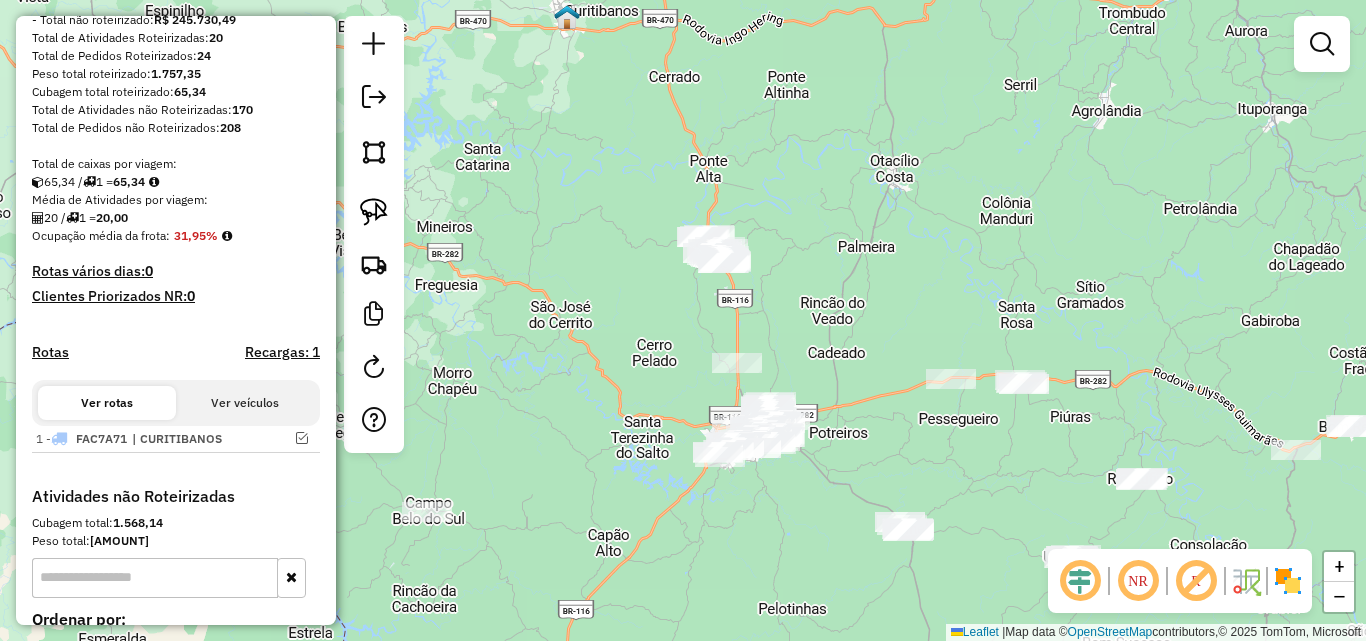 select on "**********" 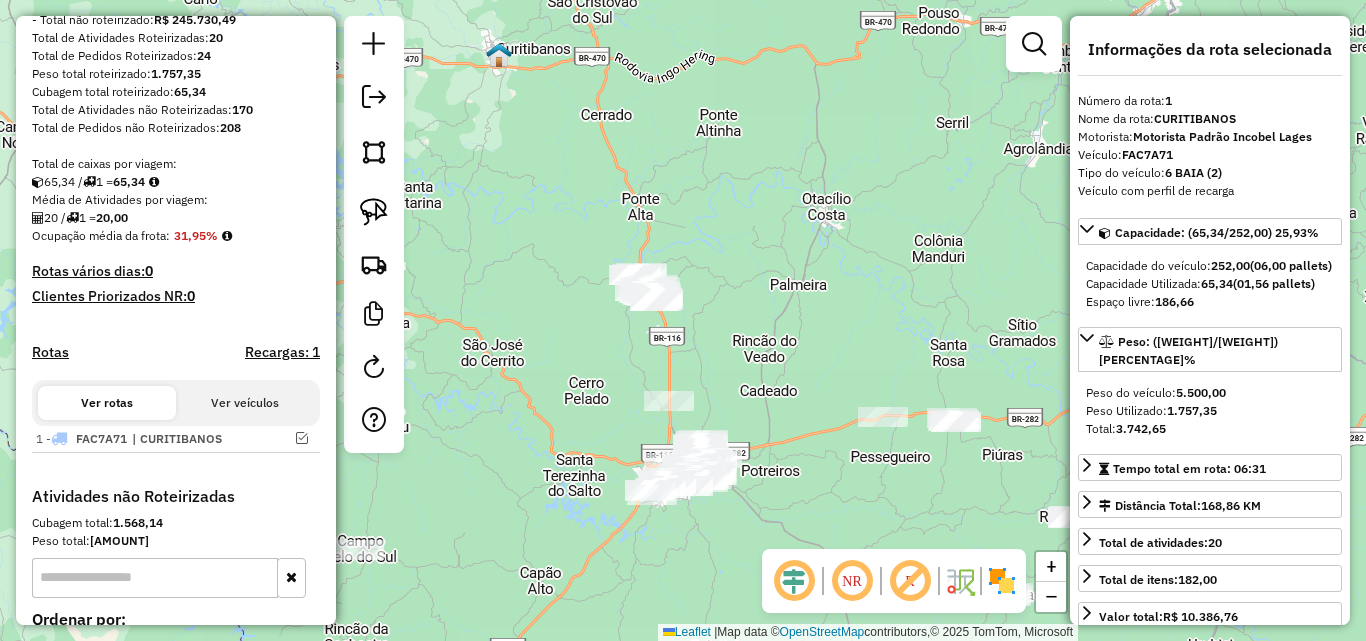 drag, startPoint x: 624, startPoint y: 239, endPoint x: 524, endPoint y: 161, distance: 126.82271 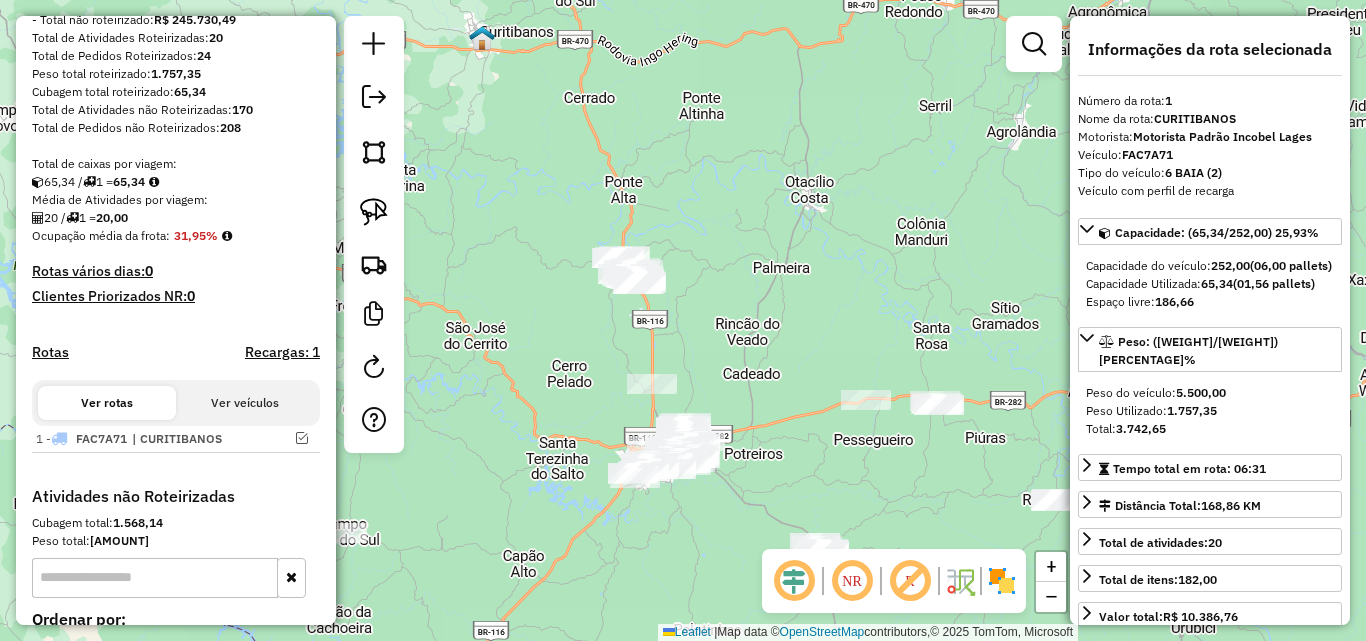 click on "Janela de atendimento Grade de atendimento Capacidade Transportadoras Veículos Cliente Pedidos  Rotas Selecione os dias de semana para filtrar as janelas de atendimento  Seg   Ter   Qua   Qui   Sex   Sáb   Dom  Informe o período da janela de atendimento: De: Até:  Filtrar exatamente a janela do cliente  Considerar janela de atendimento padrão  Selecione os dias de semana para filtrar as grades de atendimento  Seg   Ter   Qua   Qui   Sex   Sáb   Dom   Considerar clientes sem dia de atendimento cadastrado  Clientes fora do dia de atendimento selecionado Filtrar as atividades entre os valores definidos abaixo:  Peso mínimo:   Peso máximo:   Cubagem mínima:   Cubagem máxima:   De:   Até:  Filtrar as atividades entre o tempo de atendimento definido abaixo:  De:   Até:   Considerar capacidade total dos clientes não roteirizados Transportadora: Selecione um ou mais itens Tipo de veículo: Selecione um ou mais itens Veículo: Selecione um ou mais itens Motorista: Selecione um ou mais itens Nome: Rótulo:" 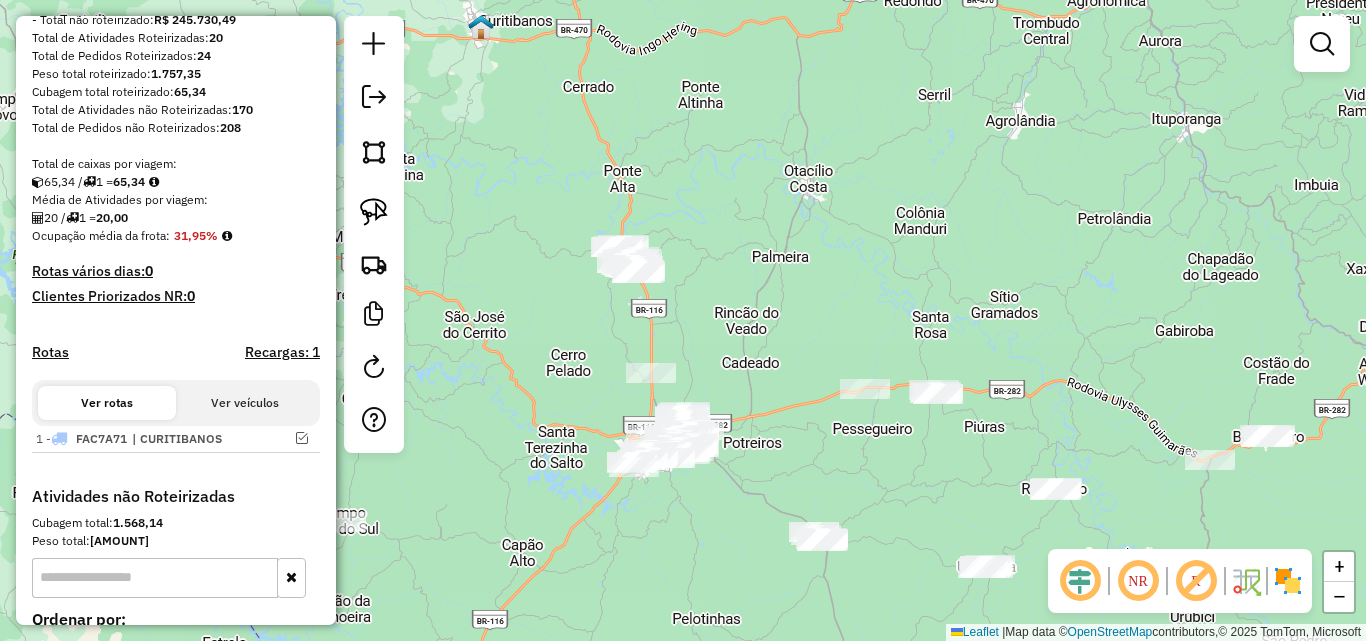 drag, startPoint x: 820, startPoint y: 322, endPoint x: 728, endPoint y: 225, distance: 133.68994 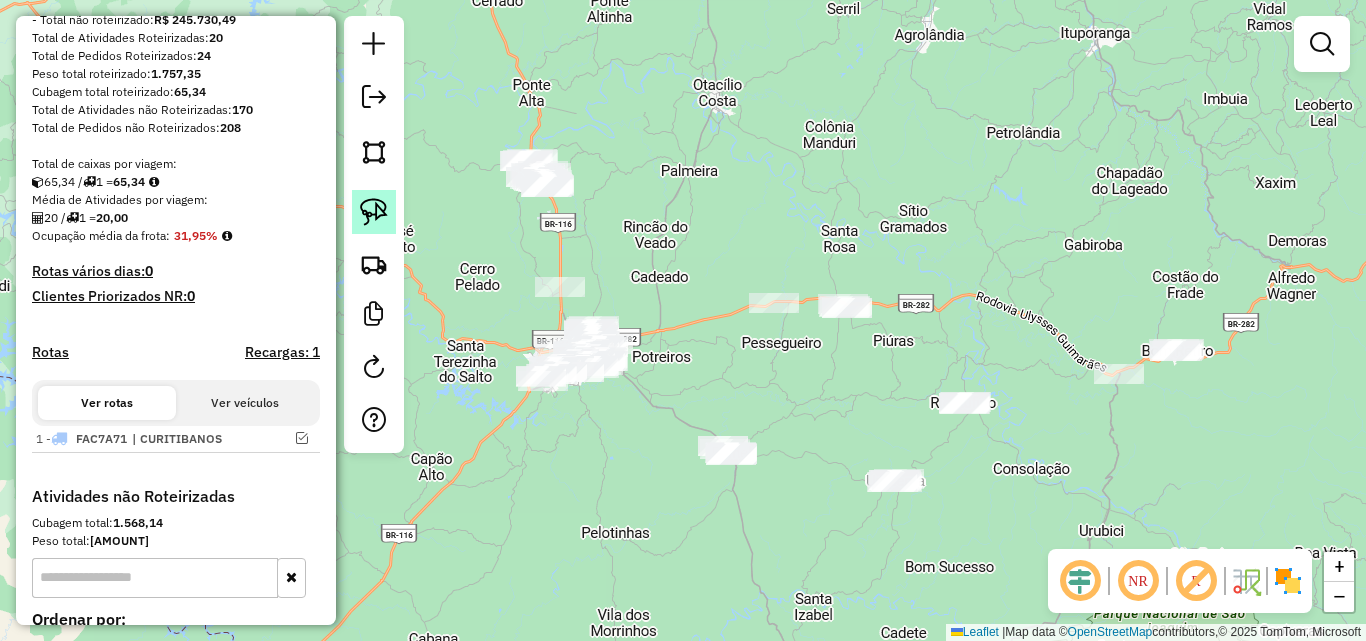 click 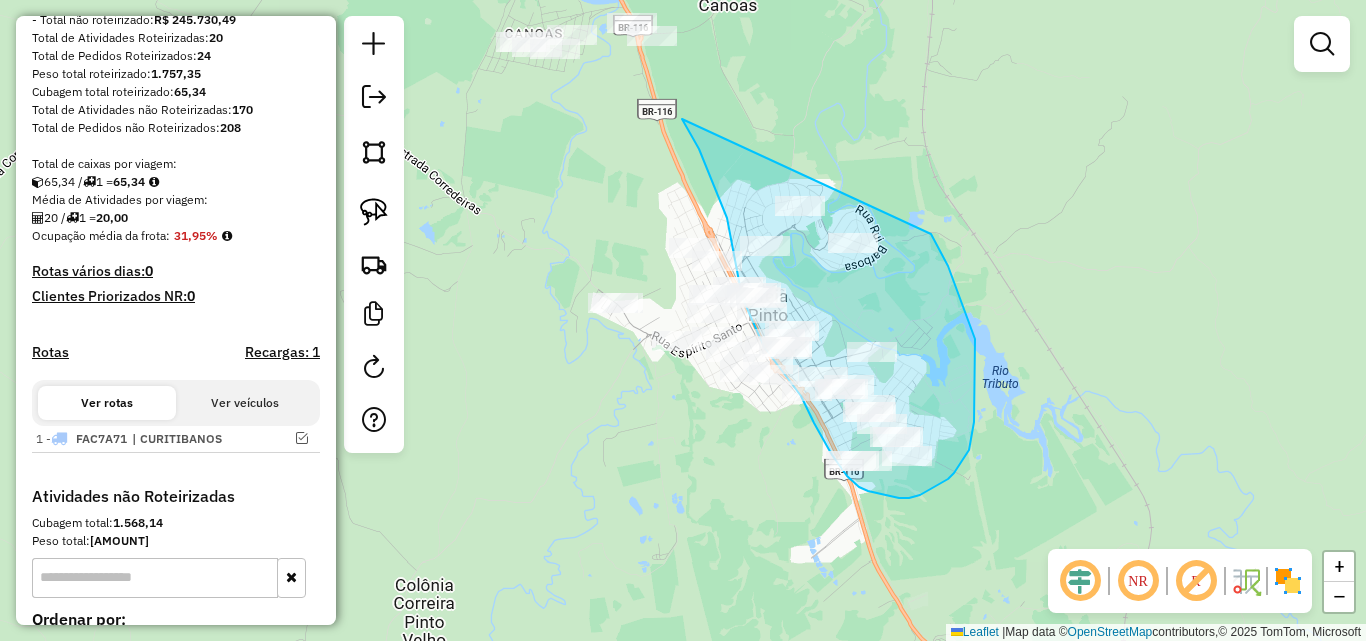 drag, startPoint x: 684, startPoint y: 124, endPoint x: 856, endPoint y: 165, distance: 176.81912 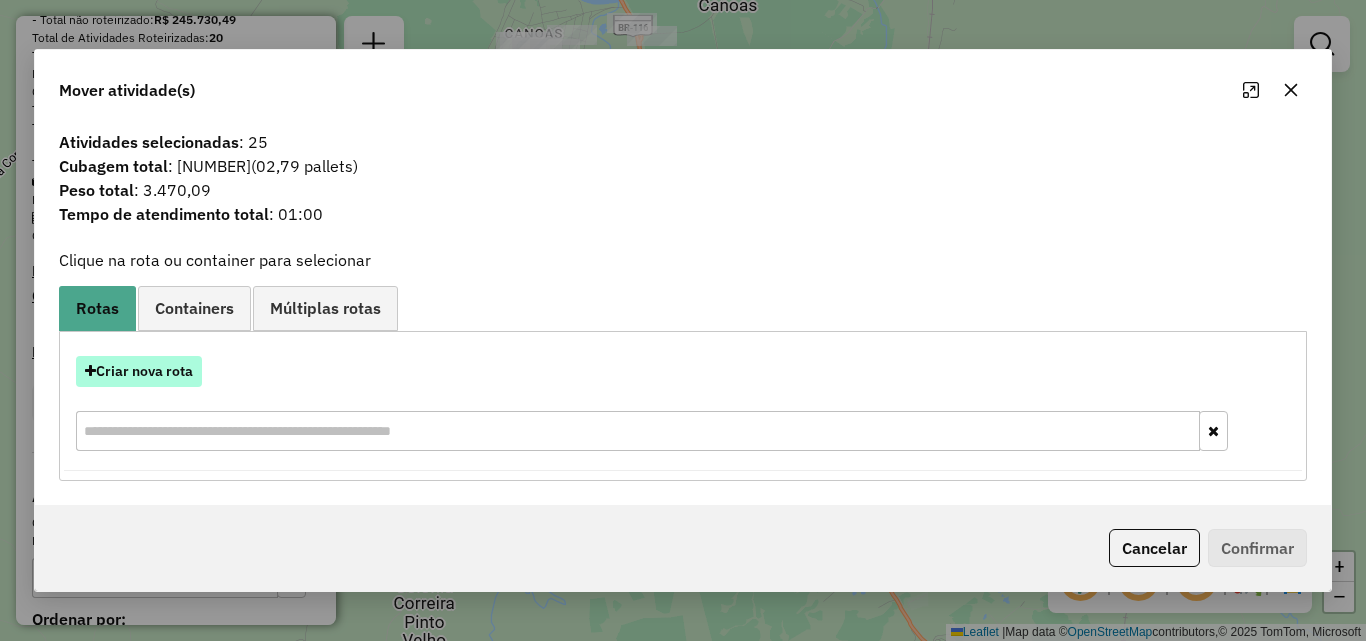 click on "Criar nova rota" at bounding box center (139, 371) 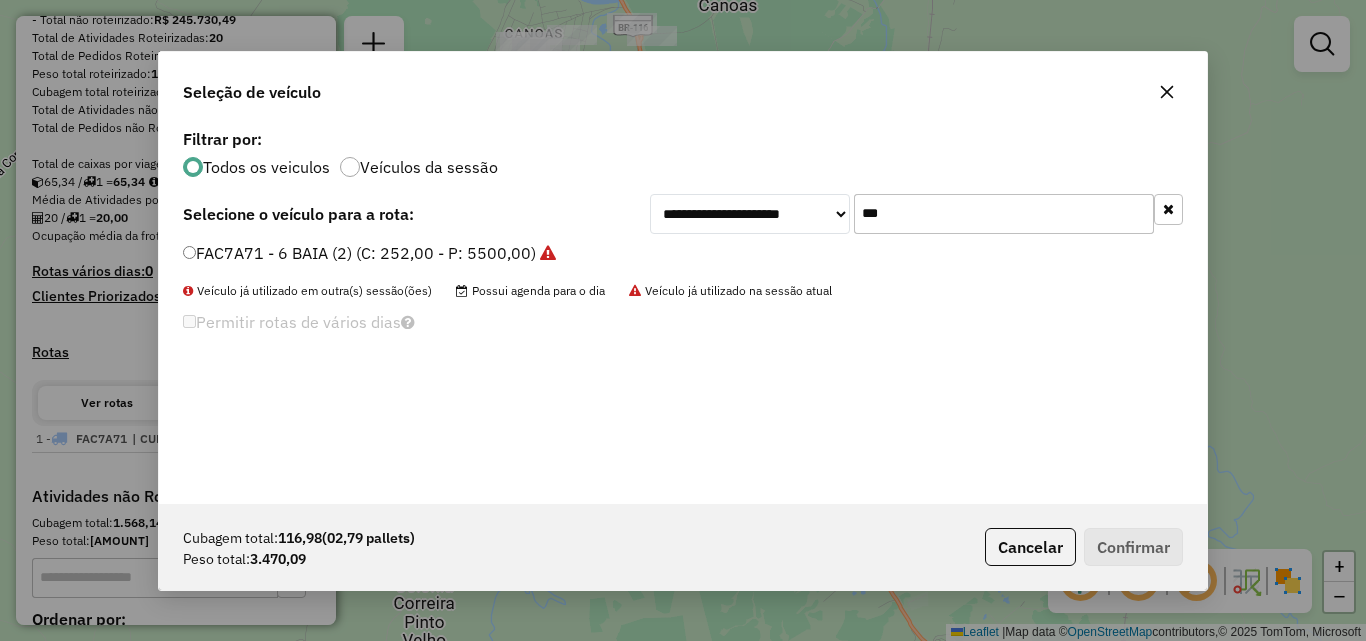 click on "Cubagem total:  [NUMBER]   ( [NUMBER] pallets)  Peso total: [NUMBER]" 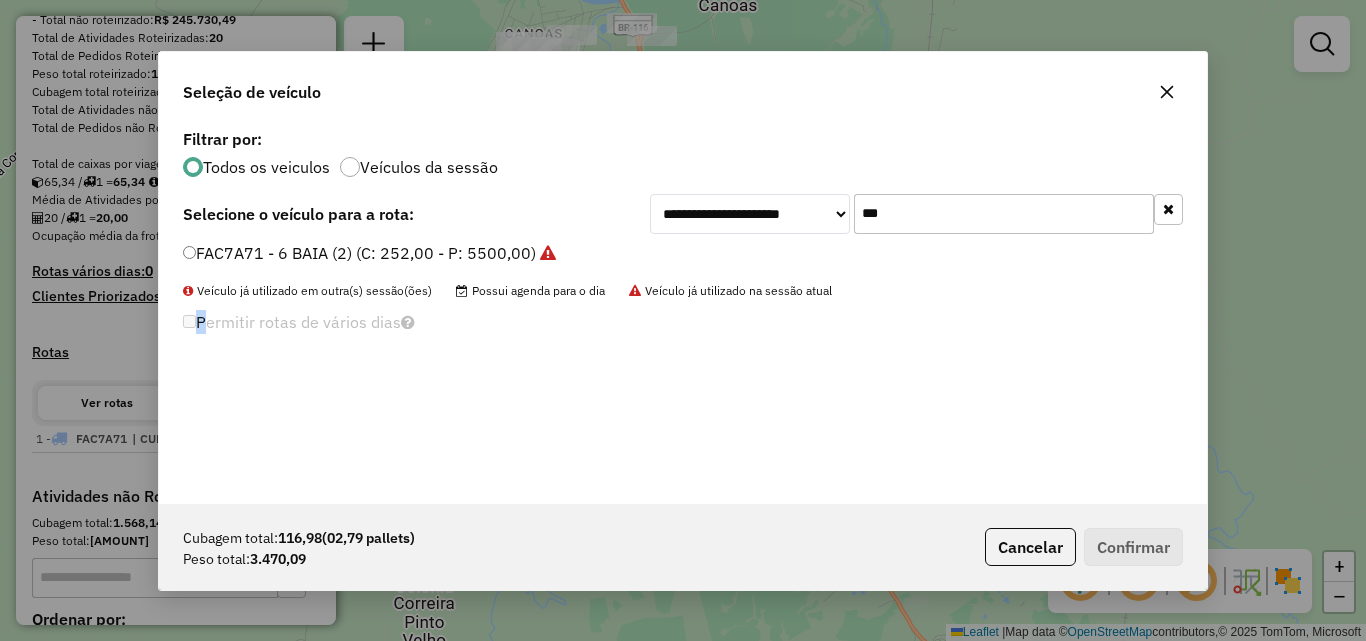 scroll, scrollTop: 11, scrollLeft: 6, axis: both 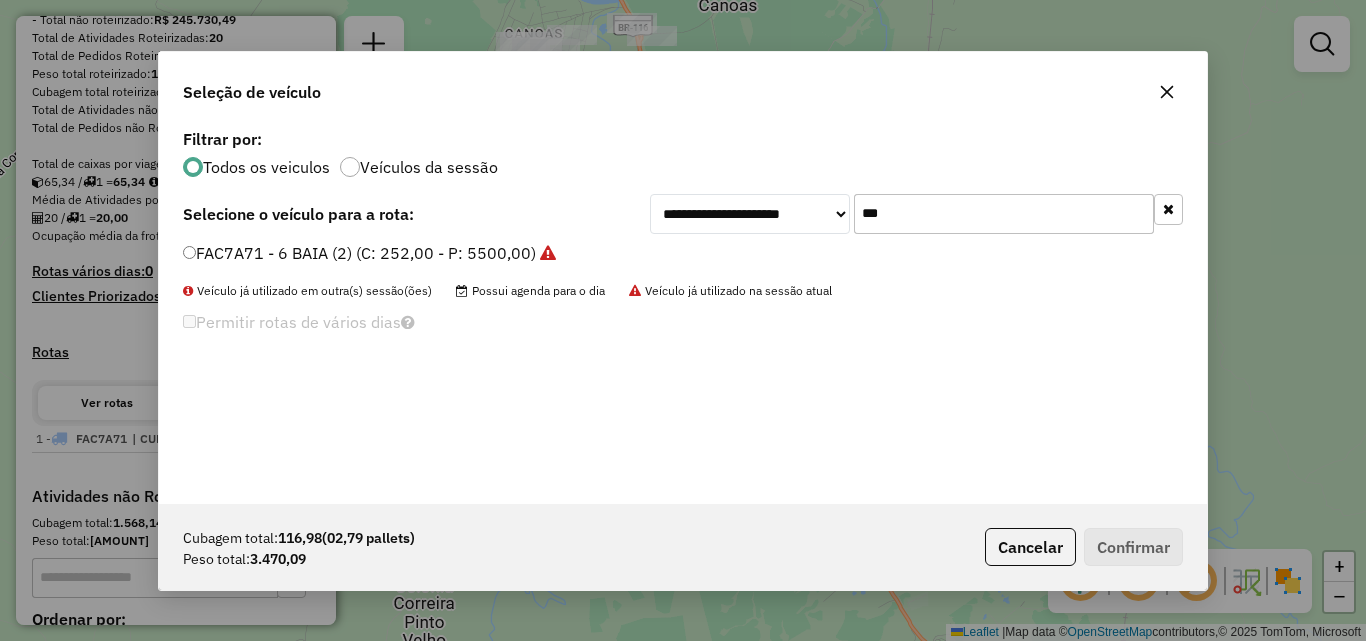 click on "***" 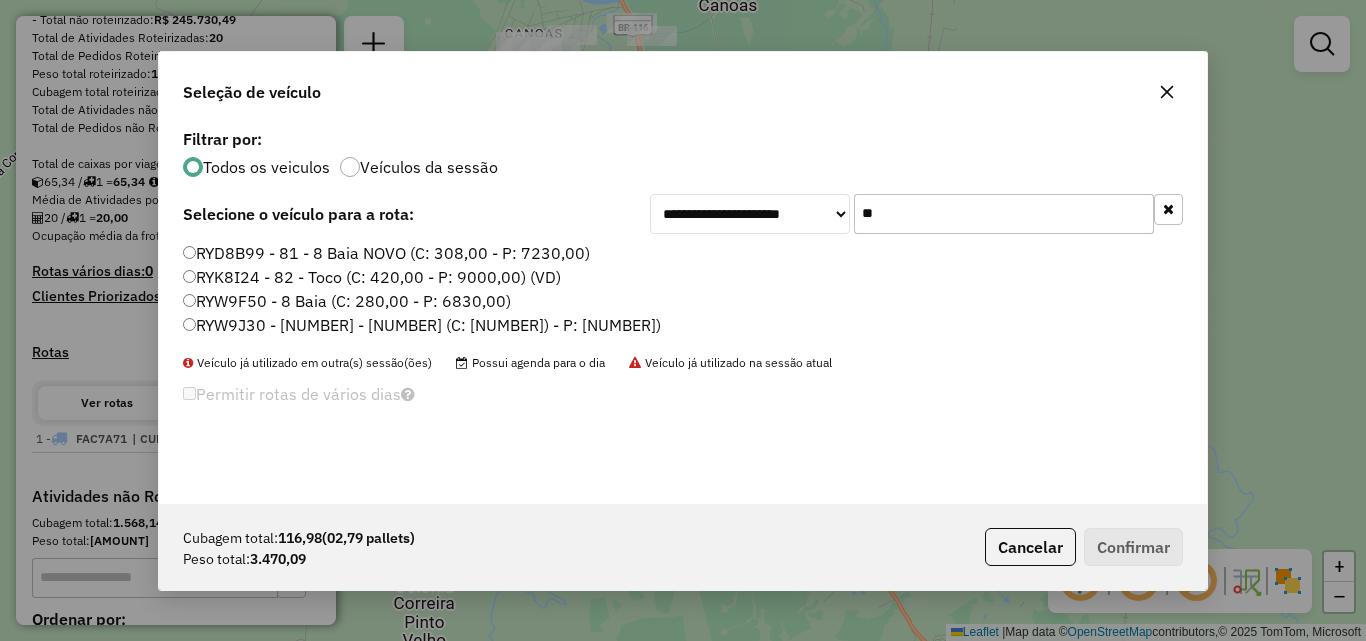type on "**" 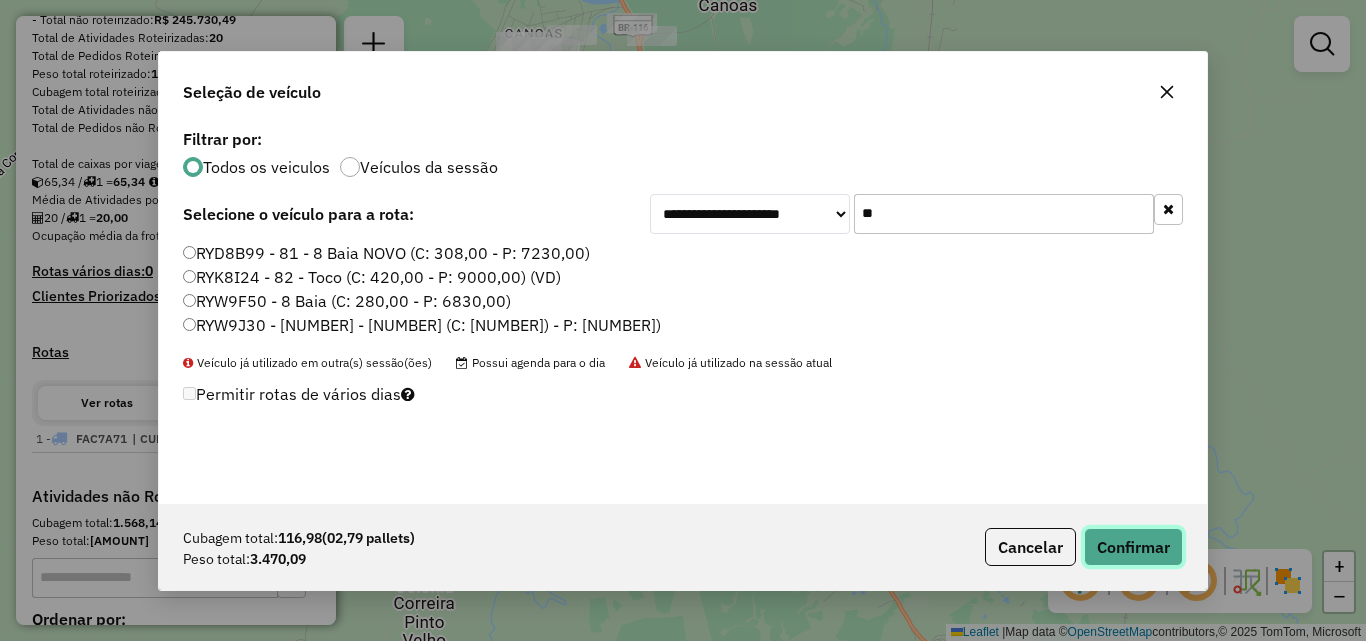click on "Confirmar" 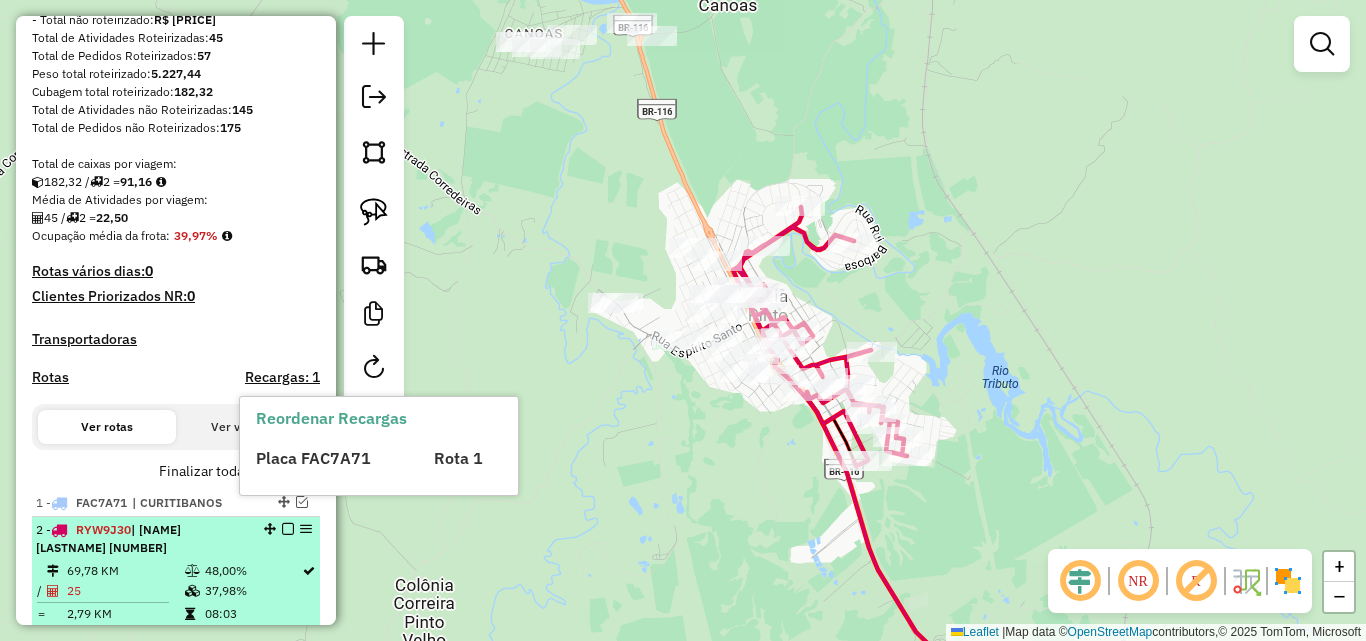 click at bounding box center [288, 529] 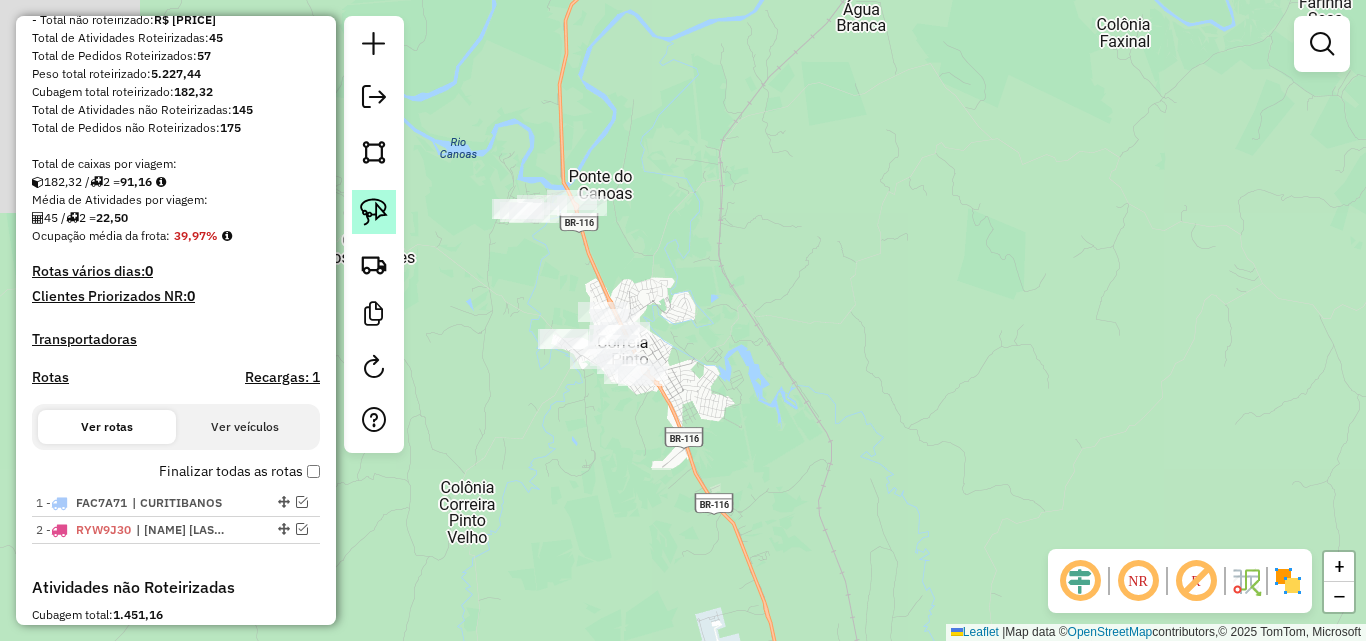click 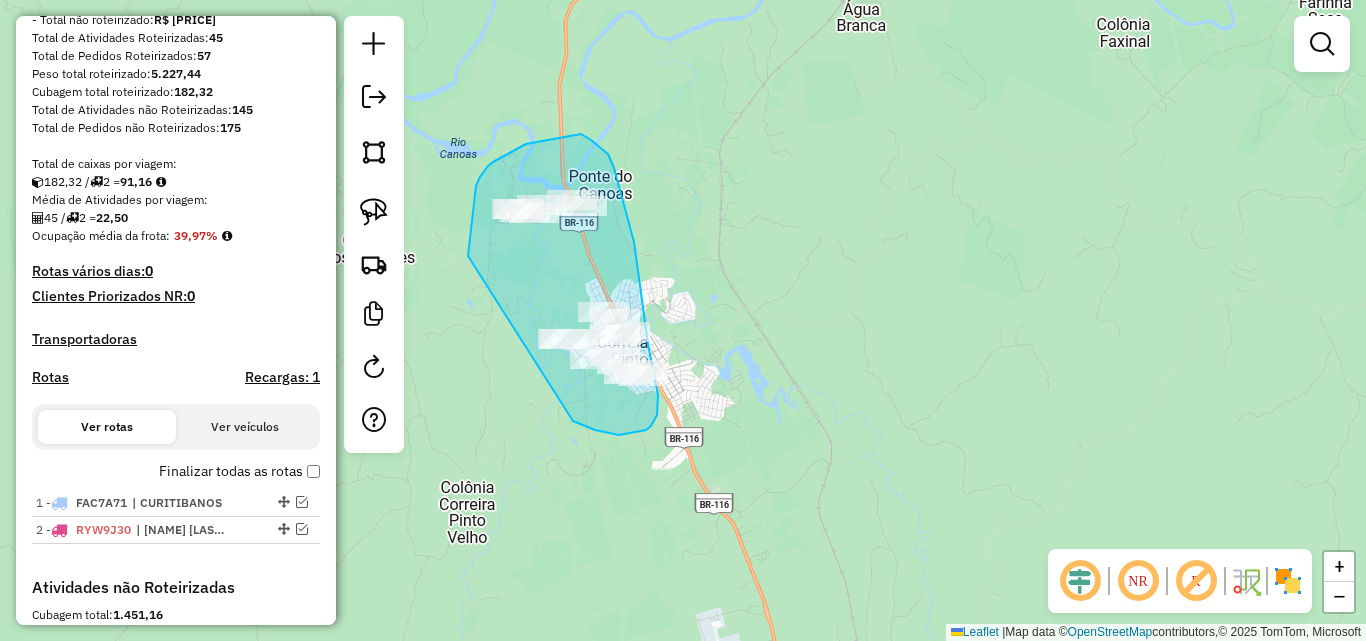 drag, startPoint x: 473, startPoint y: 211, endPoint x: 553, endPoint y: 404, distance: 208.92343 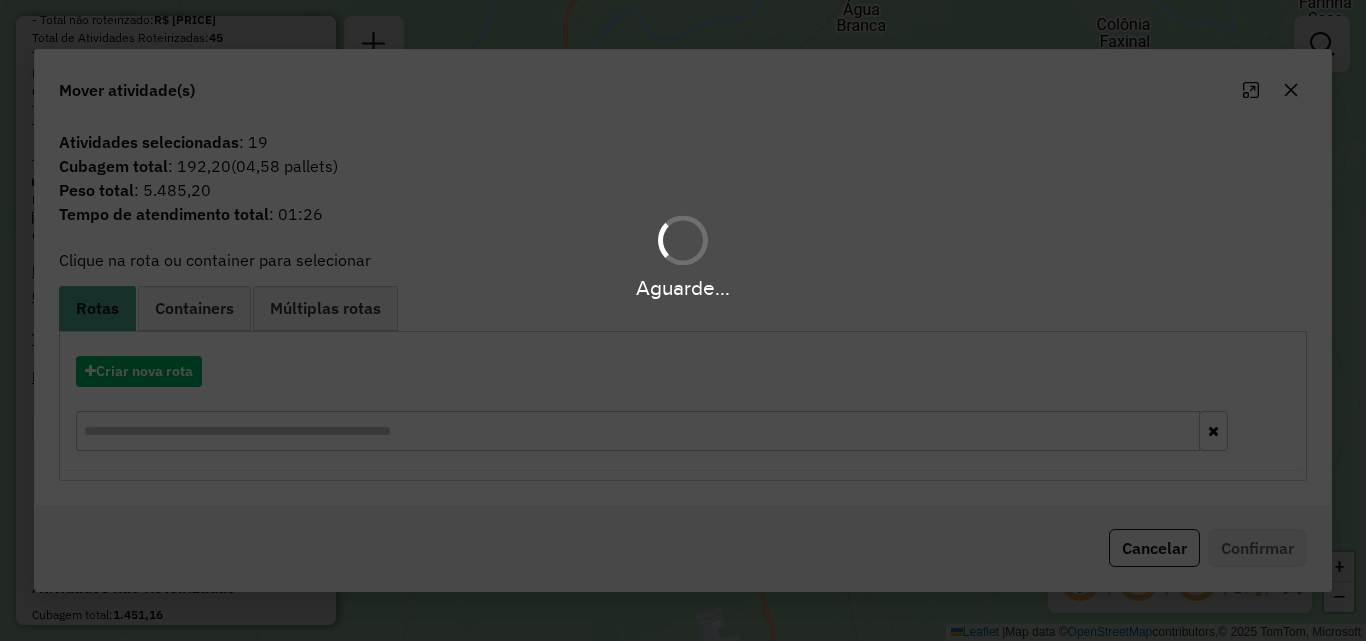 click on "Aguarde..." at bounding box center (683, 320) 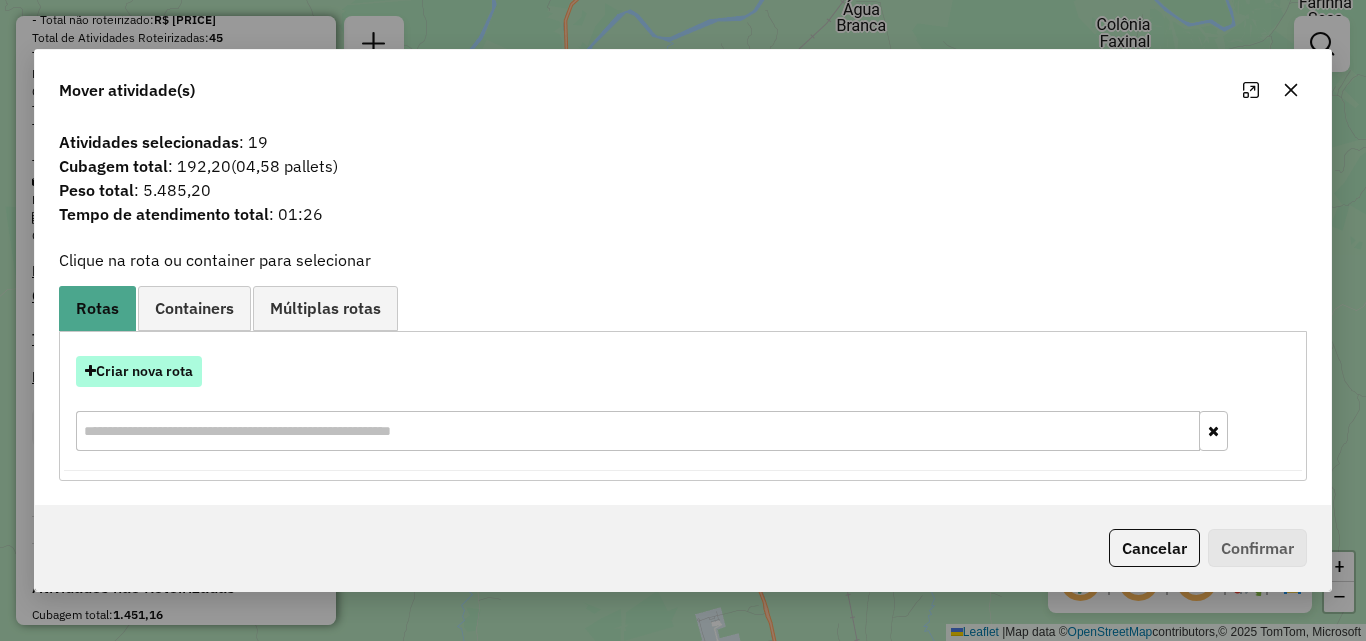 click on "Criar nova rota" at bounding box center (139, 371) 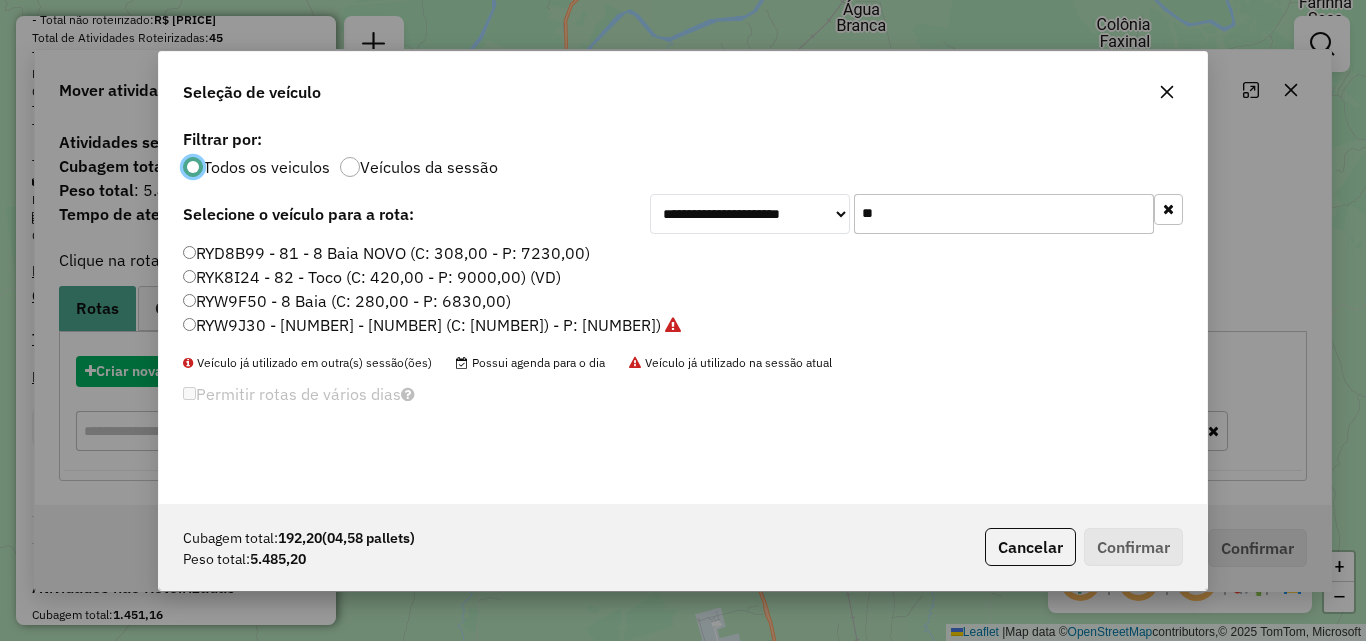 scroll, scrollTop: 11, scrollLeft: 6, axis: both 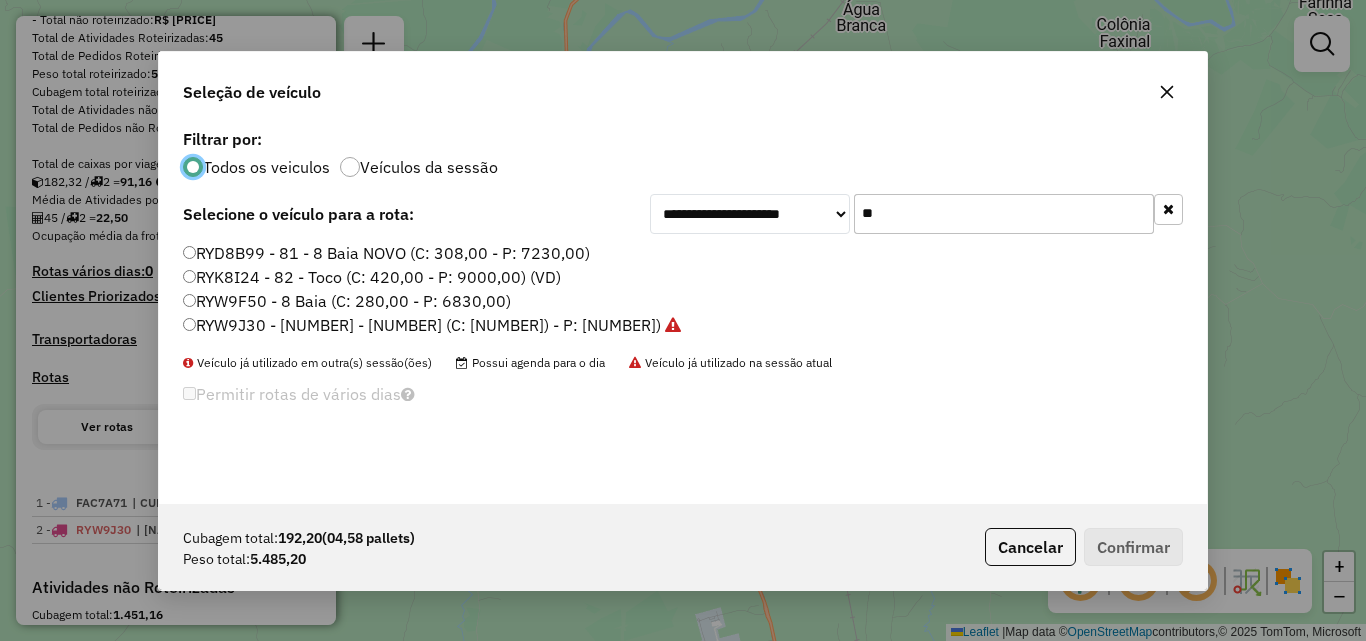click on "**" 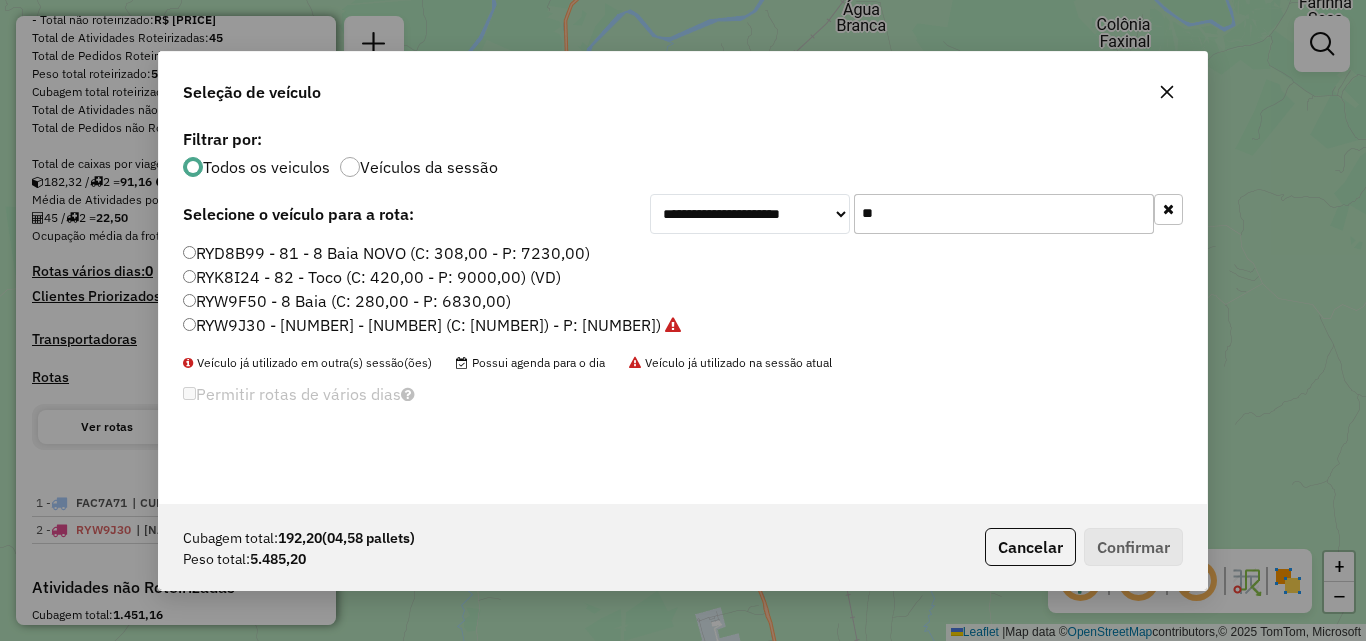 click on "**" 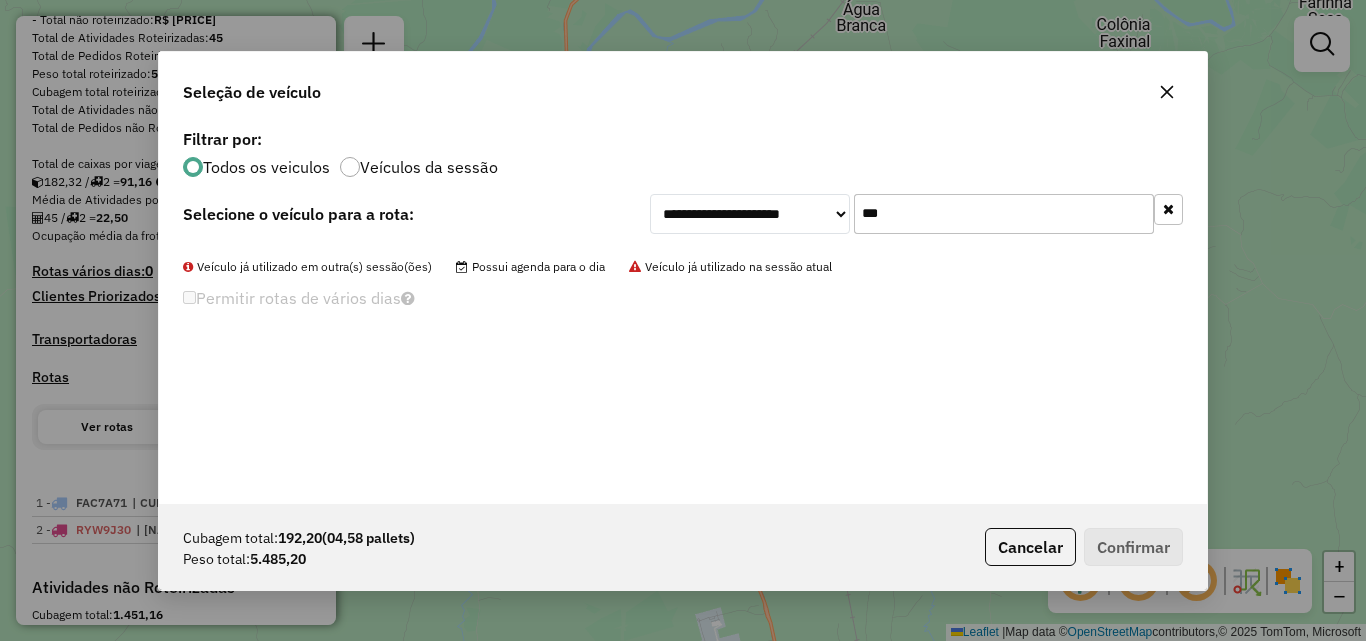 click on "Veículo já utilizado em outra(s) sessão(ões)" 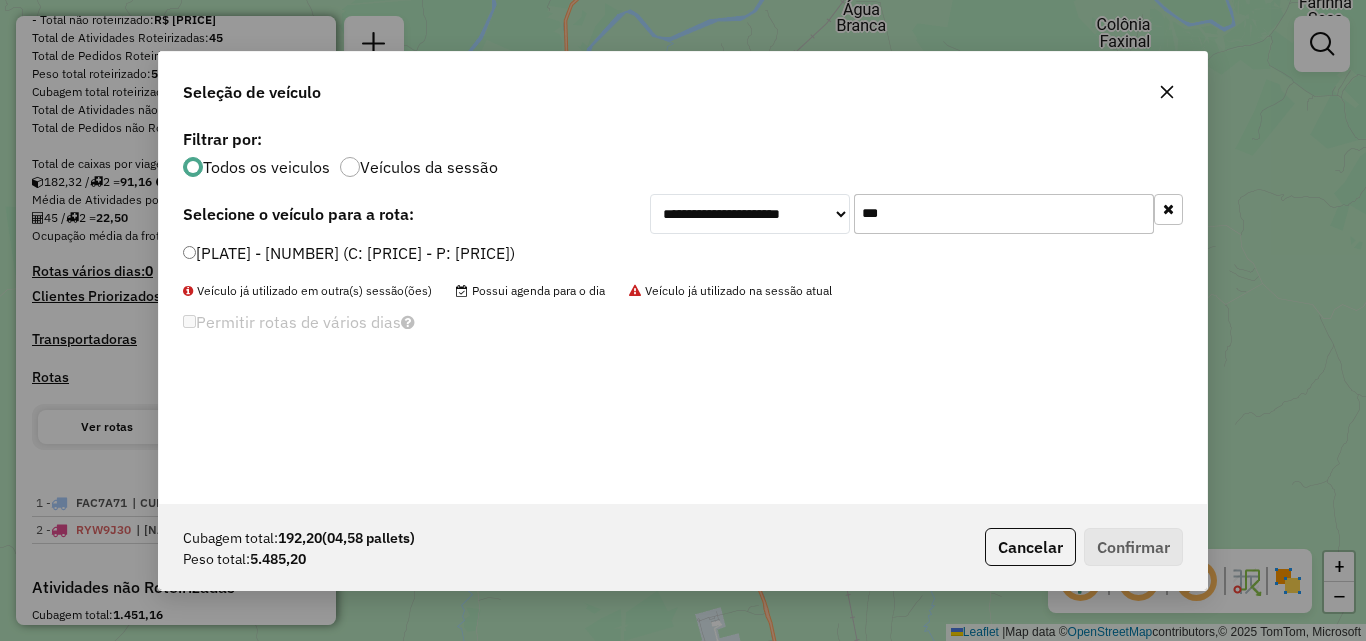 type on "***" 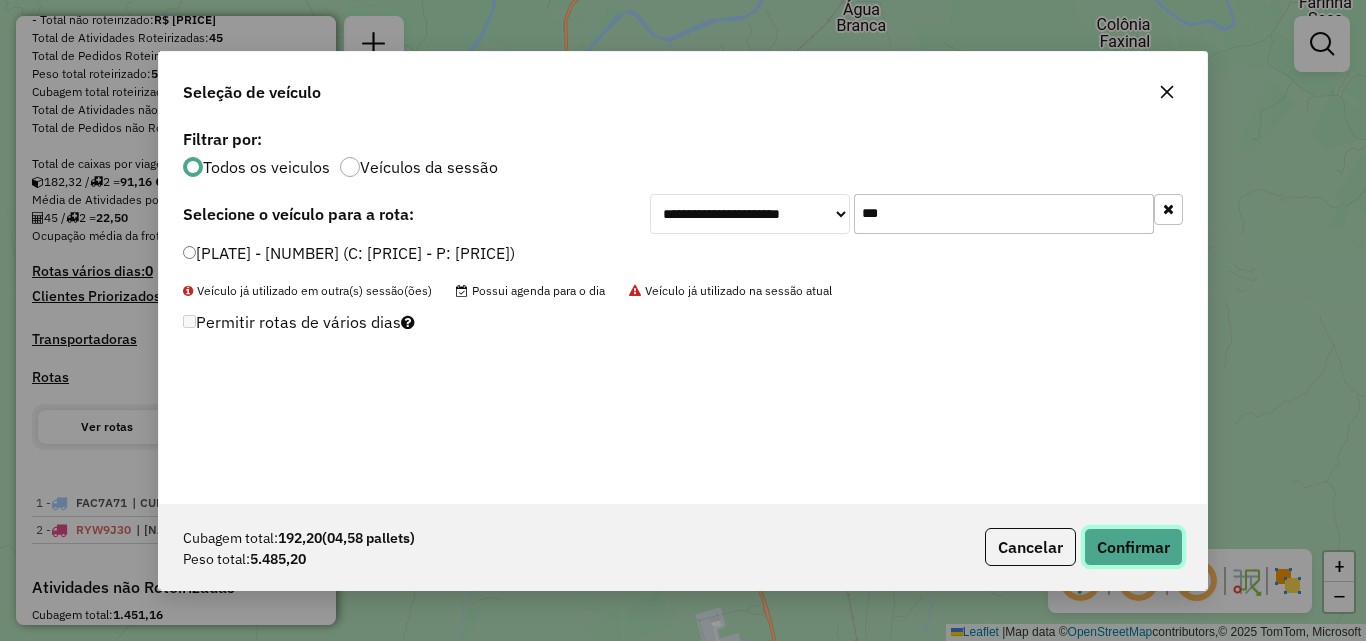 click on "Confirmar" 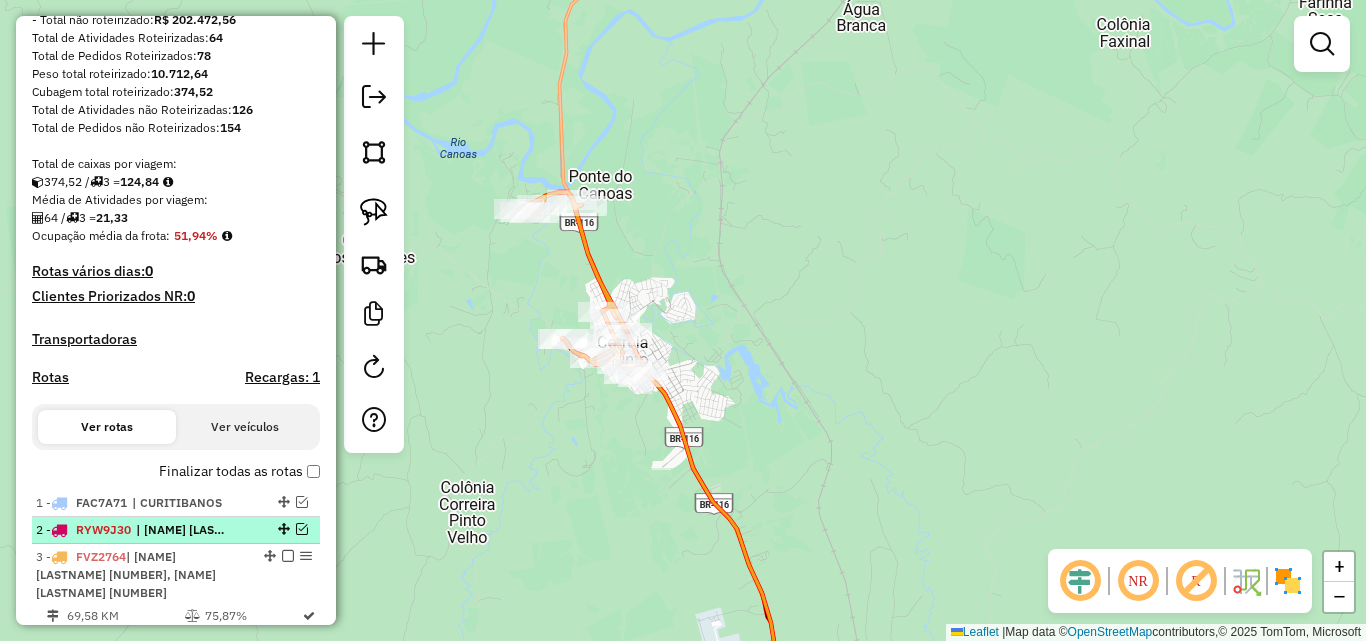 click at bounding box center (302, 529) 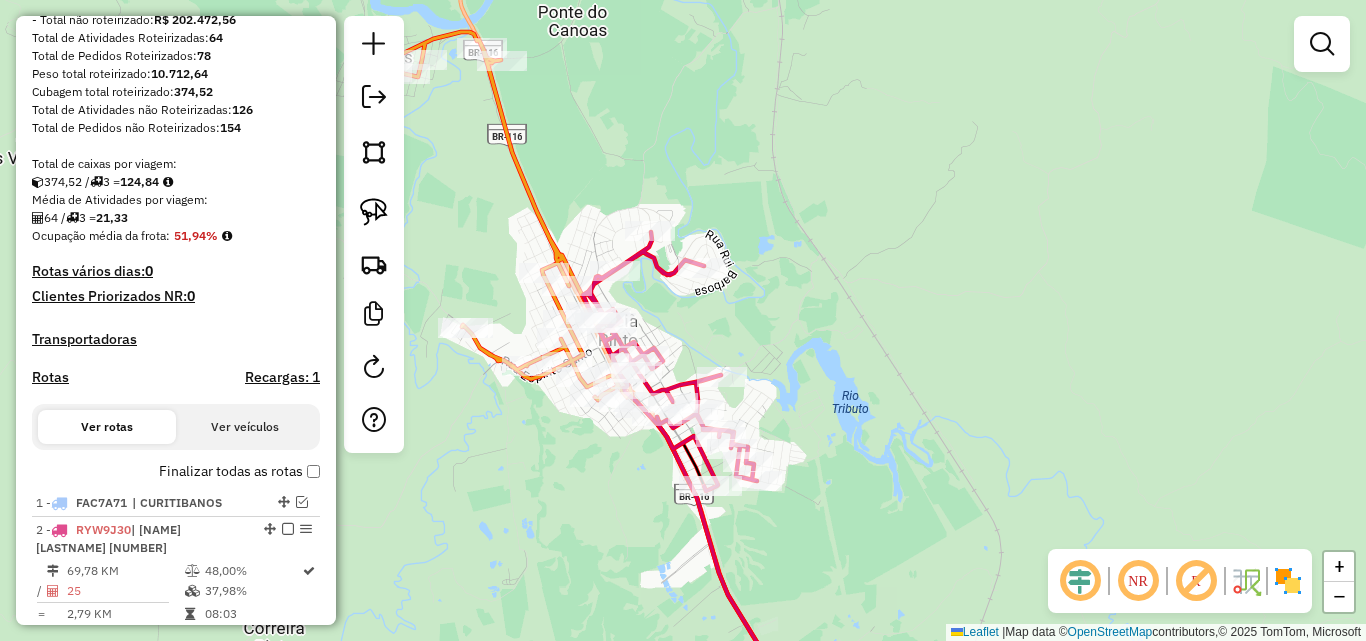 drag, startPoint x: 679, startPoint y: 296, endPoint x: 709, endPoint y: 313, distance: 34.48188 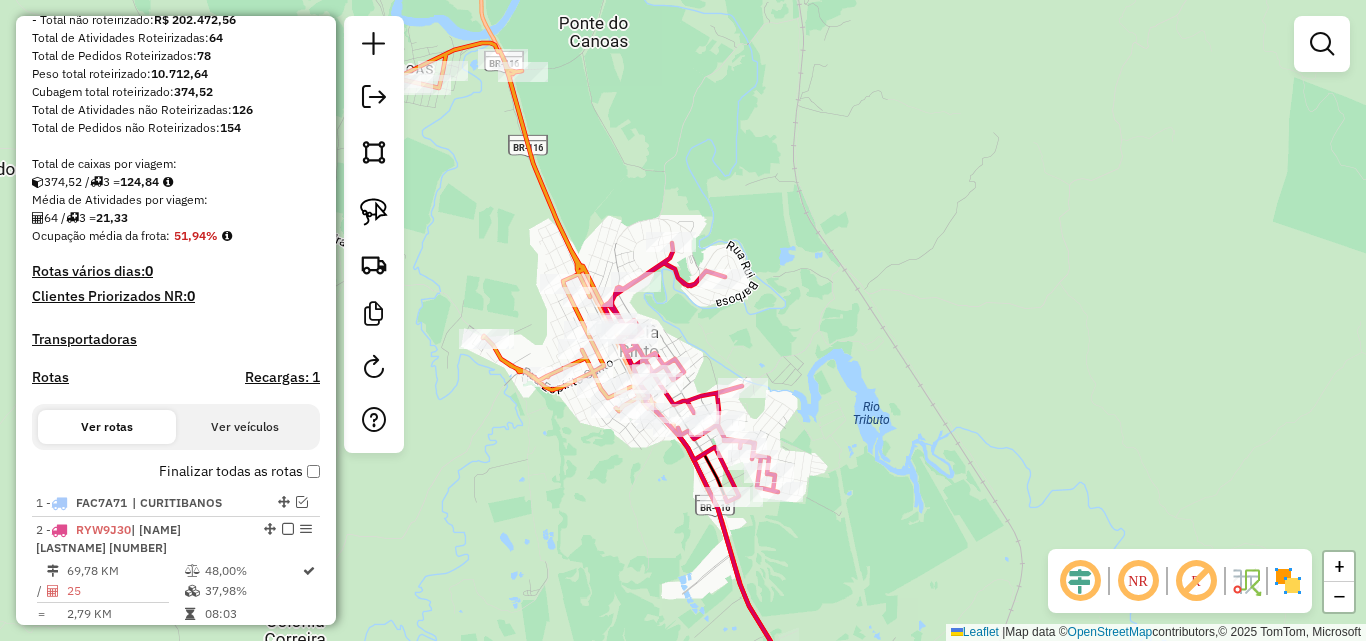 click on "Janela de atendimento Grade de atendimento Capacidade Transportadoras Veículos Cliente Pedidos  Rotas Selecione os dias de semana para filtrar as janelas de atendimento  Seg   Ter   Qua   Qui   Sex   Sáb   Dom  Informe o período da janela de atendimento: De: Até:  Filtrar exatamente a janela do cliente  Considerar janela de atendimento padrão  Selecione os dias de semana para filtrar as grades de atendimento  Seg   Ter   Qua   Qui   Sex   Sáb   Dom   Considerar clientes sem dia de atendimento cadastrado  Clientes fora do dia de atendimento selecionado Filtrar as atividades entre os valores definidos abaixo:  Peso mínimo:   Peso máximo:   Cubagem mínima:   Cubagem máxima:   De:   Até:  Filtrar as atividades entre o tempo de atendimento definido abaixo:  De:   Até:   Considerar capacidade total dos clientes não roteirizados Transportadora: Selecione um ou mais itens Tipo de veículo: Selecione um ou mais itens Veículo: Selecione um ou mais itens Motorista: Selecione um ou mais itens Nome: Rótulo:" 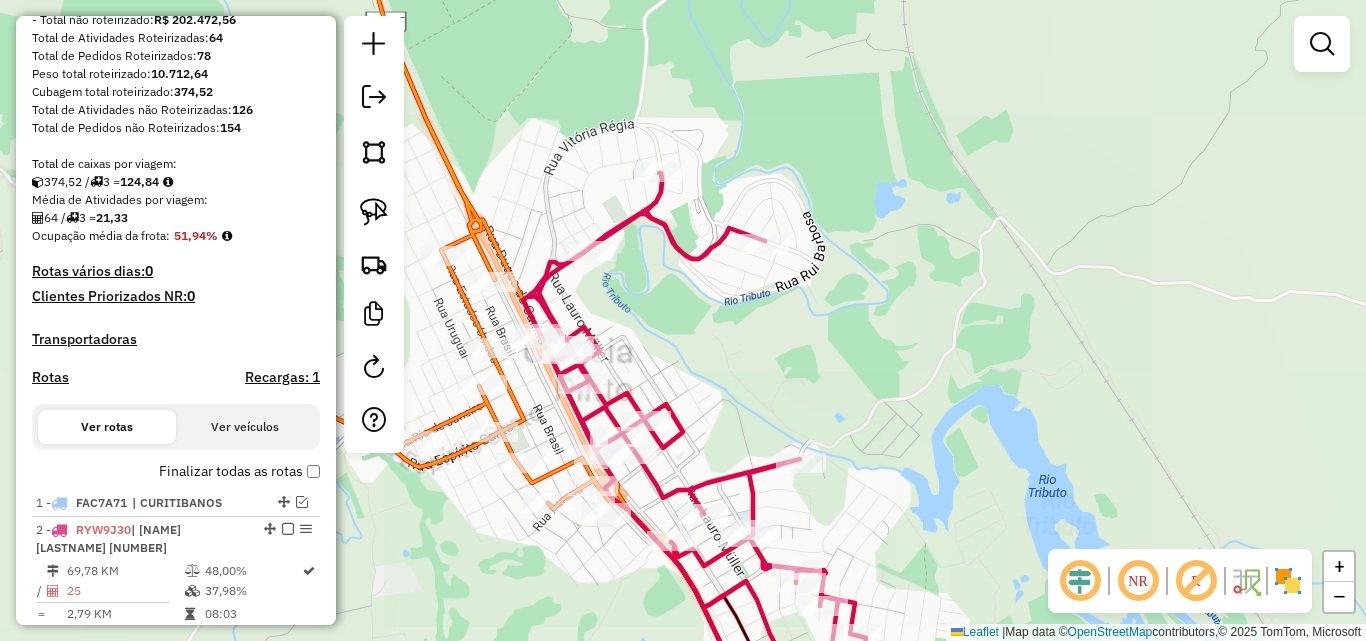 drag, startPoint x: 704, startPoint y: 346, endPoint x: 807, endPoint y: 331, distance: 104.0865 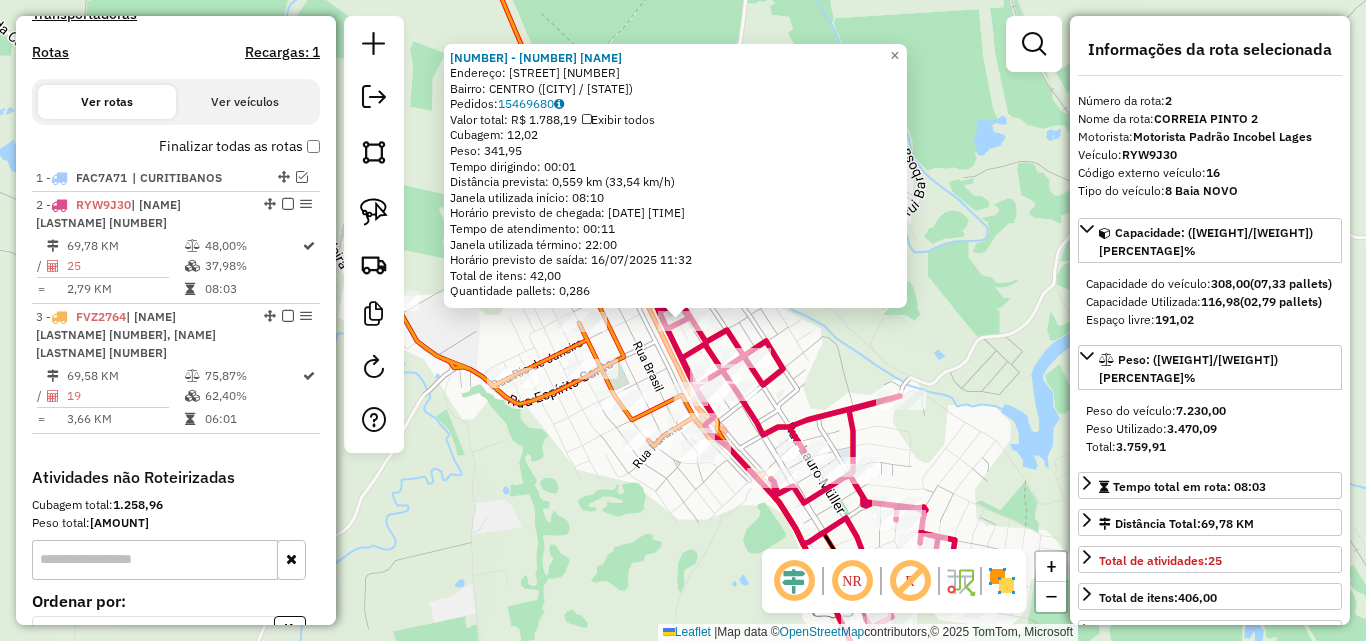 scroll, scrollTop: 801, scrollLeft: 0, axis: vertical 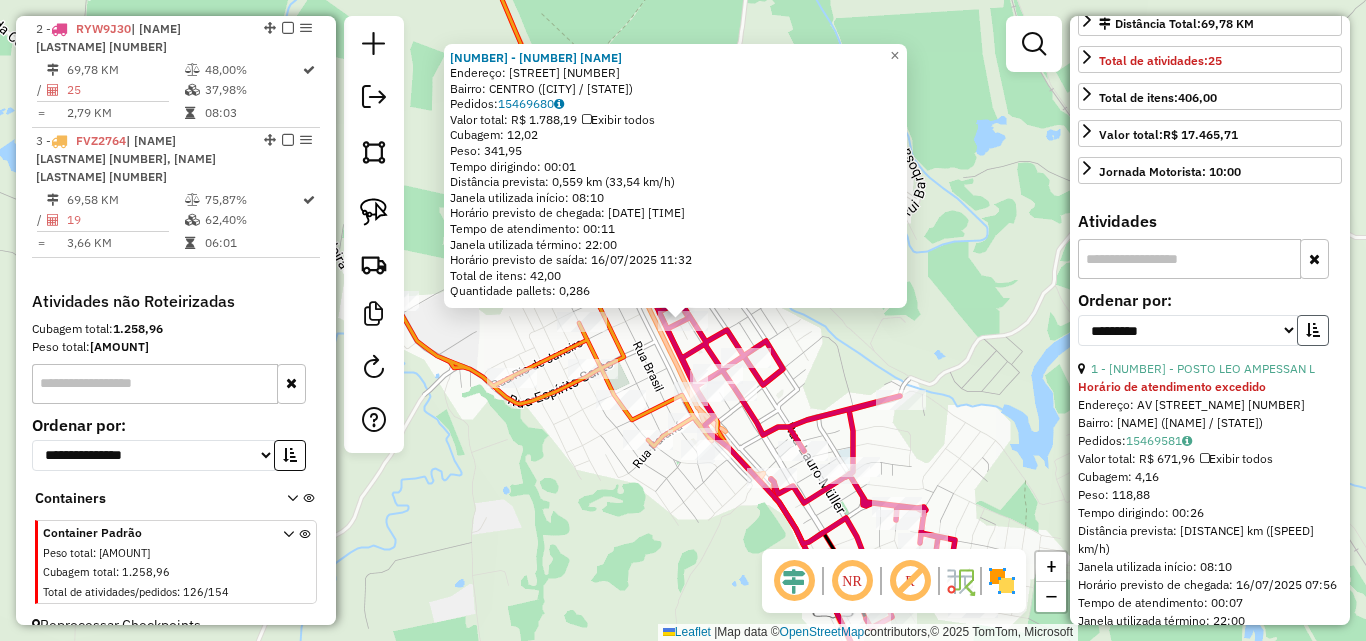 click at bounding box center (1313, 330) 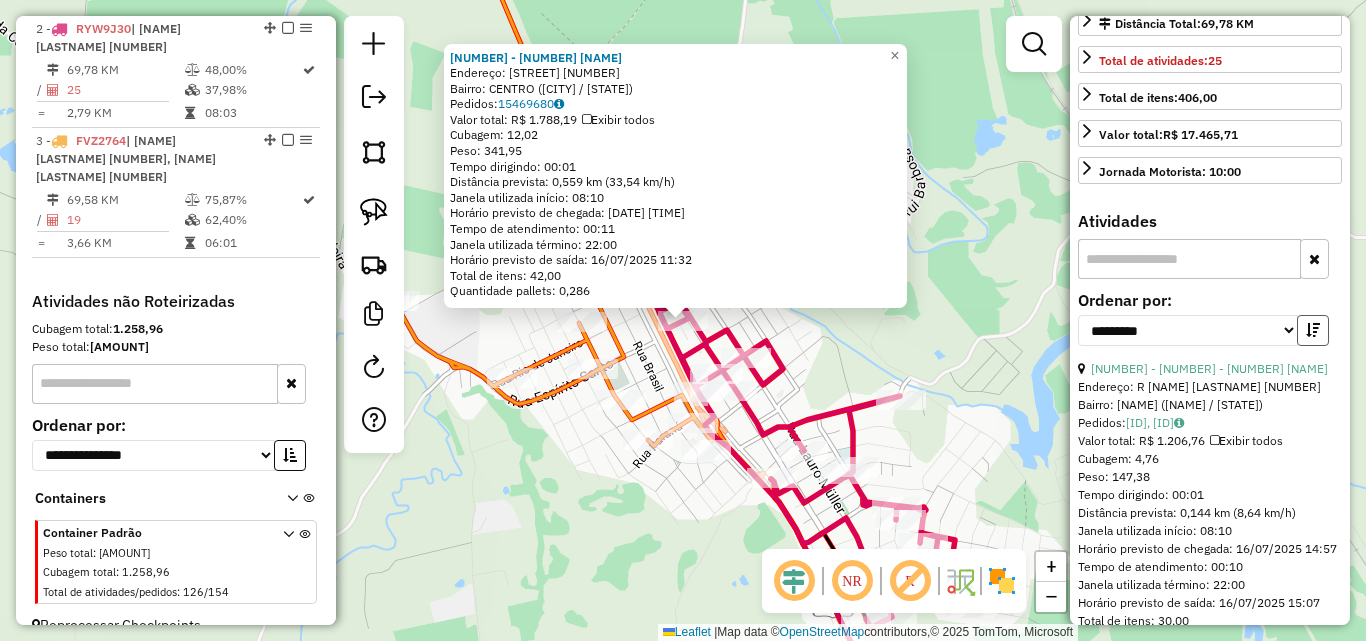 click at bounding box center (1313, 330) 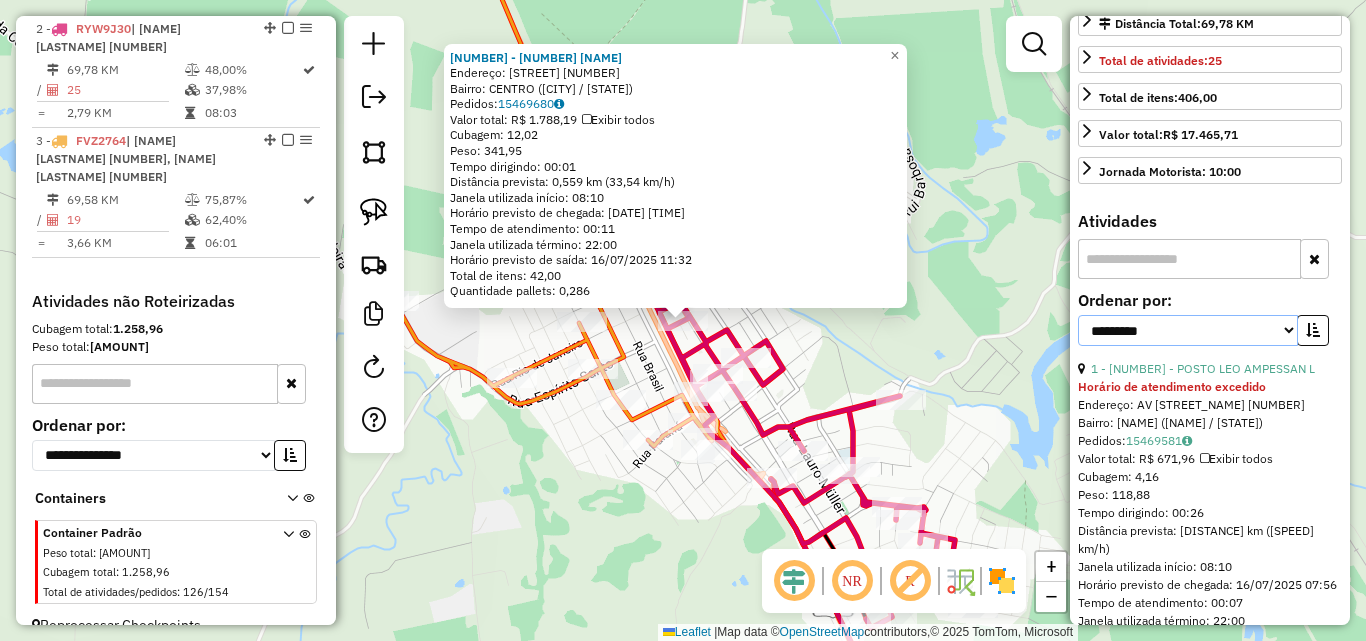 click on "**********" at bounding box center (1188, 330) 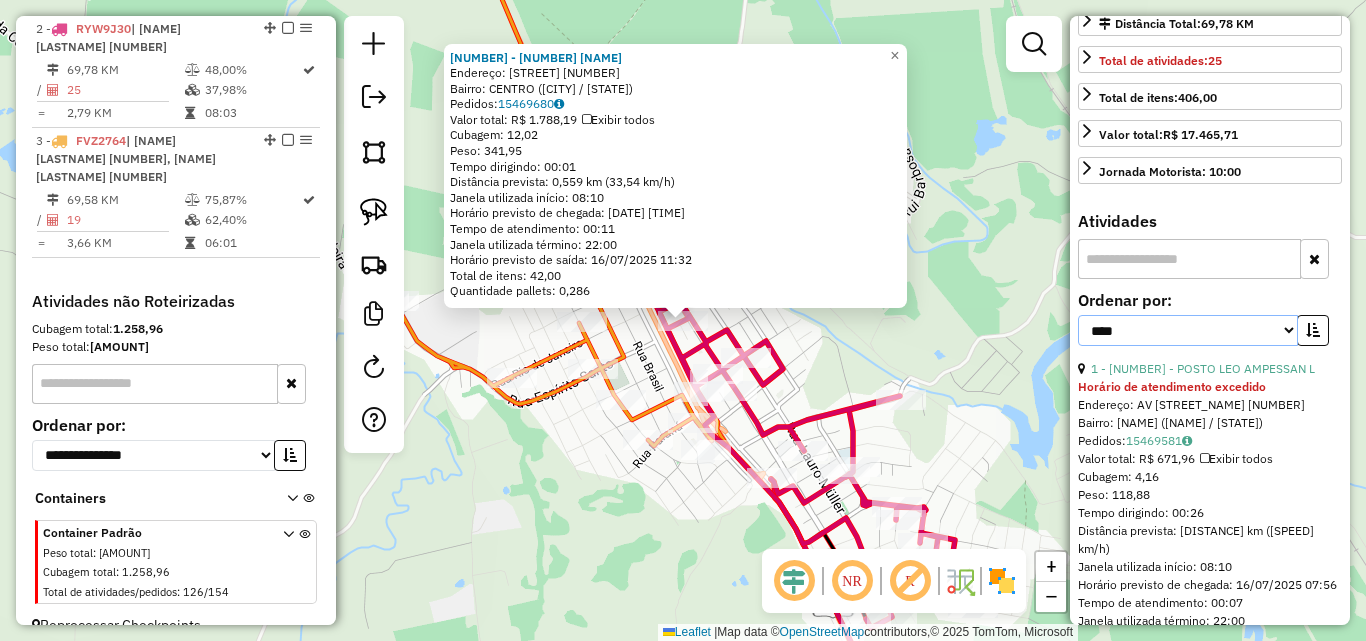 click on "**********" at bounding box center [1188, 330] 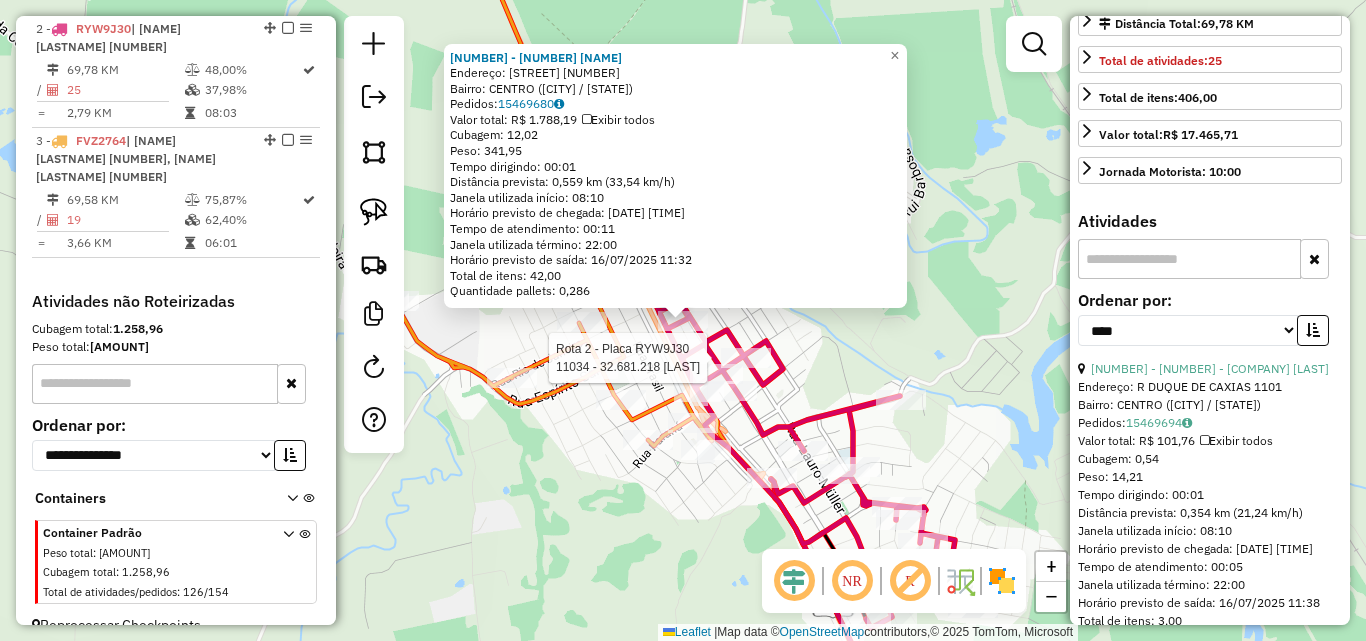 click on "Rota 2 - Placa [PLATE]  [NUMBER] - [NUMBER] [NAME] [LASTNAME] Rota 2 - Placa [PLATE]  [NUMBER] - [NUMBER] [NAME] [LASTNAME] [NUMBER] - [NUMBER] [NAME] [LASTNAME]  Endereço: AV  [NAME] [LASTNAME]               [NUMBER]   Bairro: [NAME] ([NAME] / [STATE])   Pedidos:  [NUMBER]   Valor total: [CURRENCY] [AMOUNT]   Exibir todos   Cubagem: [AMOUNT]  Peso: [AMOUNT]  Tempo dirigindo: [TIME]   Distância prevista: [AMOUNT] km ([SPEED] km/h)   Janela utilizada início: [TIME]   Horário previsto de chegada: [DATE] [TIME]   Tempo de atendimento: [TIME]   Janela utilizada término: [TIME]   Horário previsto de saída: [DATE] [TIME]   Total de itens: [AMOUNT]   Quantidade pallets: [AMOUNT]  × Janela de atendimento Grade de atendimento Capacidade Transportadoras Veículos Cliente Pedidos  Rotas Selecione os dias de semana para filtrar as janelas de atendimento  Seg   Ter   Qua   Qui   Sex   Sáb   Dom  Informe o período da janela de atendimento: De: Até:  Filtrar exatamente a janela do cliente  Considerar janela de atendimento padrão   Seg   Ter   Qua   Qui   Sex   Sáb" 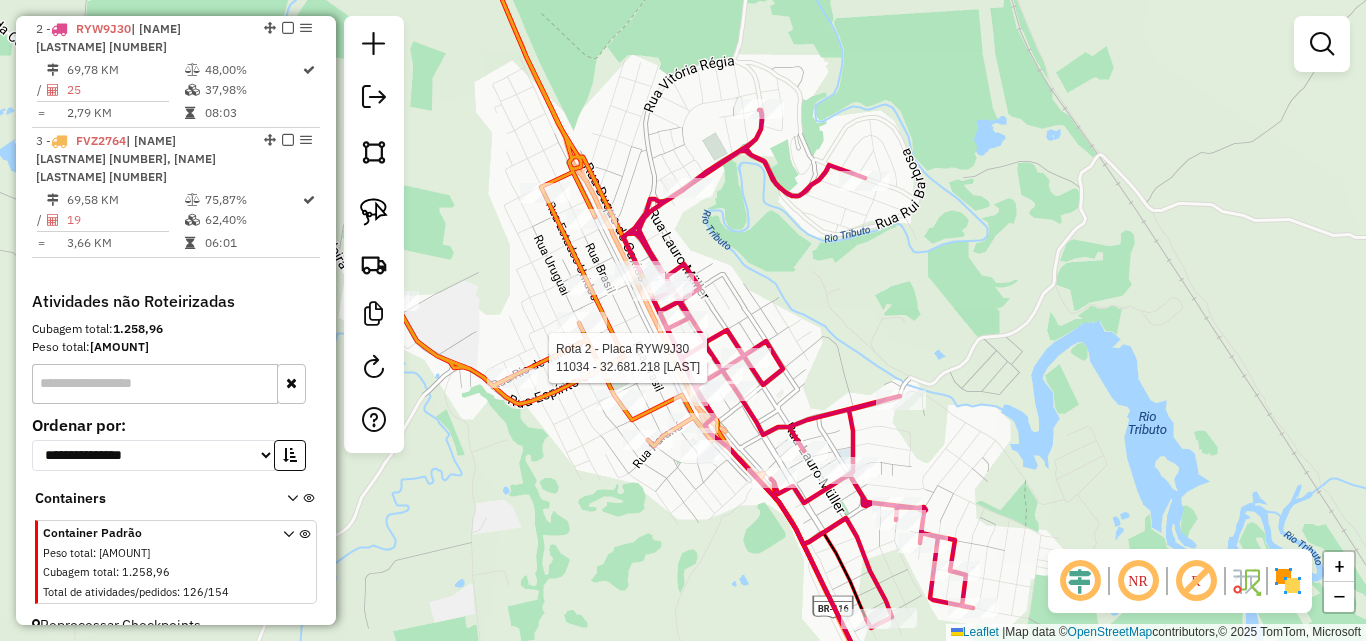 select on "*********" 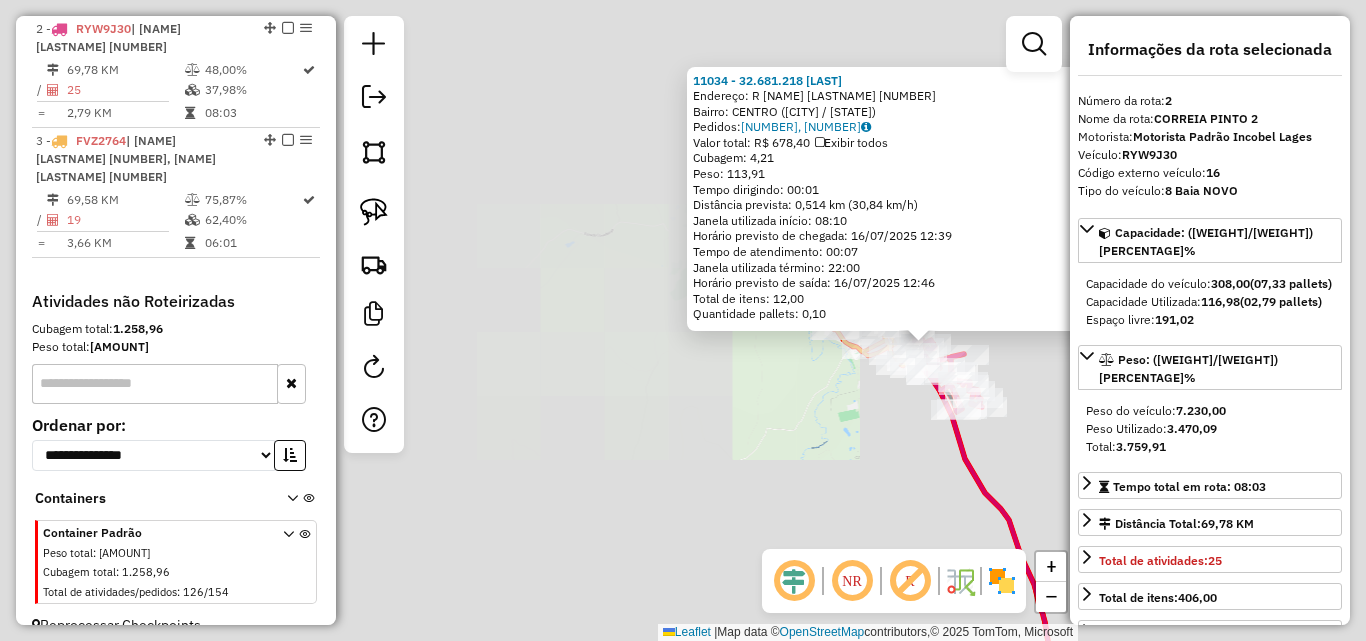 scroll, scrollTop: 400, scrollLeft: 0, axis: vertical 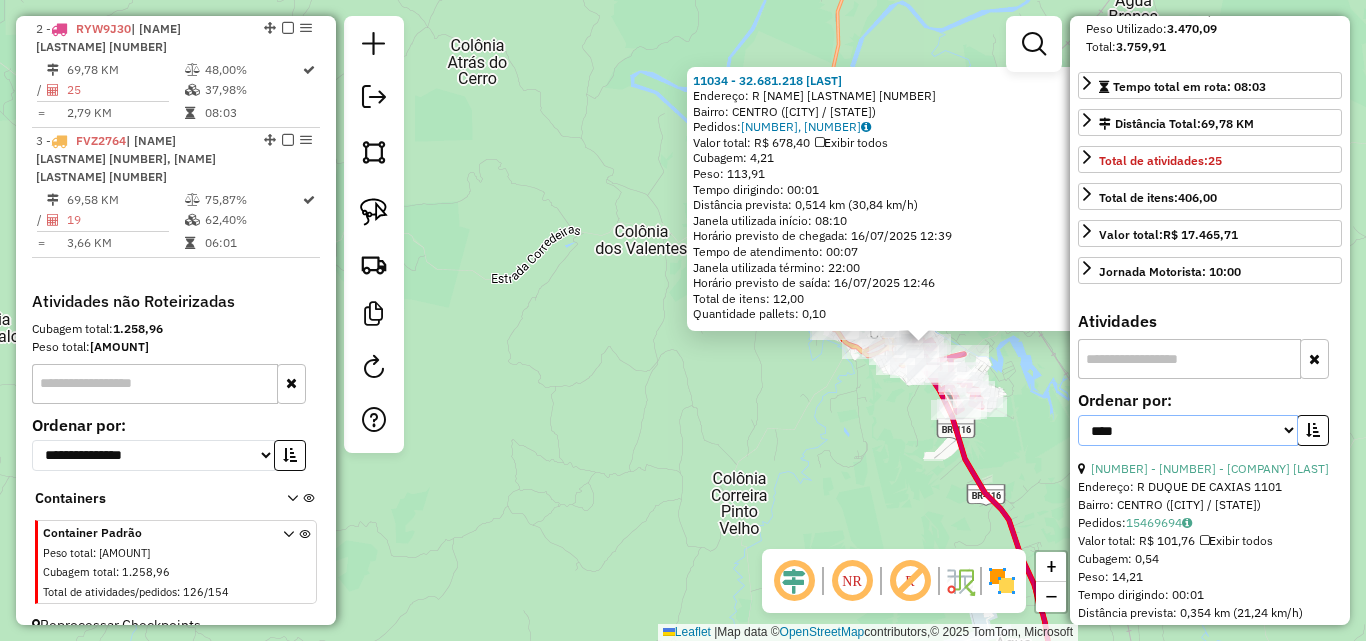 click on "**********" at bounding box center (1188, 430) 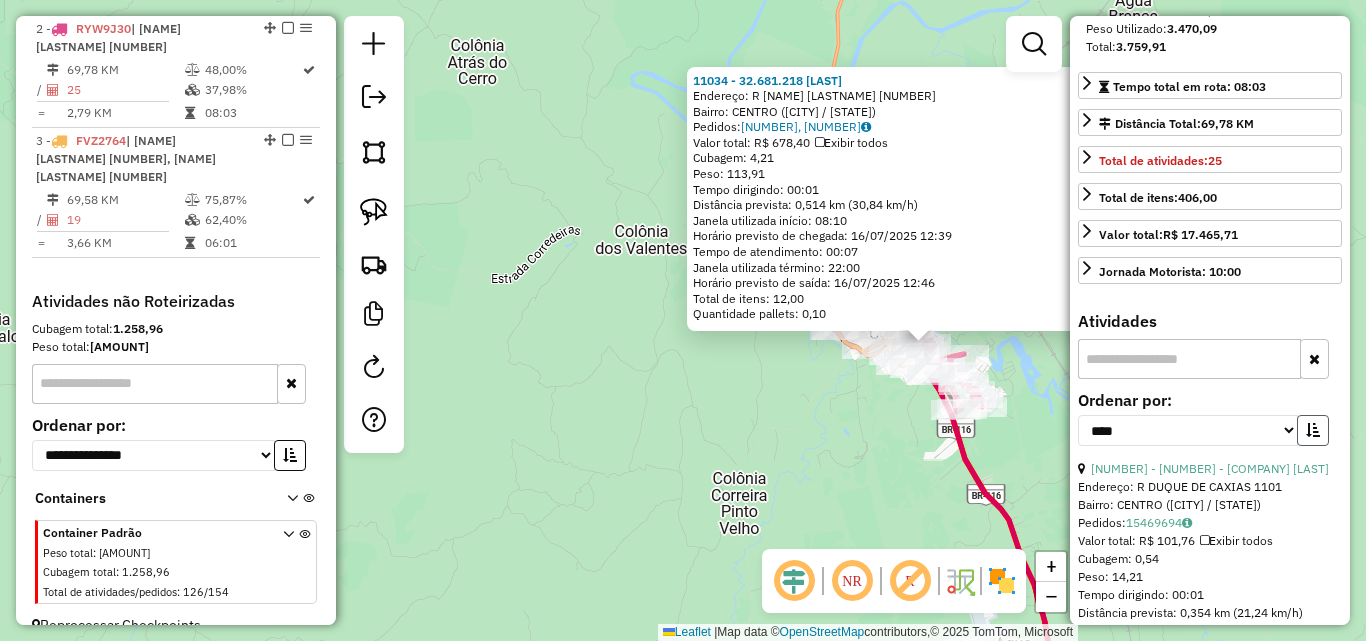 click at bounding box center [1313, 430] 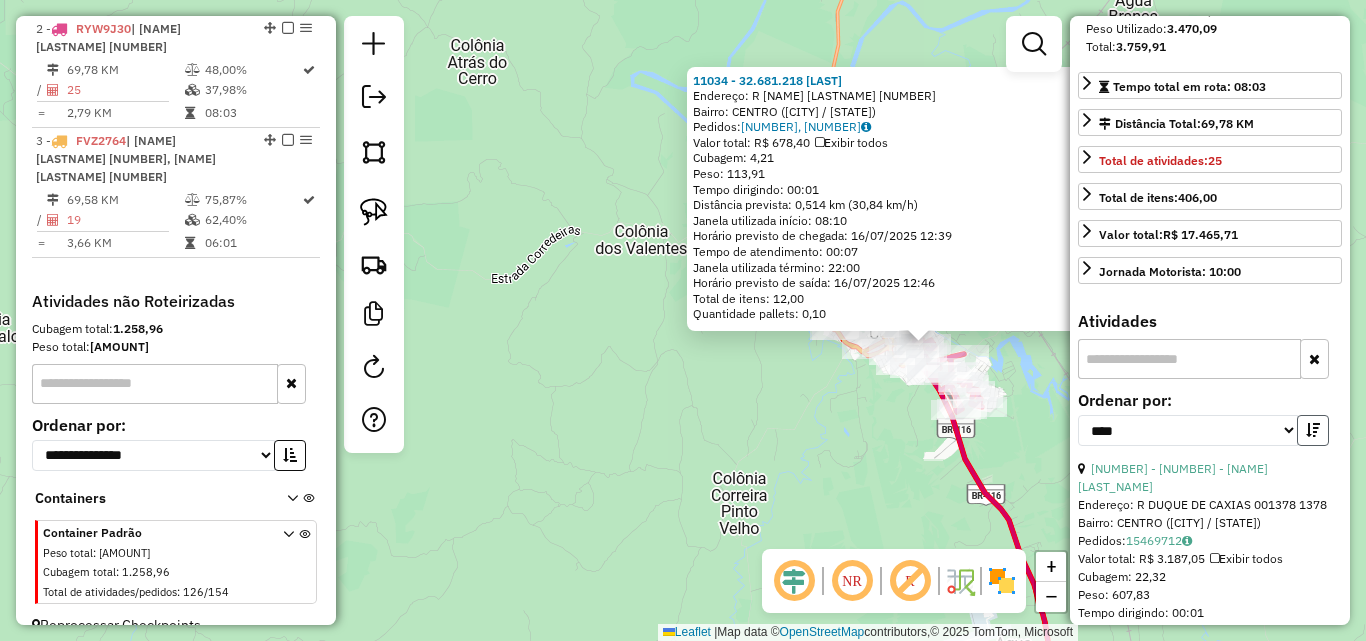 click at bounding box center [1313, 430] 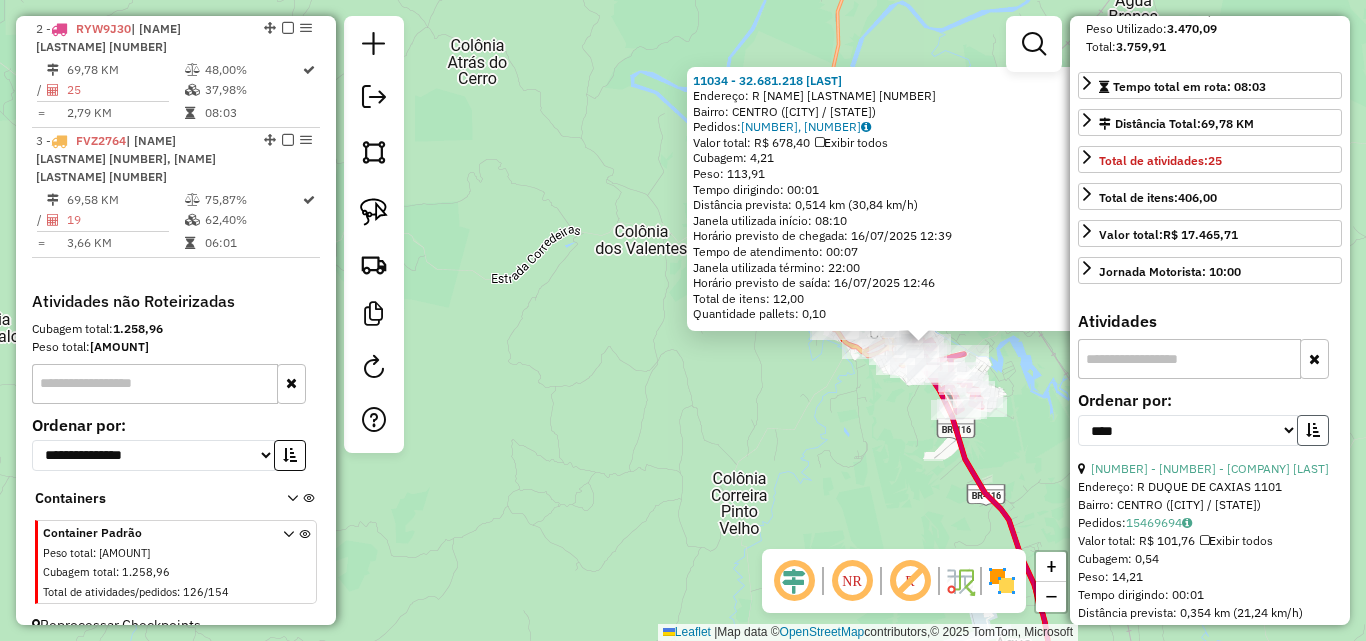 click at bounding box center [1313, 430] 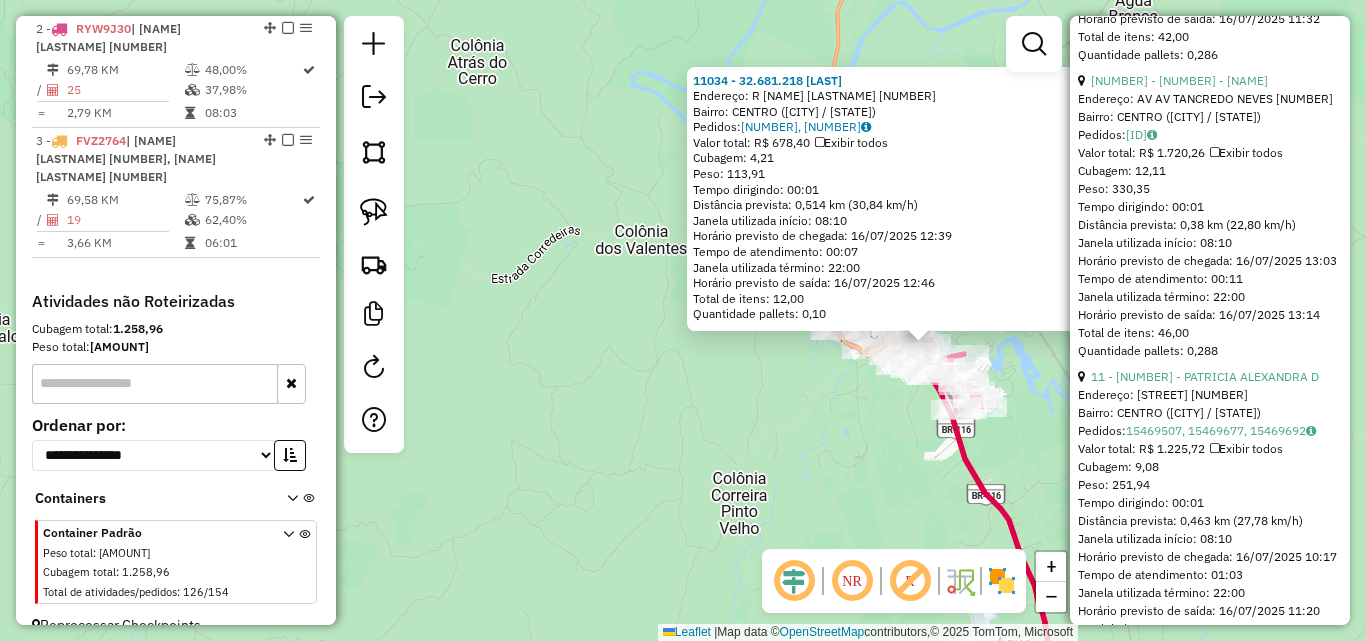 scroll, scrollTop: 1700, scrollLeft: 0, axis: vertical 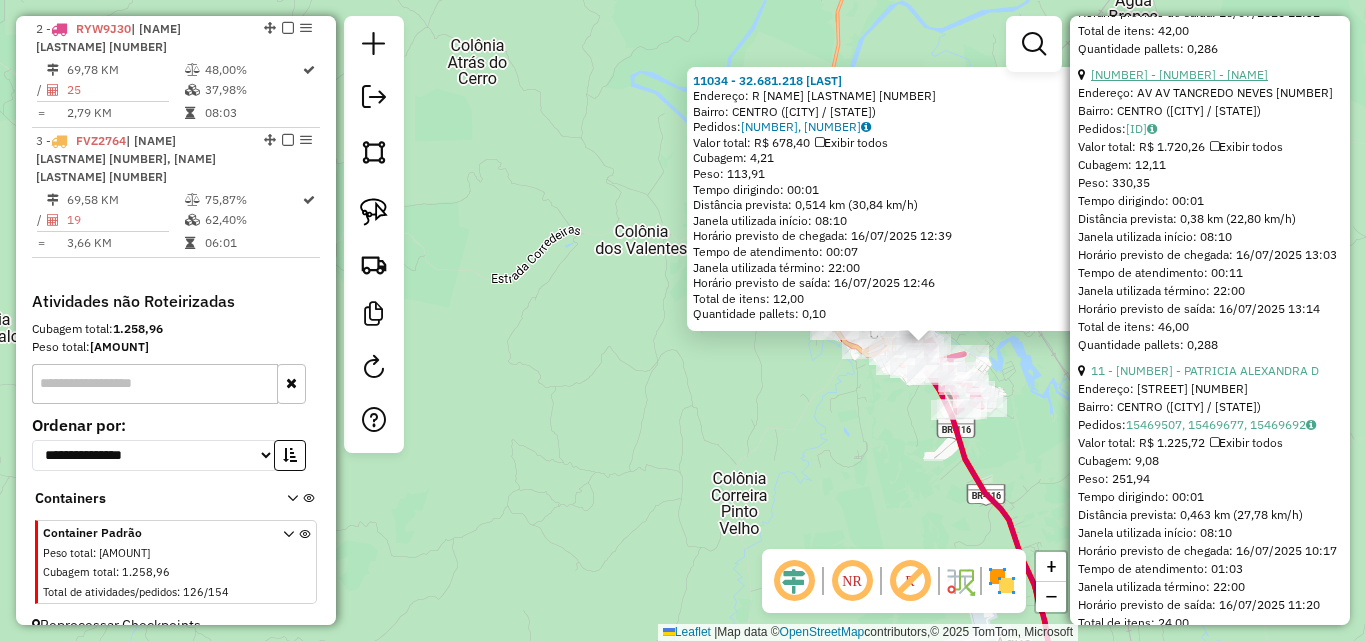 click on "[NUMBER] - [NUMBER] - [NAME]" at bounding box center (1179, 74) 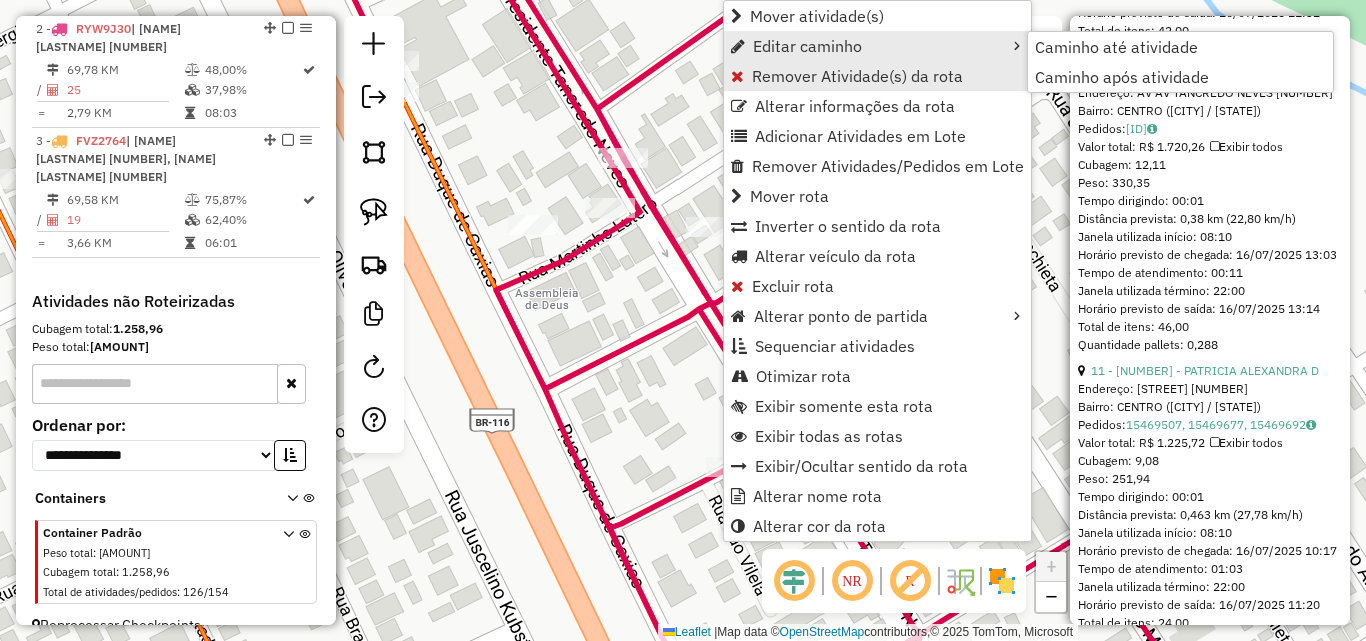 click on "Remover Atividade(s) da rota" at bounding box center [857, 76] 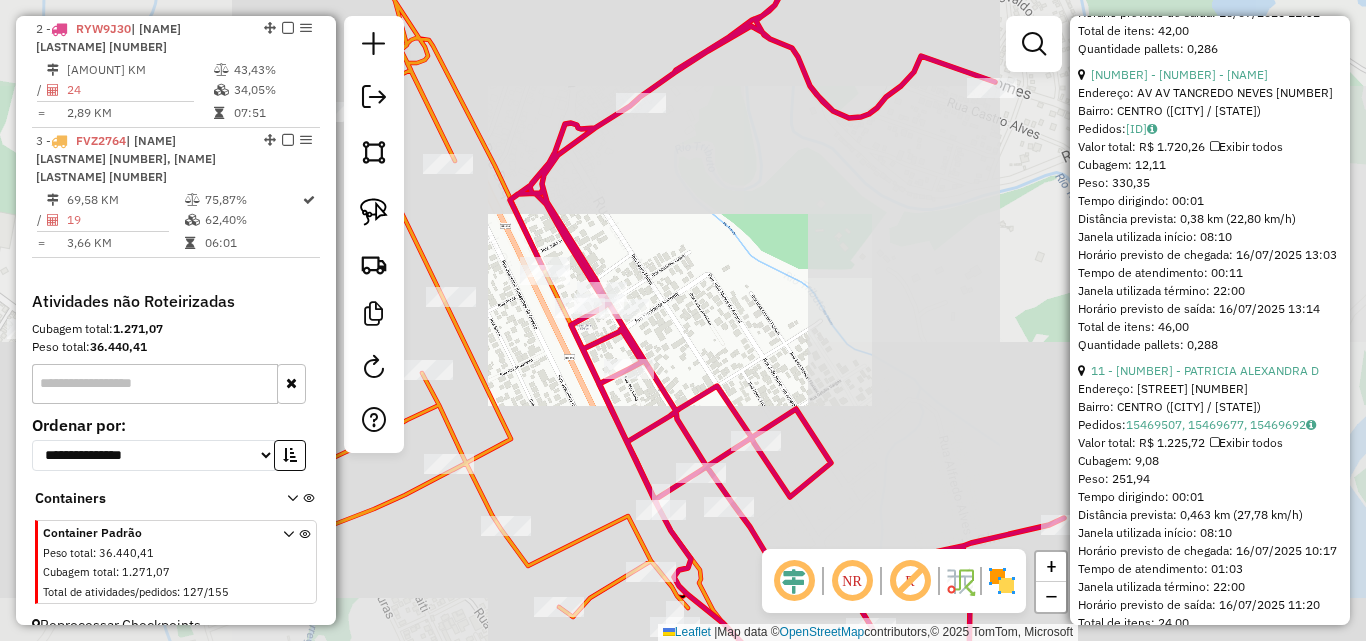 drag, startPoint x: 771, startPoint y: 264, endPoint x: 817, endPoint y: 246, distance: 49.396355 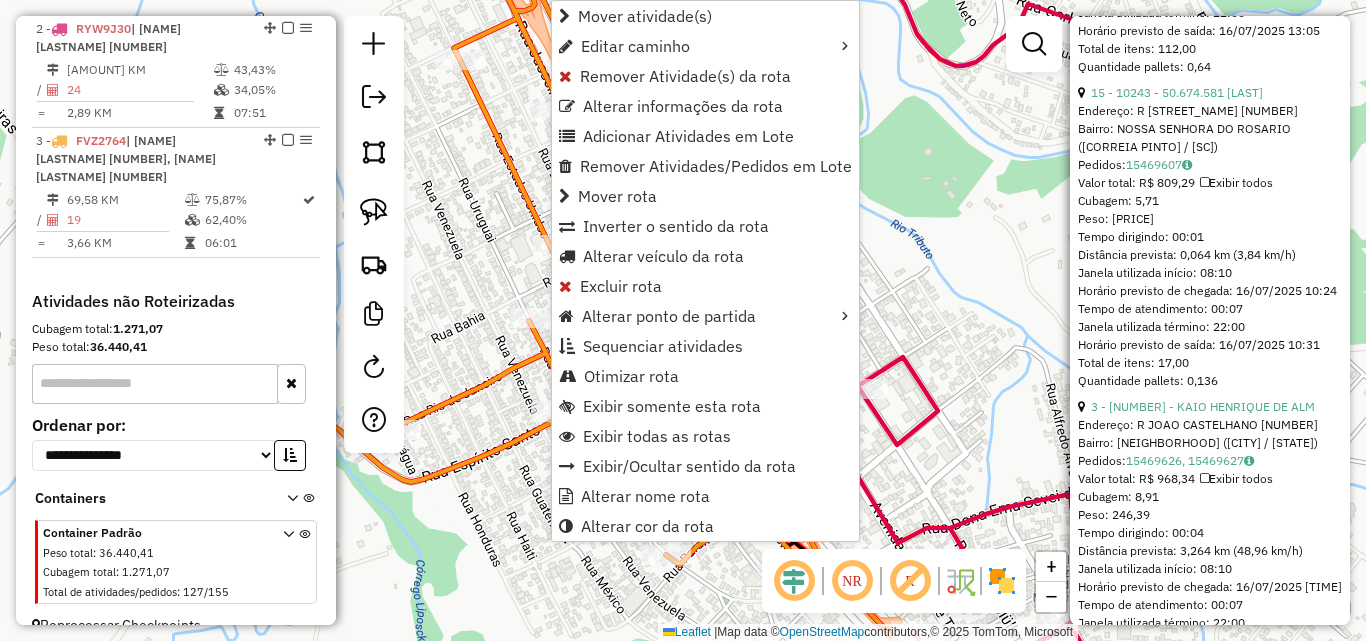 scroll, scrollTop: 810, scrollLeft: 0, axis: vertical 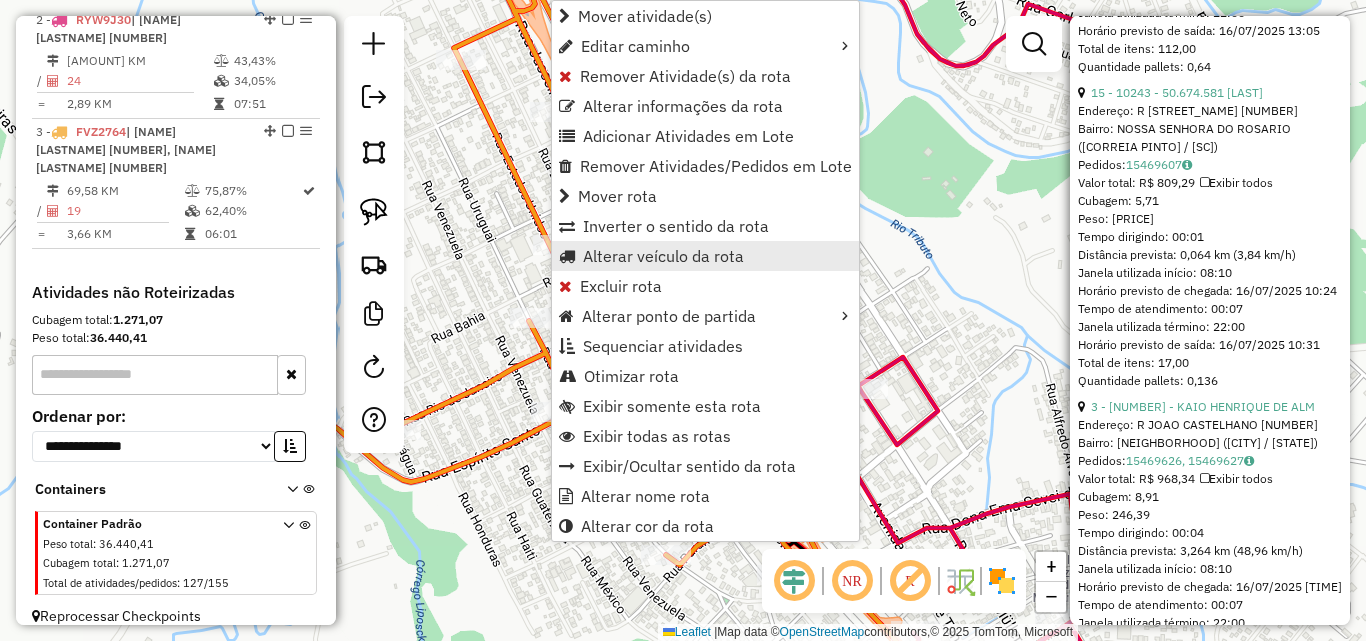 click on "Alterar veículo da rota" at bounding box center (663, 256) 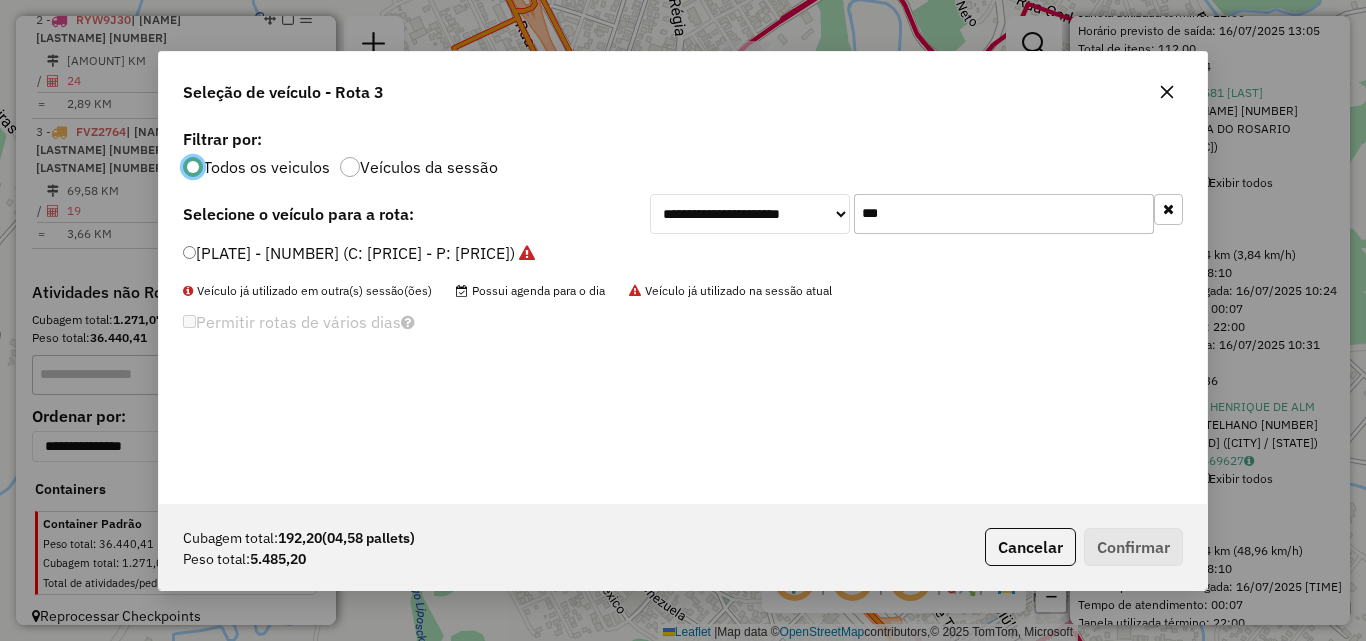 scroll, scrollTop: 11, scrollLeft: 6, axis: both 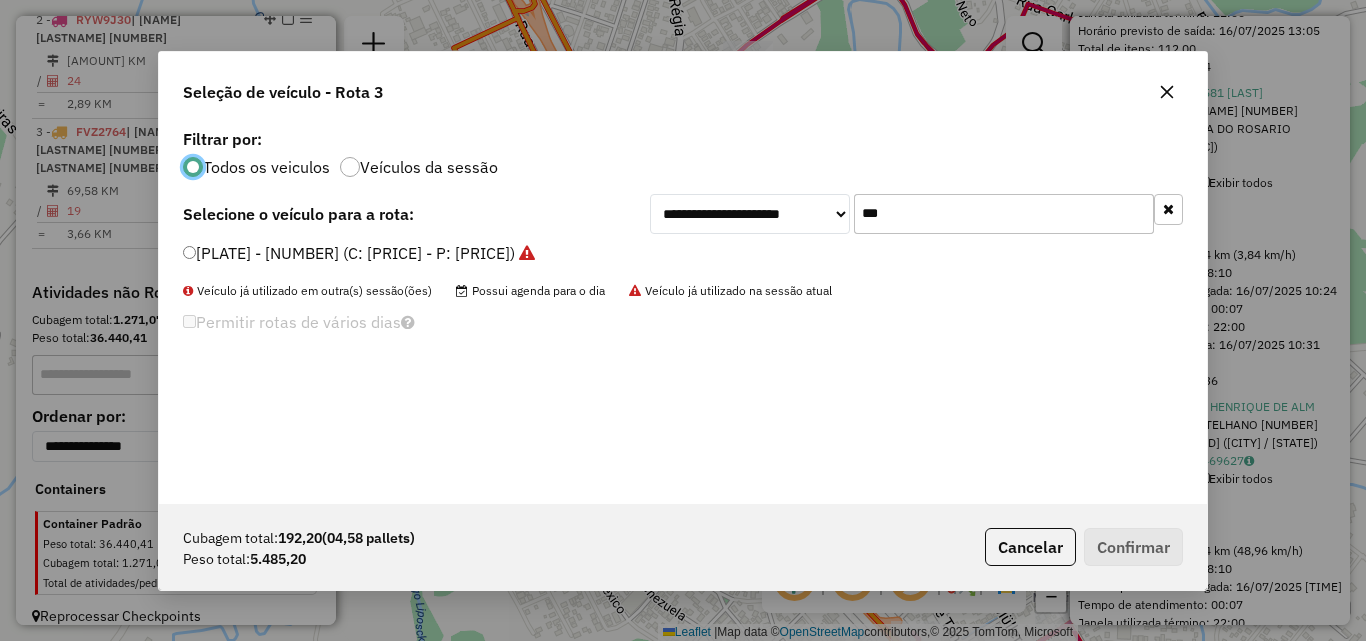 click on "***" 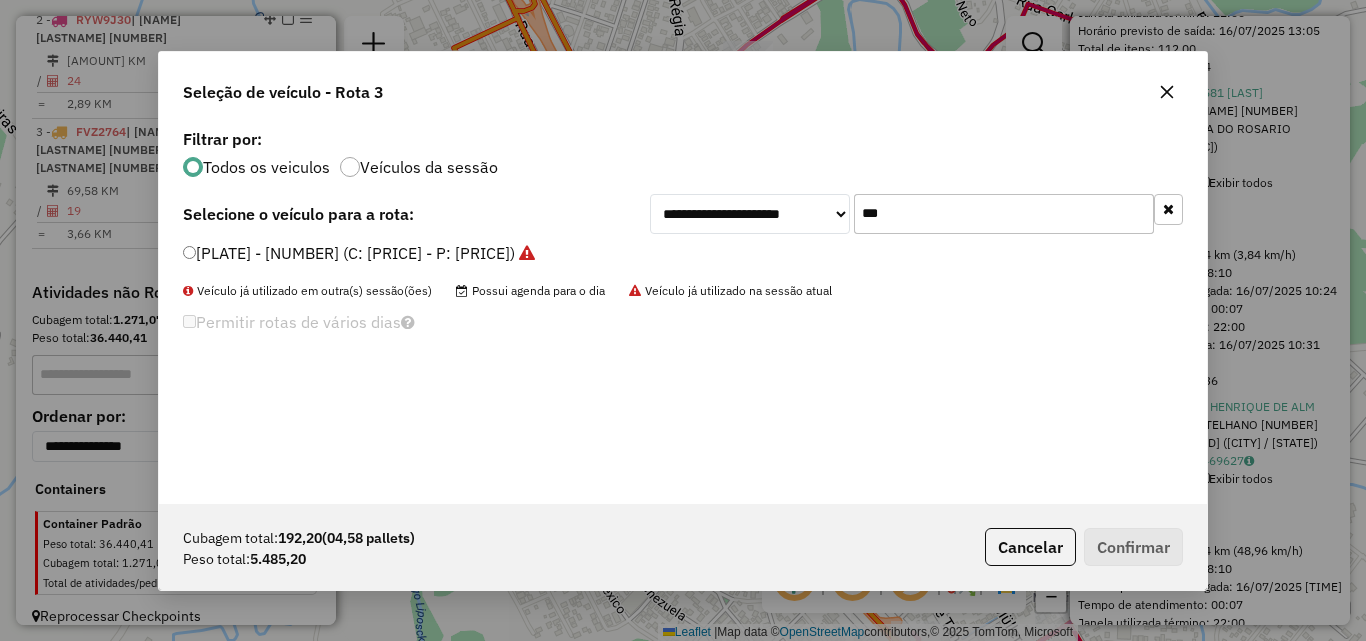 click on "***" 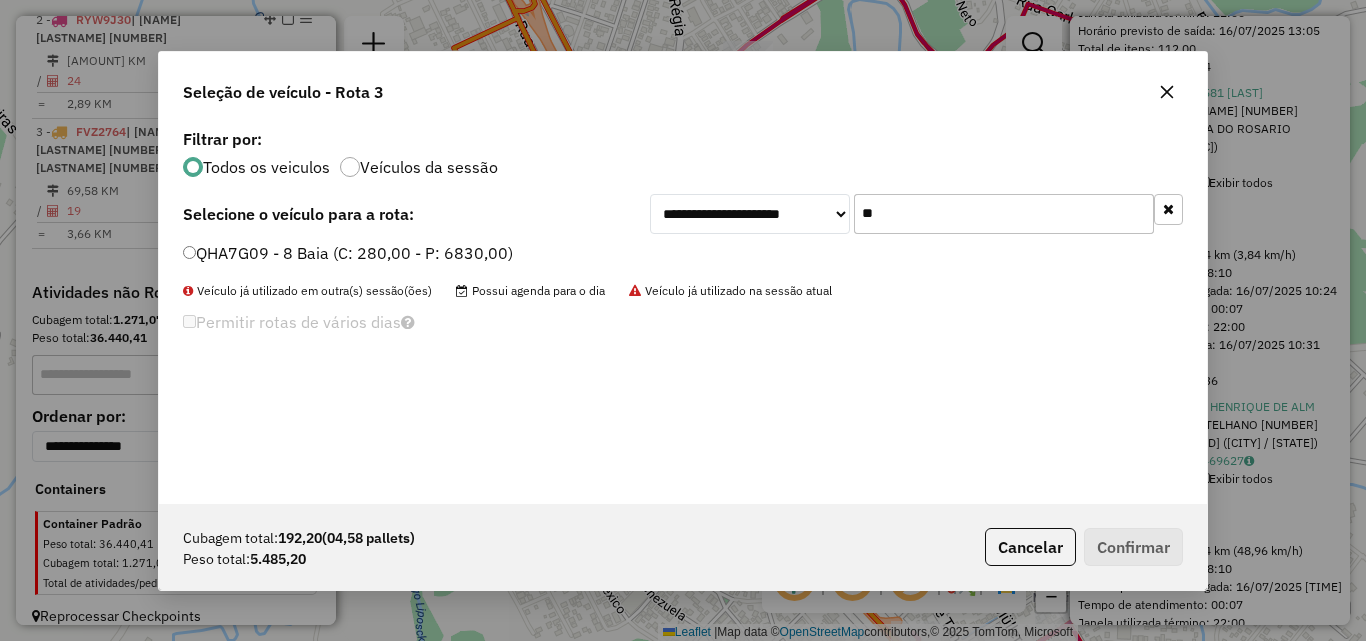 type on "**" 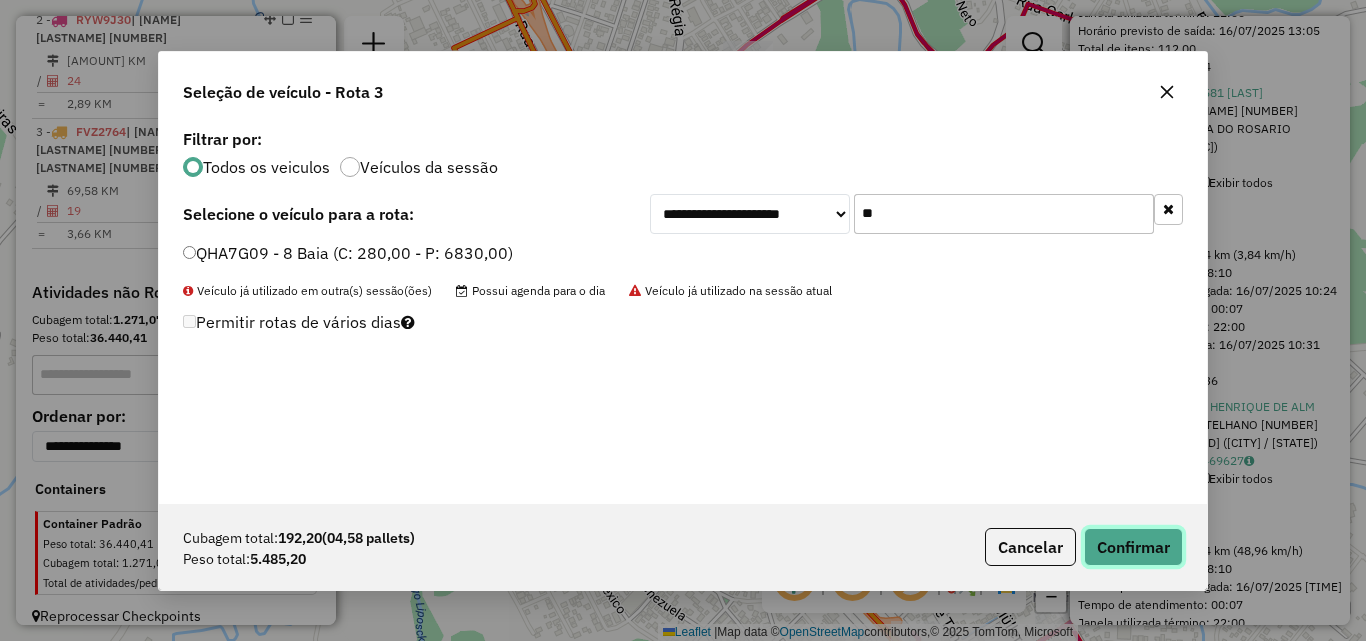 drag, startPoint x: 1117, startPoint y: 535, endPoint x: 1062, endPoint y: 509, distance: 60.835846 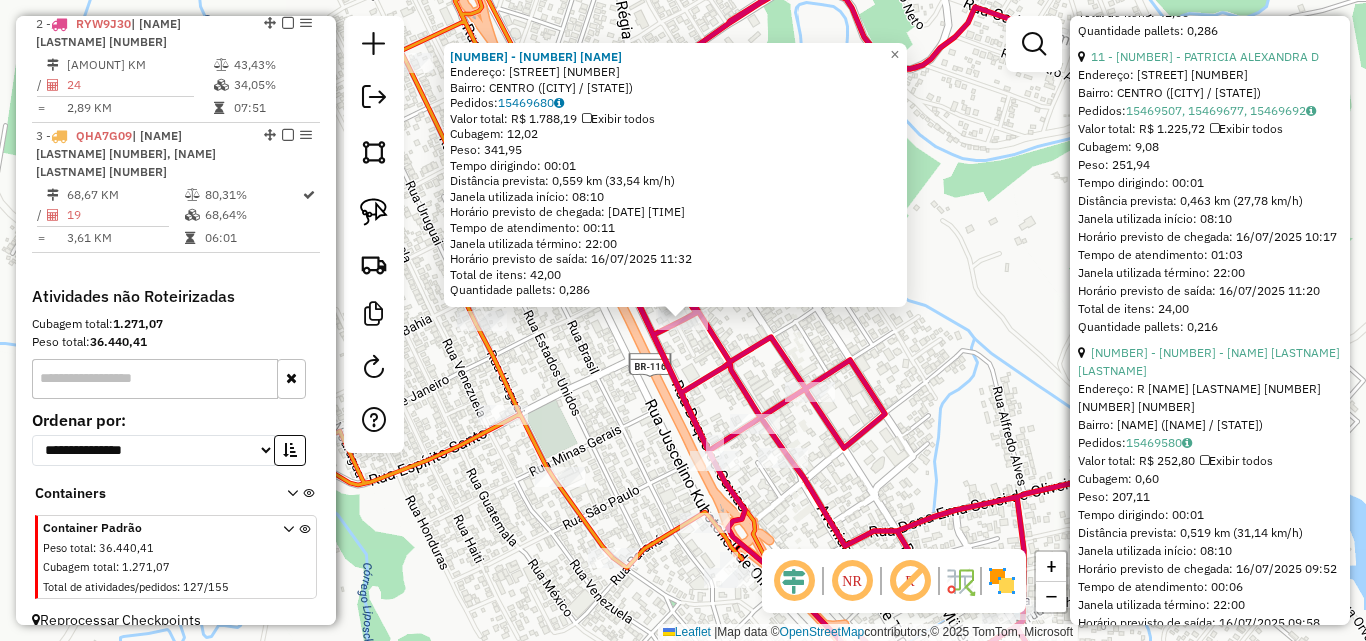 scroll, scrollTop: 801, scrollLeft: 0, axis: vertical 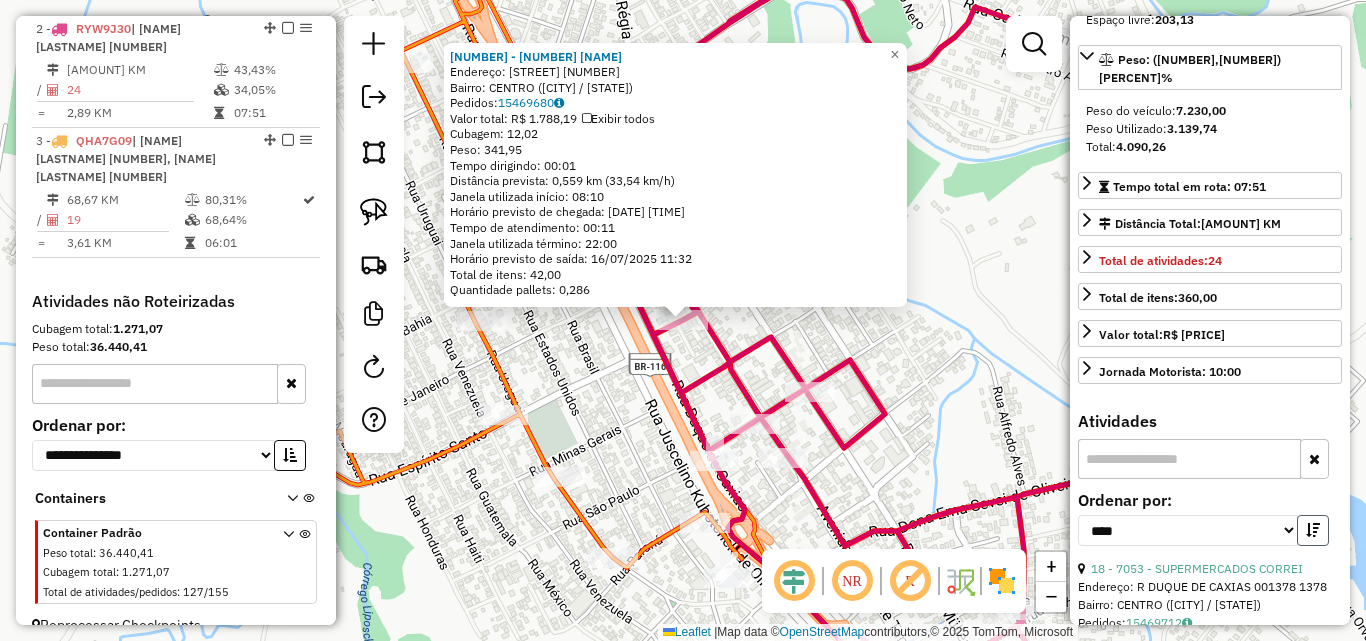 click at bounding box center (1313, 530) 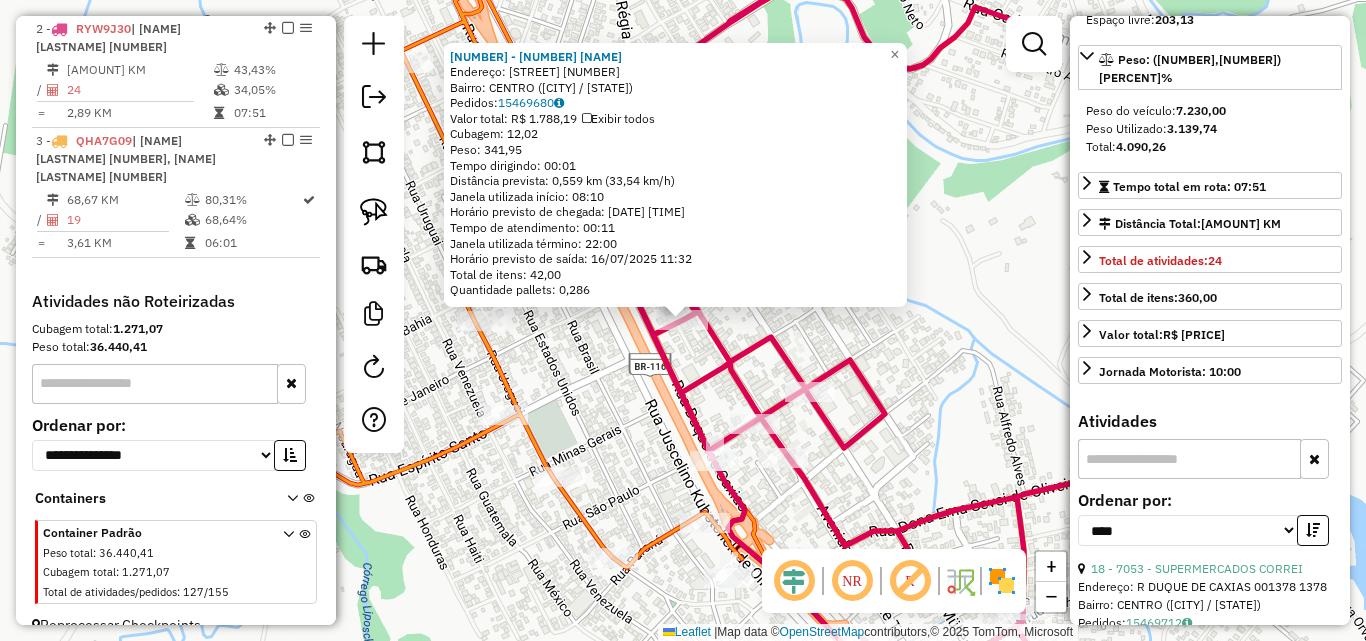 click on "Endereço: AV  [STREET NAME]               [NUMBER]   Bairro: [NEIGHBORHOOD] ([CITY] / [STATE])   Pedidos:  [NUMBER]   Valor total: [CURRENCY] [NUMBER]   Exibir todos   Cubagem: [NUMBER]  Peso: [NUMBER]  Tempo dirigindo: [TIME]   Distância prevista: [NUMBER] km ([NUMBER] km/h)   Janela utilizada início: [TIME]   Horário previsto de chegada: [DATE] [TIME]   Tempo de atendimento: [TIME]   Janela utilizada término: [TIME]   Horário previsto de saída: [DATE] [TIME]   Total de itens: [NUMBER]   Quantidade pallets: [NUMBER]  × Janela de atendimento Grade de atendimento Capacidade Transportadoras Veículos Cliente Pedidos  Rotas Selecione os dias de semana para filtrar as janelas de atendimento  Seg   Ter   Qua   Qui   Sex   Sáb   Dom  Informe o período da janela de atendimento: De: Até:  Filtrar exatamente a janela do cliente  Considerar janela de atendimento padrão  Selecione os dias de semana para filtrar as grades de atendimento  Seg   Ter   Qua   Qui   Sex   Sáb   Dom   Peso mínimo:   Peso máximo:" 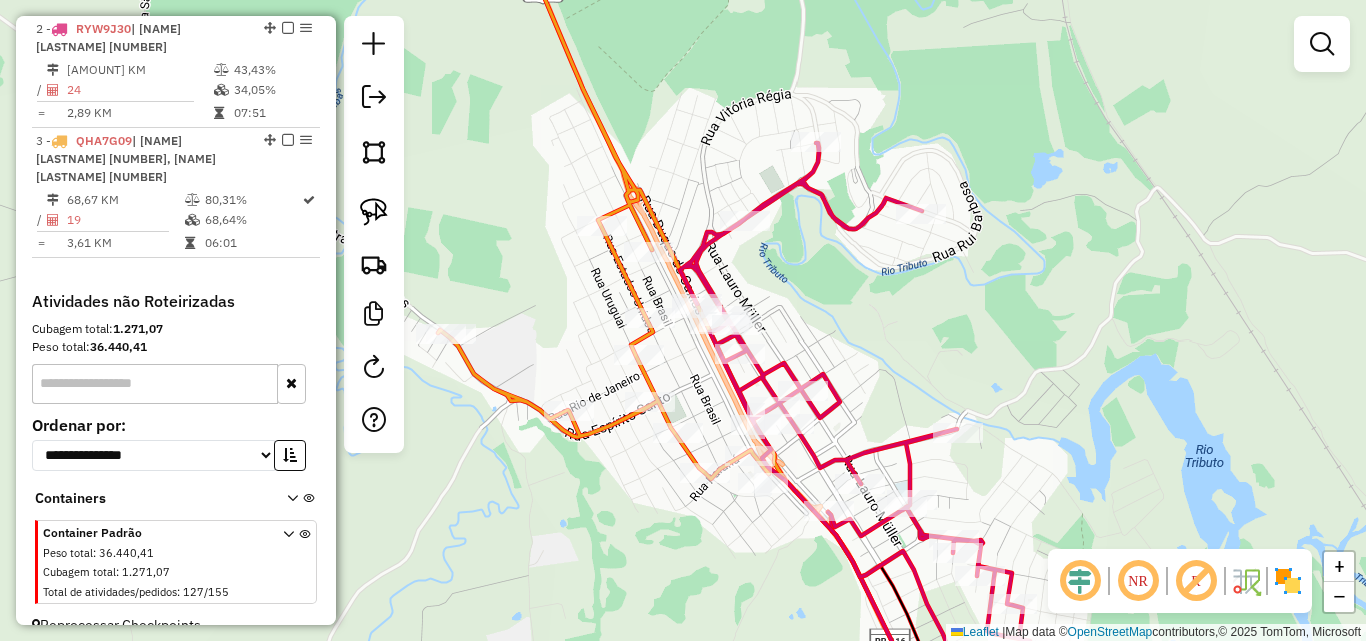 drag, startPoint x: 889, startPoint y: 345, endPoint x: 768, endPoint y: 349, distance: 121.0661 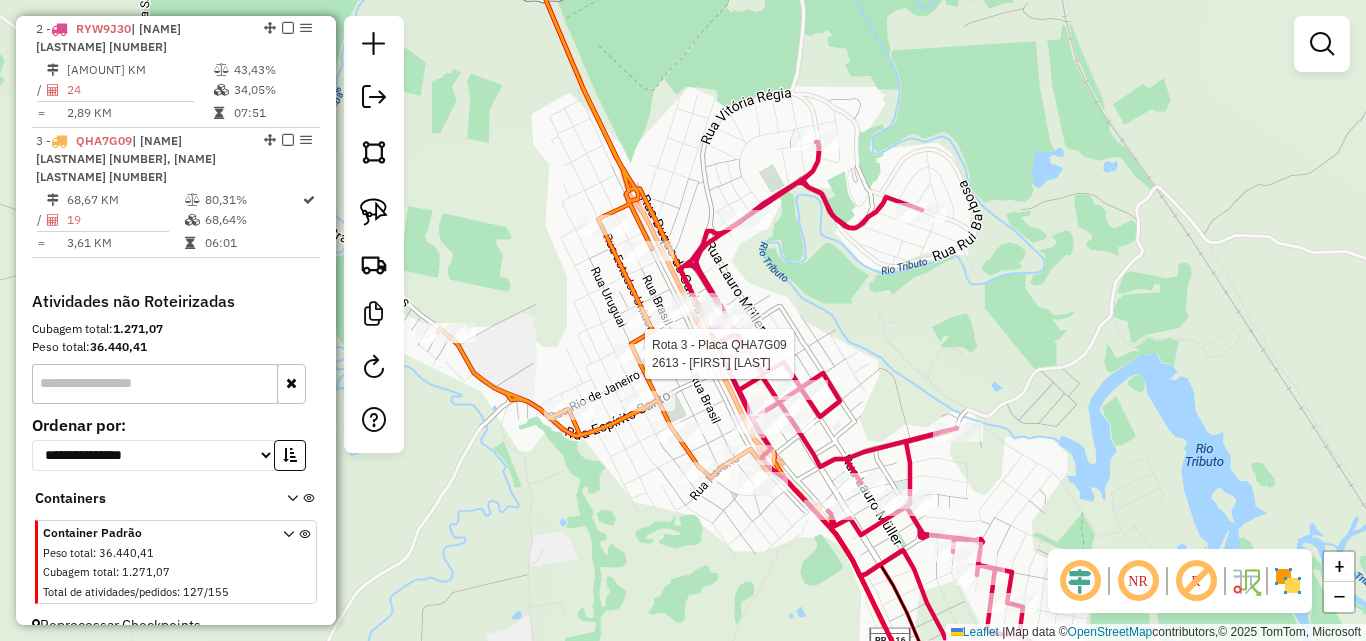 select on "*********" 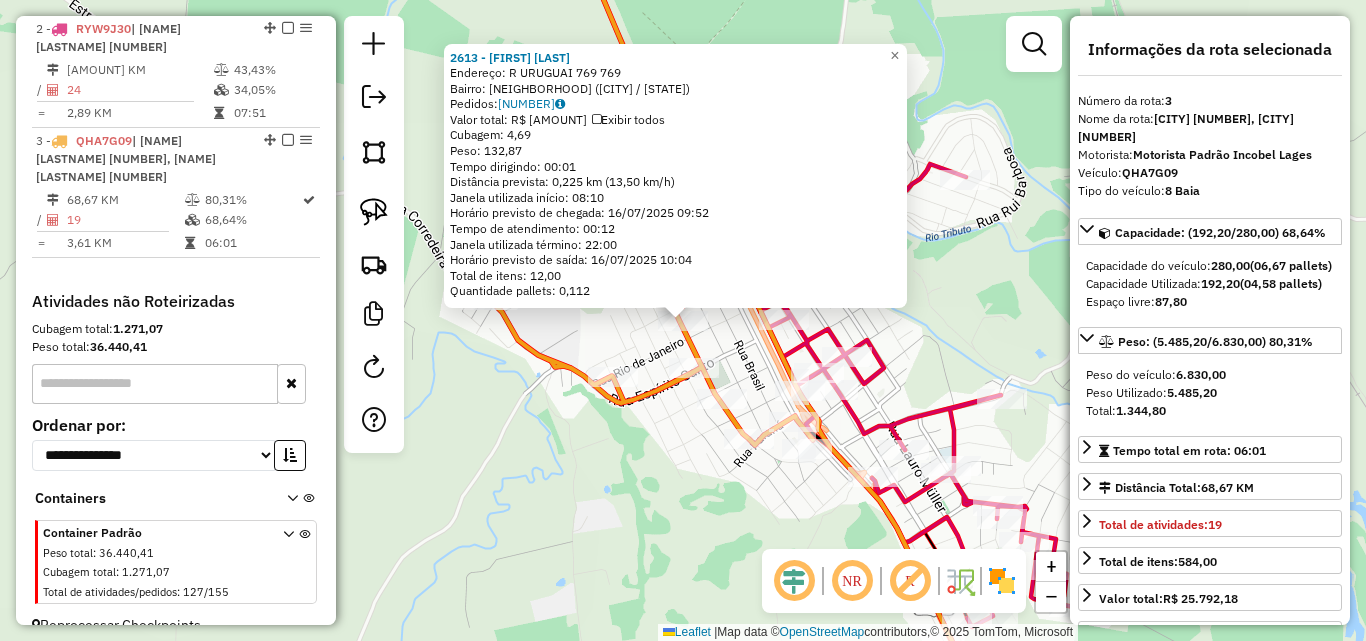 scroll, scrollTop: 810, scrollLeft: 0, axis: vertical 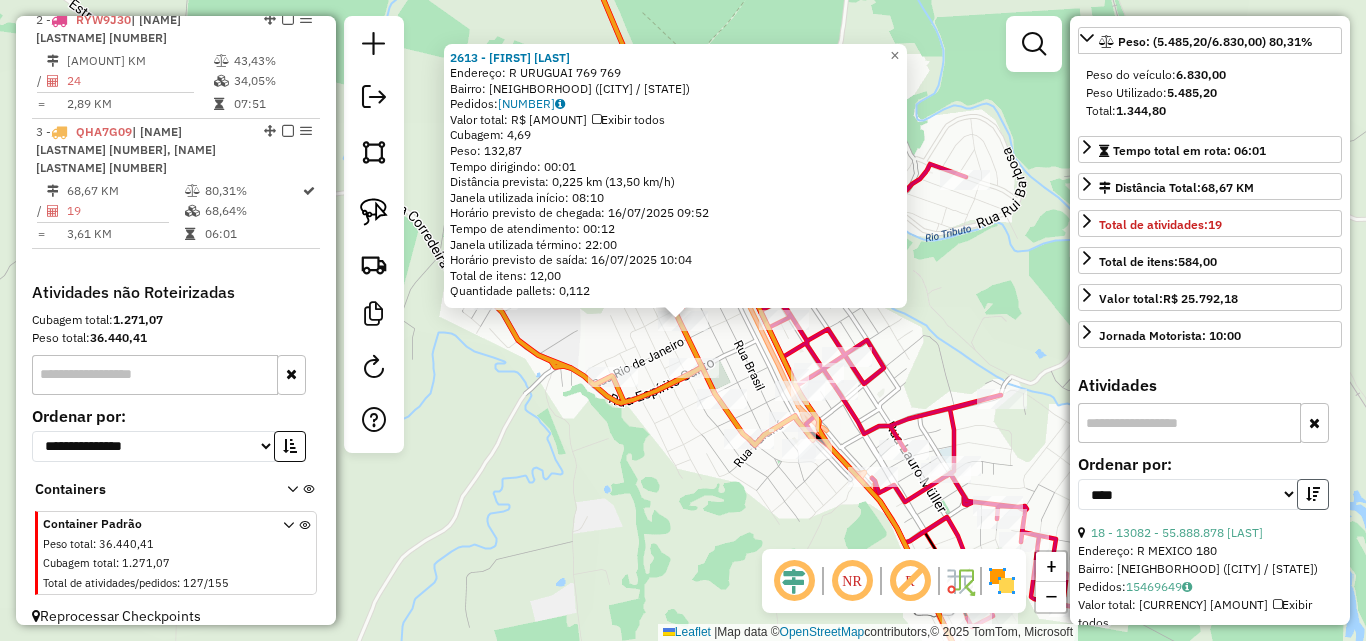 click at bounding box center [1313, 494] 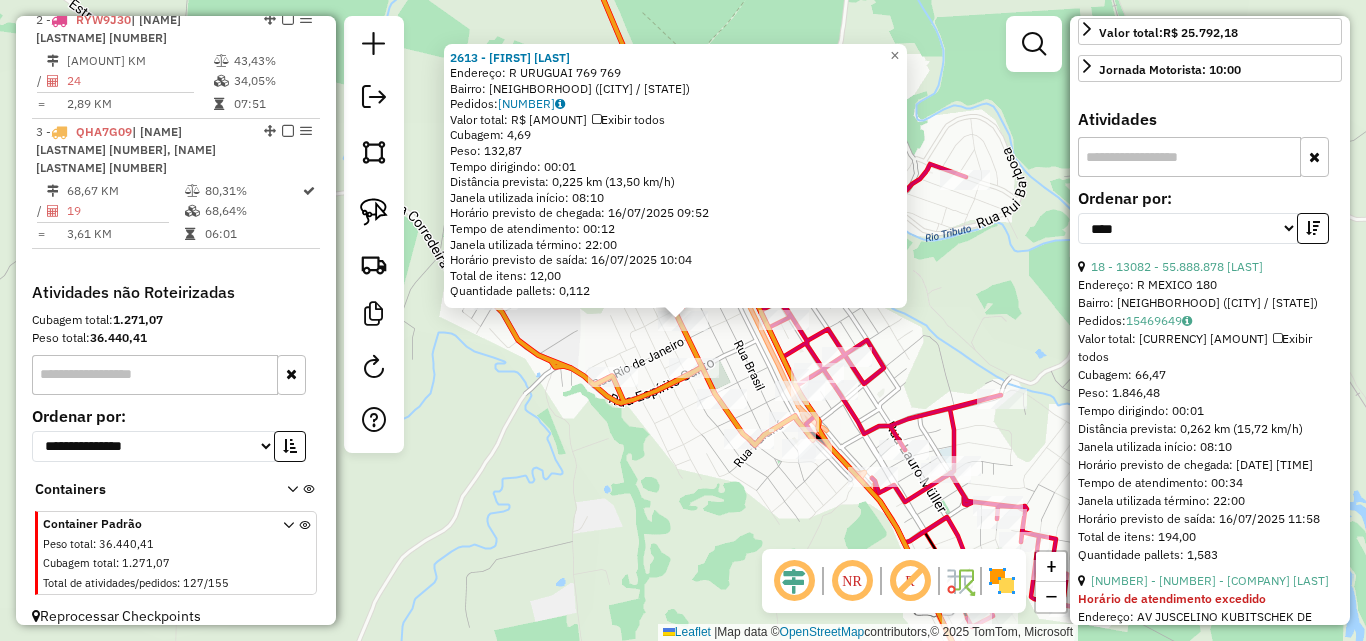 scroll, scrollTop: 600, scrollLeft: 0, axis: vertical 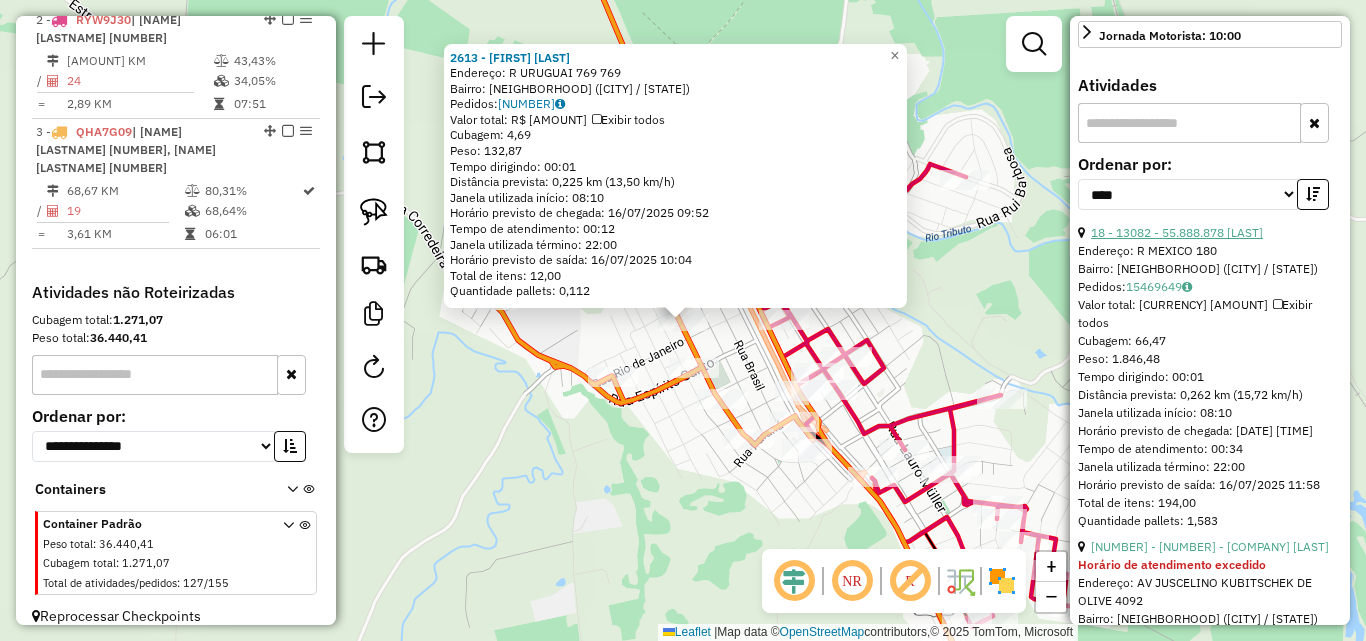 click on "18 - 13082 - 55.888.878 [LAST]" at bounding box center (1177, 232) 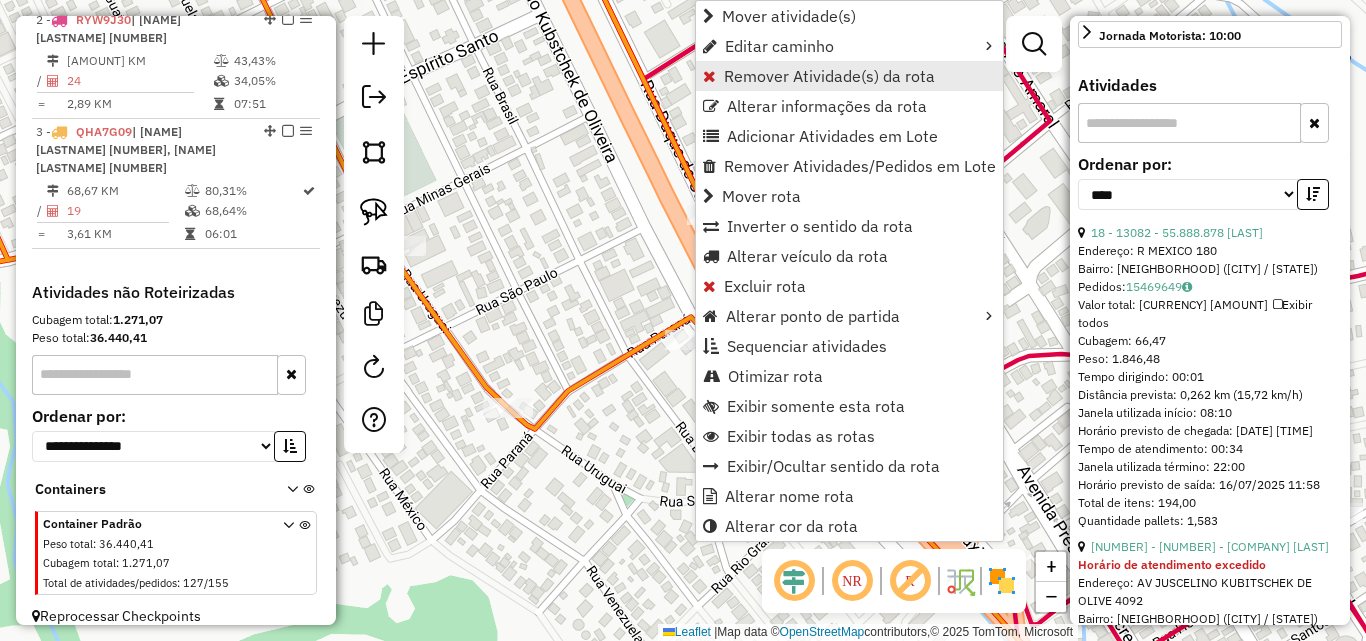 click on "Remover Atividade(s) da rota" at bounding box center (829, 76) 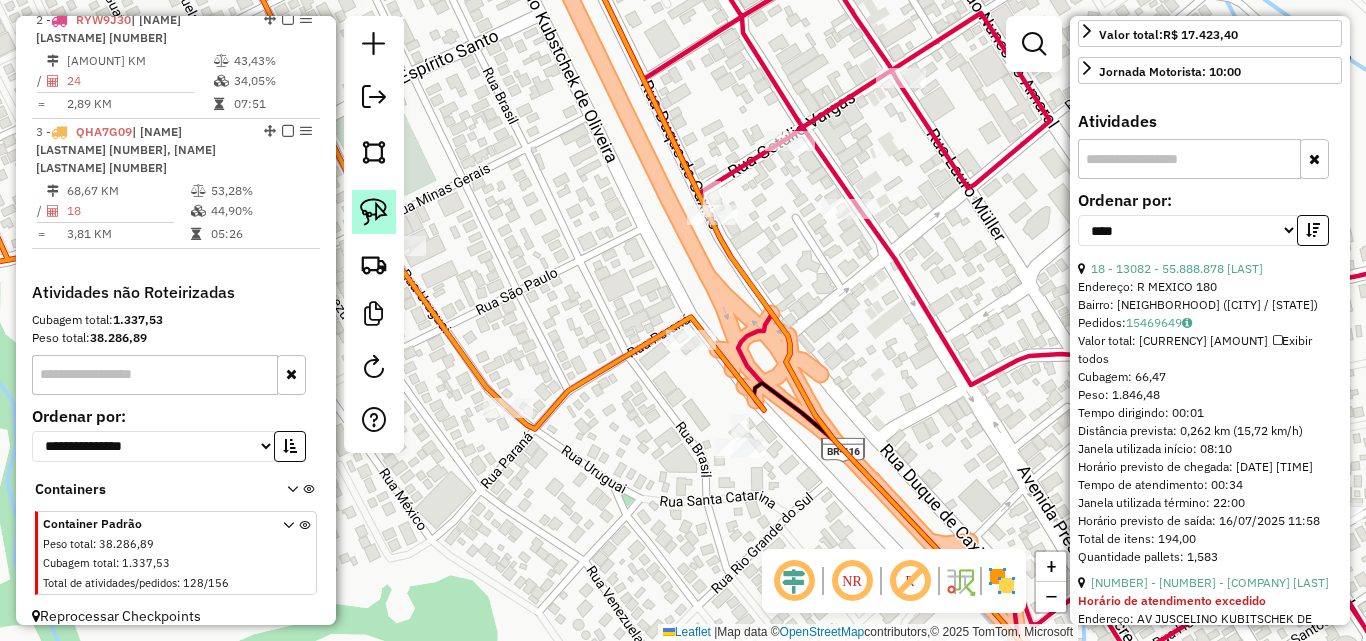 click 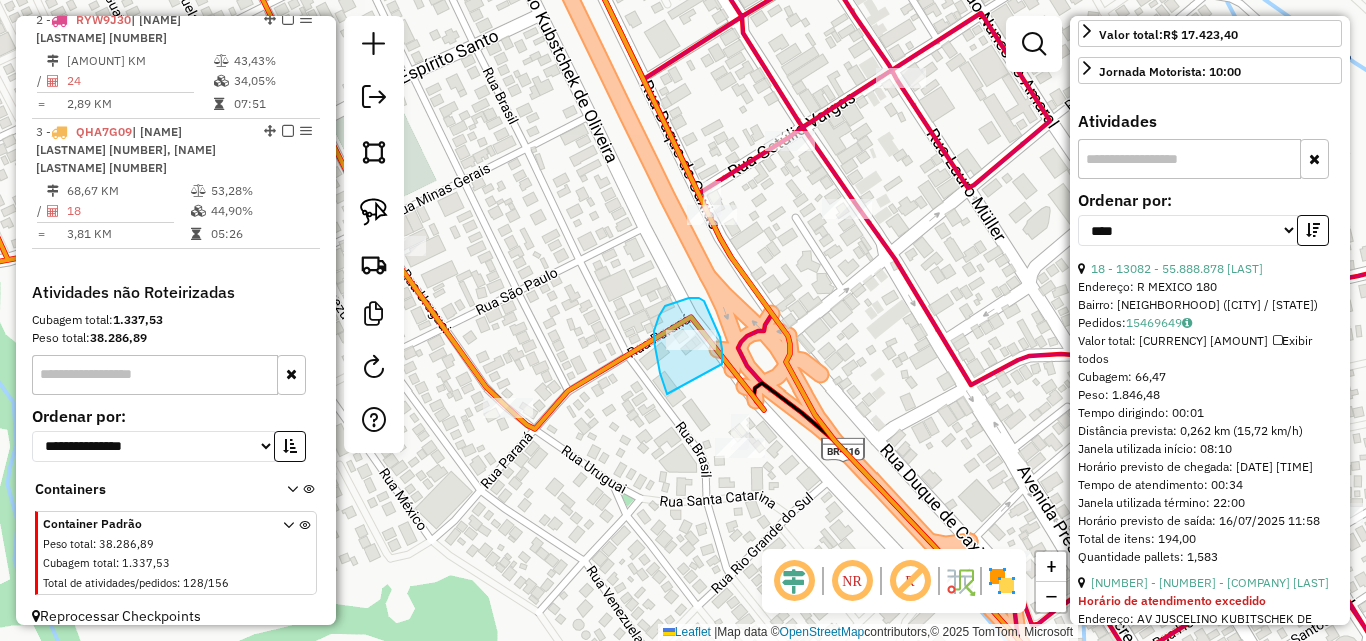 drag, startPoint x: 655, startPoint y: 351, endPoint x: 716, endPoint y: 372, distance: 64.513565 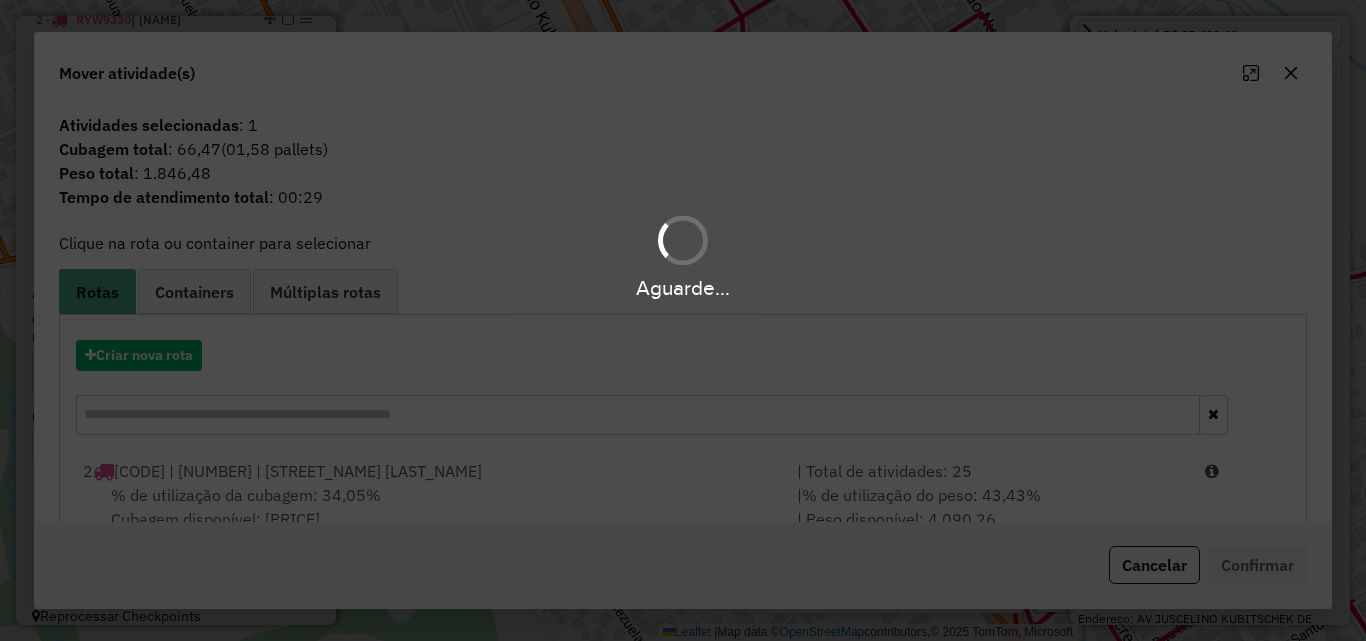 drag, startPoint x: 317, startPoint y: 477, endPoint x: 933, endPoint y: 509, distance: 616.8306 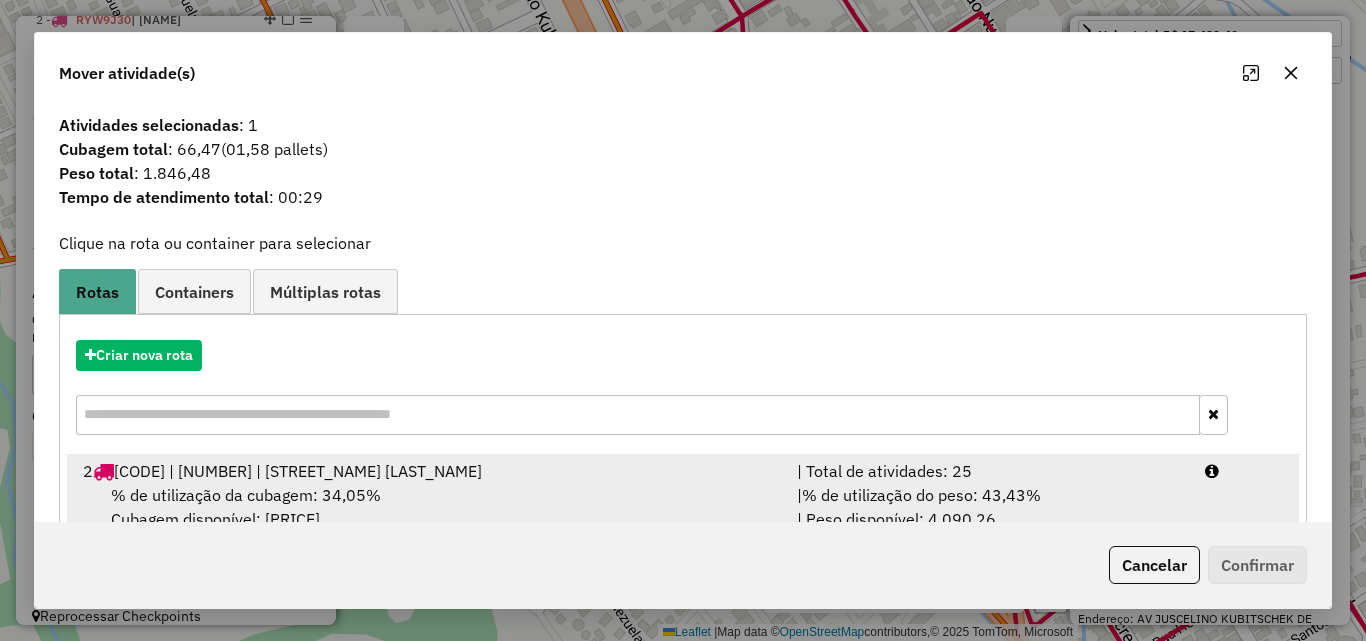 drag, startPoint x: 1205, startPoint y: 492, endPoint x: 1229, endPoint y: 516, distance: 33.941124 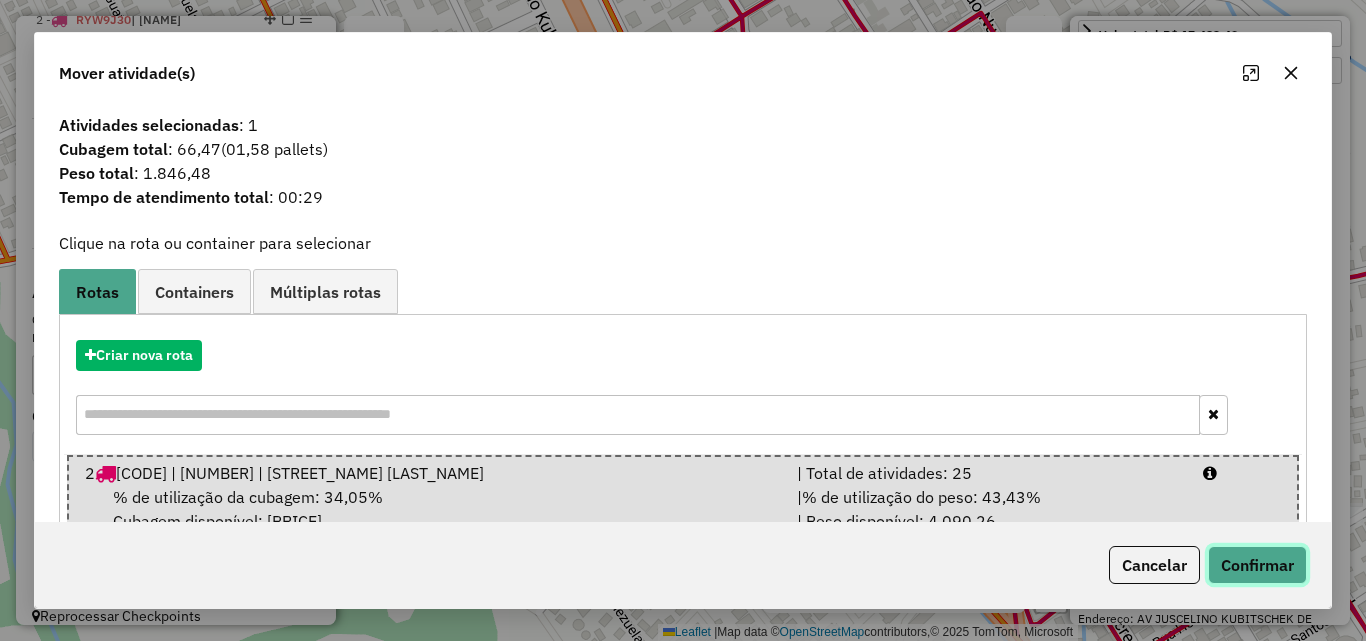 click on "Confirmar" 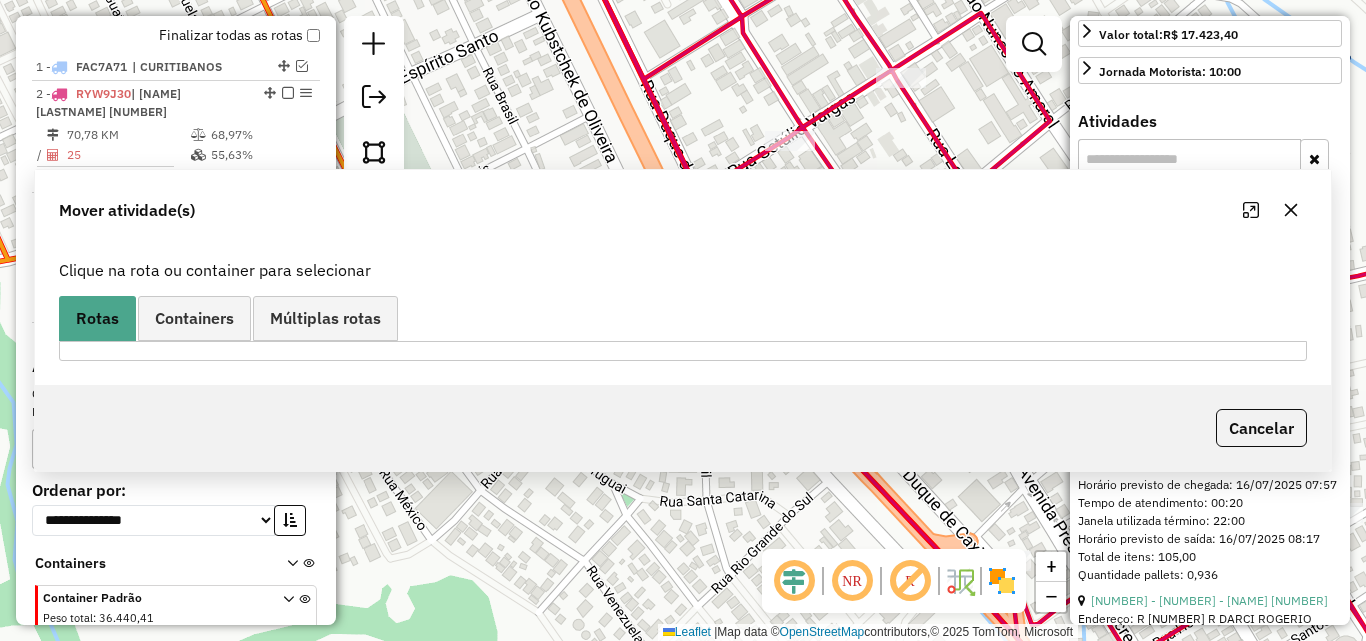 scroll, scrollTop: 810, scrollLeft: 0, axis: vertical 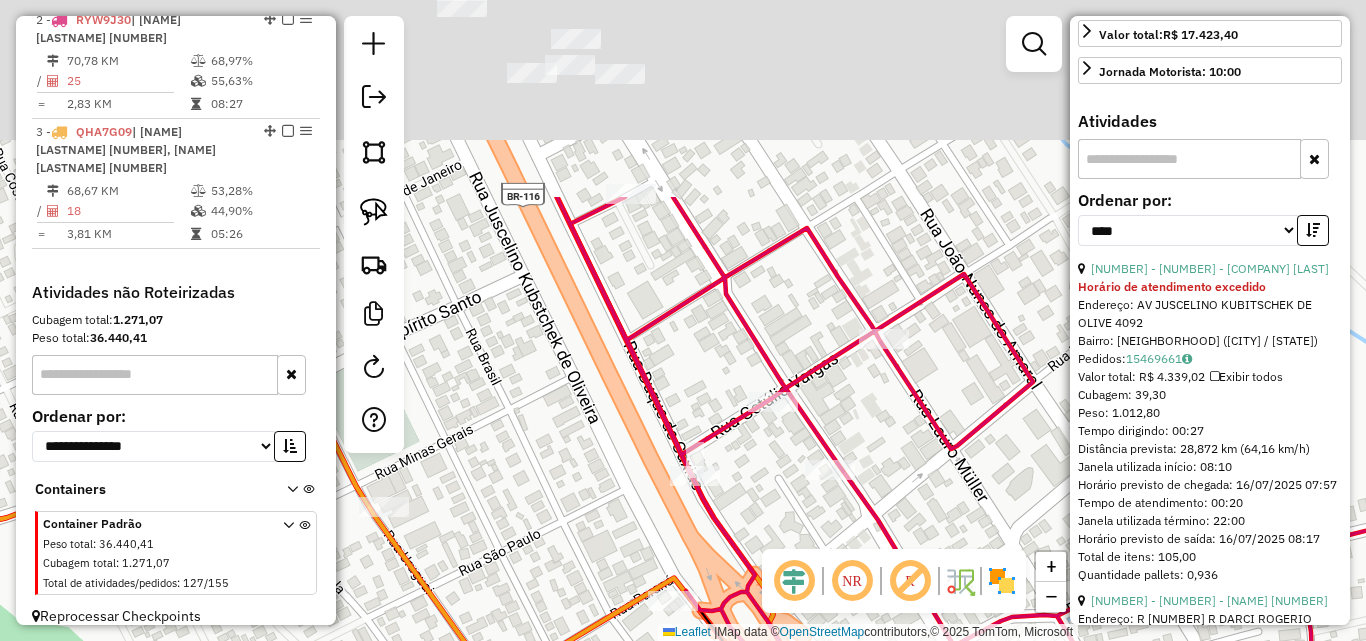 drag, startPoint x: 776, startPoint y: 175, endPoint x: 754, endPoint y: 484, distance: 309.7822 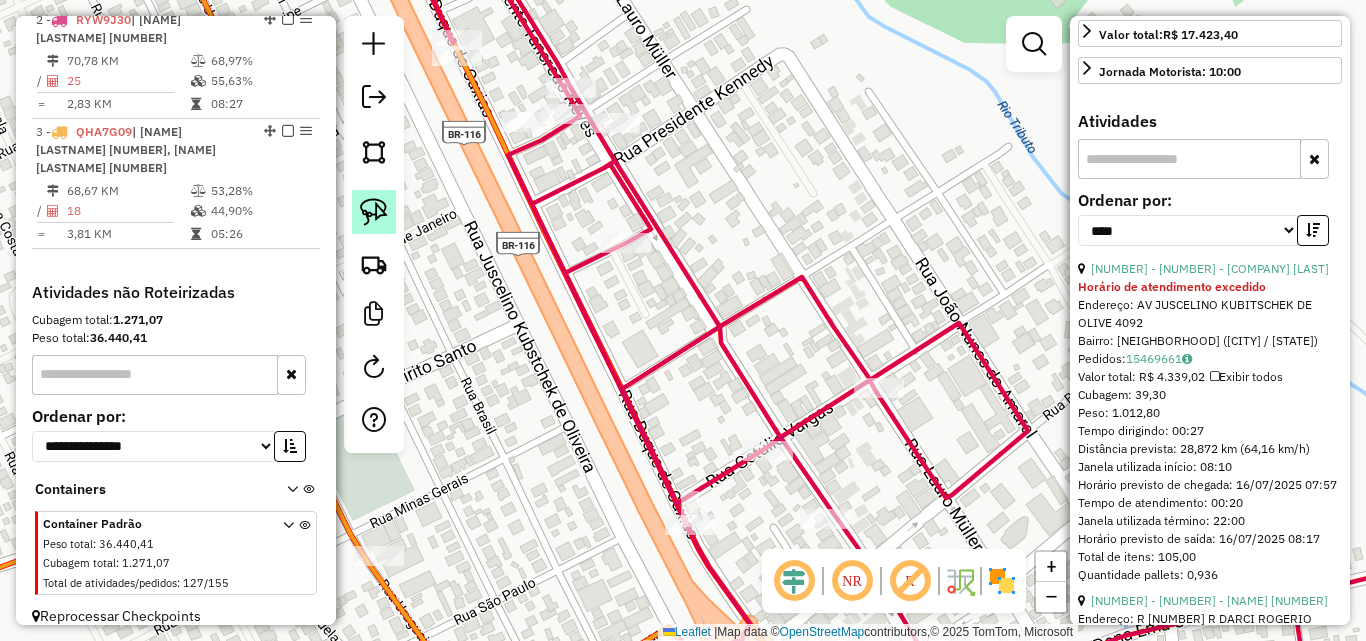 click 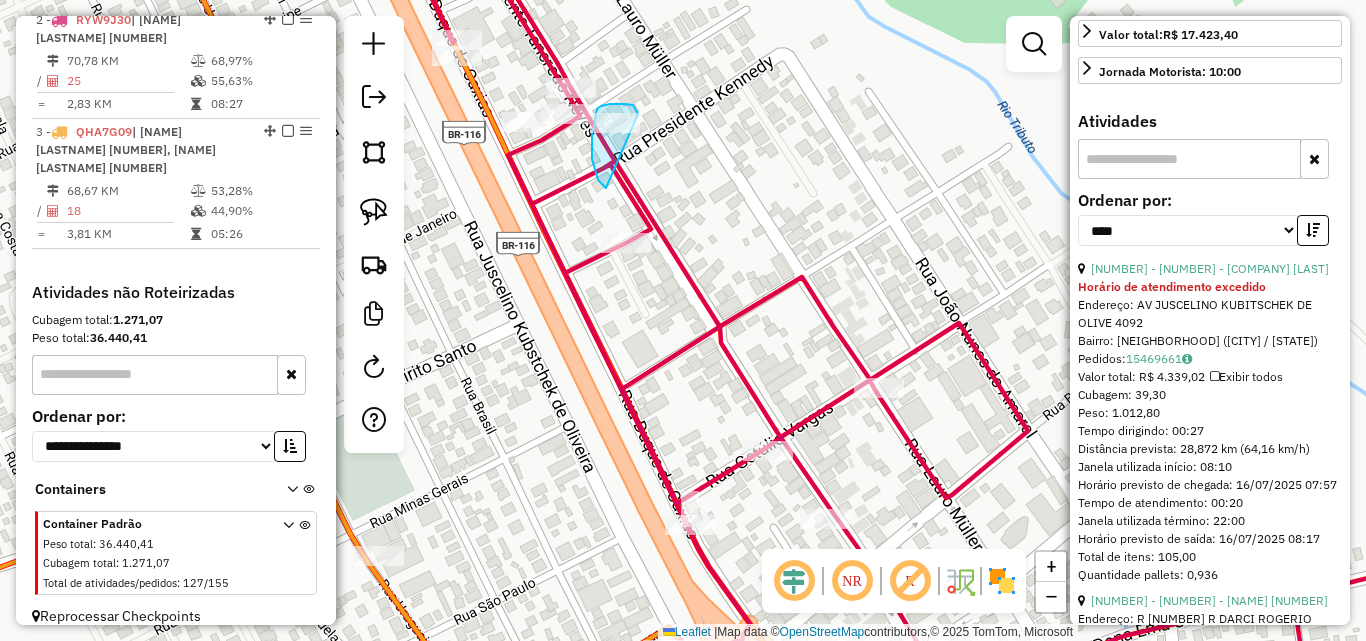 drag, startPoint x: 606, startPoint y: 188, endPoint x: 629, endPoint y: 142, distance: 51.42956 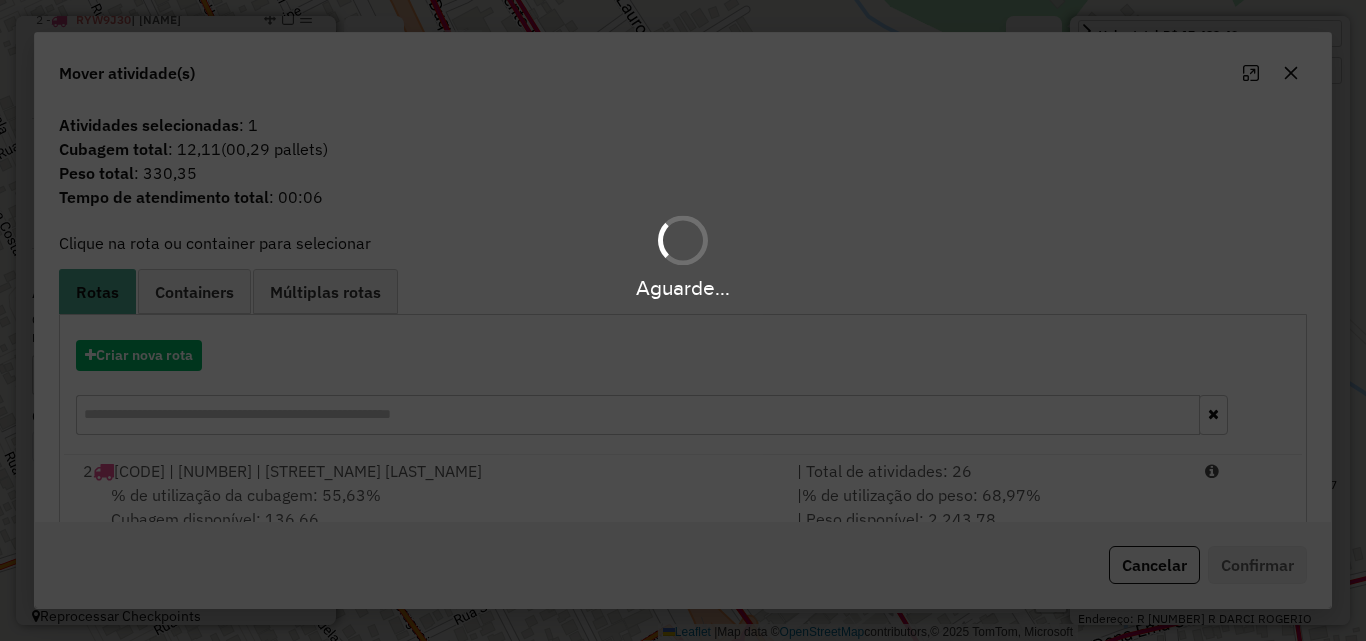 click on "Aguarde..." at bounding box center [683, 320] 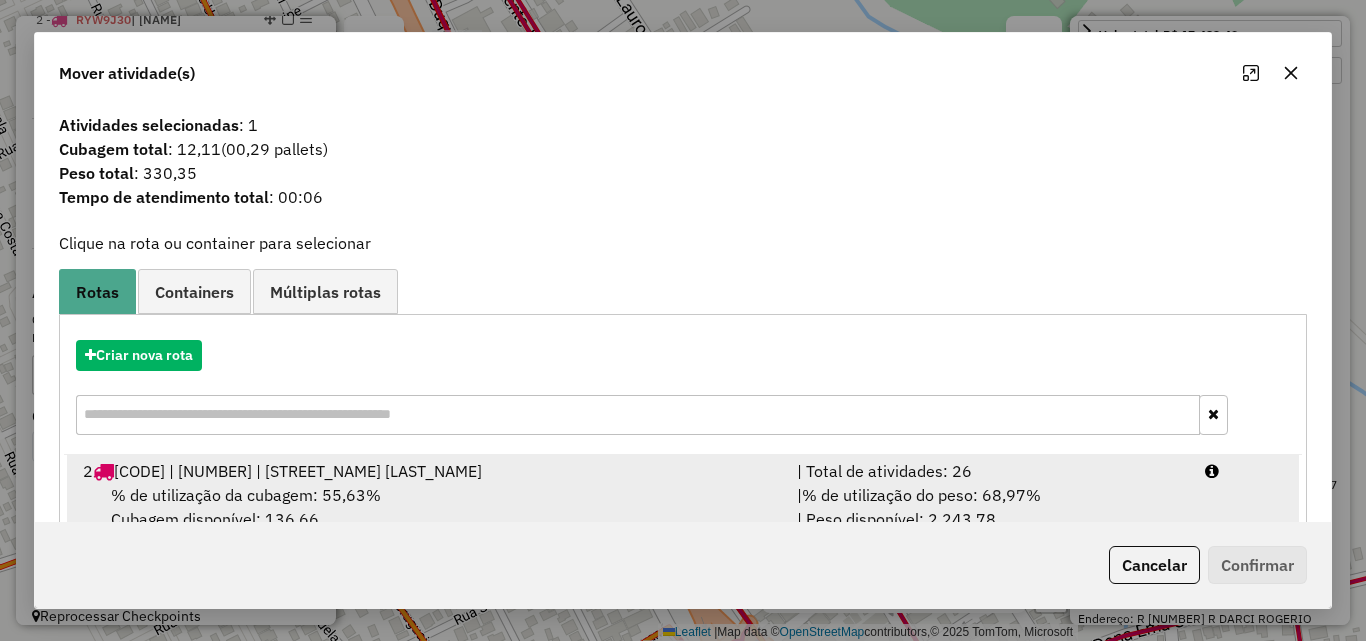 drag, startPoint x: 266, startPoint y: 476, endPoint x: 699, endPoint y: 476, distance: 433 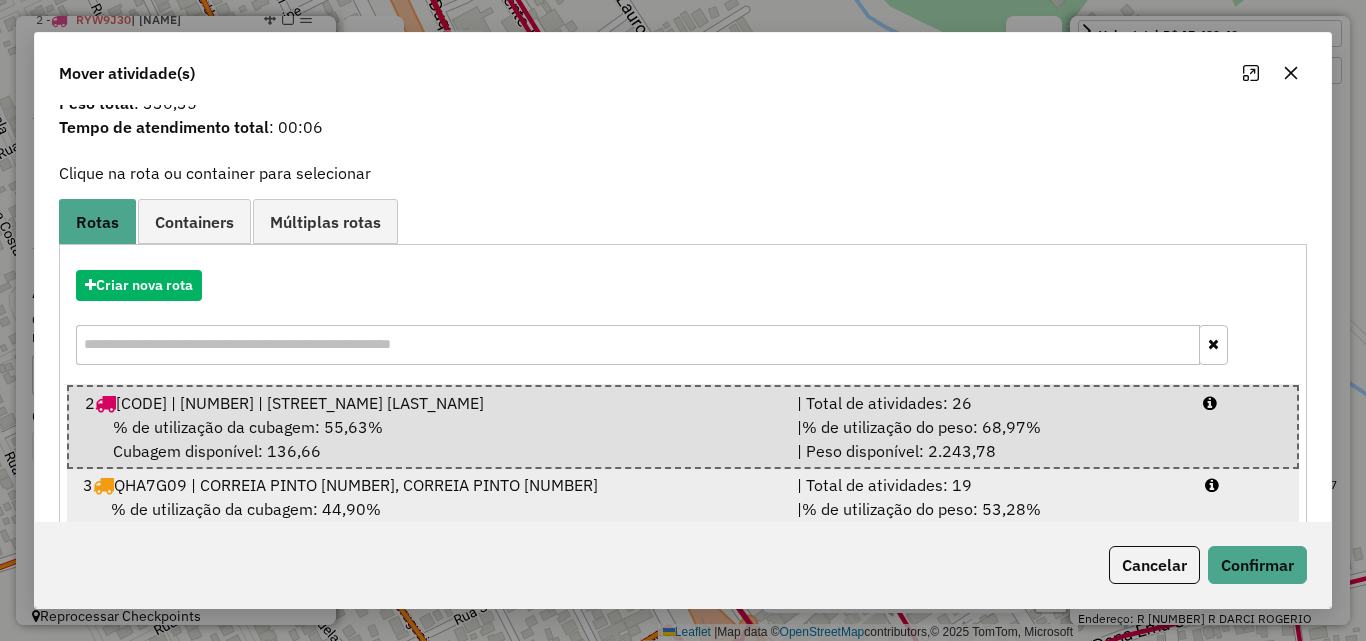 scroll, scrollTop: 132, scrollLeft: 0, axis: vertical 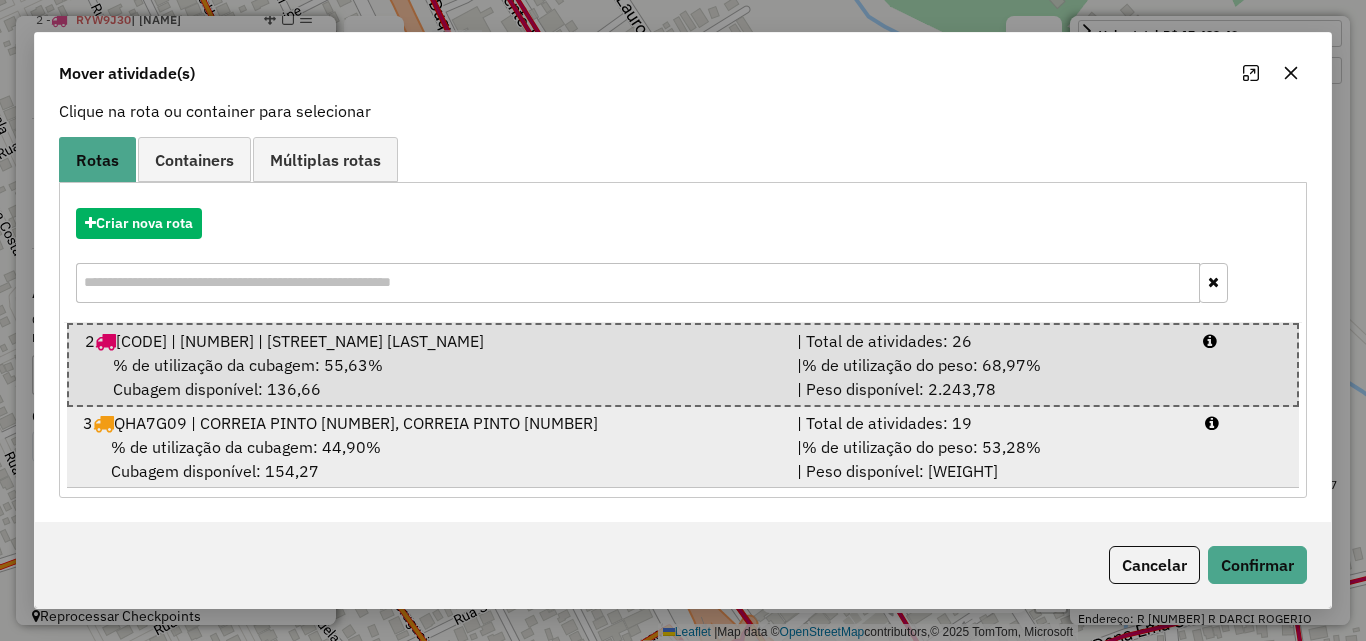 click on "|  % de utilização do peso: 53,28%  | Peso disponível: 3.191,28" at bounding box center (989, 459) 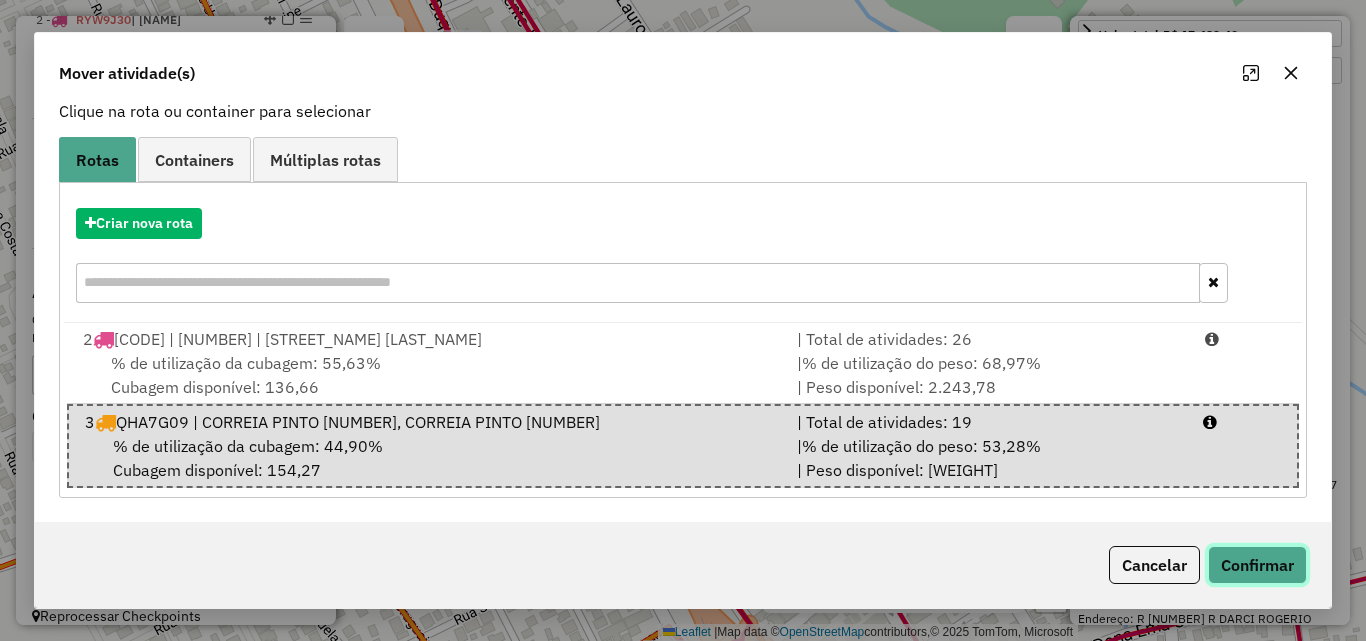 click on "Confirmar" 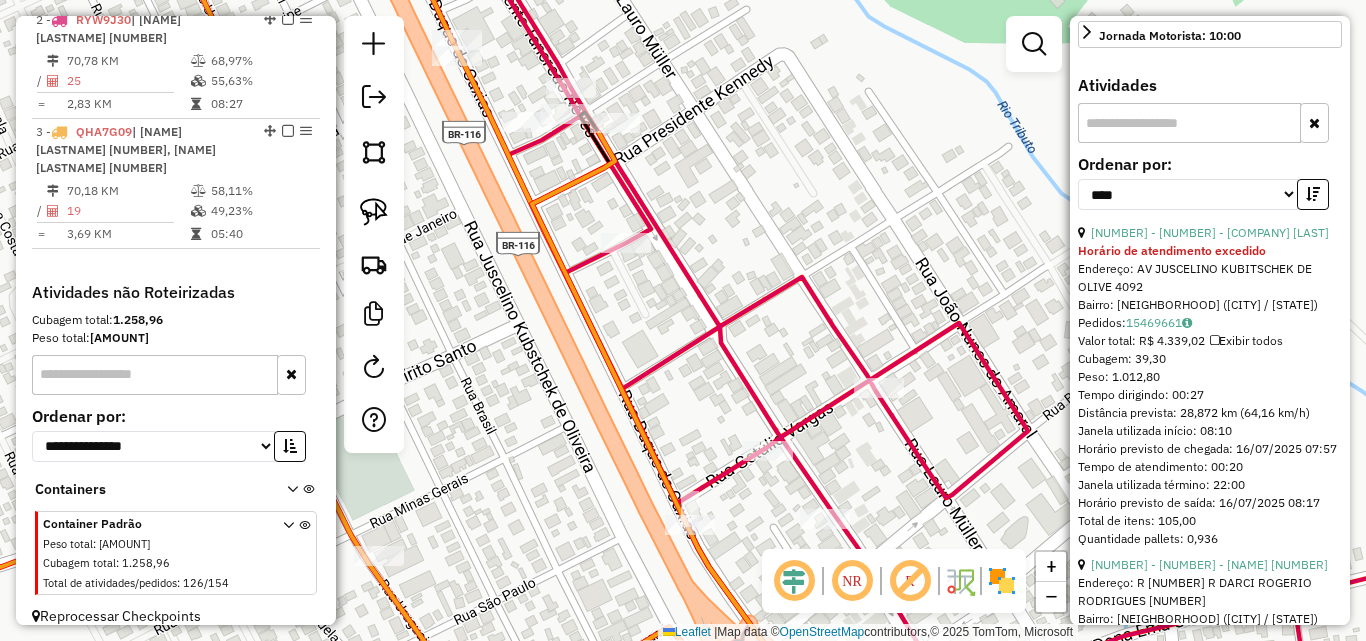 scroll, scrollTop: 0, scrollLeft: 0, axis: both 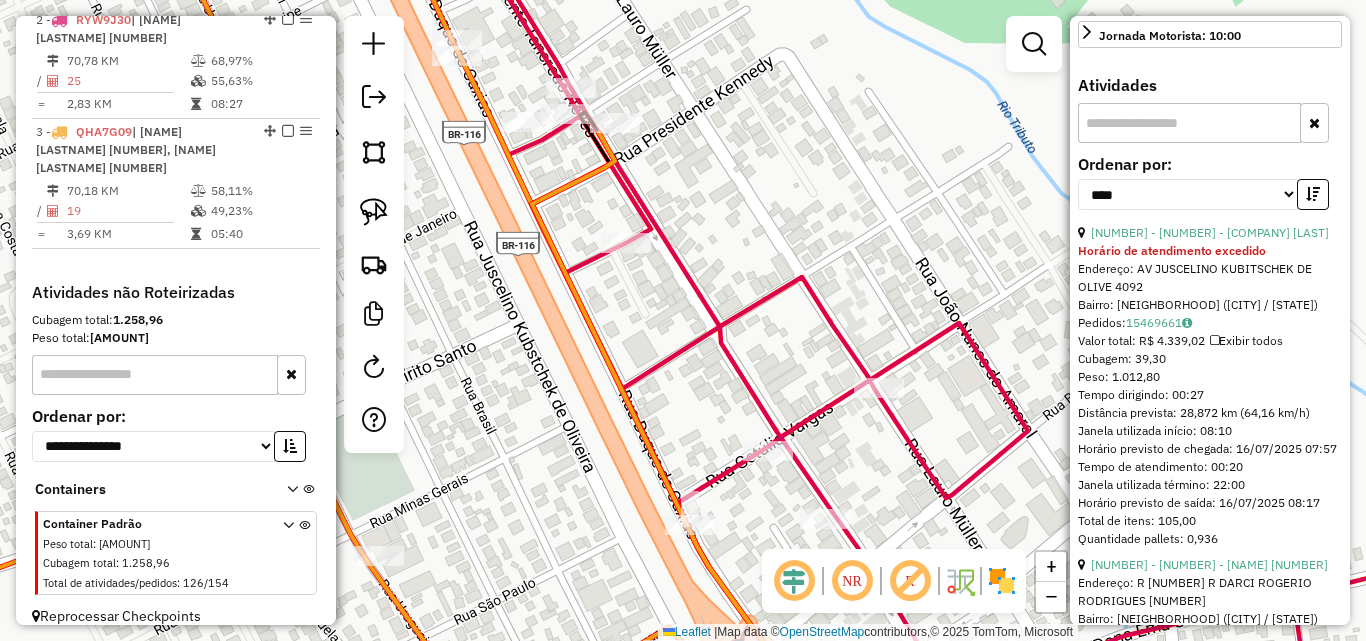 drag, startPoint x: 863, startPoint y: 375, endPoint x: 970, endPoint y: 384, distance: 107.37784 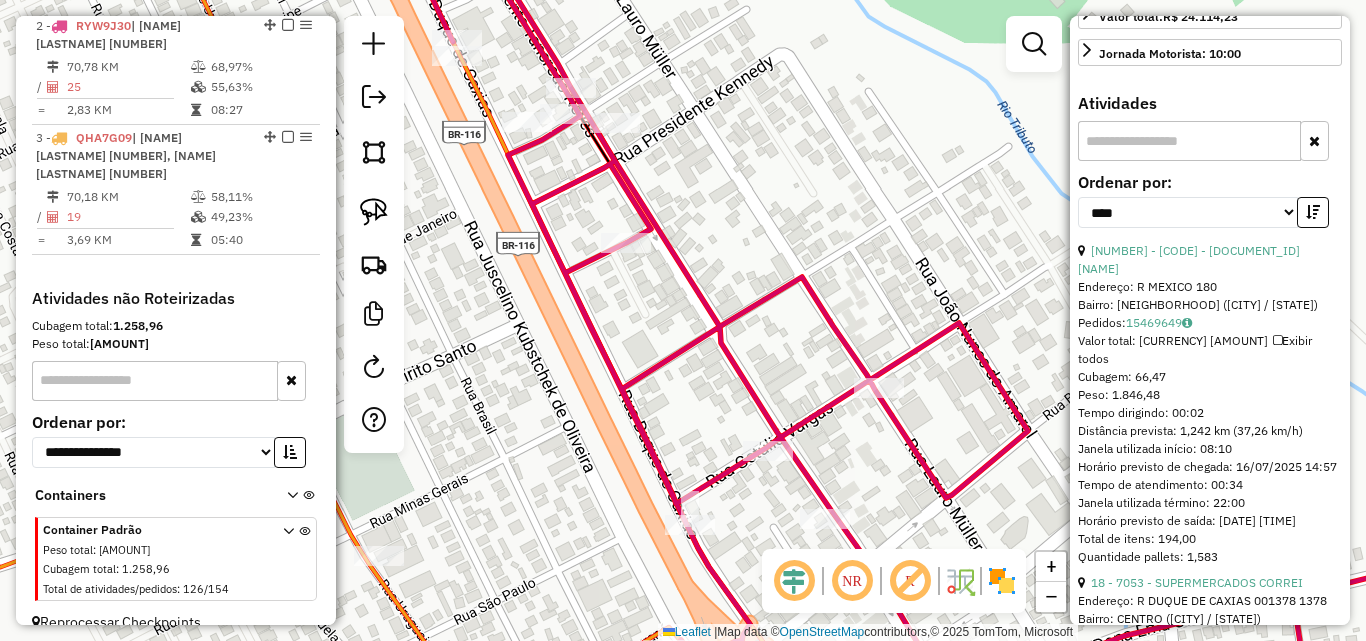 scroll, scrollTop: 801, scrollLeft: 0, axis: vertical 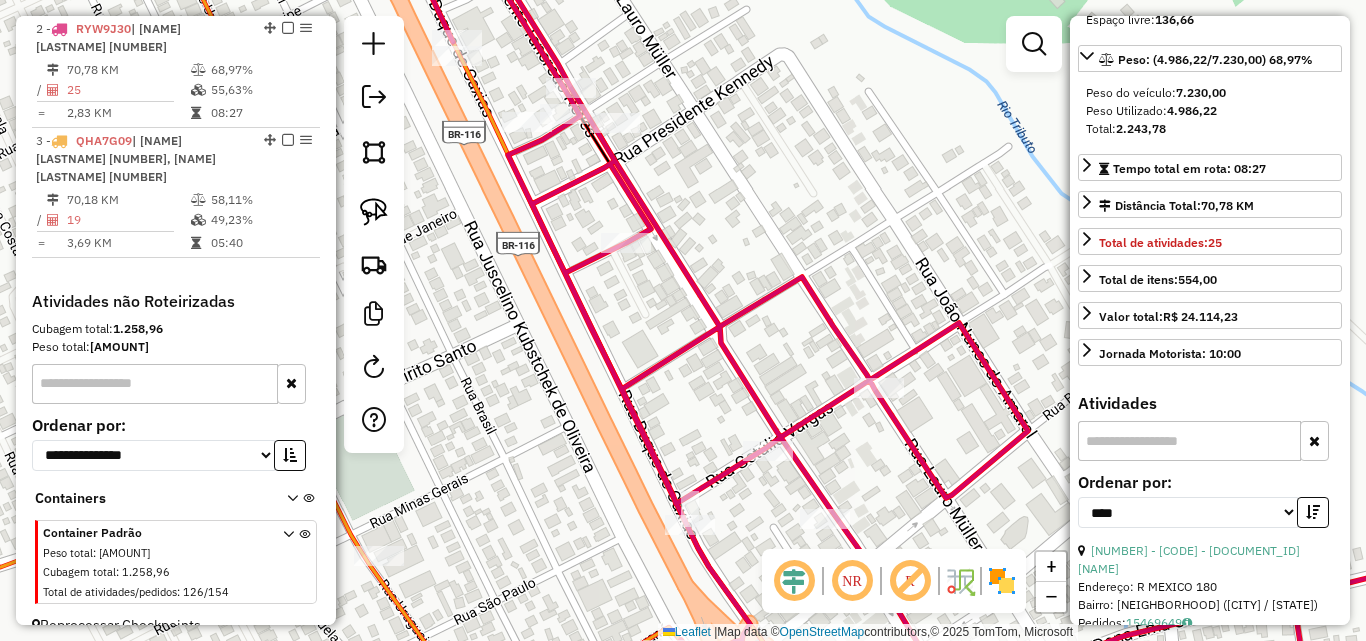 click on "Janela de atendimento Grade de atendimento Capacidade Transportadoras Veículos Cliente Pedidos  Rotas Selecione os dias de semana para filtrar as janelas de atendimento  Seg   Ter   Qua   Qui   Sex   Sáb   Dom  Informe o período da janela de atendimento: De: Até:  Filtrar exatamente a janela do cliente  Considerar janela de atendimento padrão  Selecione os dias de semana para filtrar as grades de atendimento  Seg   Ter   Qua   Qui   Sex   Sáb   Dom   Considerar clientes sem dia de atendimento cadastrado  Clientes fora do dia de atendimento selecionado Filtrar as atividades entre os valores definidos abaixo:  Peso mínimo:   Peso máximo:   Cubagem mínima:   Cubagem máxima:   De:   Até:  Filtrar as atividades entre o tempo de atendimento definido abaixo:  De:   Até:   Considerar capacidade total dos clientes não roteirizados Transportadora: Selecione um ou mais itens Tipo de veículo: Selecione um ou mais itens Veículo: Selecione um ou mais itens Motorista: Selecione um ou mais itens Nome: Rótulo:" 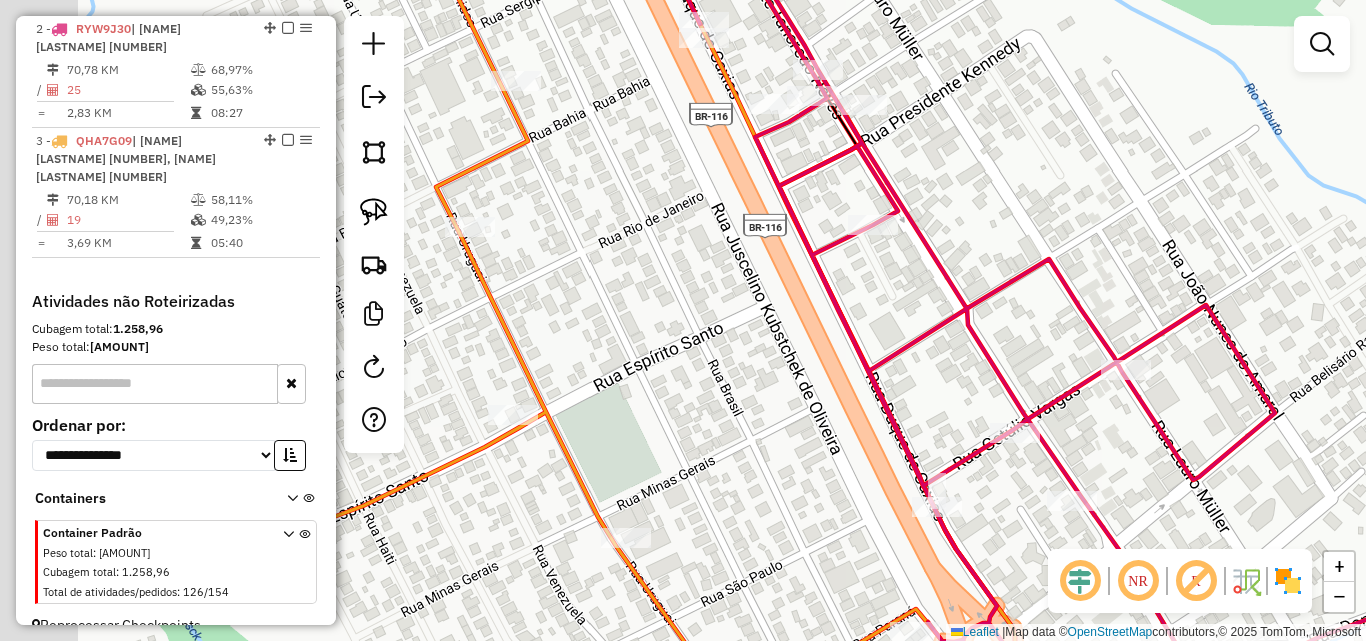 drag, startPoint x: 701, startPoint y: 230, endPoint x: 948, endPoint y: 212, distance: 247.655 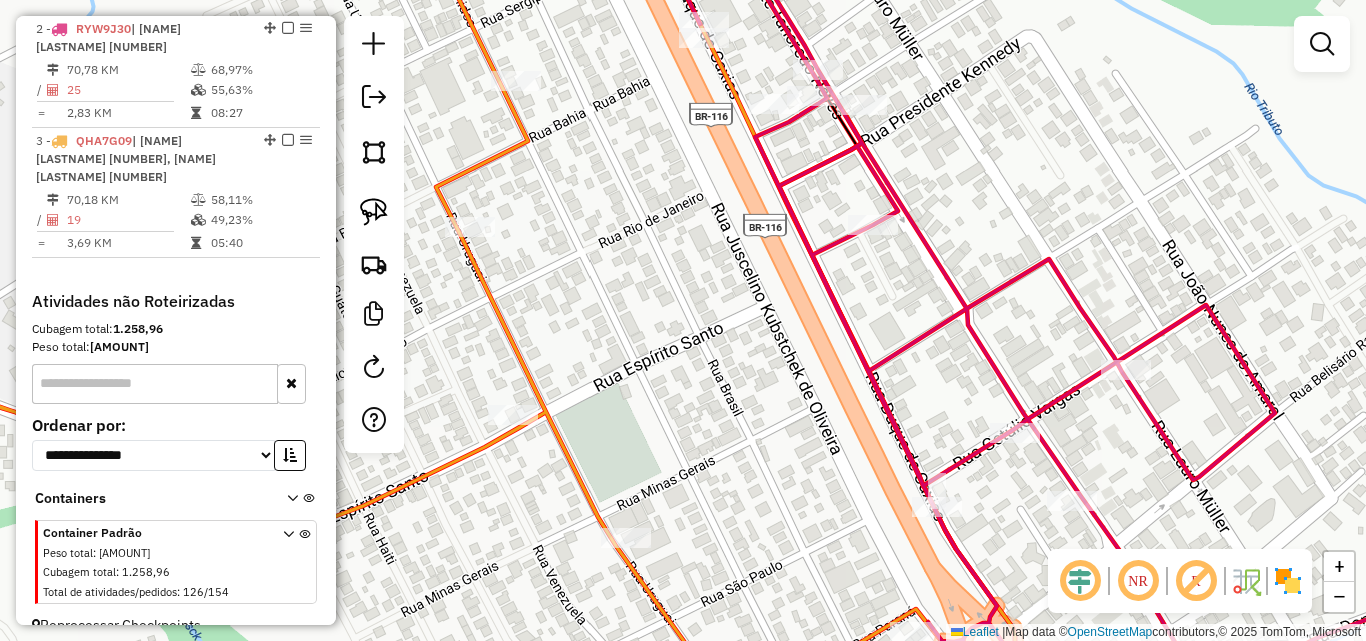 select on "*********" 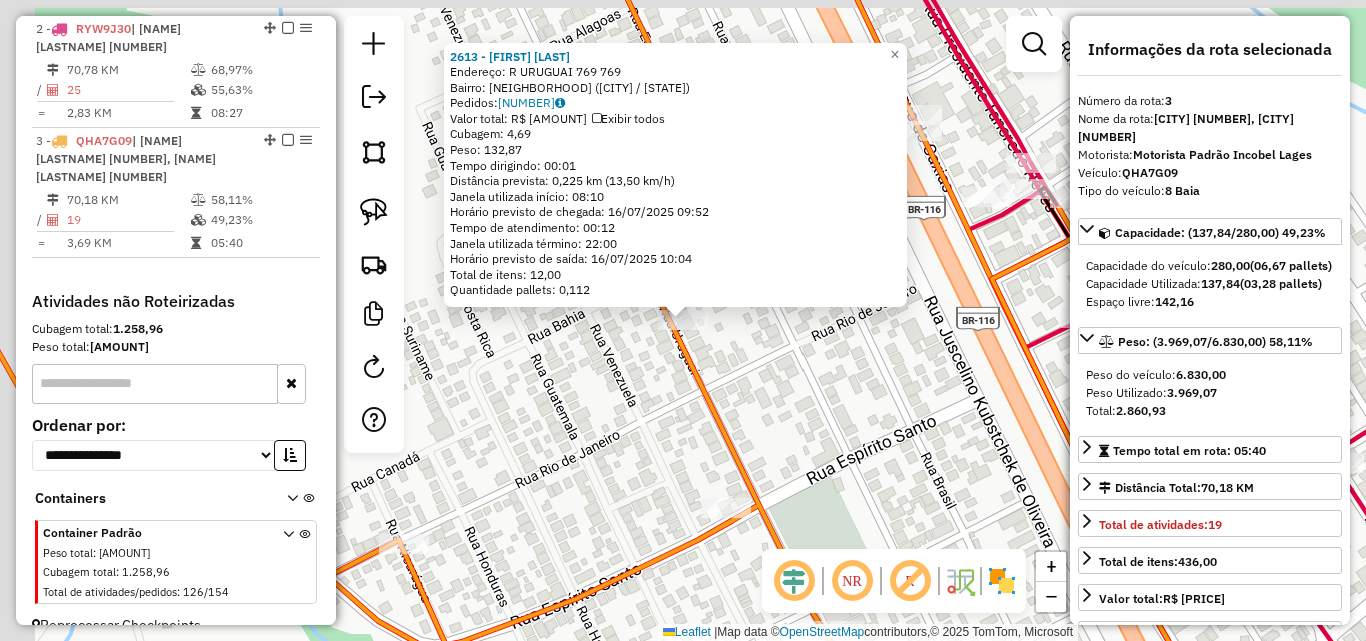 scroll, scrollTop: 810, scrollLeft: 0, axis: vertical 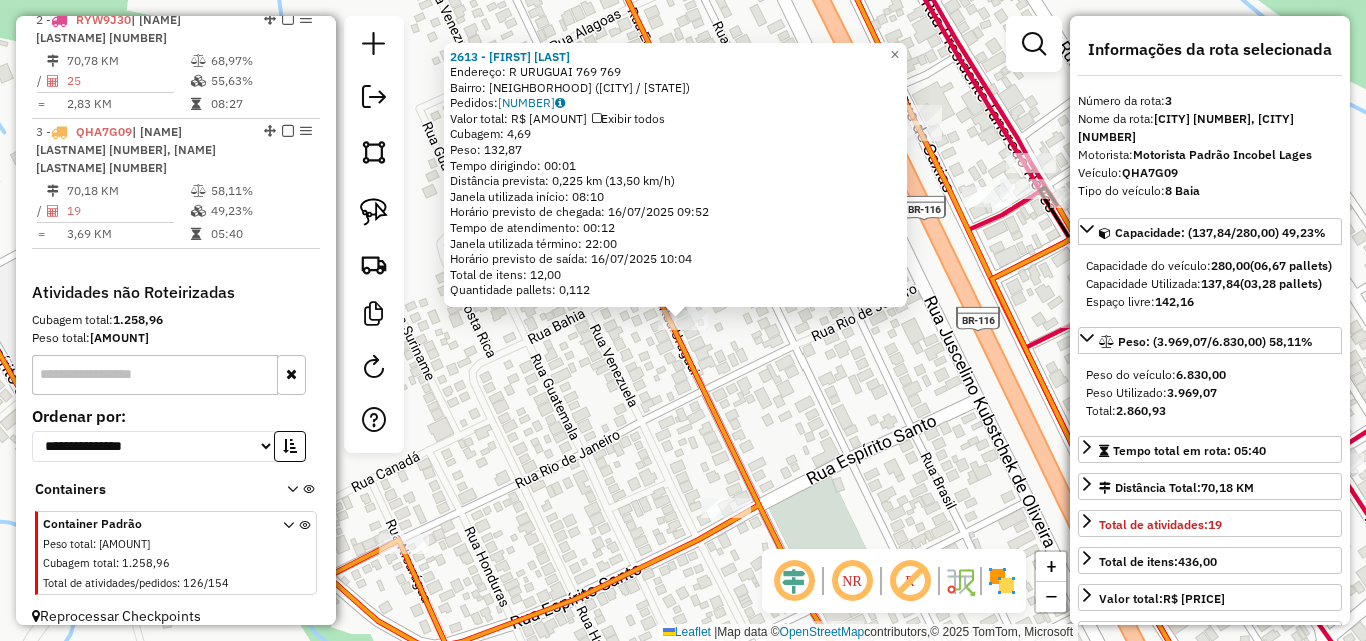 click on "[FIRST] [LAST] [LAST] Endereço: R [LAST] [NUMBER] [NUMBER] Bairro: [LAST] ( [LAST] / [LAST]) Pedidos: [NUMBER] Valor total: [CURRENCY] [NUMBER] Exibir todos Cubagem: [NUMBER] Peso: [NUMBER] Tempo dirigindo: [TIME] Distância prevista: [NUMBER] km ( [NUMBER] km/h) Janela utilizada início: [TIME] Horário previsto de chegada: [DATE] [TIME] Tempo de atendimento: [TIME] Janela utilizada término: [TIME] Horário previsto de saída: [DATE] [TIME] Total de itens: [NUMBER] Quantidade pallets: [NUMBER] × Janela de atendimento Grade de atendimento Capacidade Transportadoras Veículos Cliente Pedidos Rotas Selecione os dias de semana para filtrar as janelas de atendimento Seg Ter Qua Qui Sex Sáb Dom Informe o período da janela de atendimento: De: Até: Filtrar exatamente a janela do cliente Considerar janela de atendimento padrão Selecione os dias de semana para filtrar as grades de atendimento Seg Ter Qua Qui Sex Sáb Dom Peso mínimo: Peso máximo: +" 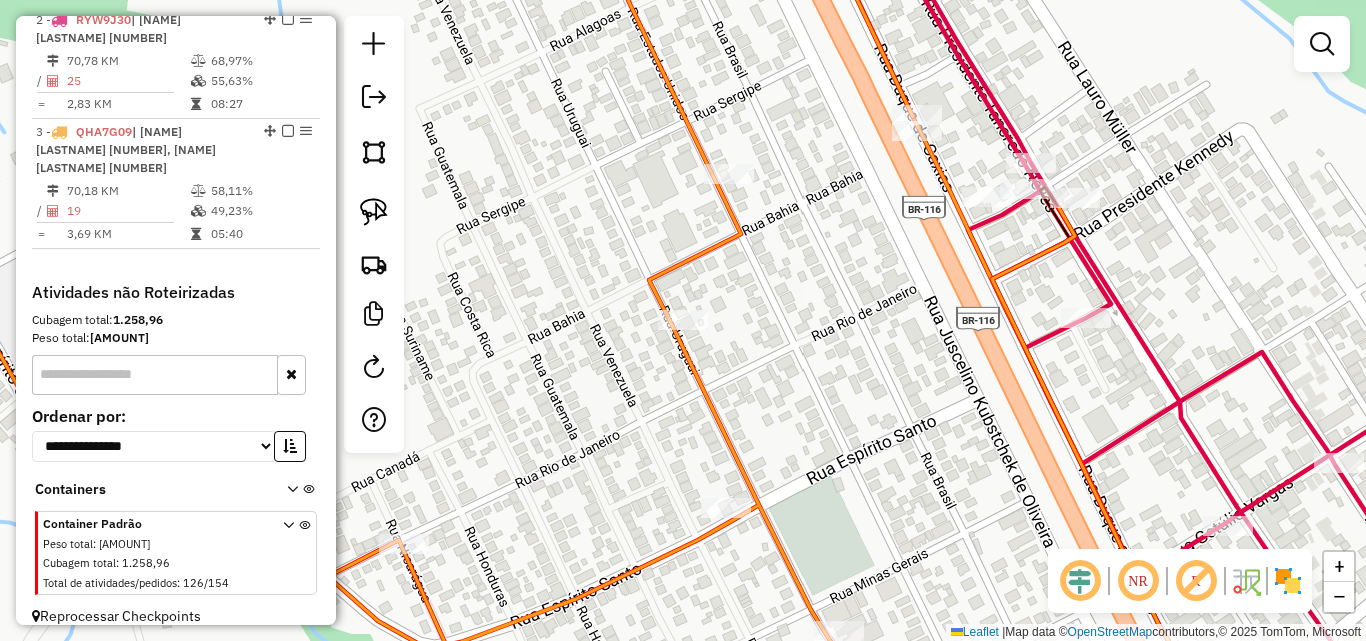 drag, startPoint x: 863, startPoint y: 384, endPoint x: 611, endPoint y: 333, distance: 257.10892 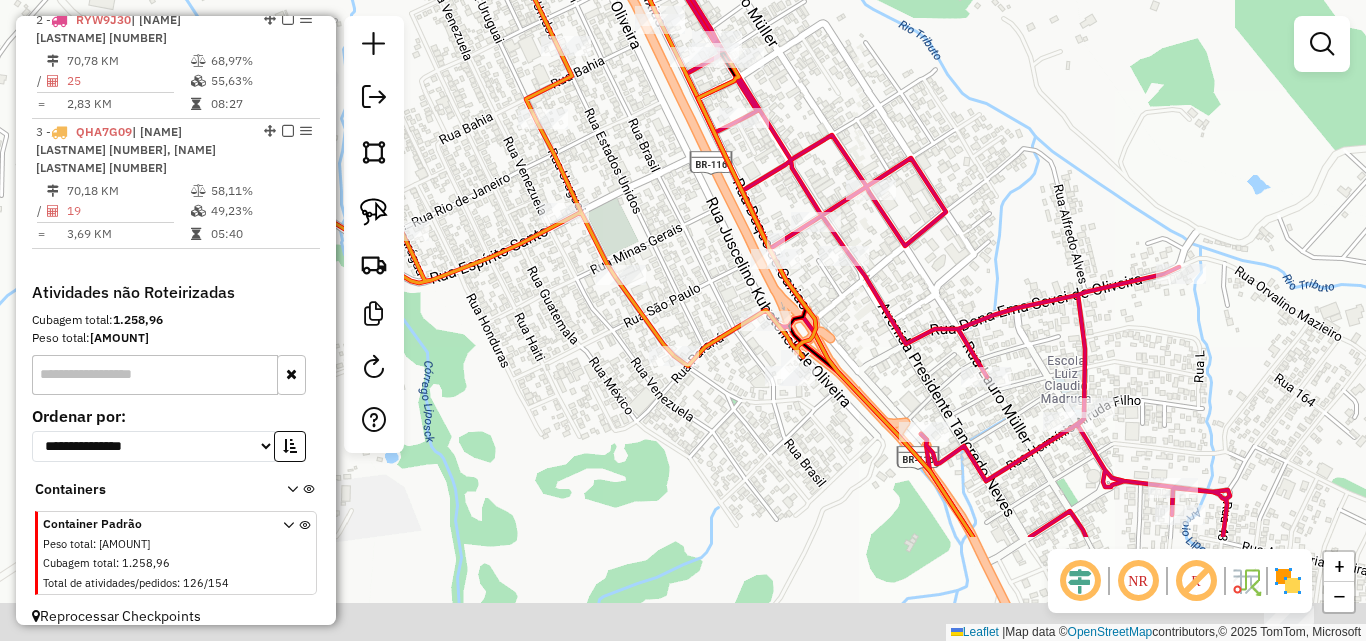 drag, startPoint x: 864, startPoint y: 335, endPoint x: 818, endPoint y: 216, distance: 127.581345 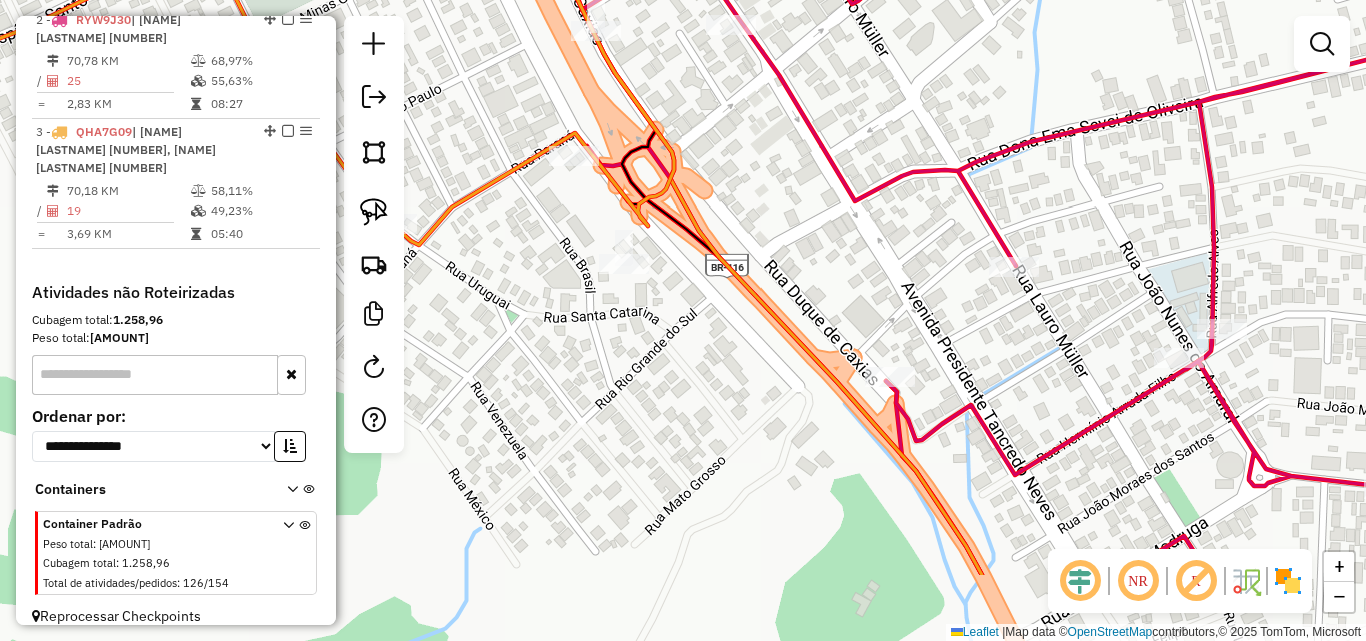 drag, startPoint x: 814, startPoint y: 315, endPoint x: 720, endPoint y: 247, distance: 116.01724 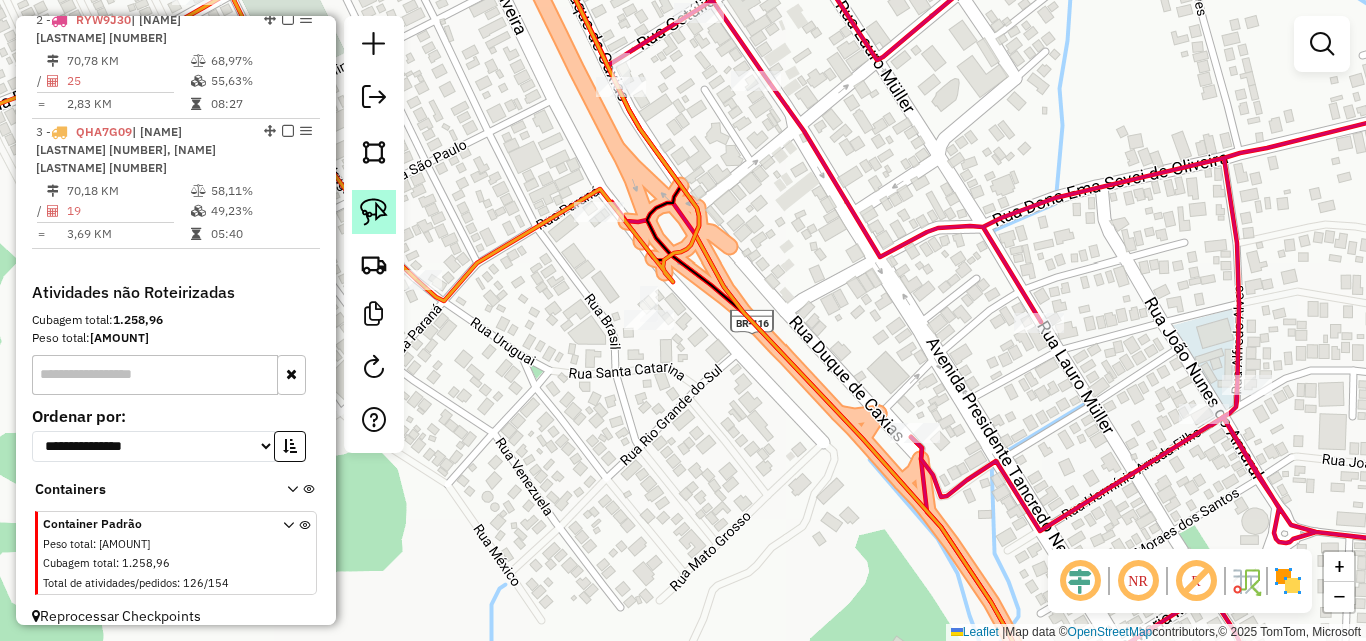 click 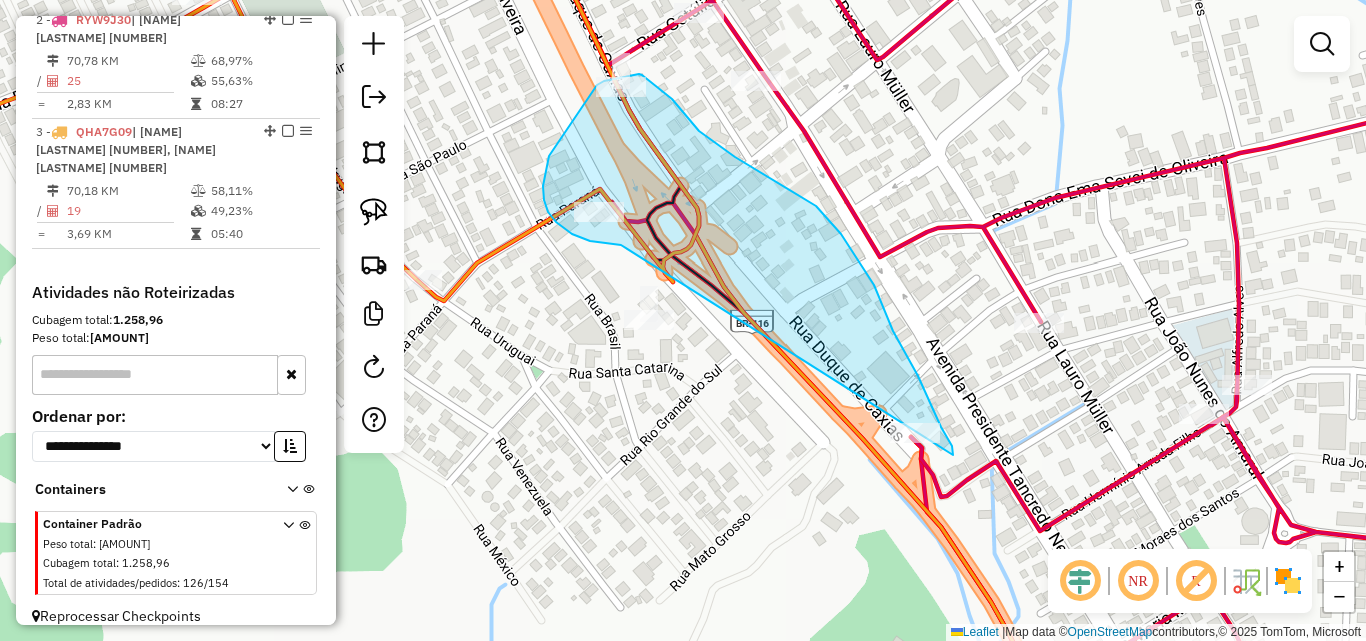 drag, startPoint x: 590, startPoint y: 241, endPoint x: 892, endPoint y: 490, distance: 391.4141 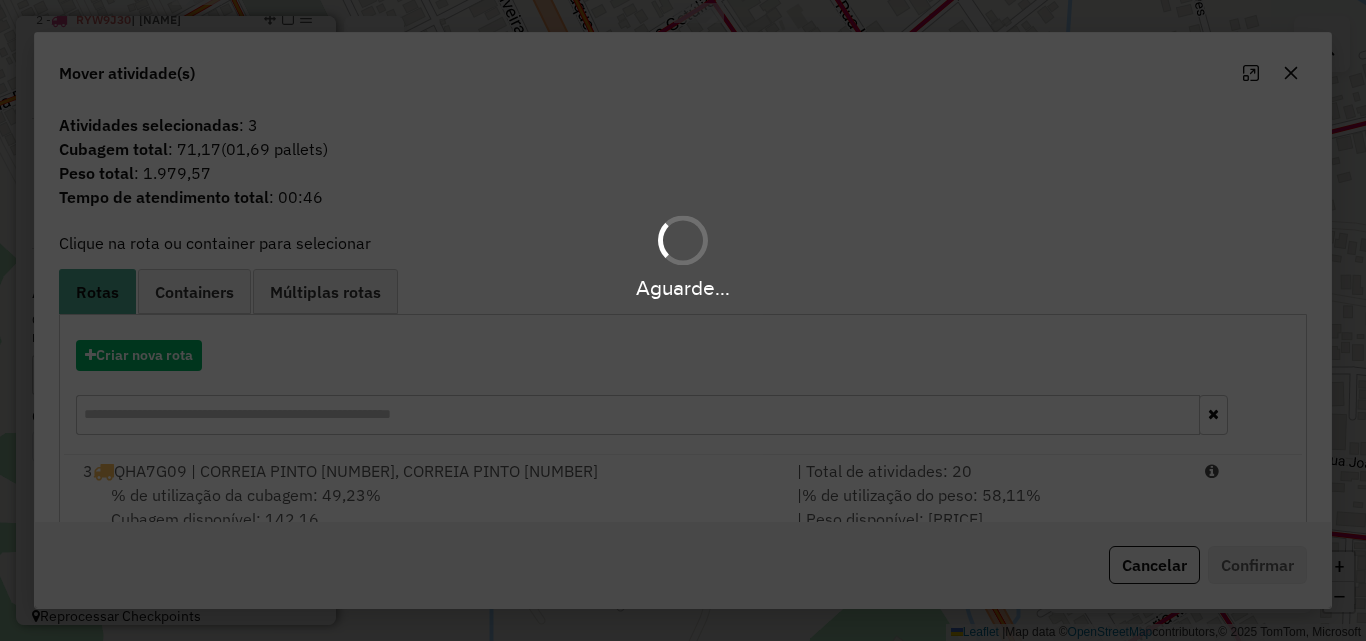 click on "Aguarde..." at bounding box center (683, 320) 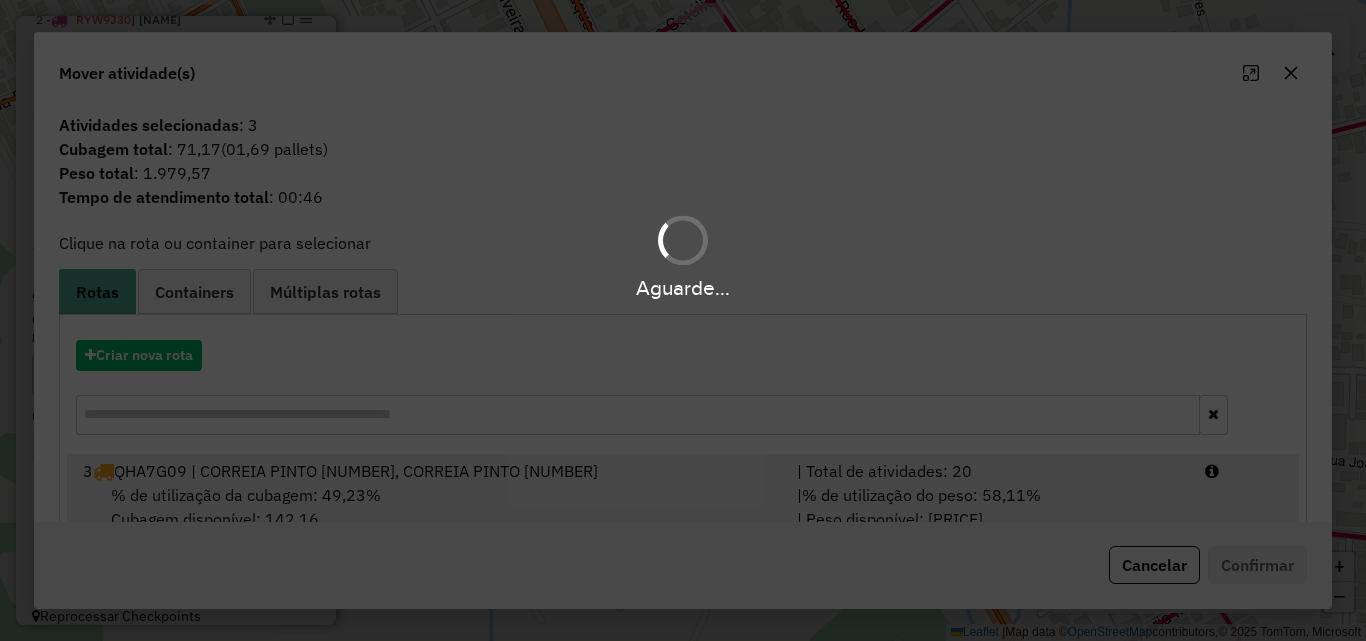 drag, startPoint x: 894, startPoint y: 483, endPoint x: 1141, endPoint y: 491, distance: 247.12952 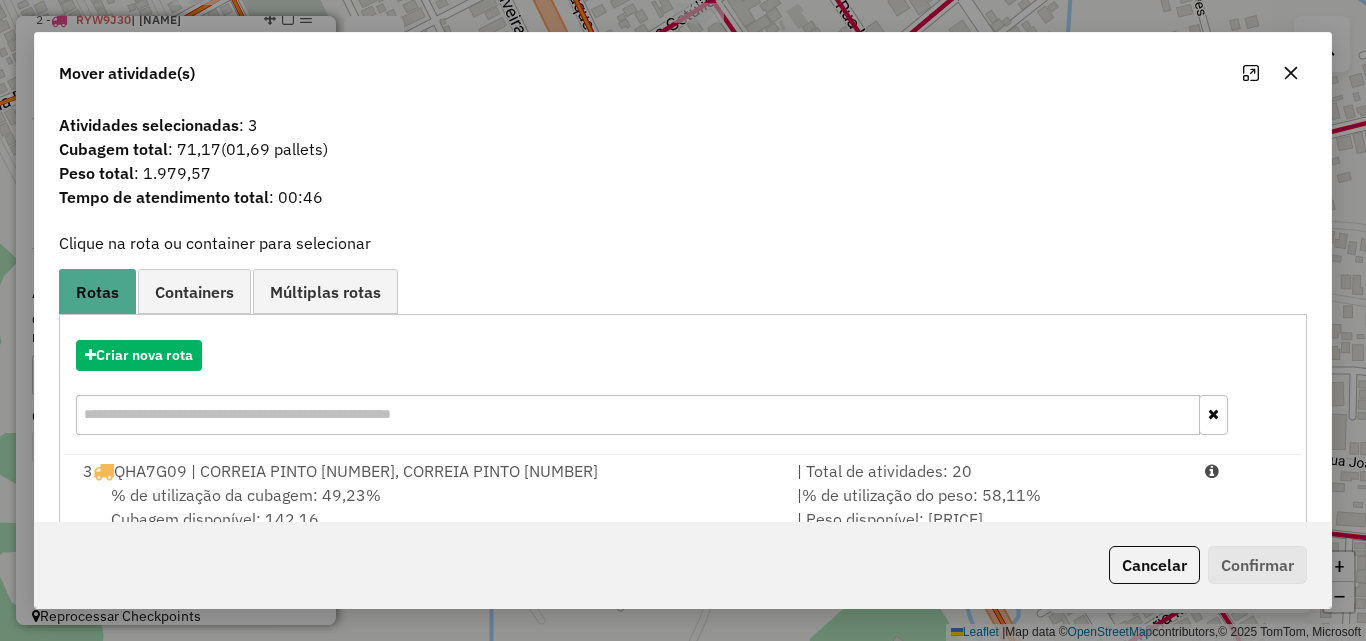 drag, startPoint x: 1152, startPoint y: 491, endPoint x: 1210, endPoint y: 527, distance: 68.26419 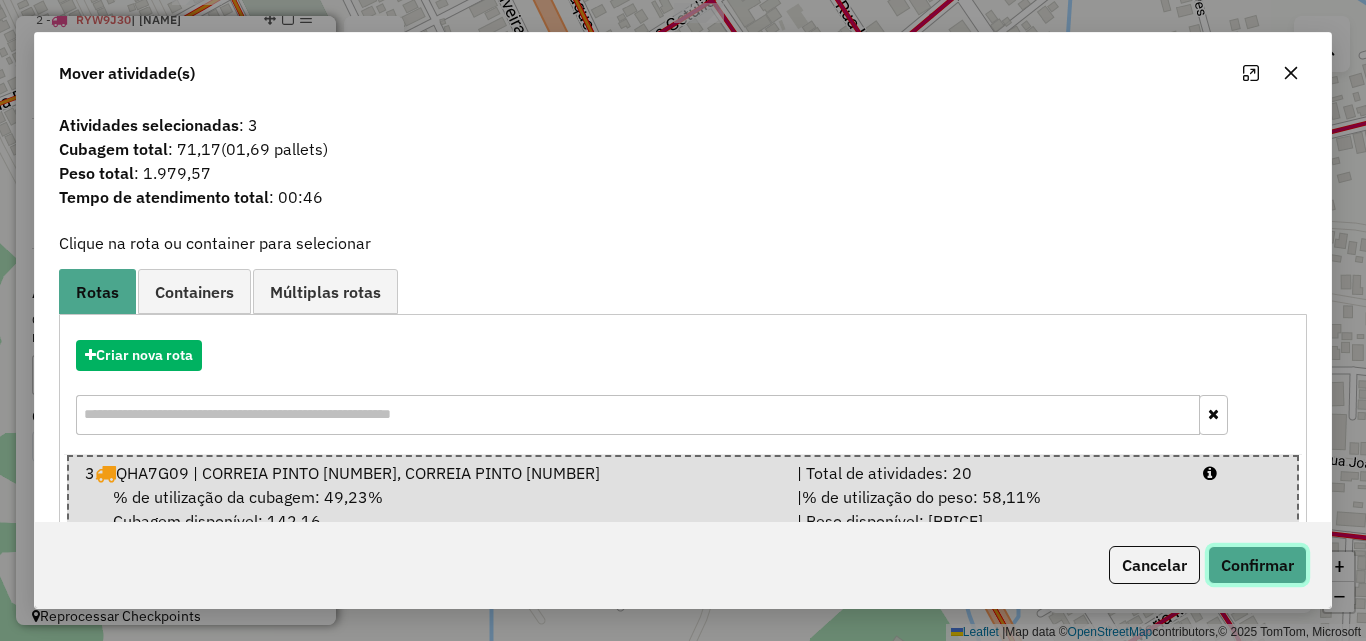 click on "Confirmar" 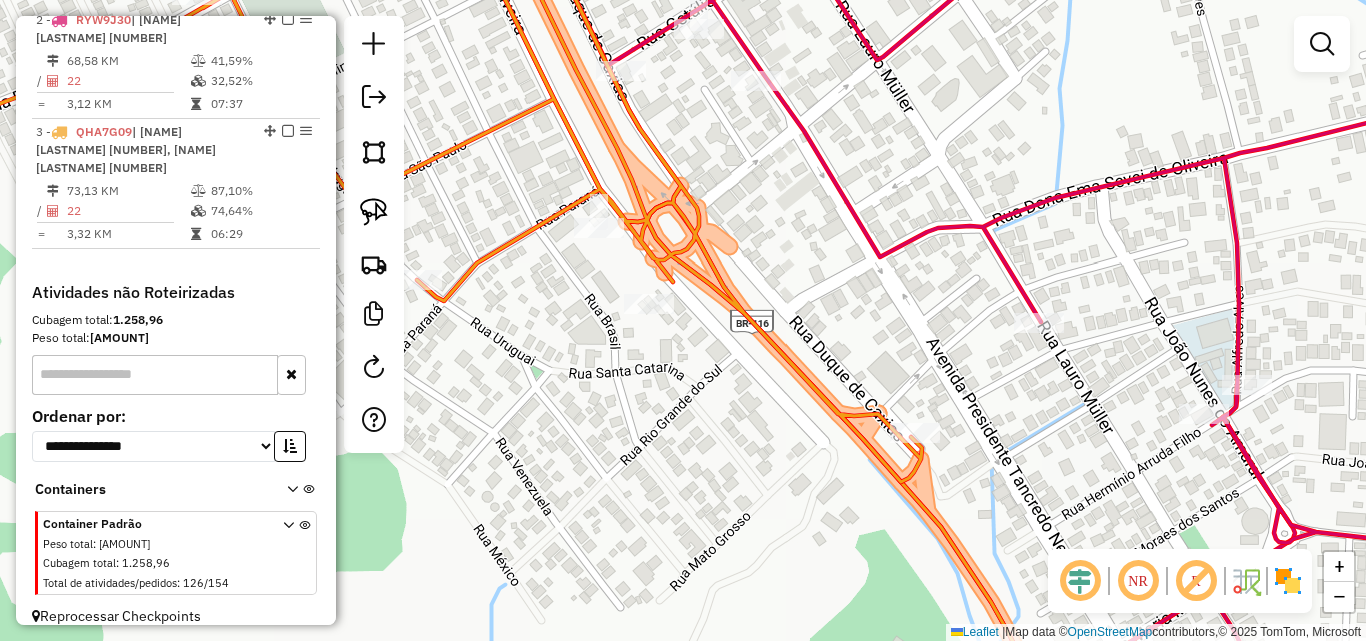 scroll, scrollTop: 586, scrollLeft: 0, axis: vertical 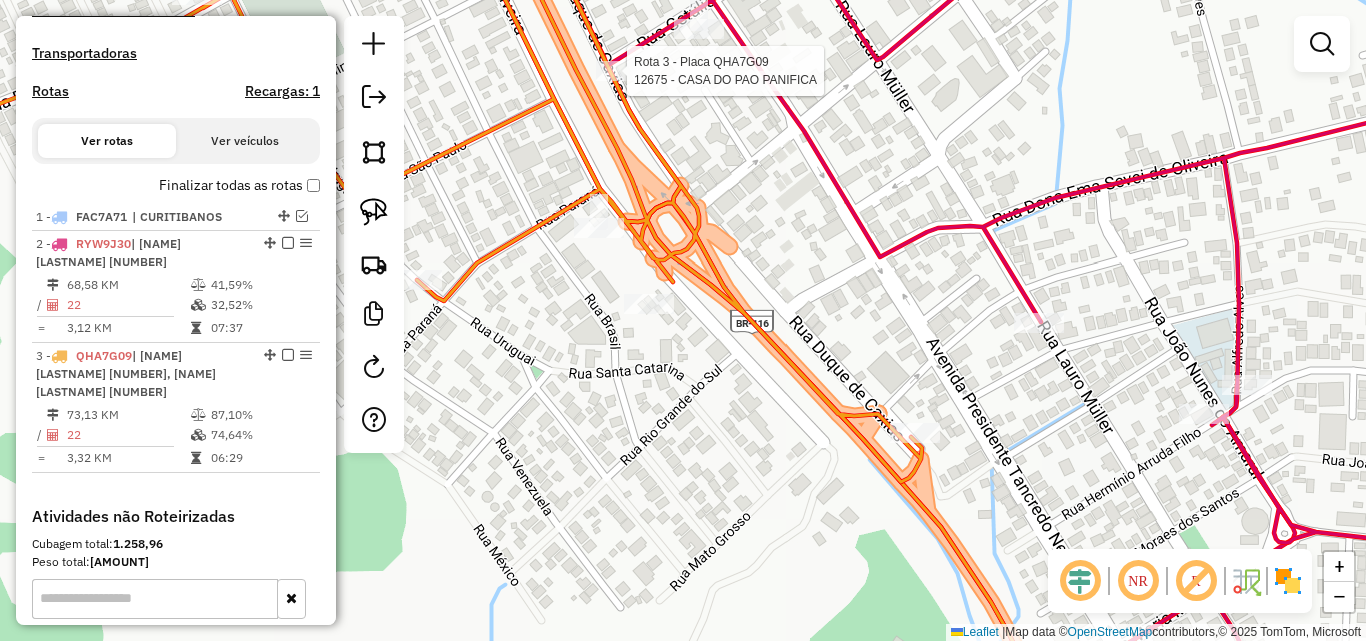 select on "*********" 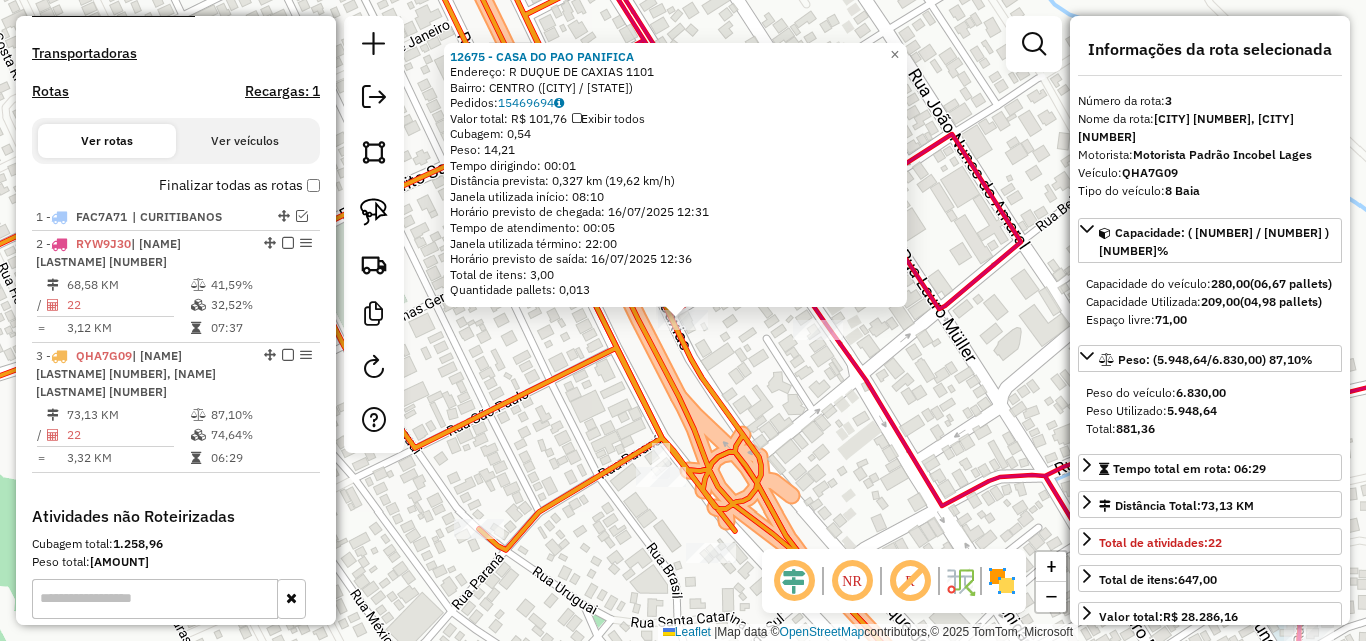 scroll, scrollTop: 810, scrollLeft: 0, axis: vertical 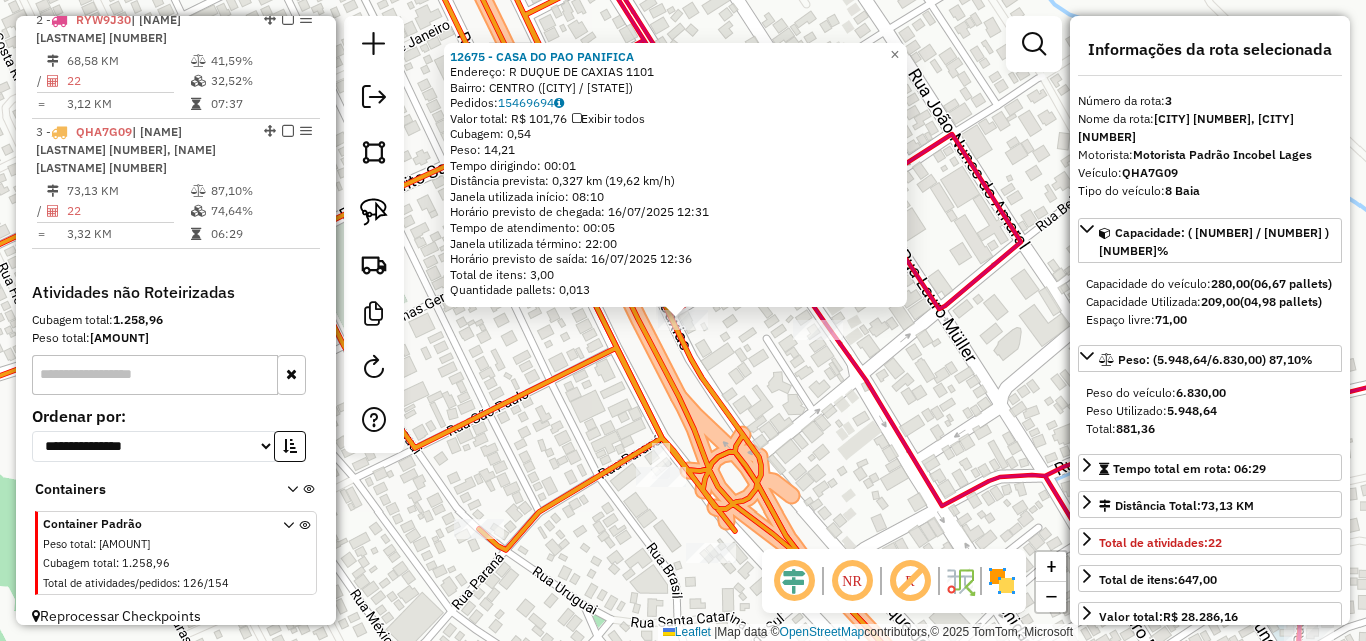 click on "Endereço: R DUQUE DE CAXIAS [NUMBER] Bairro: CENTRO (CORREIA PINTO / SC) Pedidos: [NUMBER] Valor total: R$ [PRICE] Exibir todos Cubagem: [NUMBER] Peso: [NUMBER] Tempo dirigindo: [TIME] Distância prevista: [NUMBER] km ([NUMBER] km/h) Janela utilizada início: [TIME] Horário previsto de chegada: 16/07/2025 [TIME] Tempo de atendimento: [TIME] Janela utilizada término: [TIME] Horário previsto de saída: 16/07/2025 [TIME] Total de itens: [NUMBER], [NUMBER] Quantidade pallets: [NUMBER] × Janela de atendimento Grade de atendimento Capacidade Transportadoras Veículos Cliente Pedidos Rotas Selecione os dias de semana para filtrar as janelas de atendimento Seg Ter Qua Qui Sex Sáb Dom Informe o período da janela de atendimento: De: Até: Filtrar exatamente a janela do cliente Considerar janela de atendimento padrão Selecione os dias de semana para filtrar as grades de atendimento Seg Ter Qua Qui Sex Sáb Dom Peso mínimo: Peso máximo: De:" 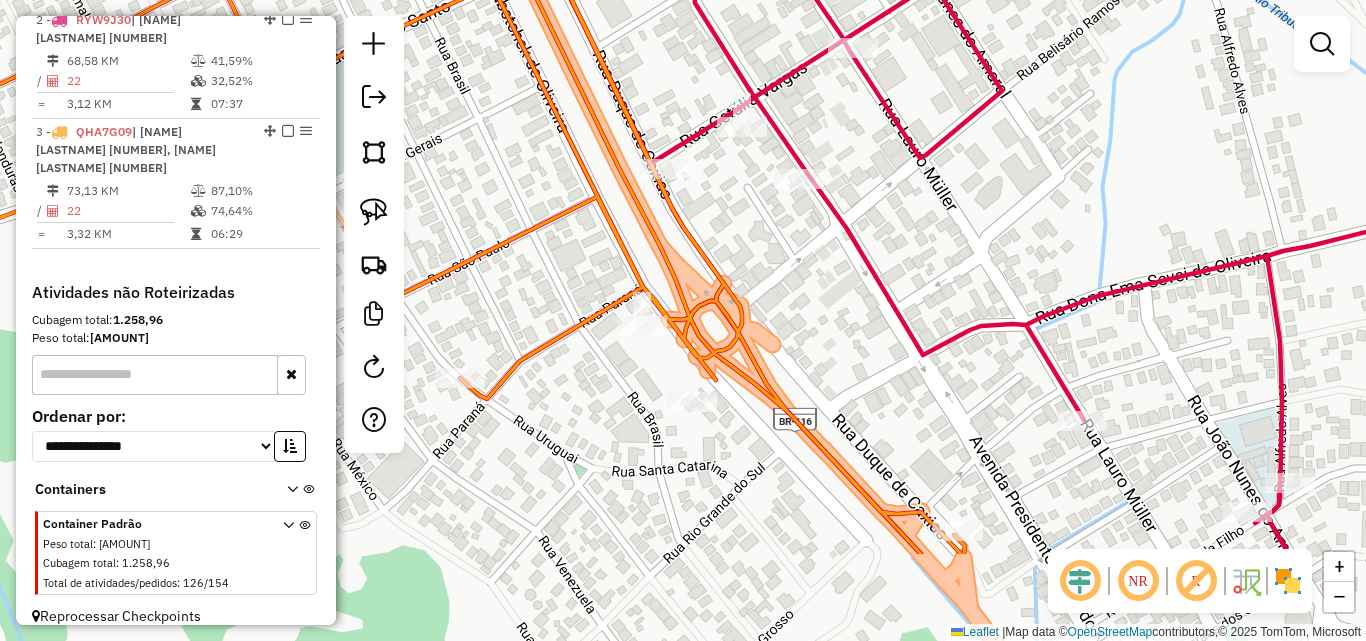 drag, startPoint x: 810, startPoint y: 487, endPoint x: 791, endPoint y: 336, distance: 152.19067 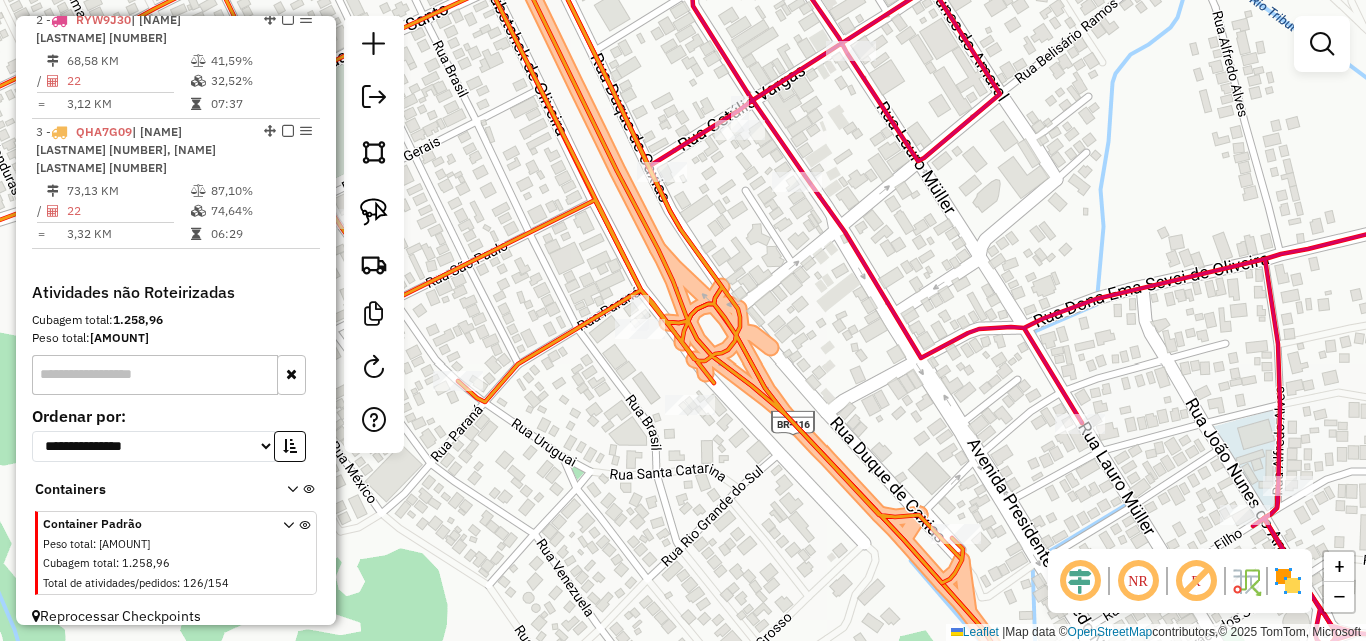 drag, startPoint x: 780, startPoint y: 322, endPoint x: 734, endPoint y: 330, distance: 46.69047 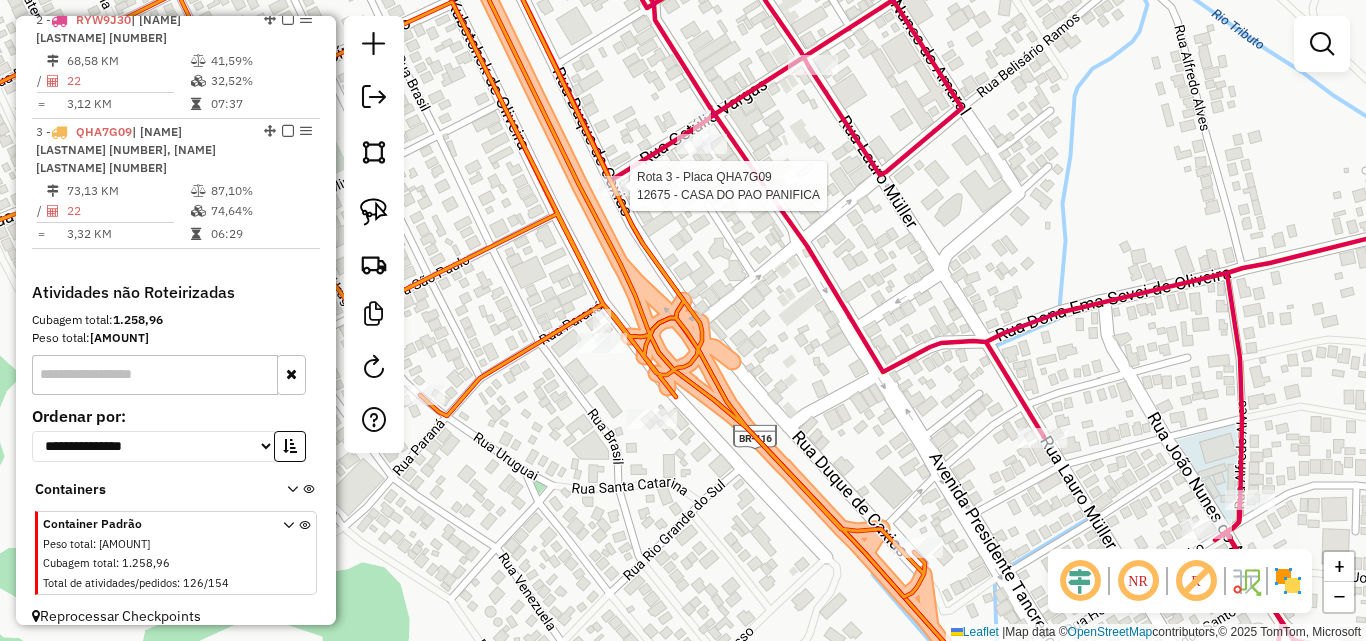select on "*********" 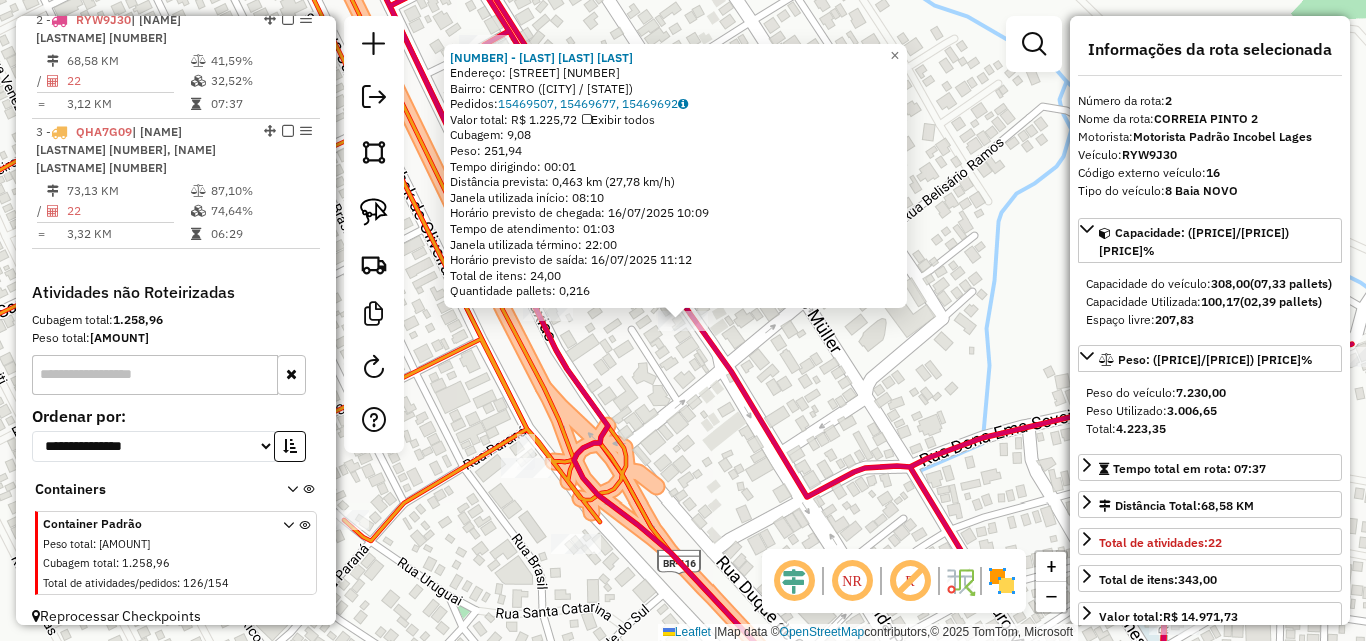 scroll, scrollTop: 801, scrollLeft: 0, axis: vertical 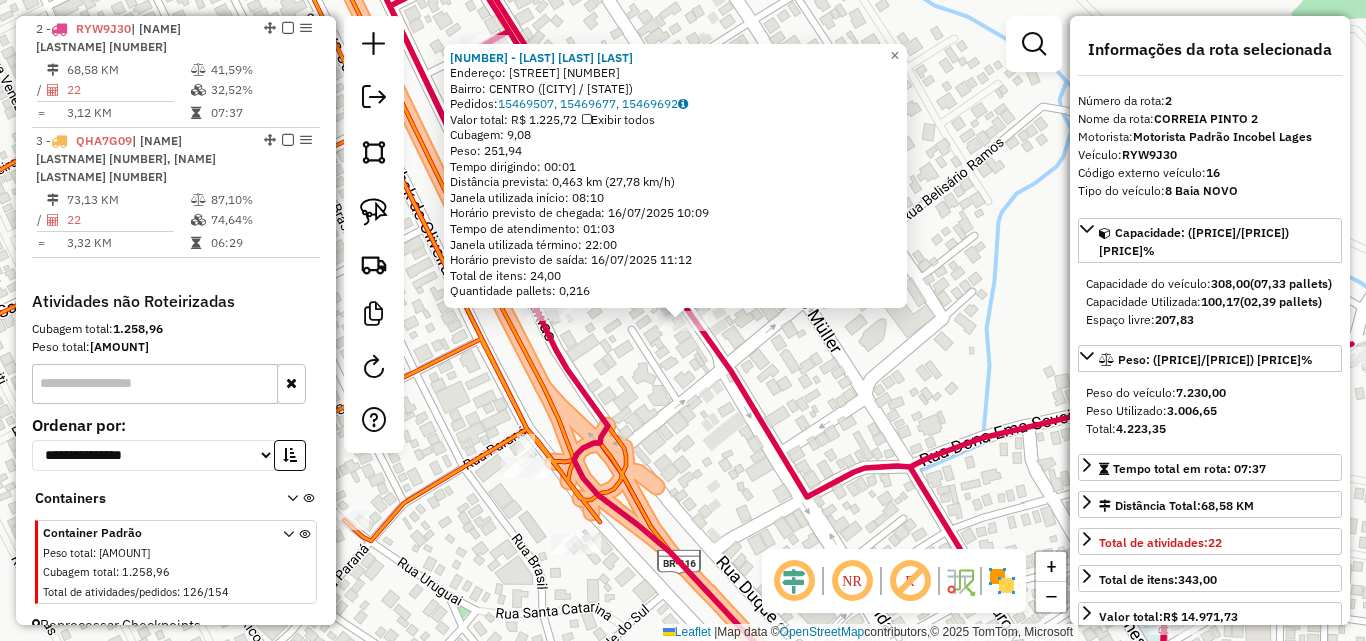click 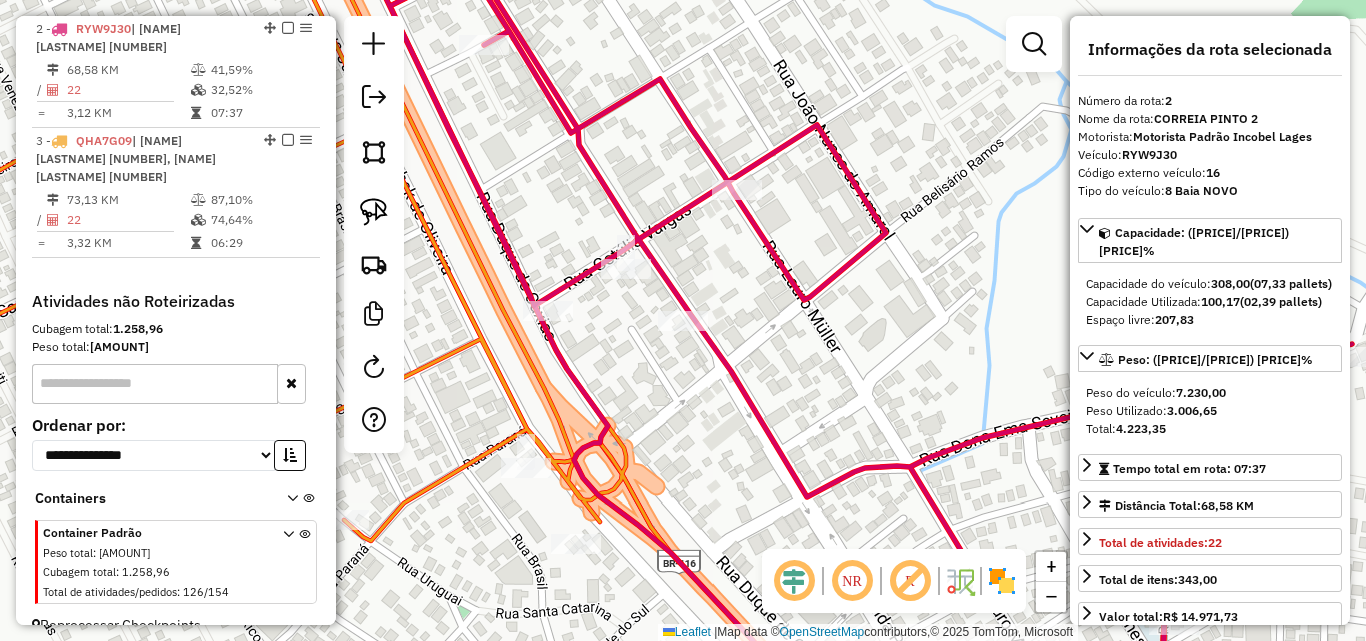drag, startPoint x: 791, startPoint y: 400, endPoint x: 799, endPoint y: 393, distance: 10.630146 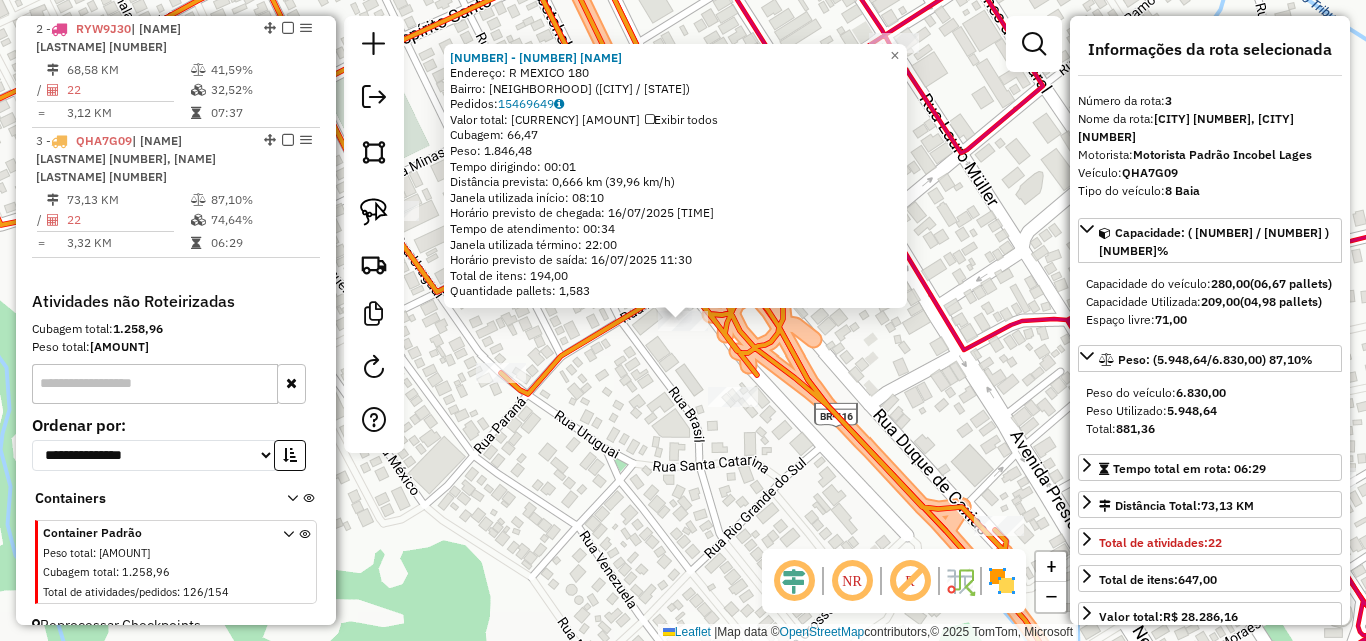 scroll, scrollTop: 810, scrollLeft: 0, axis: vertical 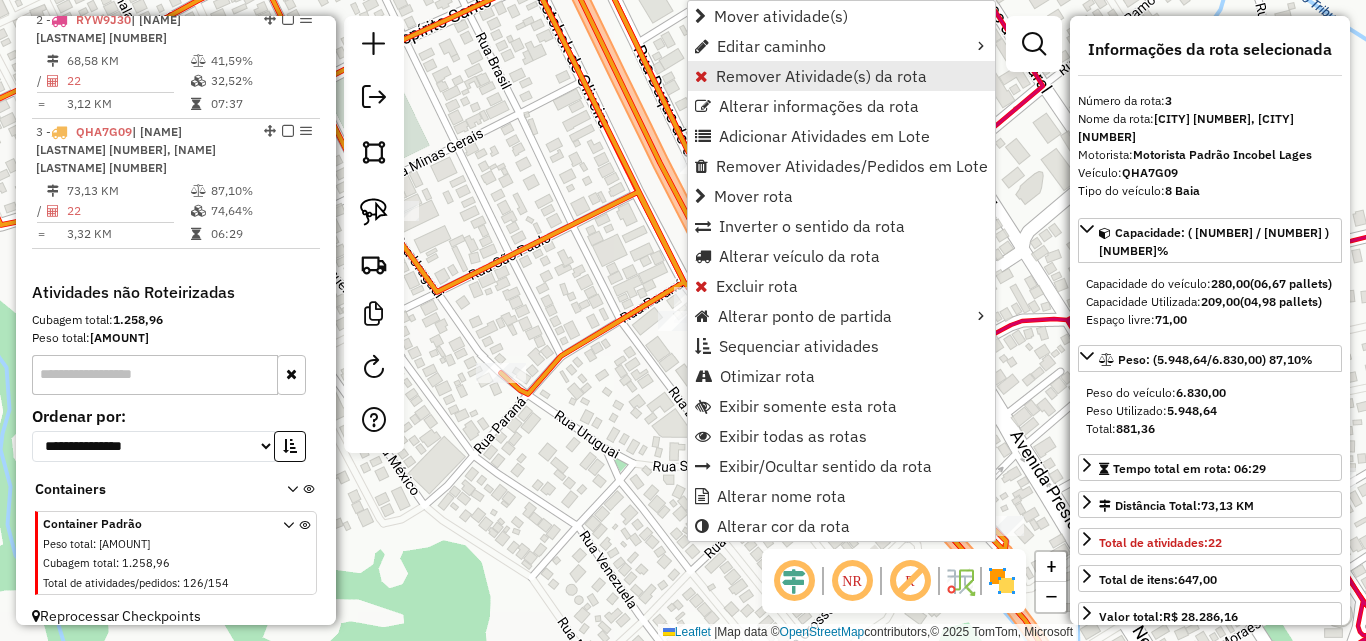 click on "Remover Atividade(s) da rota" at bounding box center (821, 76) 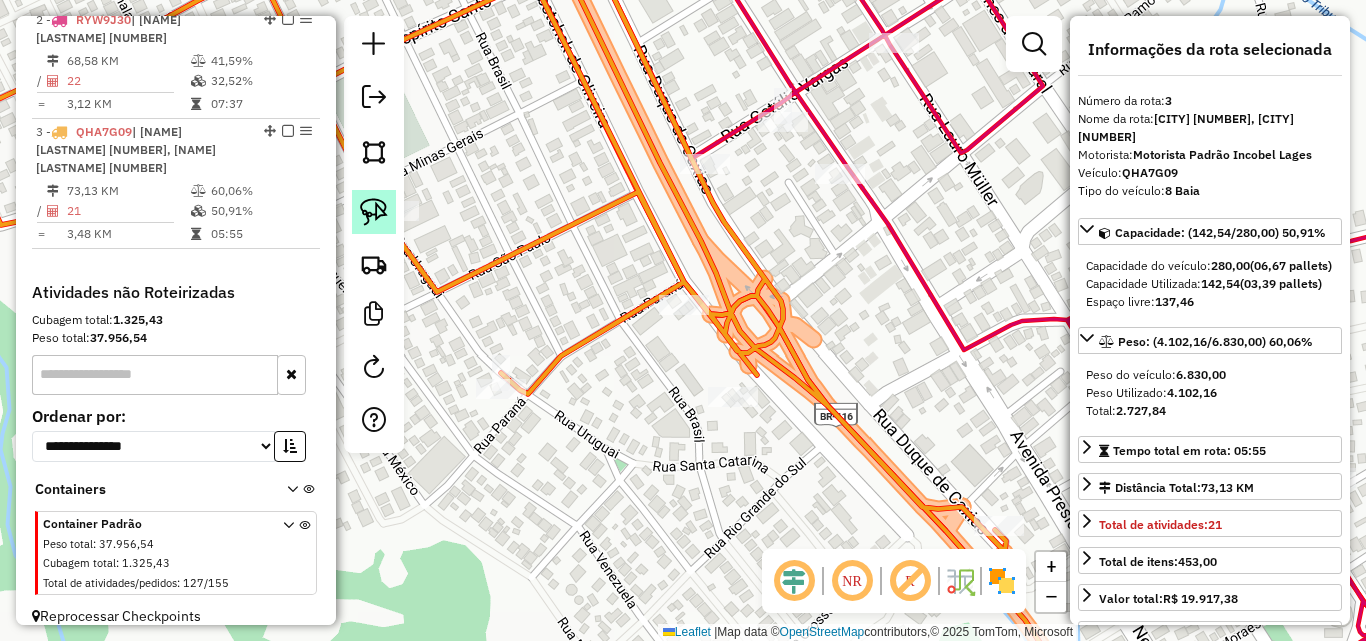 click 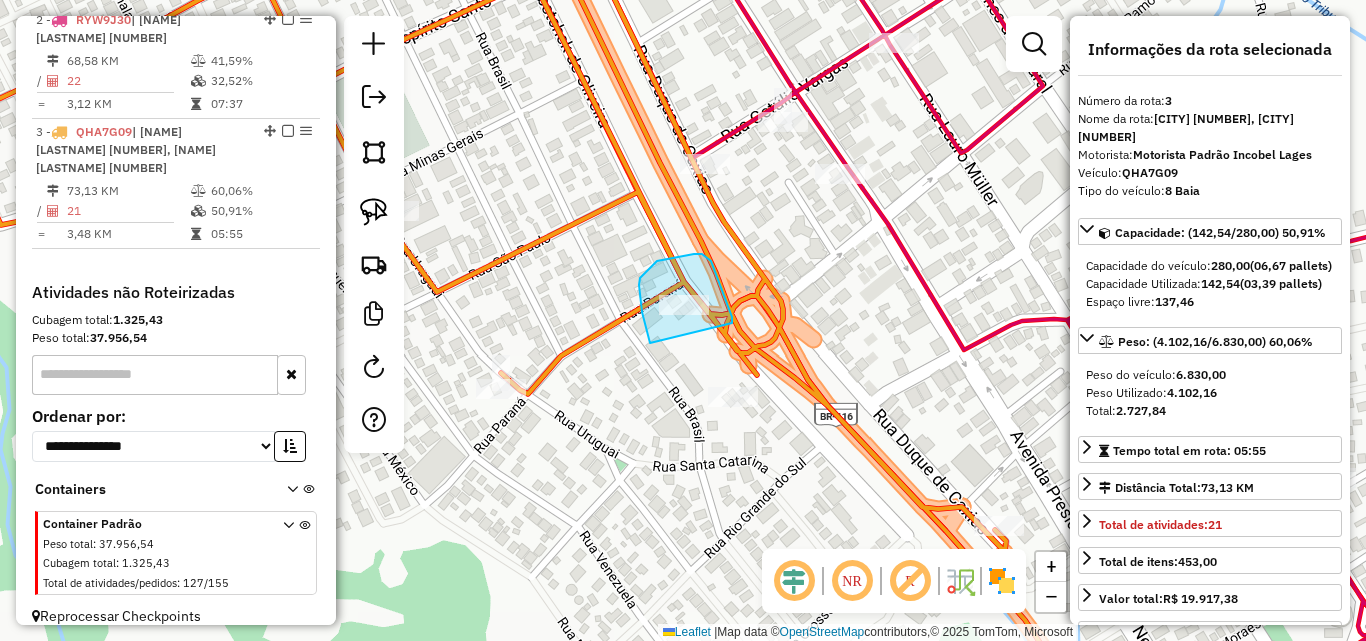 drag, startPoint x: 650, startPoint y: 343, endPoint x: 704, endPoint y: 330, distance: 55.542778 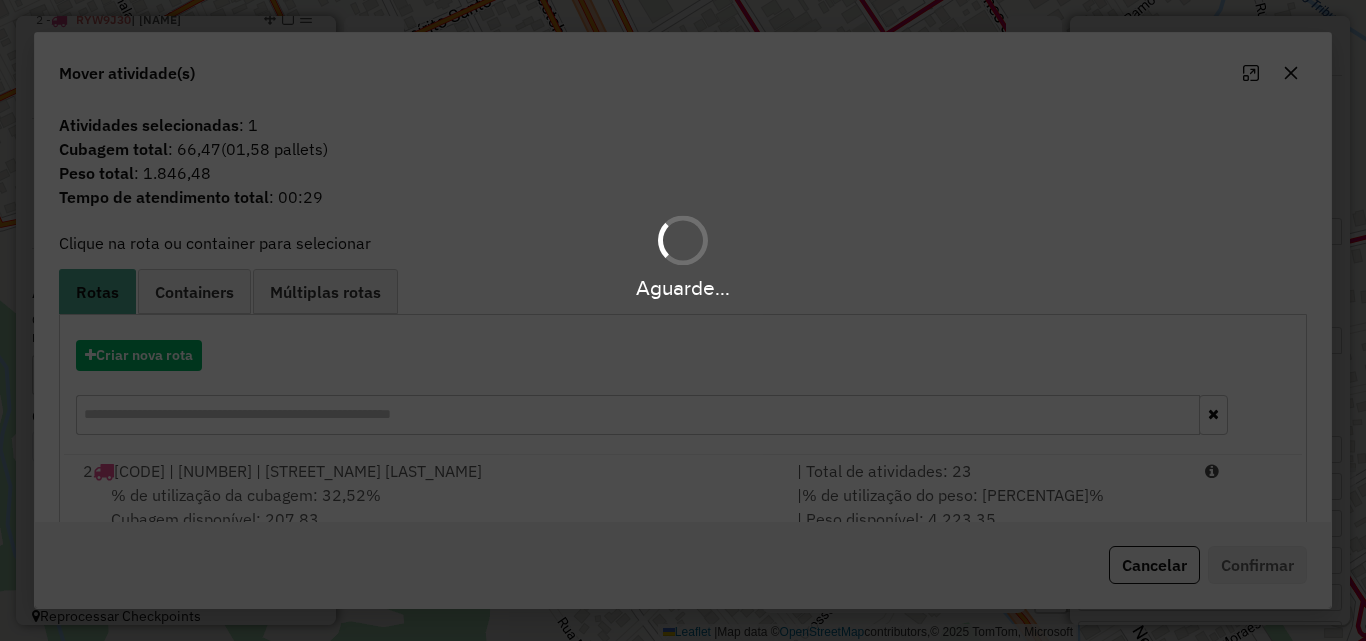 click on "Aguarde..." at bounding box center (683, 320) 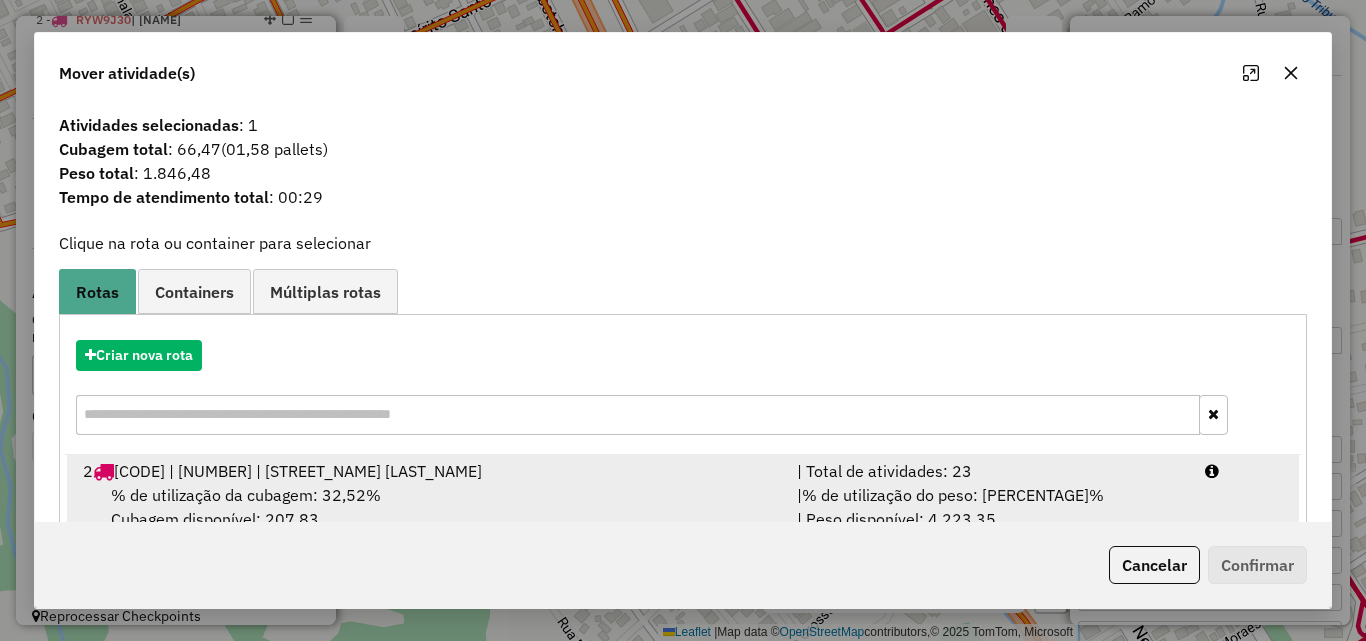 drag, startPoint x: 686, startPoint y: 460, endPoint x: 1048, endPoint y: 470, distance: 362.1381 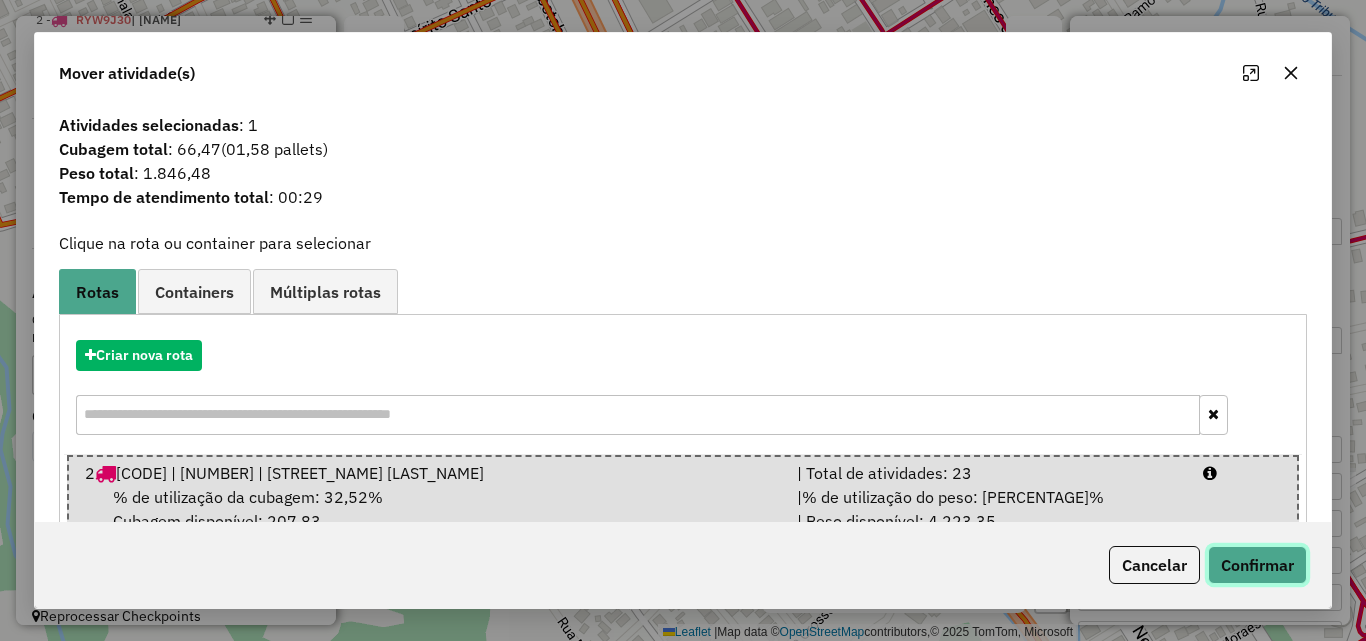 click on "Confirmar" 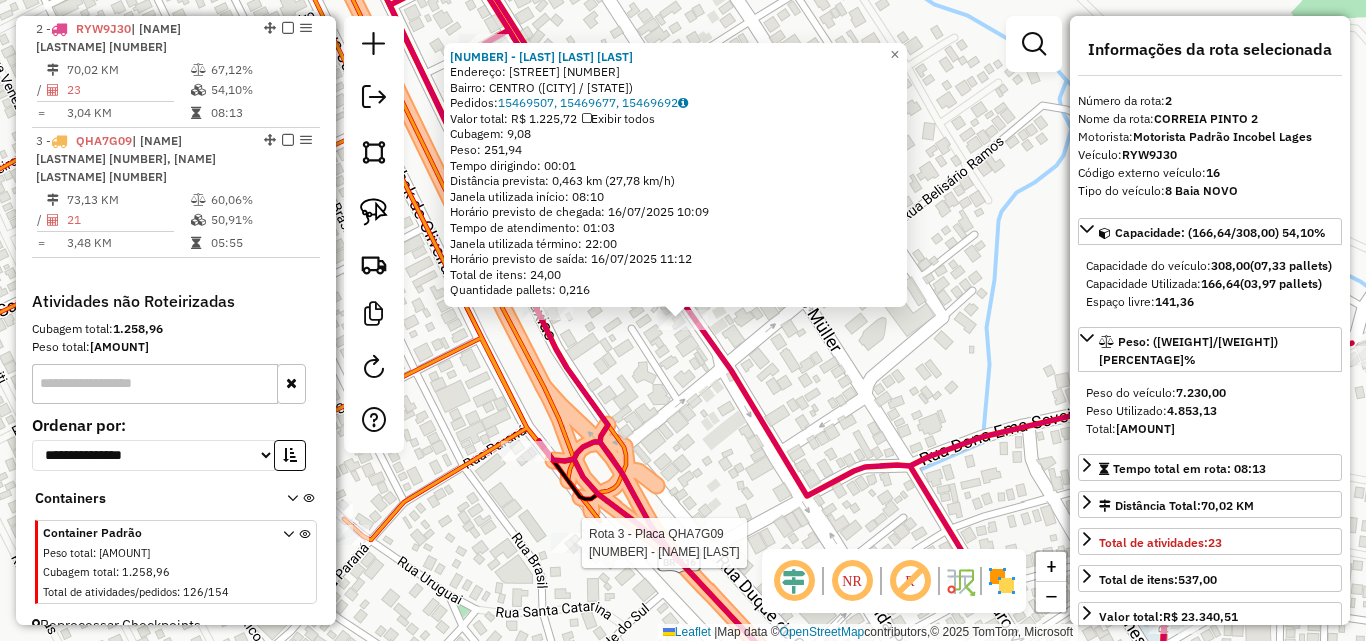 scroll, scrollTop: 810, scrollLeft: 0, axis: vertical 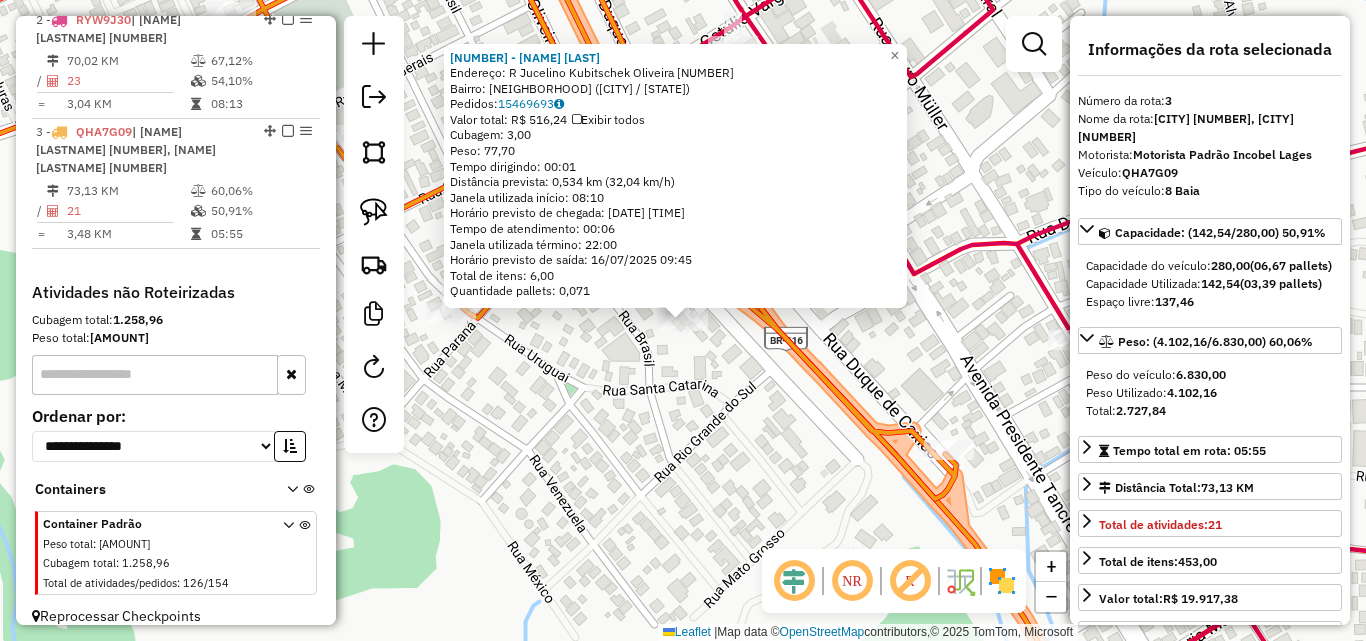 click on "5301 - [FULL_NAME]  Endereço: R   Jucelino Kubitschek Oliveira  1874   Bairro: SAO JOAO ([CITY] / [STATE])   Pedidos:  15469693   Valor total: R$ 516,24   Exibir todos   Cubagem: 3,00  Peso: 77,70  Tempo dirigindo: 00:01   Distância prevista: 0,534 km (32,04 km/h)   Janela utilizada início: 08:10   Horário previsto de chegada: 16/07/2025 [TIME]   Tempo de atendimento: 00:06   Janela utilizada término: 22:00   Horário previsto de saída: 16/07/2025 [TIME]   Total de itens: 6,00   Quantidade pallets: 0,071  × Janela de atendimento Grade de atendimento Capacidade Transportadoras Veículos Cliente Pedidos  Rotas Selecione os dias de semana para filtrar as janelas de atendimento  Seg   Ter   Qua   Qui   Sex   Sáb   Dom  Informe o período da janela de atendimento: De: Até:  Filtrar exatamente a janela do cliente  Considerar janela de atendimento padrão  Selecione os dias de semana para filtrar as grades de atendimento  Seg   Ter   Qua   Qui   Sex   Sáb   Dom   Peso mínimo:   Peso máximo:  De:" 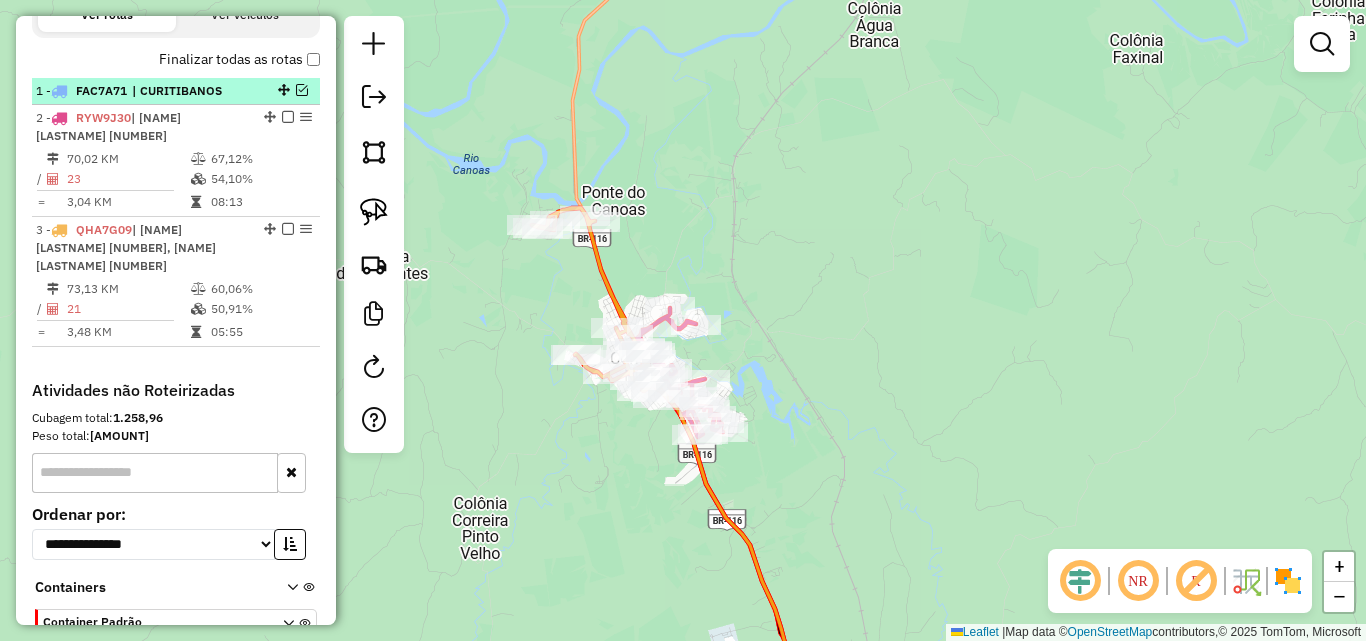 scroll, scrollTop: 610, scrollLeft: 0, axis: vertical 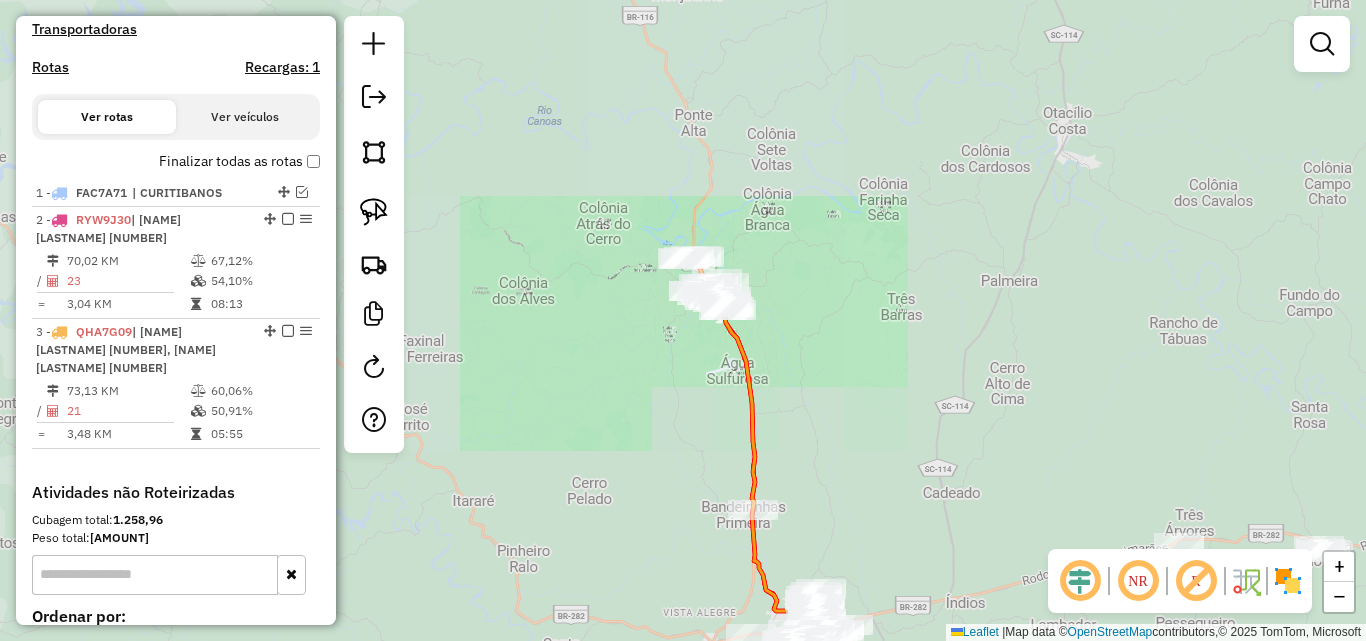 drag, startPoint x: 841, startPoint y: 355, endPoint x: 784, endPoint y: 141, distance: 221.46106 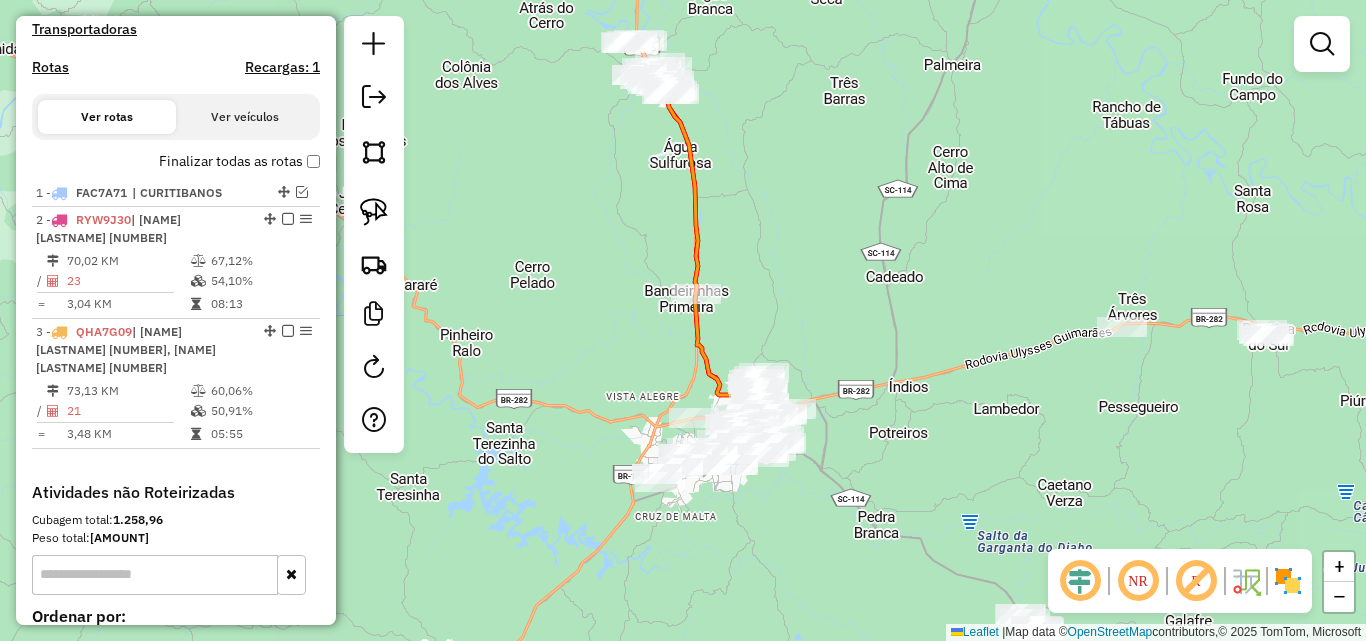 click 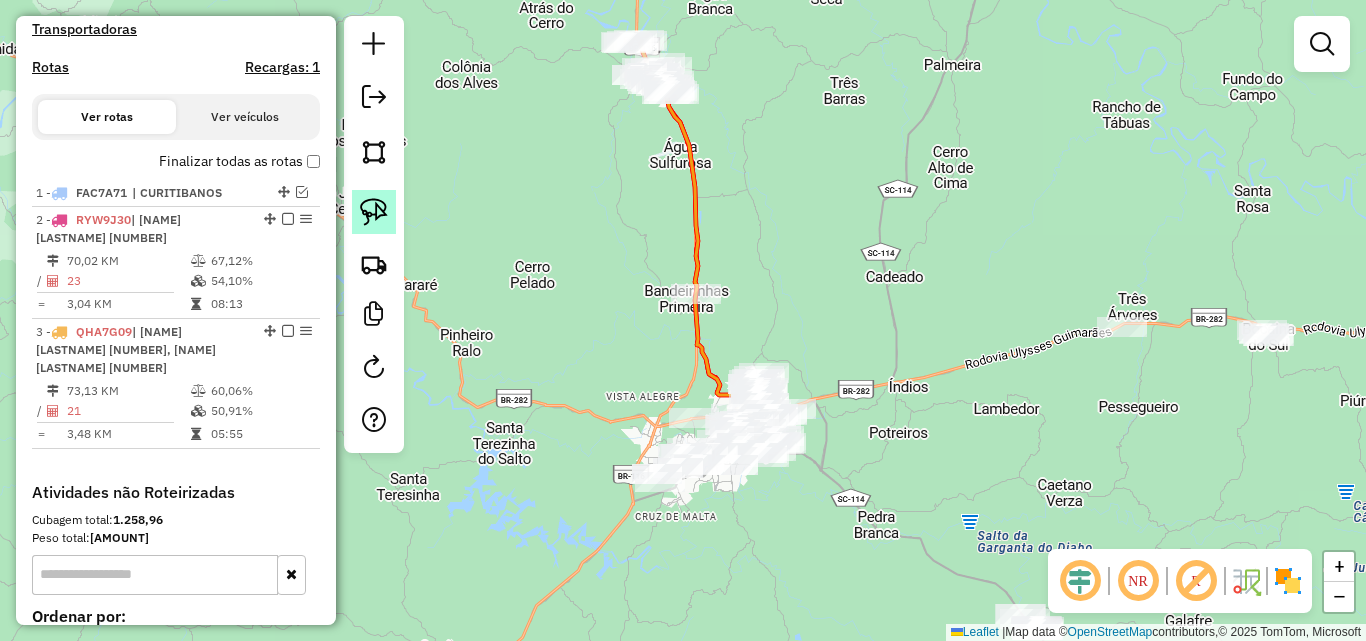 click 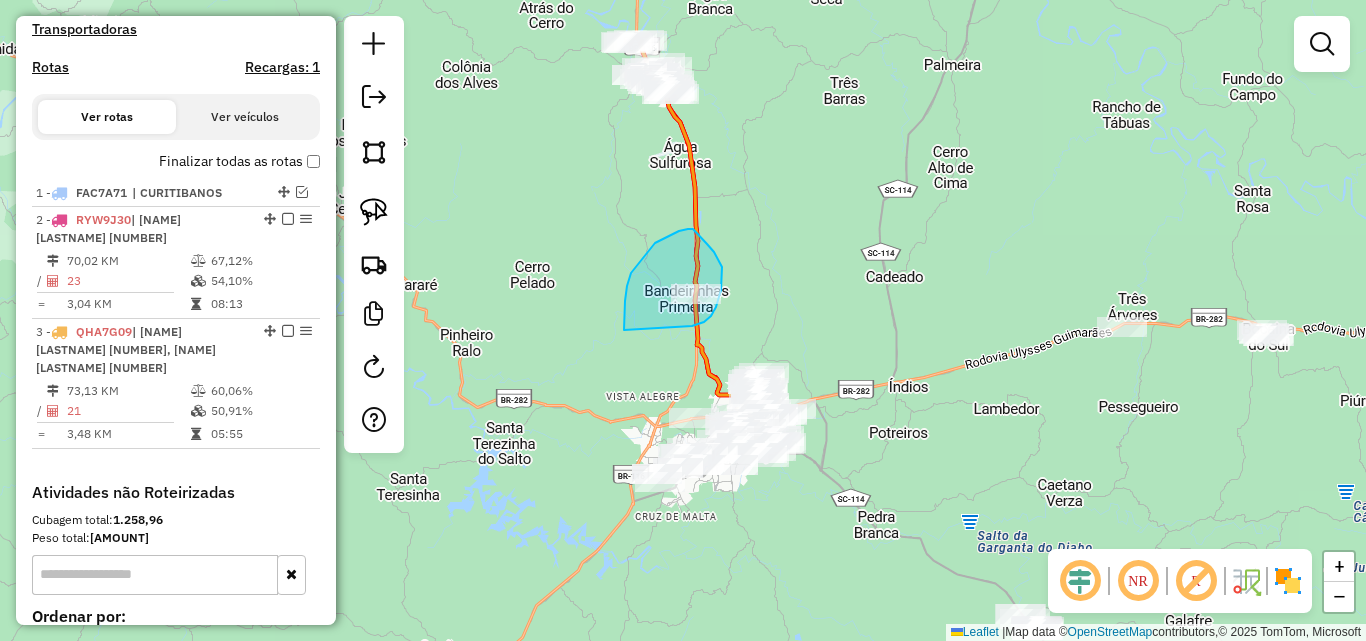 drag, startPoint x: 624, startPoint y: 330, endPoint x: 691, endPoint y: 327, distance: 67.06713 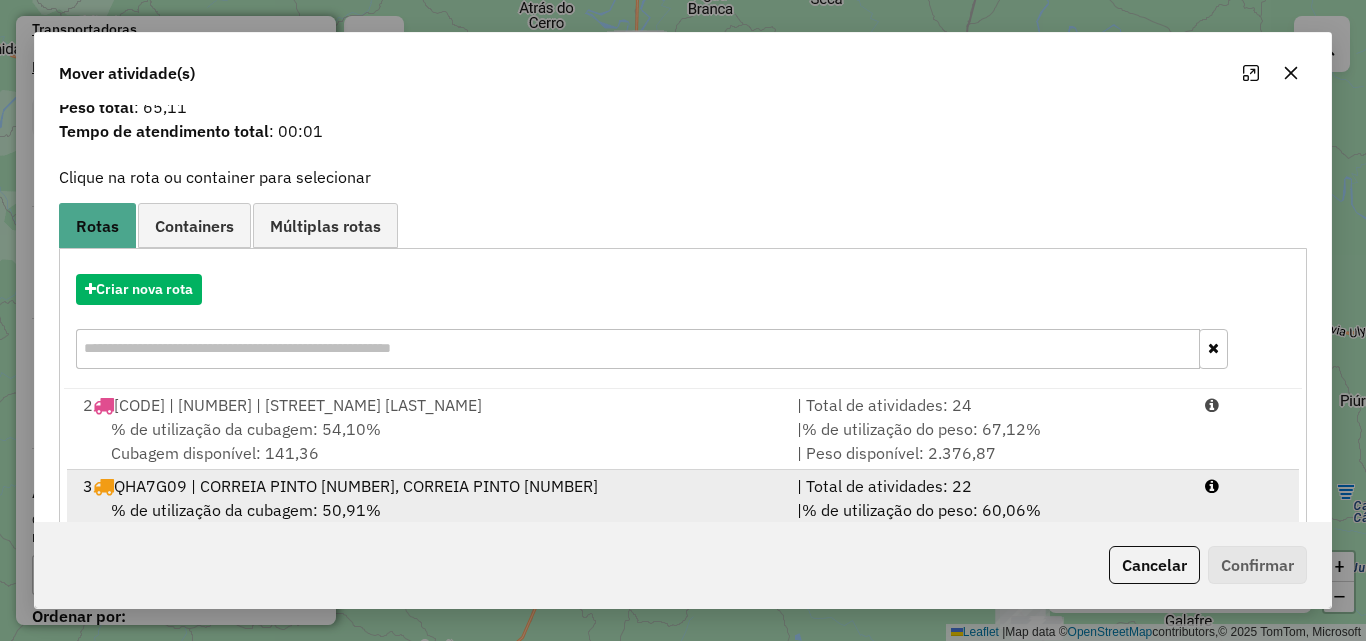 scroll, scrollTop: 129, scrollLeft: 0, axis: vertical 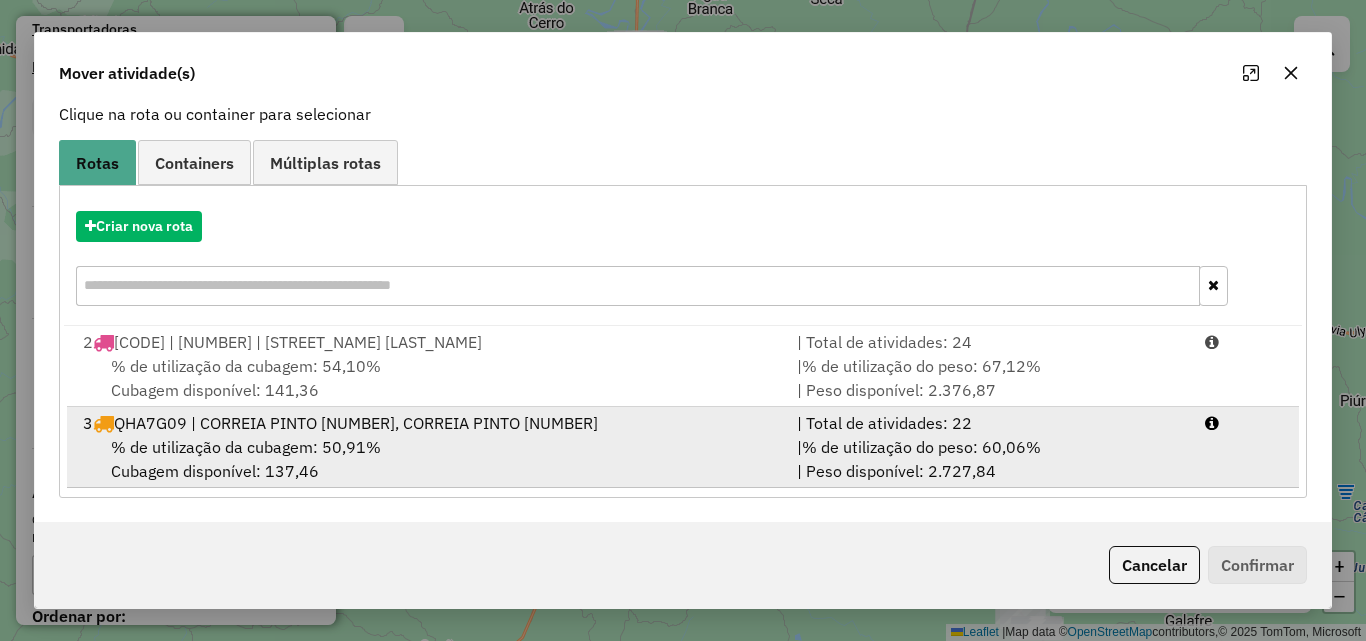 click on "% de utilização da cubagem: 50,91%" at bounding box center [246, 447] 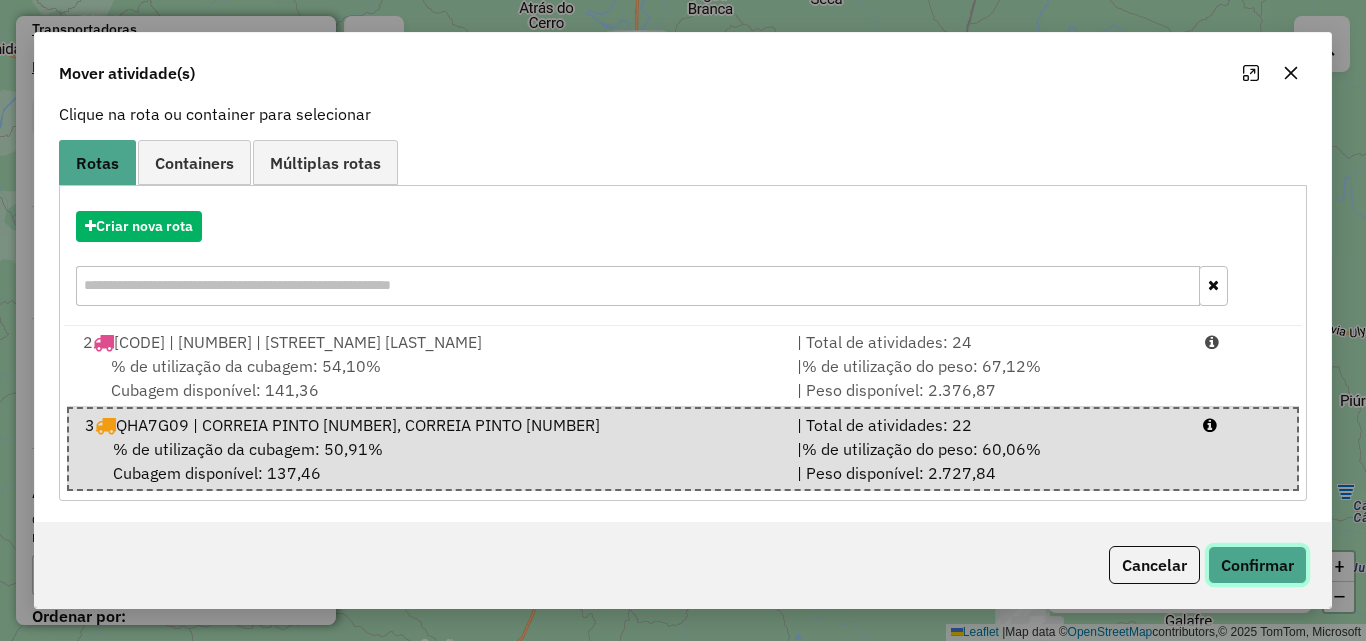 click on "Confirmar" 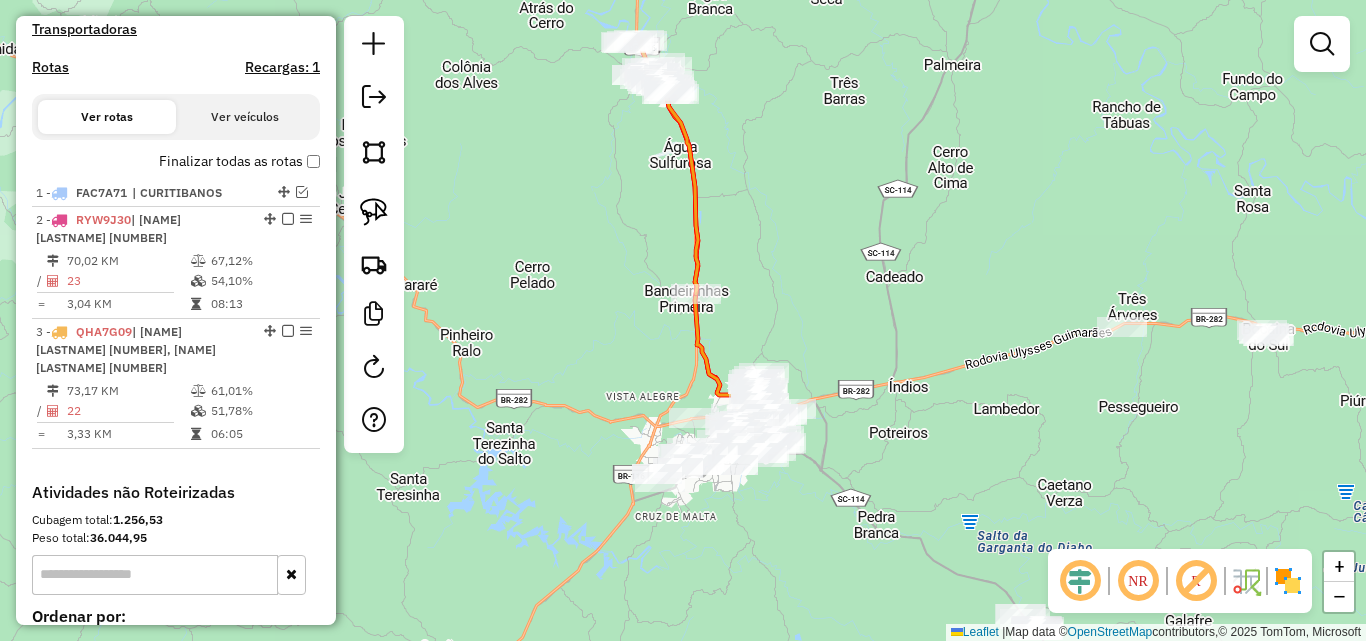 scroll, scrollTop: 0, scrollLeft: 0, axis: both 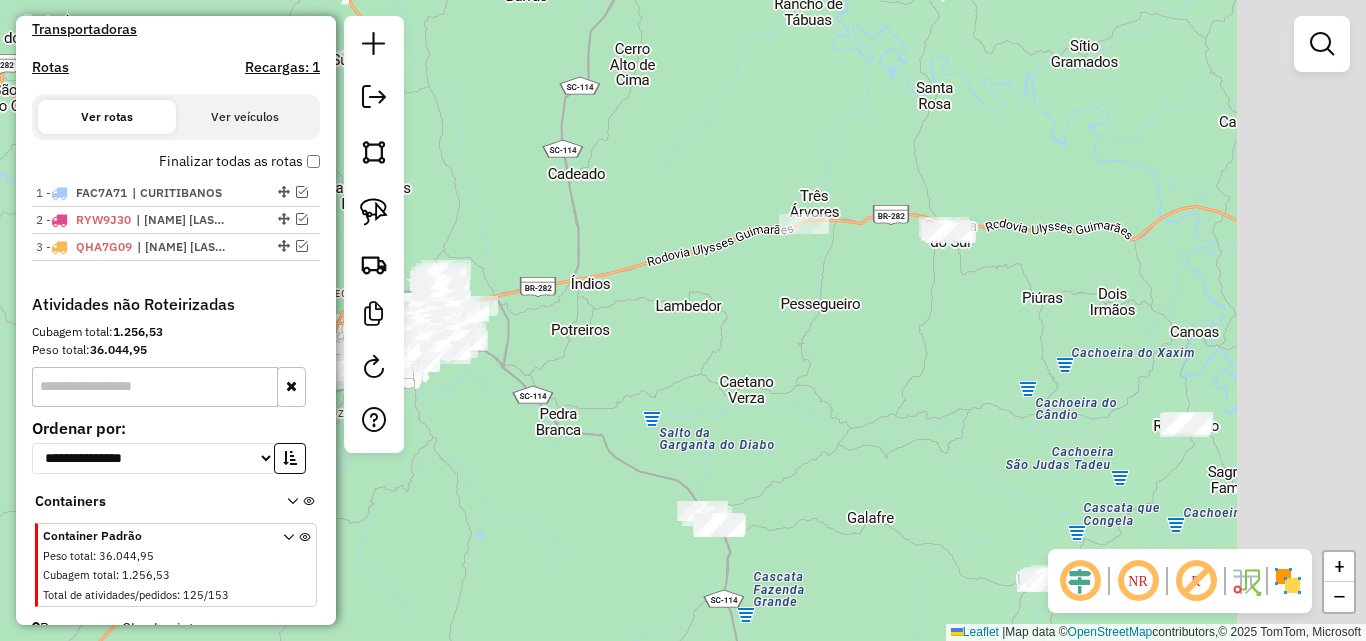 drag, startPoint x: 962, startPoint y: 247, endPoint x: 604, endPoint y: 130, distance: 376.6338 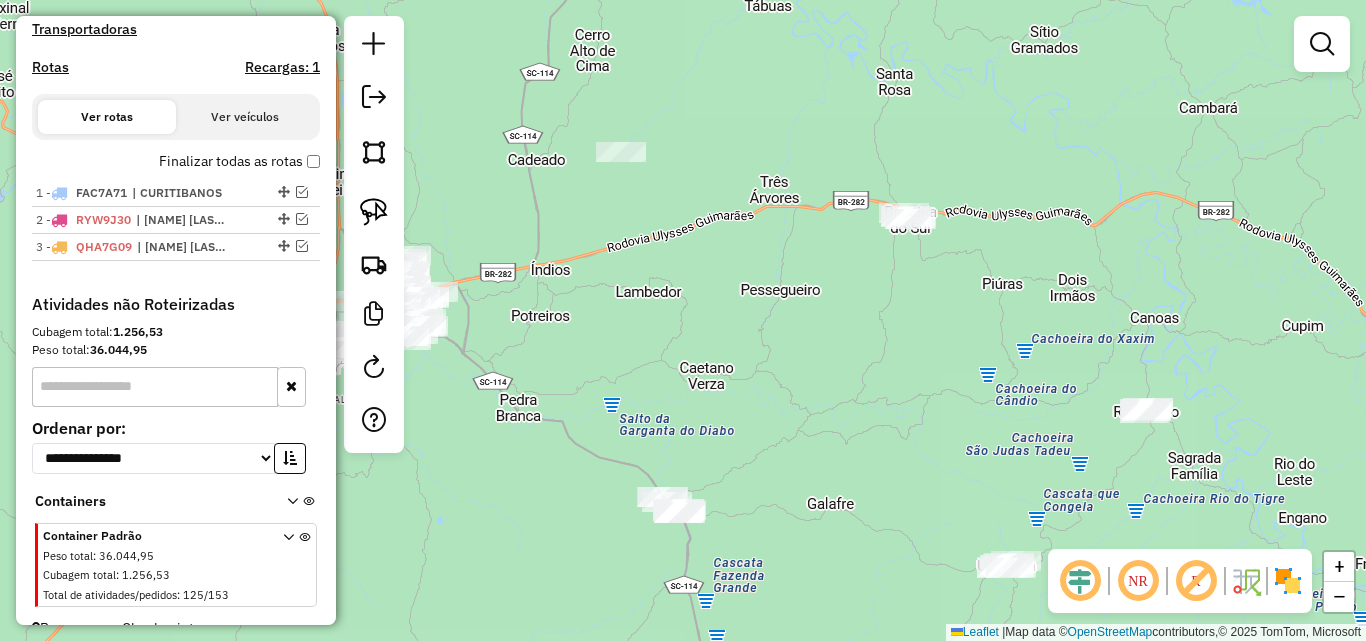 drag, startPoint x: 658, startPoint y: 182, endPoint x: 586, endPoint y: 153, distance: 77.62087 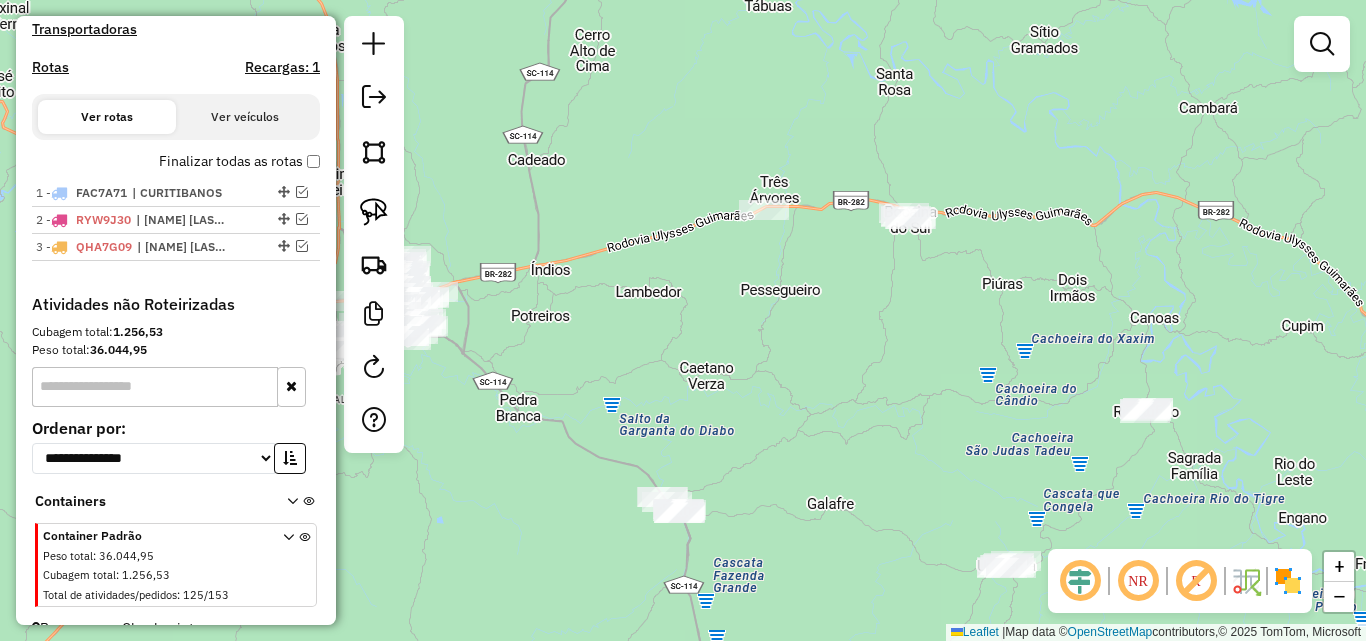 drag, startPoint x: 786, startPoint y: 300, endPoint x: 603, endPoint y: 251, distance: 189.44656 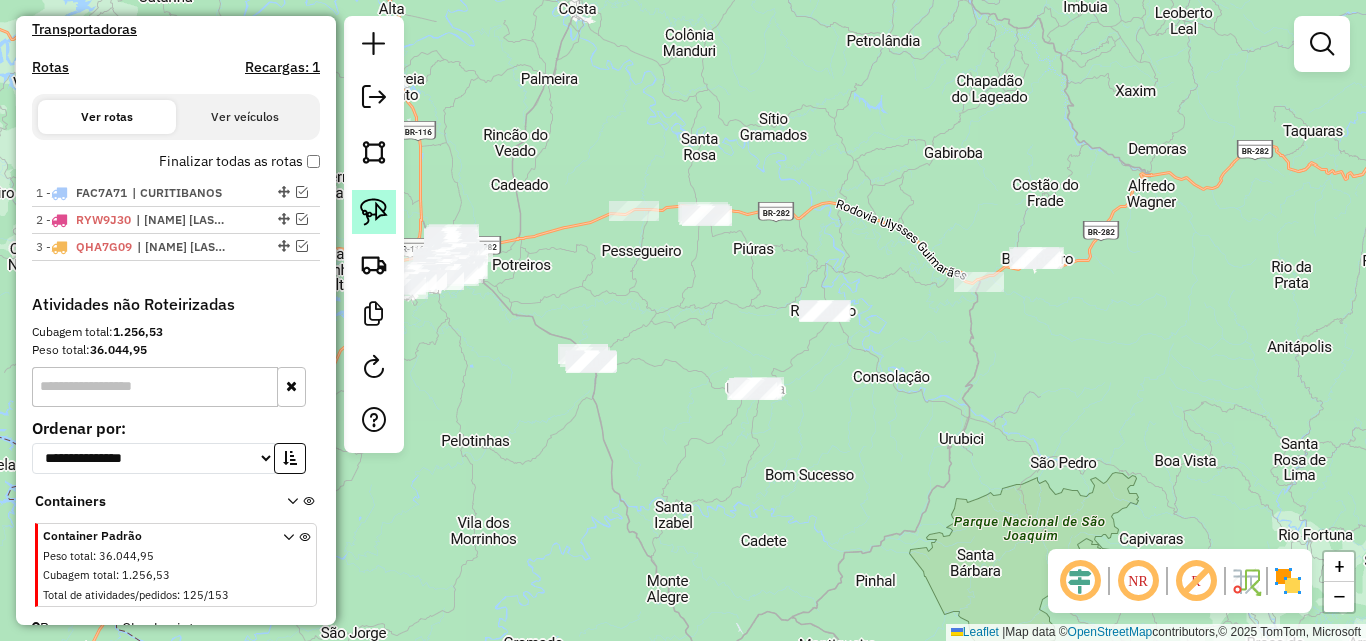 click 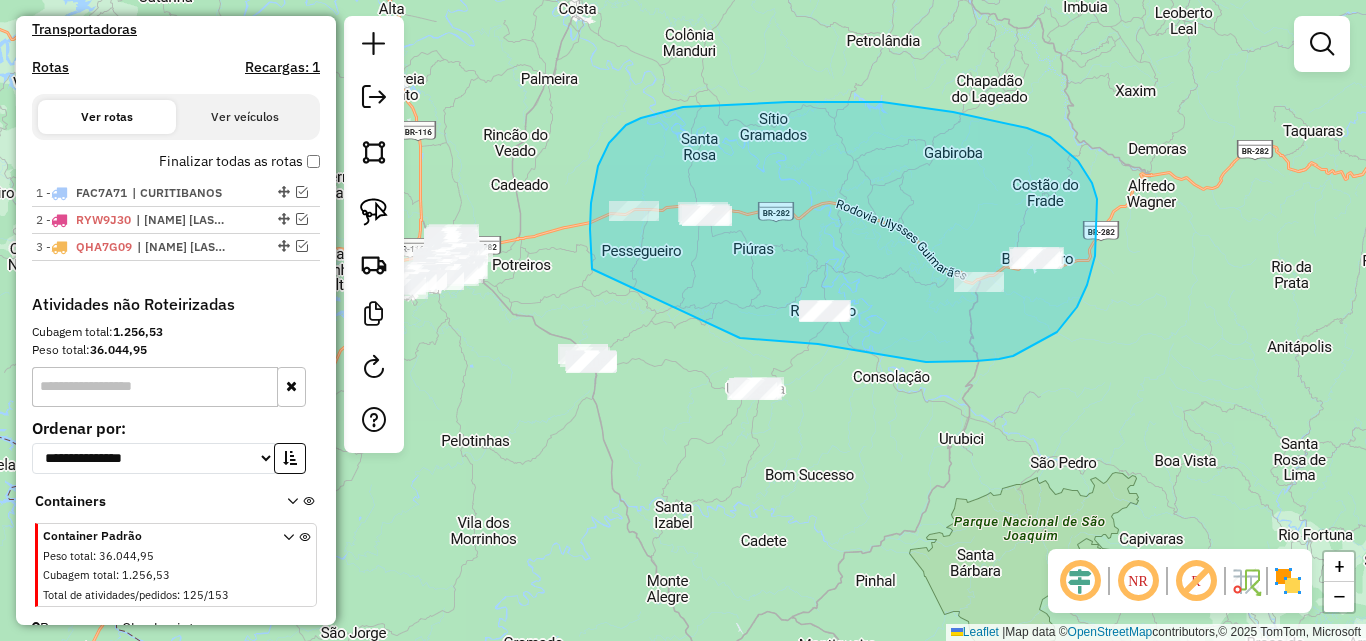 drag, startPoint x: 592, startPoint y: 269, endPoint x: 733, endPoint y: 325, distance: 151.71355 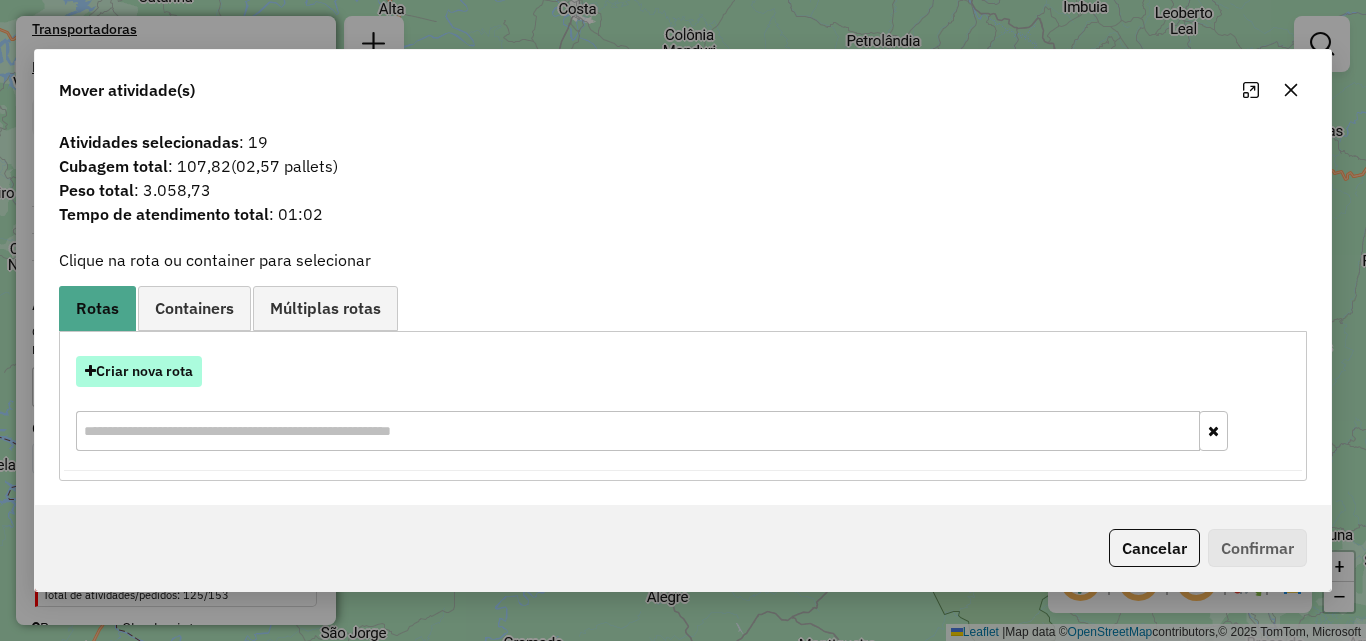 click on "Criar nova rota" at bounding box center [139, 371] 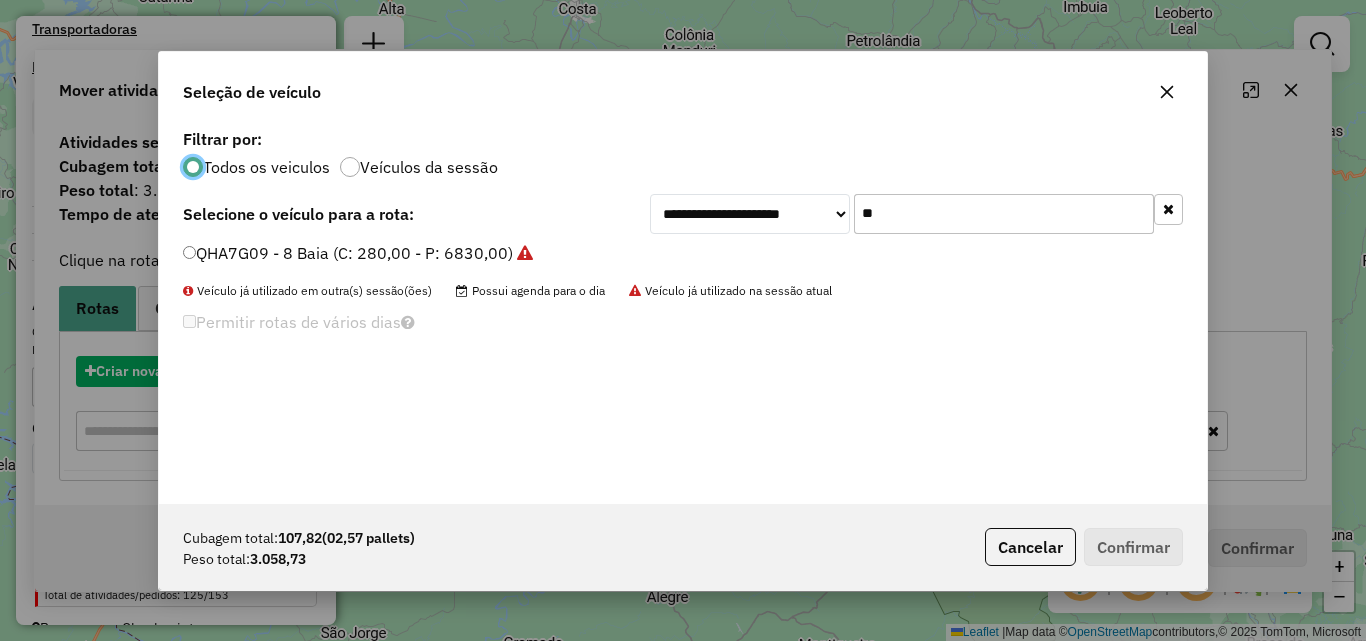 scroll, scrollTop: 11, scrollLeft: 6, axis: both 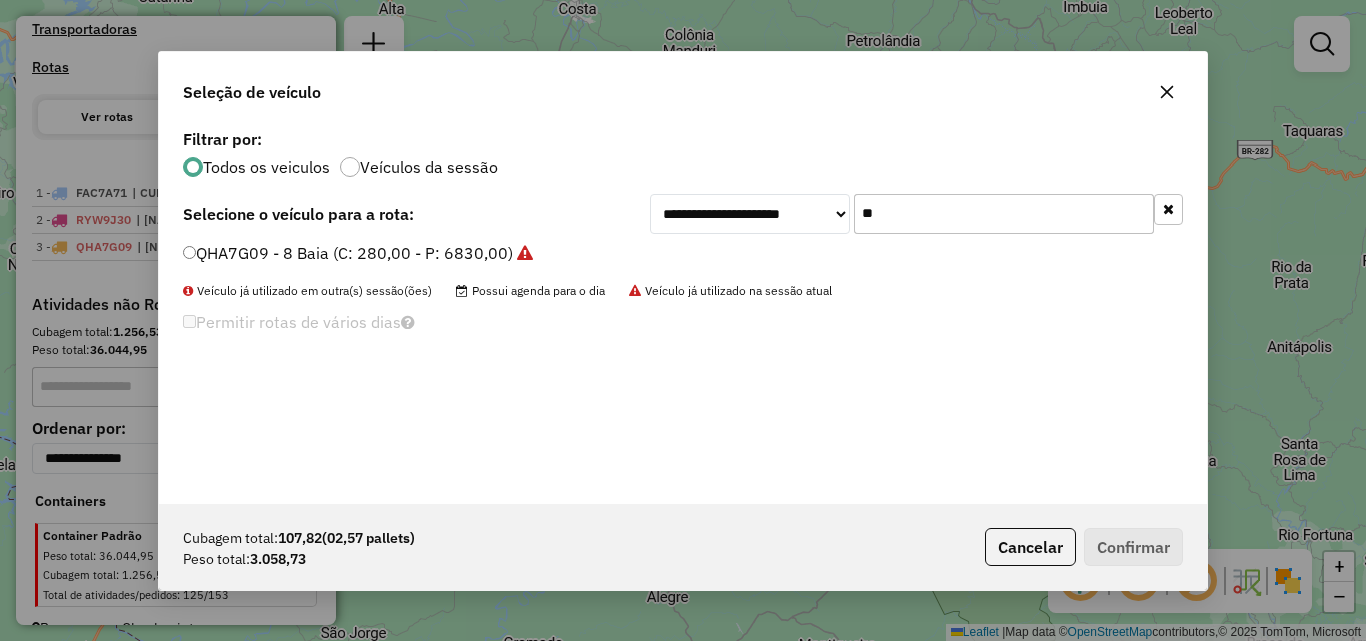 click on "**" 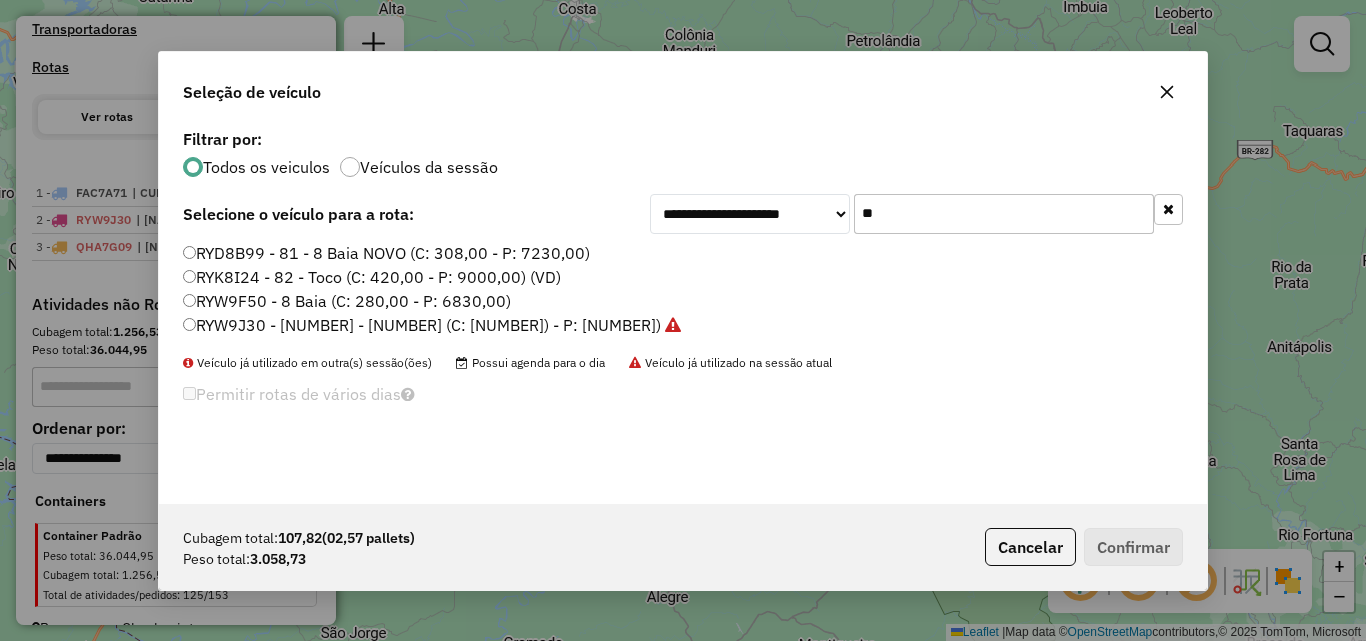 type on "**" 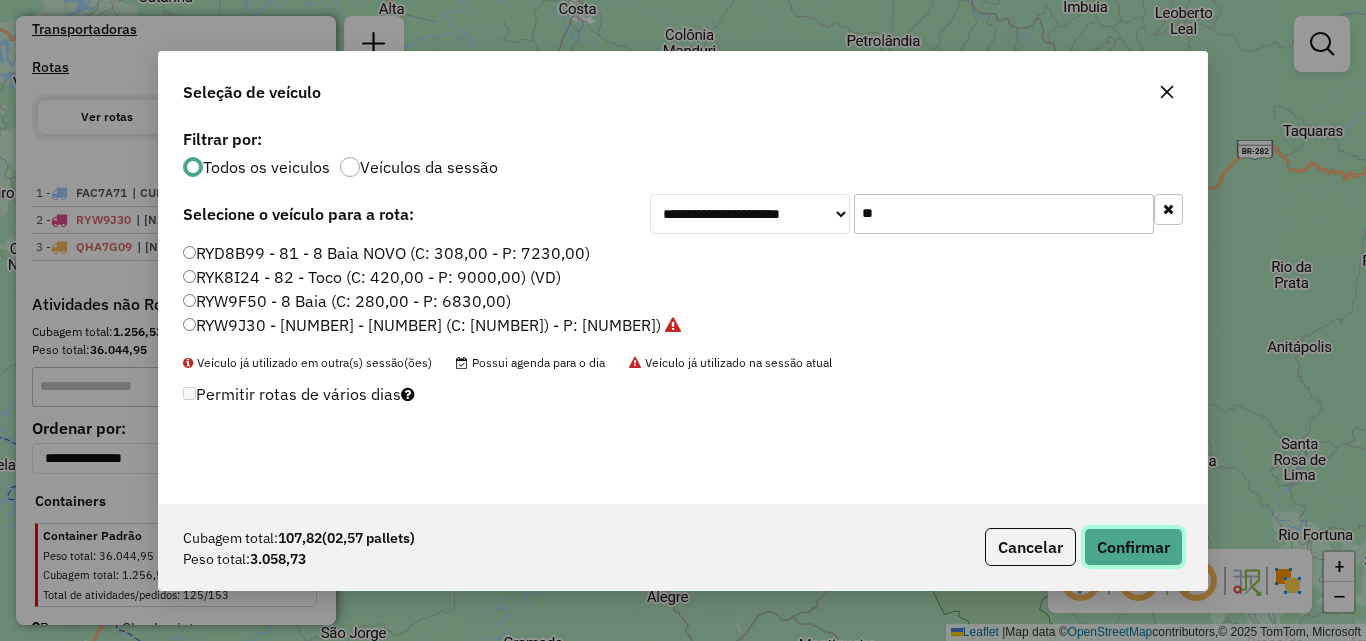 click on "Confirmar" 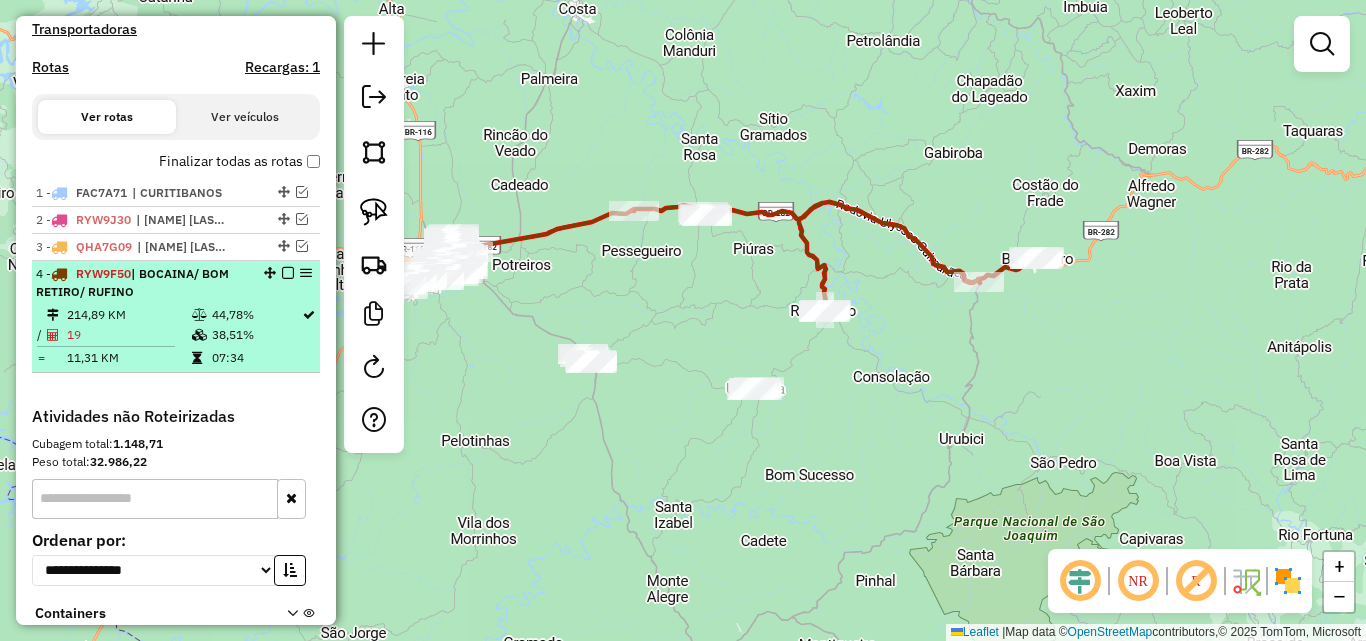 click on "[CODE] | [NUMBER] | [CITY]/ [NEIGHBORHOOD]/ [LAST_NAME]" at bounding box center [176, 283] 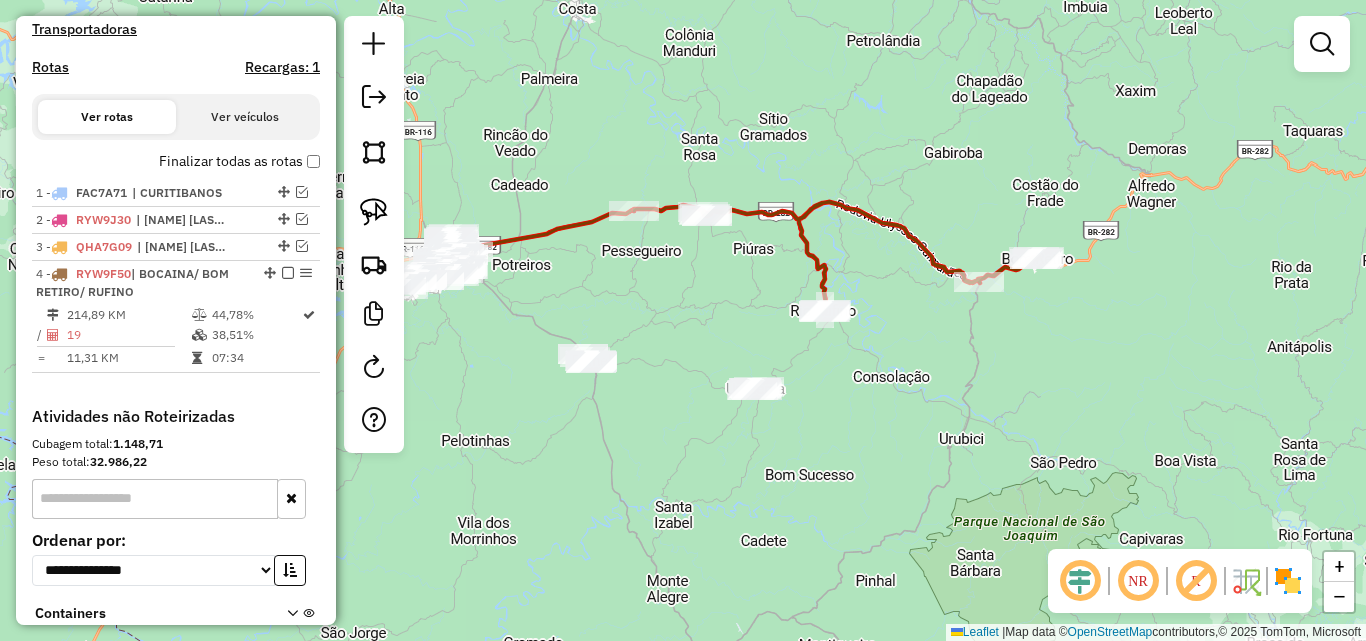select on "*********" 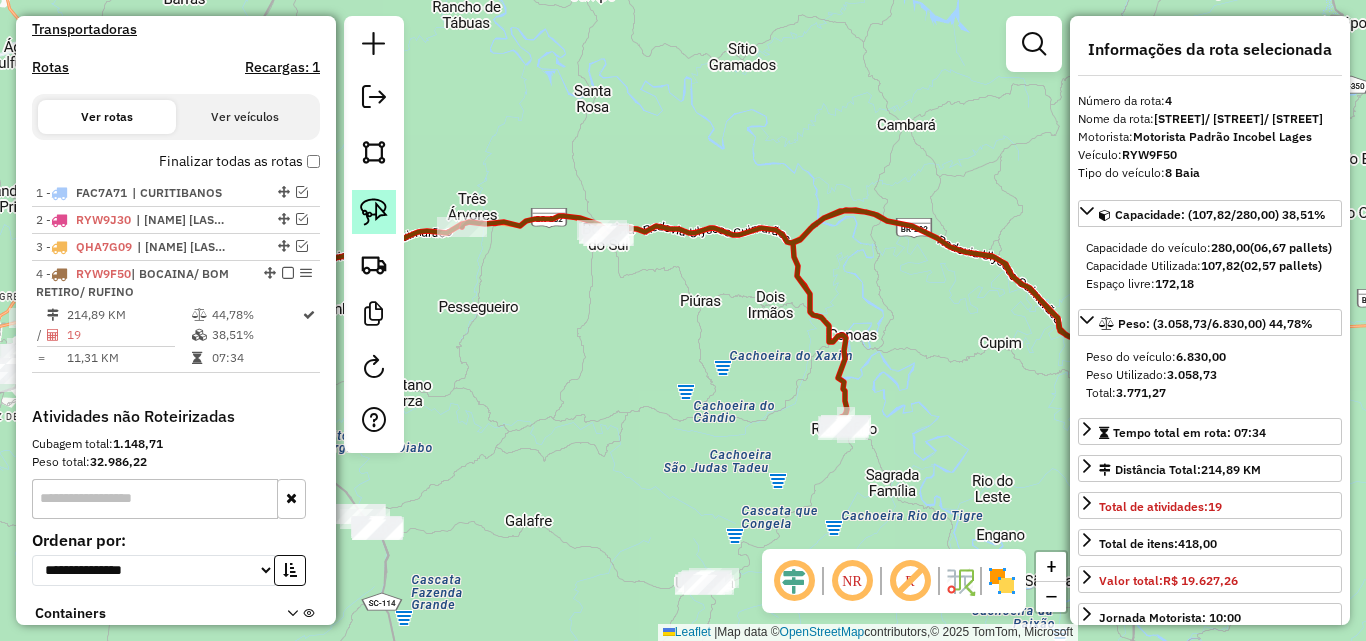 click 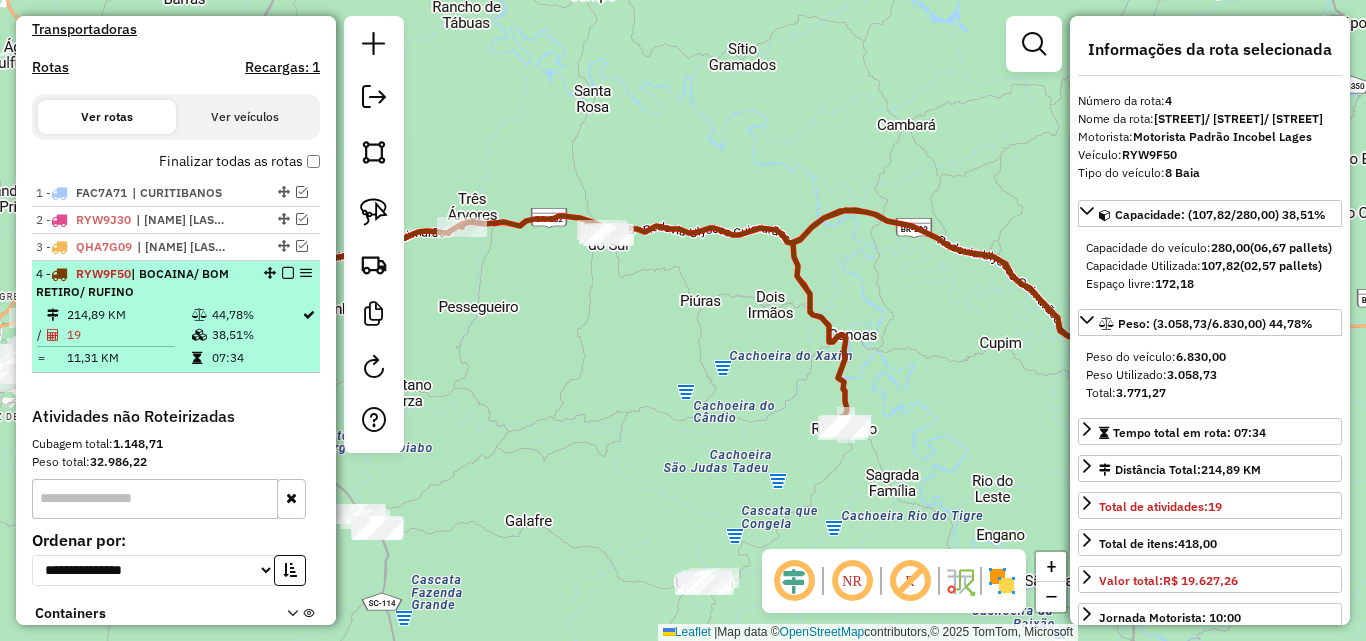 click at bounding box center (288, 273) 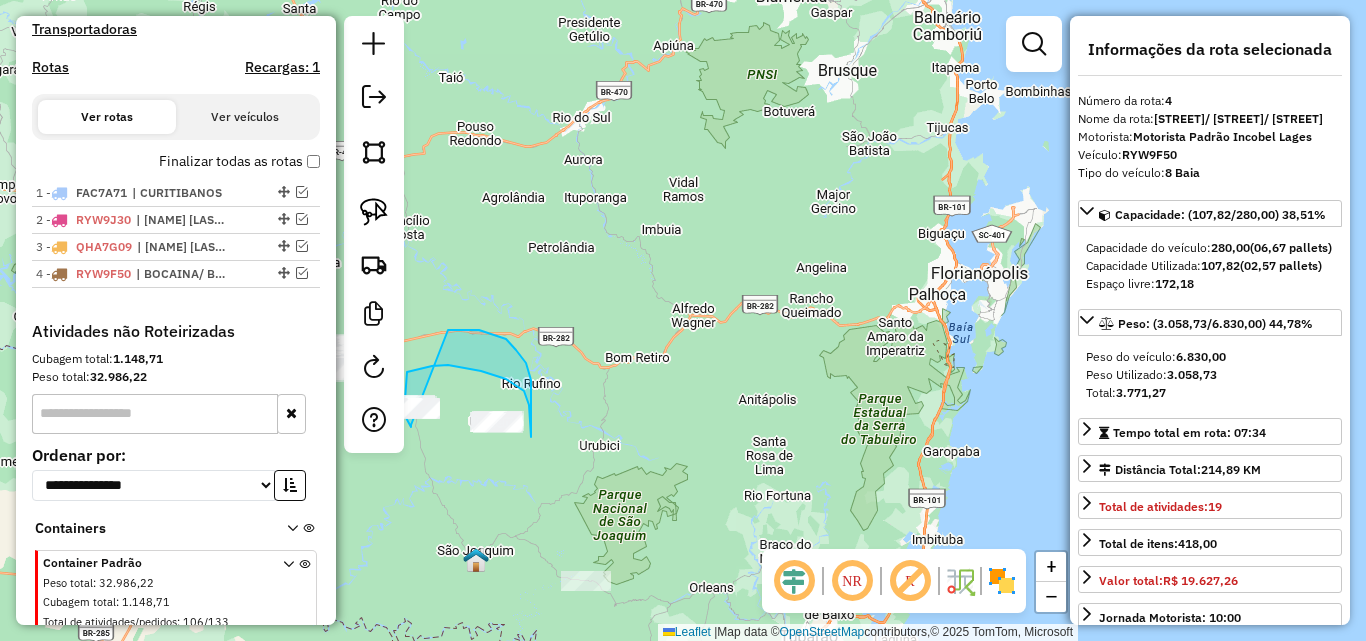 drag, startPoint x: 411, startPoint y: 425, endPoint x: 366, endPoint y: 396, distance: 53.535034 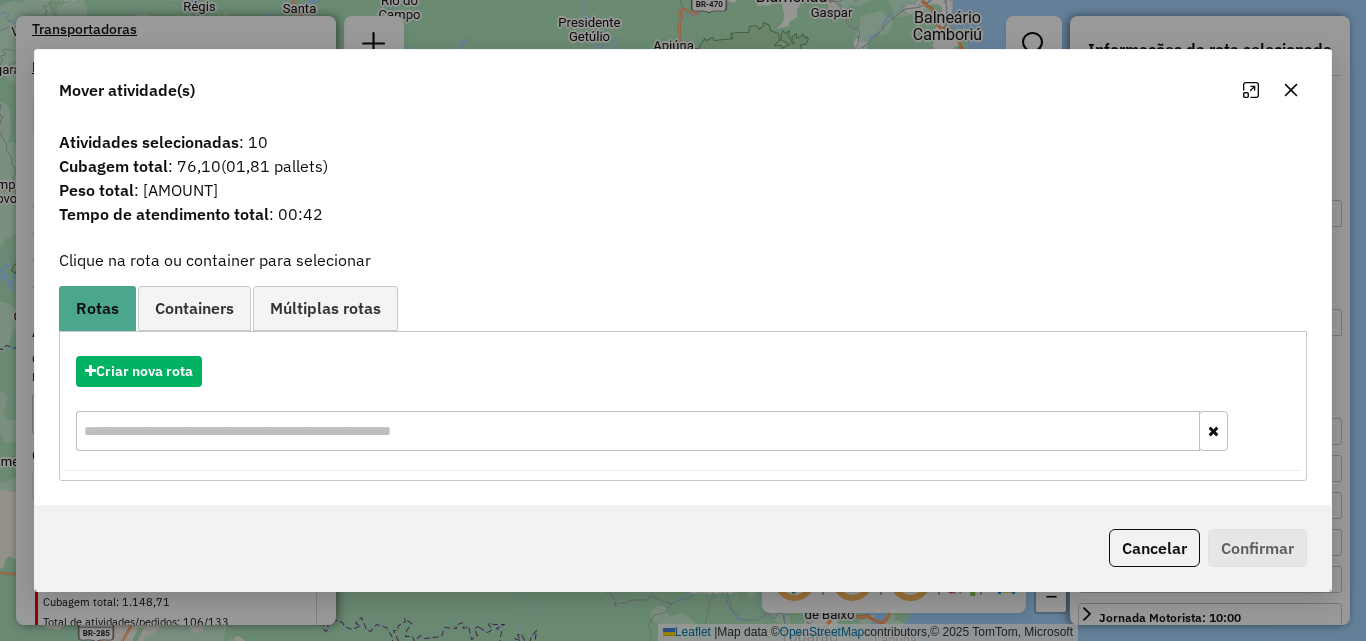 drag, startPoint x: 1289, startPoint y: 92, endPoint x: 1270, endPoint y: 91, distance: 19.026299 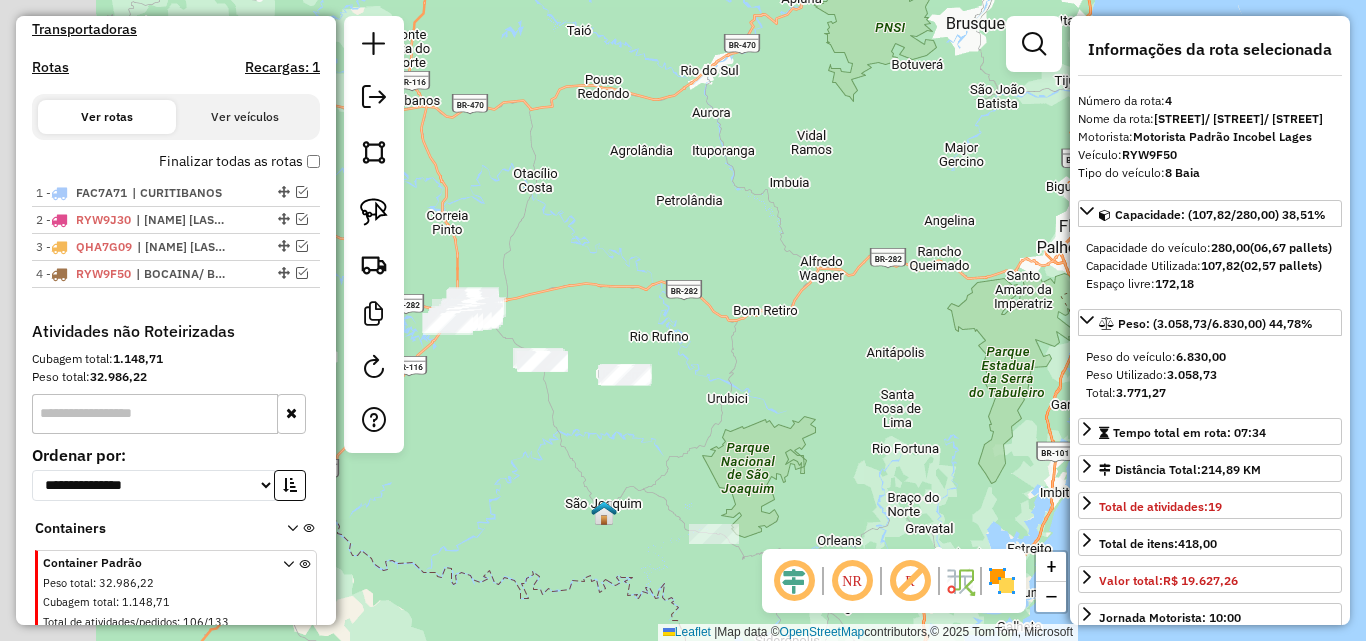 drag, startPoint x: 622, startPoint y: 311, endPoint x: 574, endPoint y: 272, distance: 61.846584 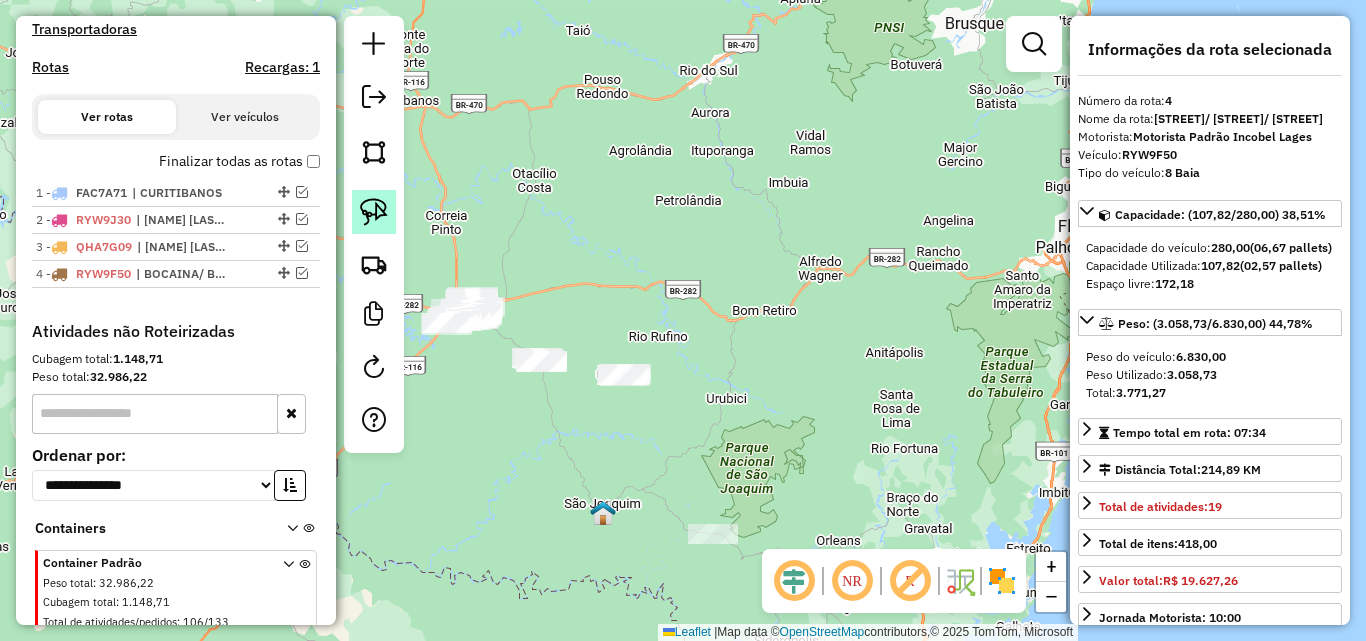 click 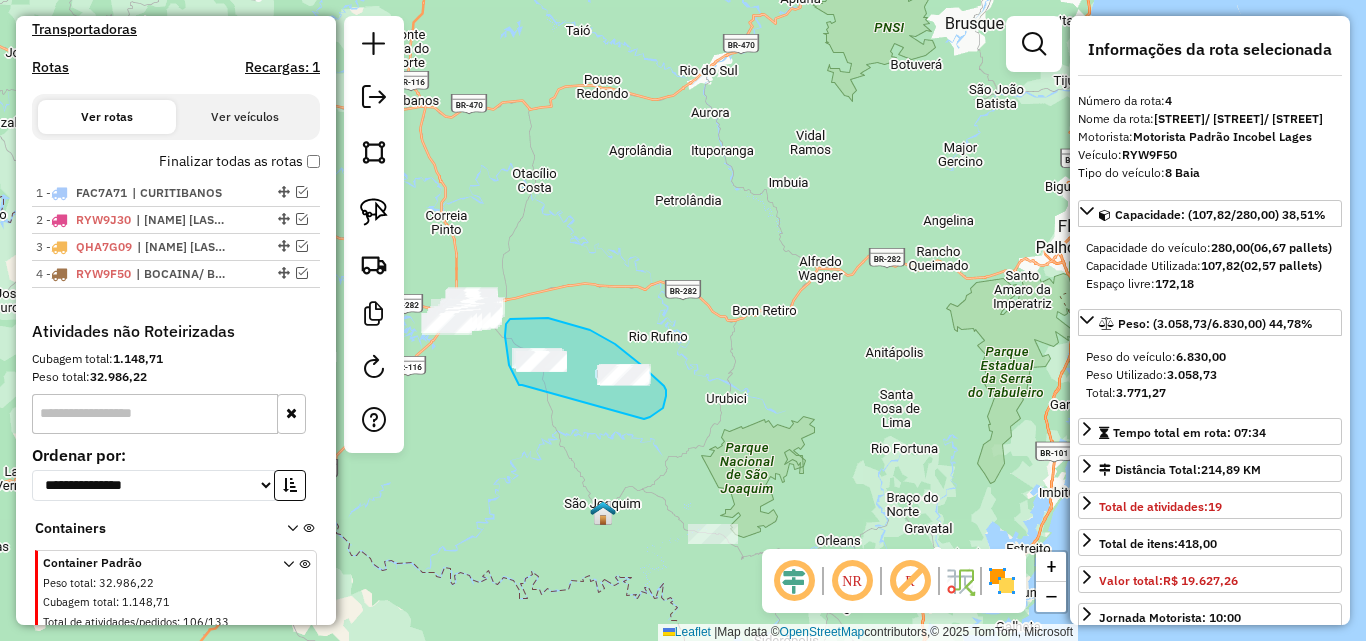 drag, startPoint x: 522, startPoint y: 385, endPoint x: 638, endPoint y: 418, distance: 120.60265 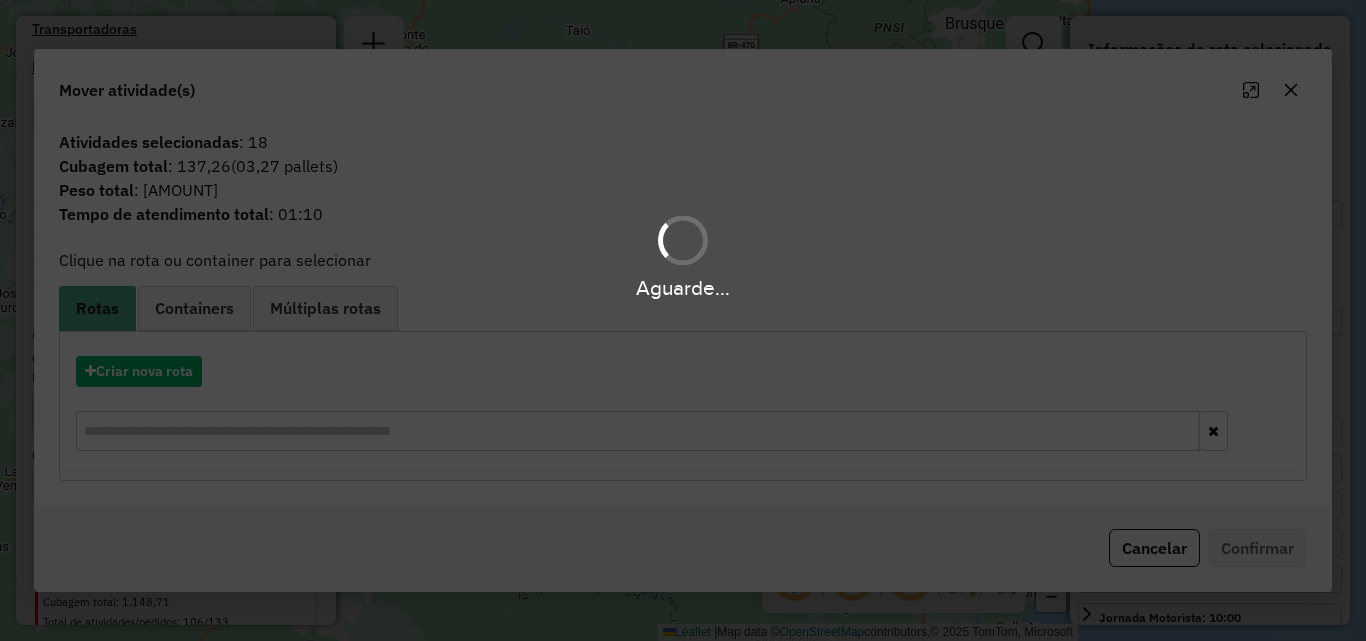 click on "Aguarde..." at bounding box center (683, 320) 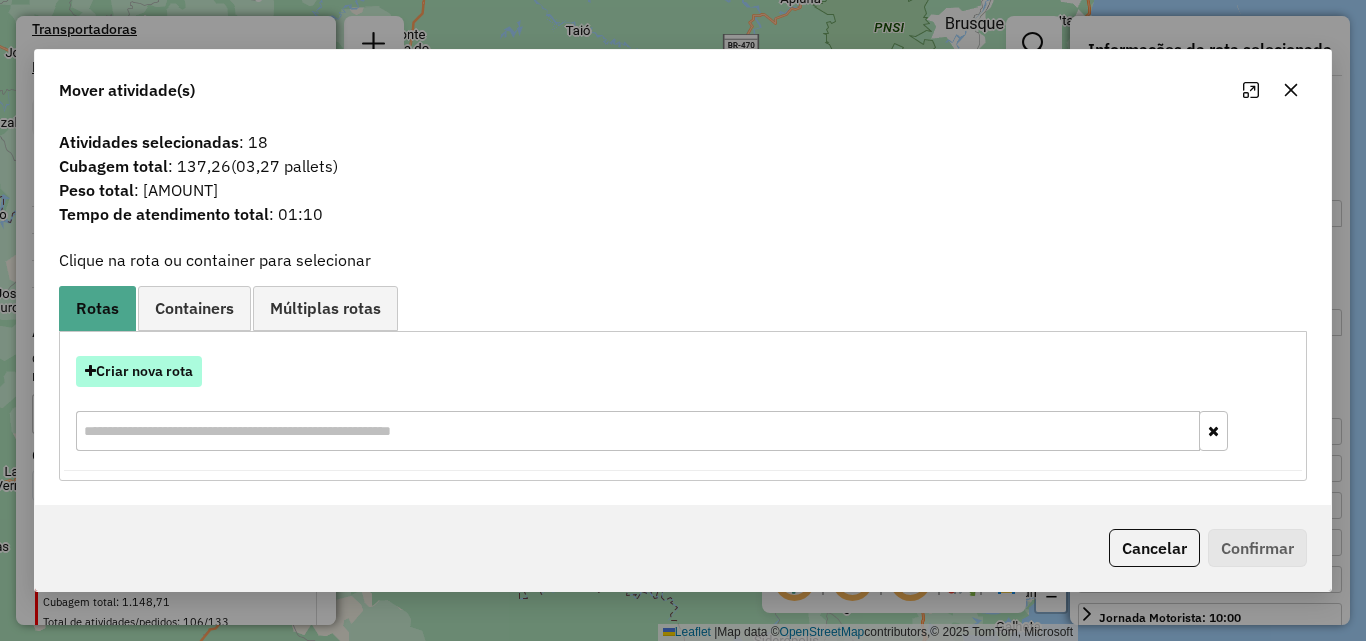 click on "Criar nova rota" at bounding box center [139, 371] 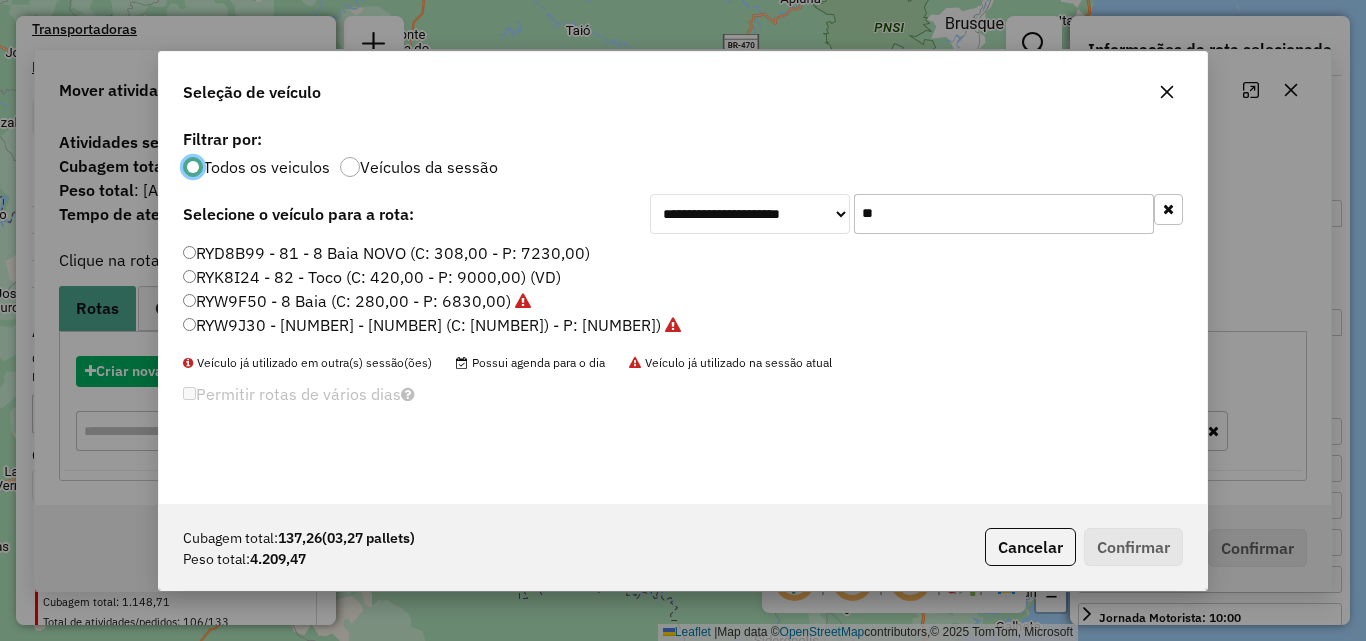 scroll, scrollTop: 11, scrollLeft: 6, axis: both 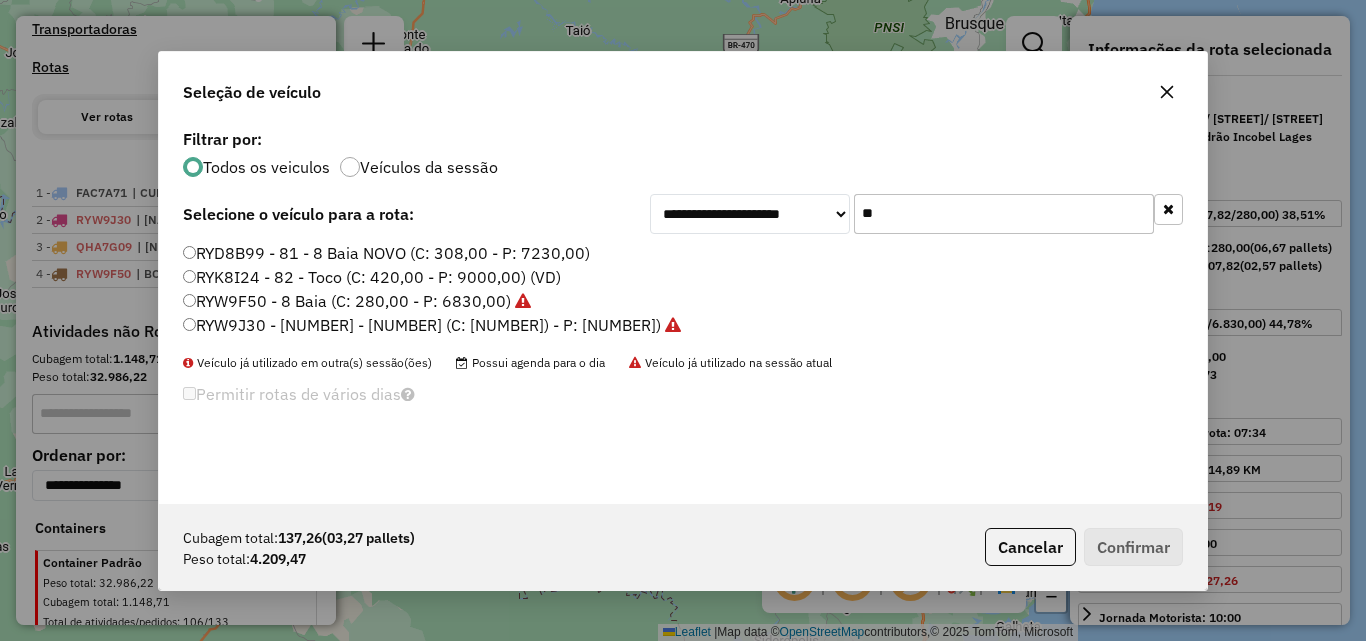 click on "**" 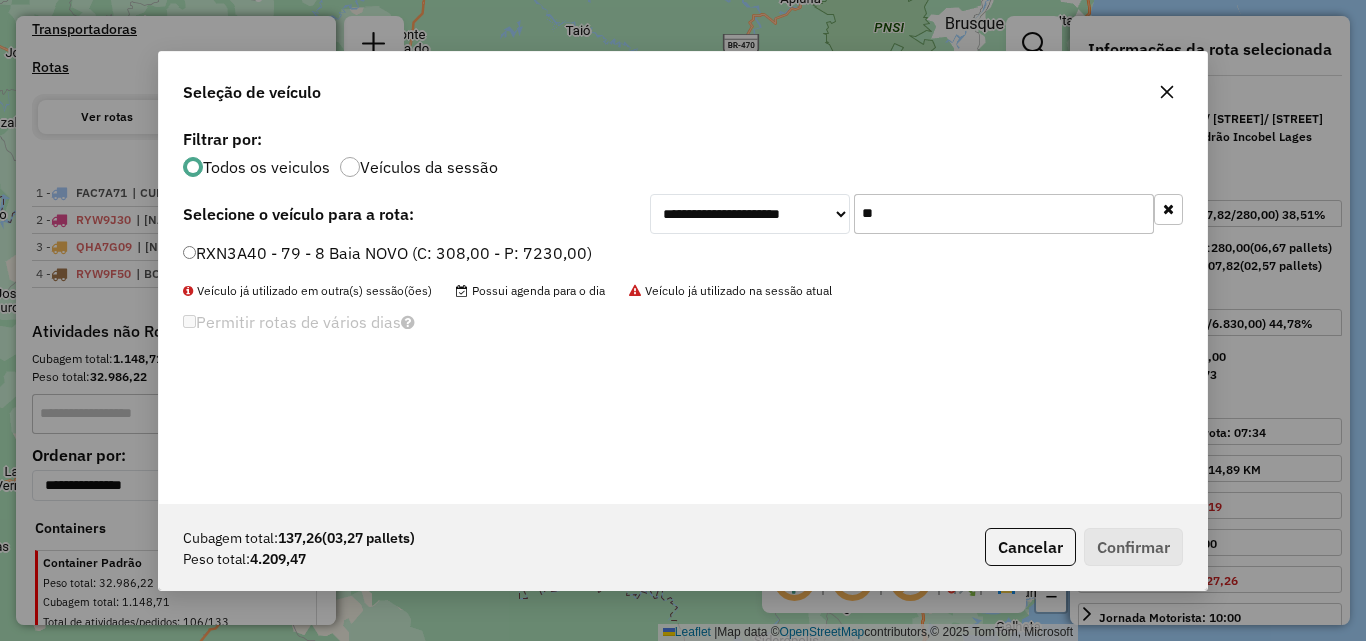type on "**" 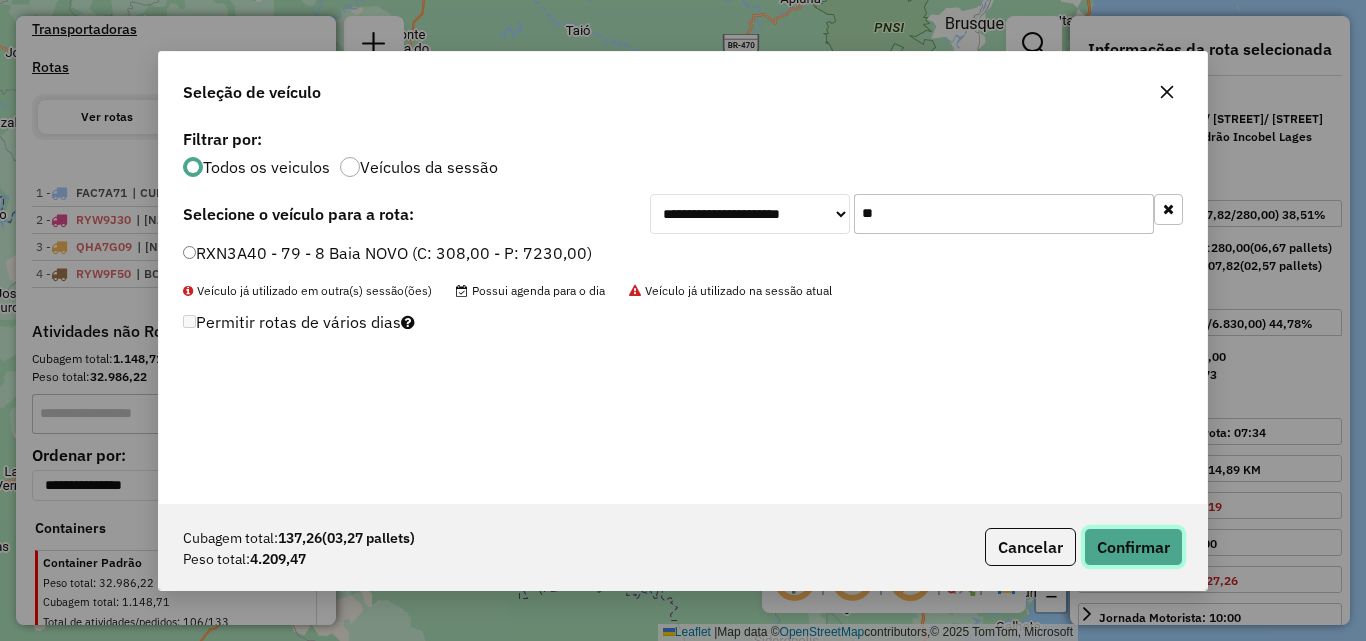 click on "Confirmar" 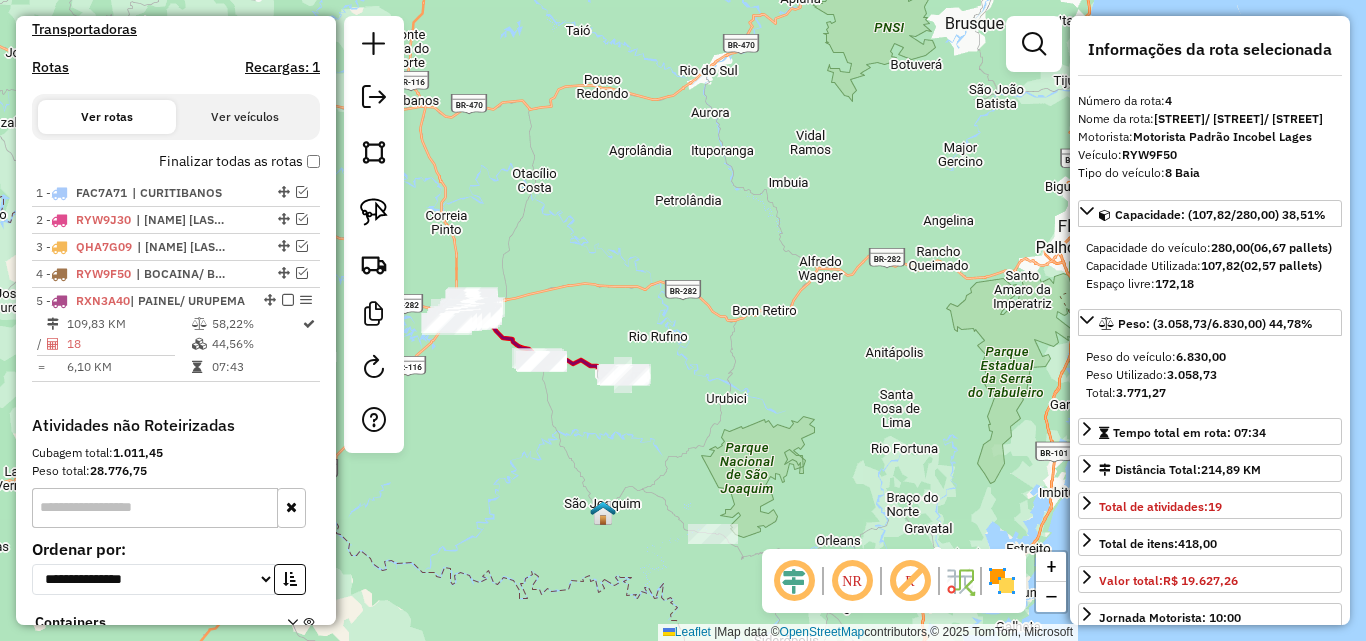 scroll, scrollTop: 779, scrollLeft: 0, axis: vertical 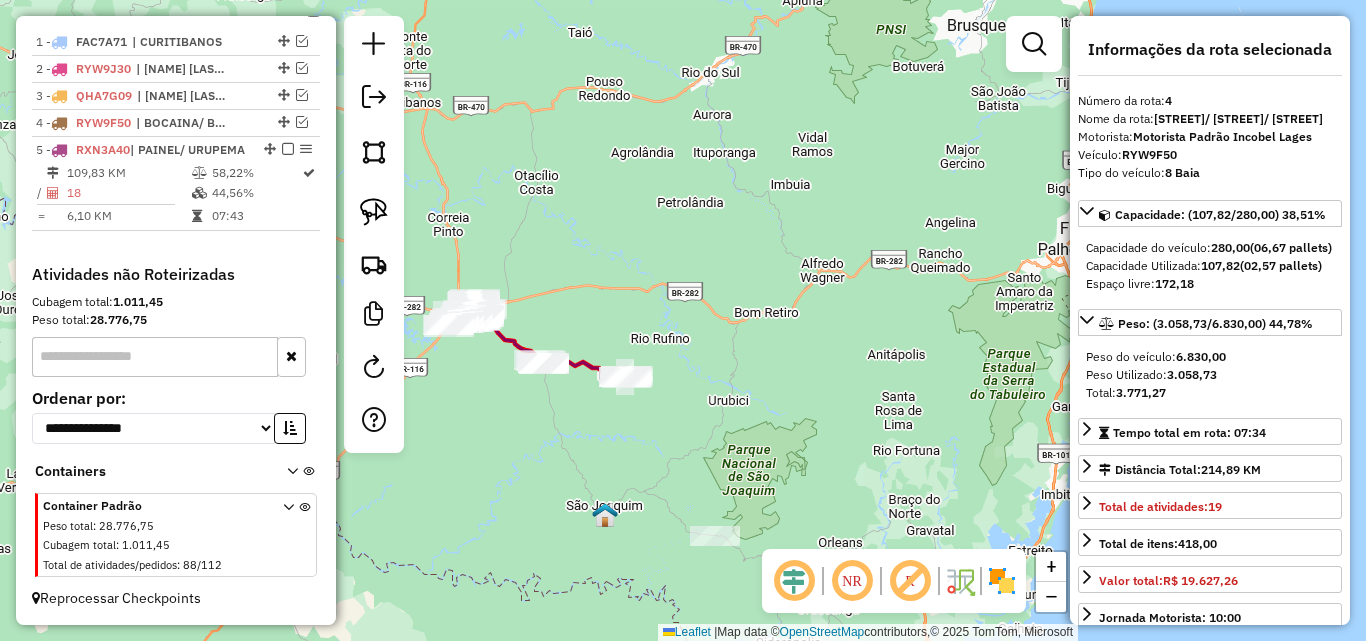 drag, startPoint x: 643, startPoint y: 311, endPoint x: 802, endPoint y: 321, distance: 159.31415 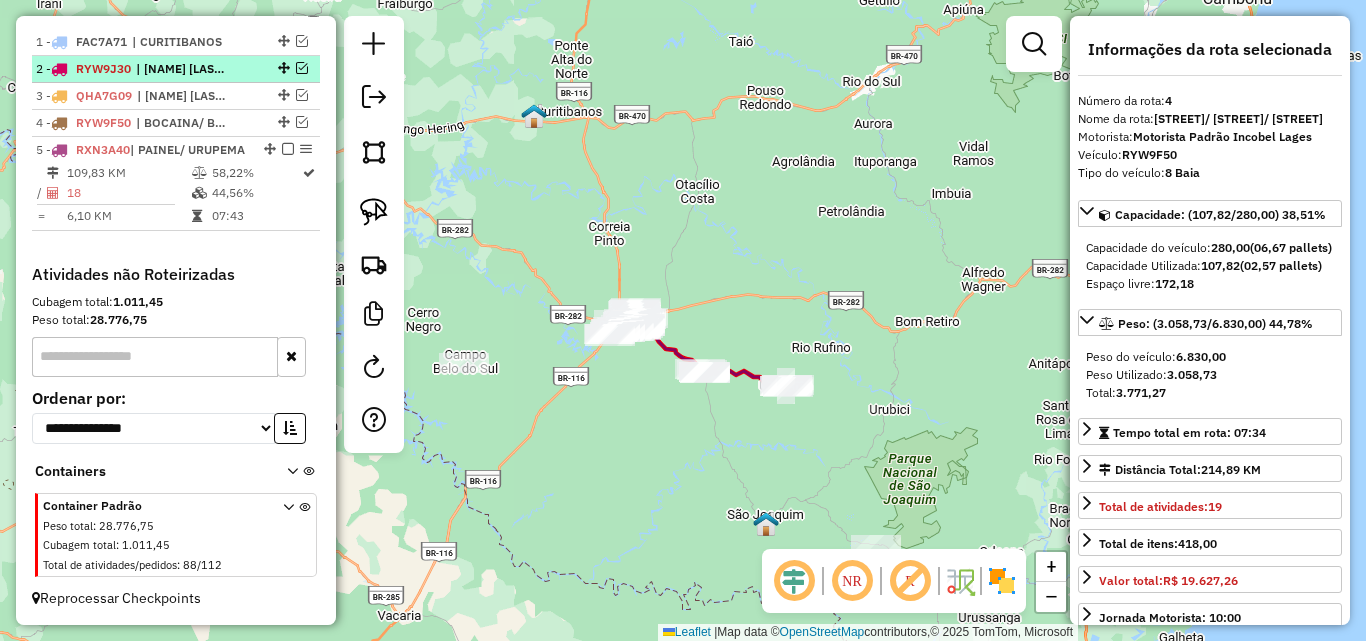 click at bounding box center (288, 149) 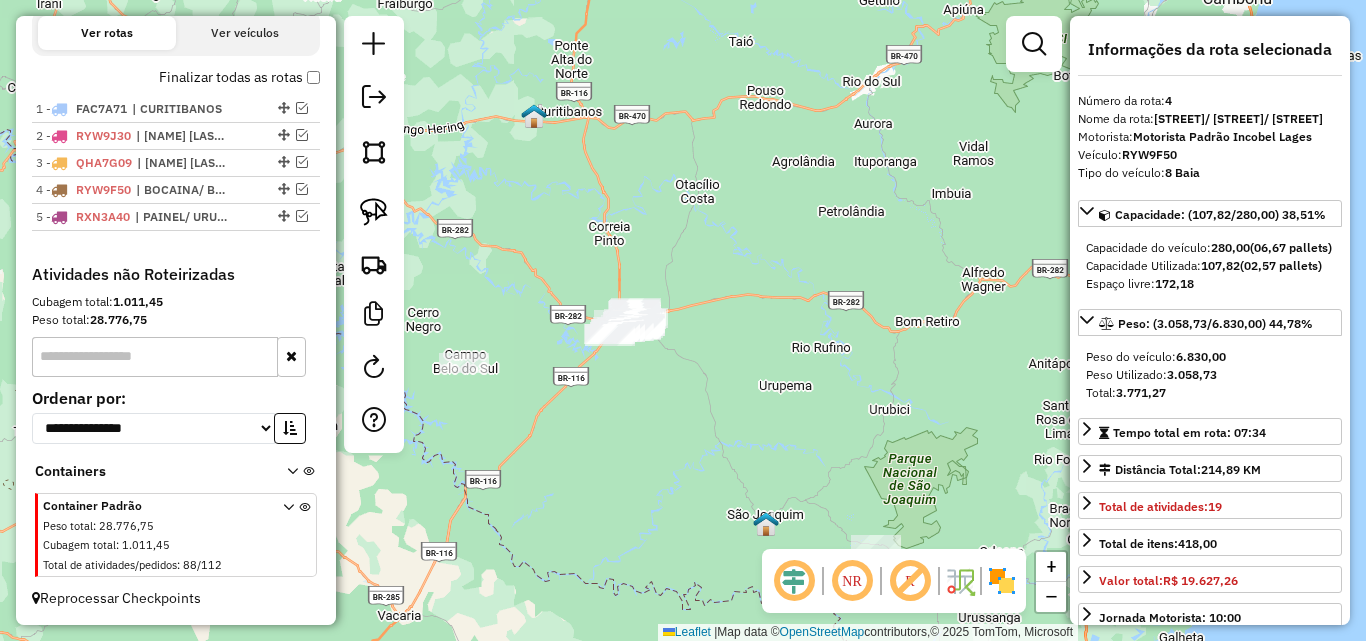 scroll, scrollTop: 694, scrollLeft: 0, axis: vertical 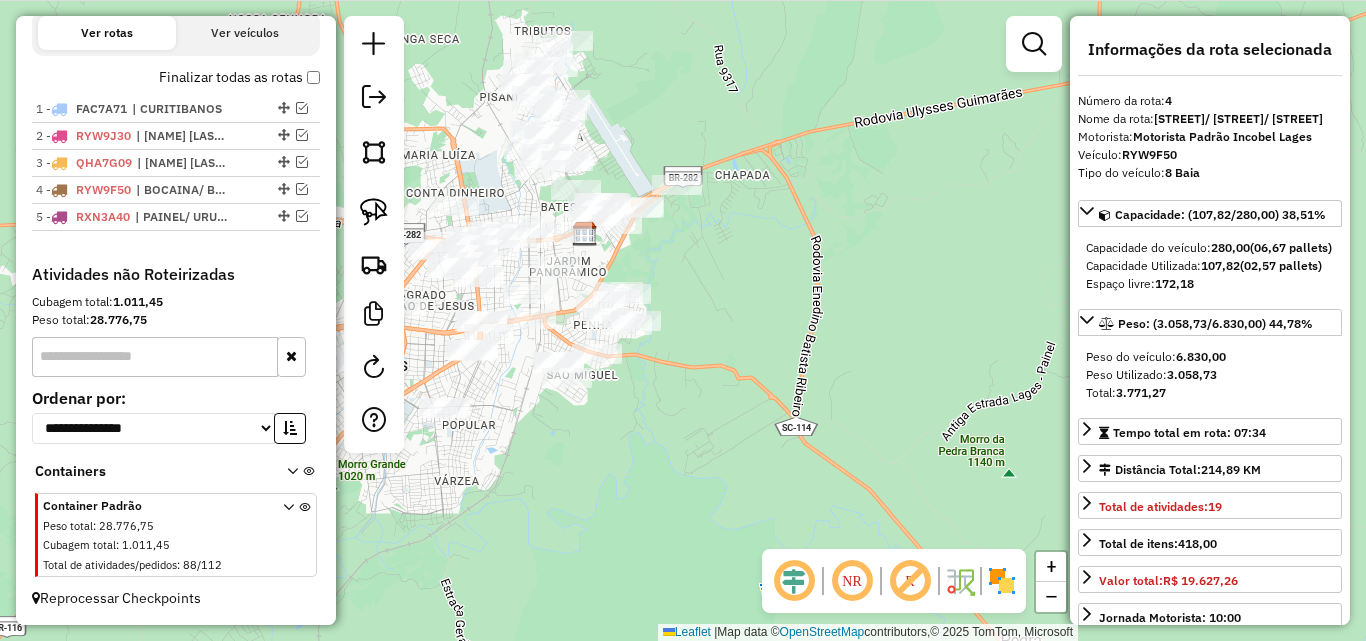 drag, startPoint x: 591, startPoint y: 115, endPoint x: 609, endPoint y: 229, distance: 115.41231 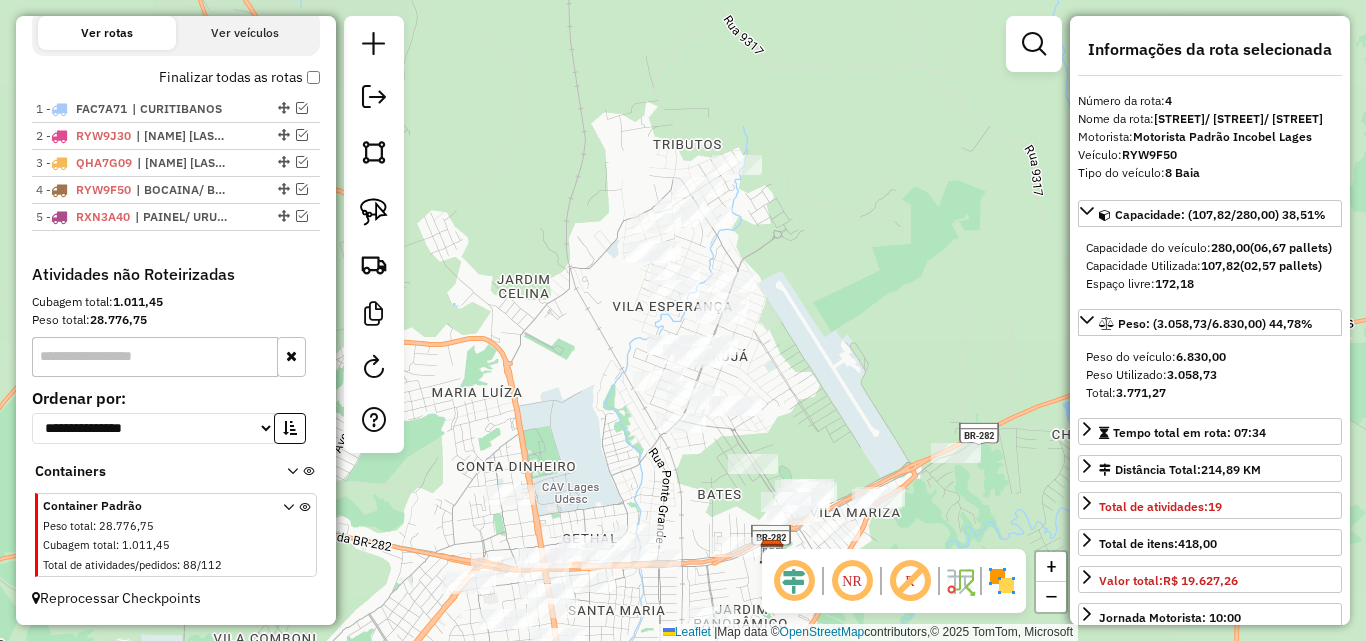 drag, startPoint x: 684, startPoint y: 161, endPoint x: 871, endPoint y: 329, distance: 251.38217 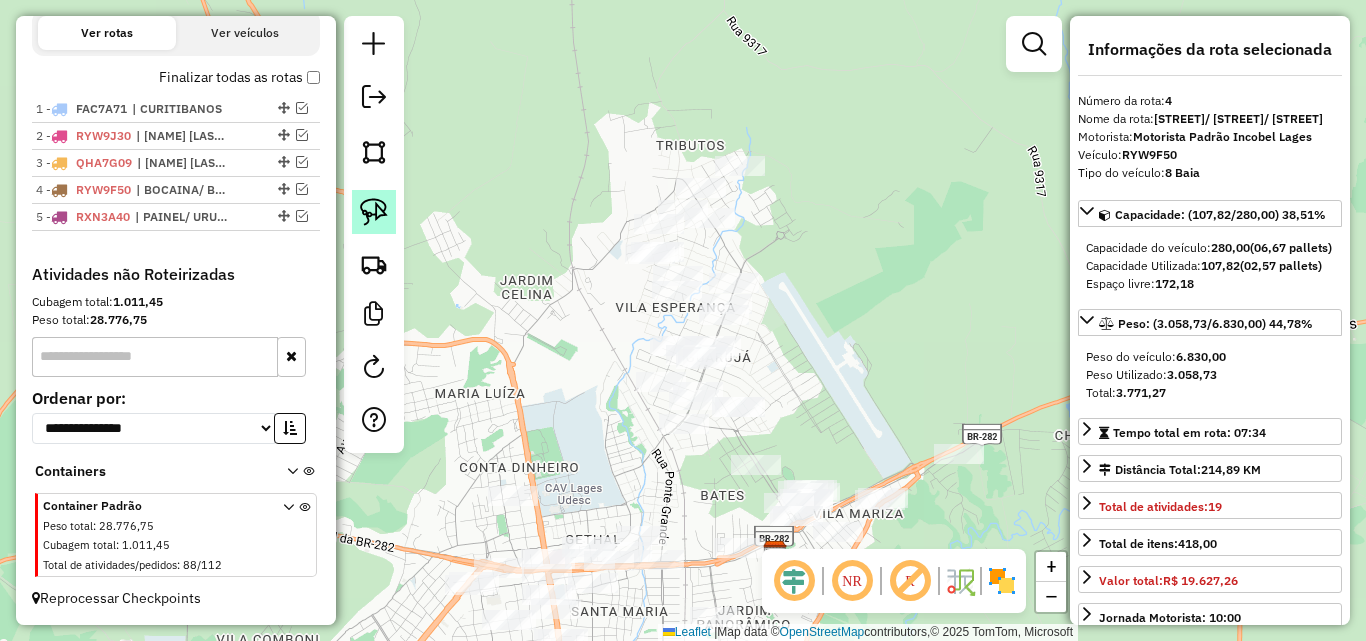 drag, startPoint x: 359, startPoint y: 213, endPoint x: 447, endPoint y: 288, distance: 115.62439 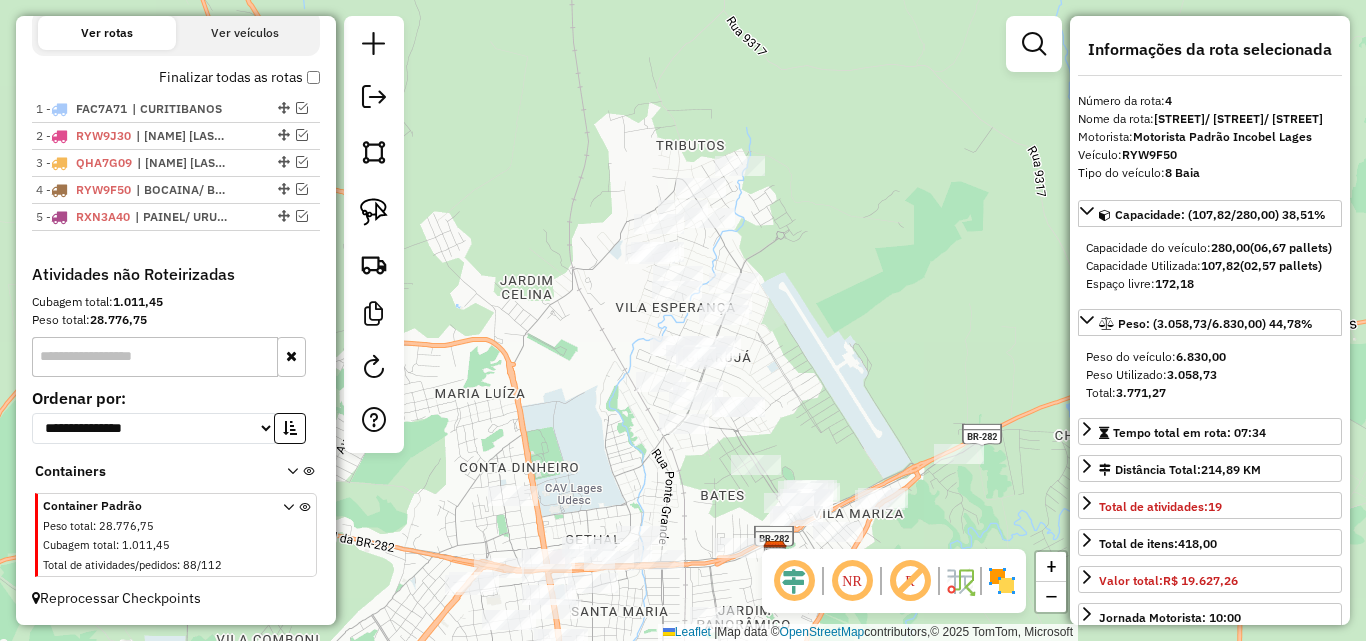 click 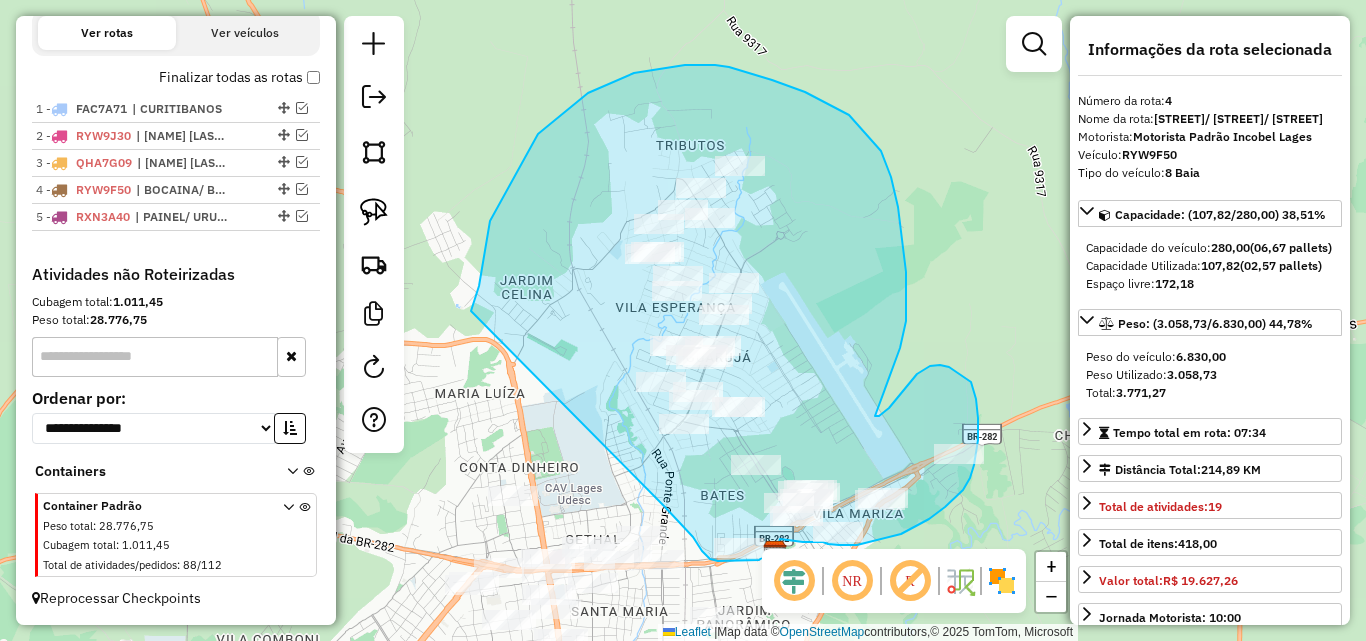 drag, startPoint x: 476, startPoint y: 295, endPoint x: 577, endPoint y: 384, distance: 134.61798 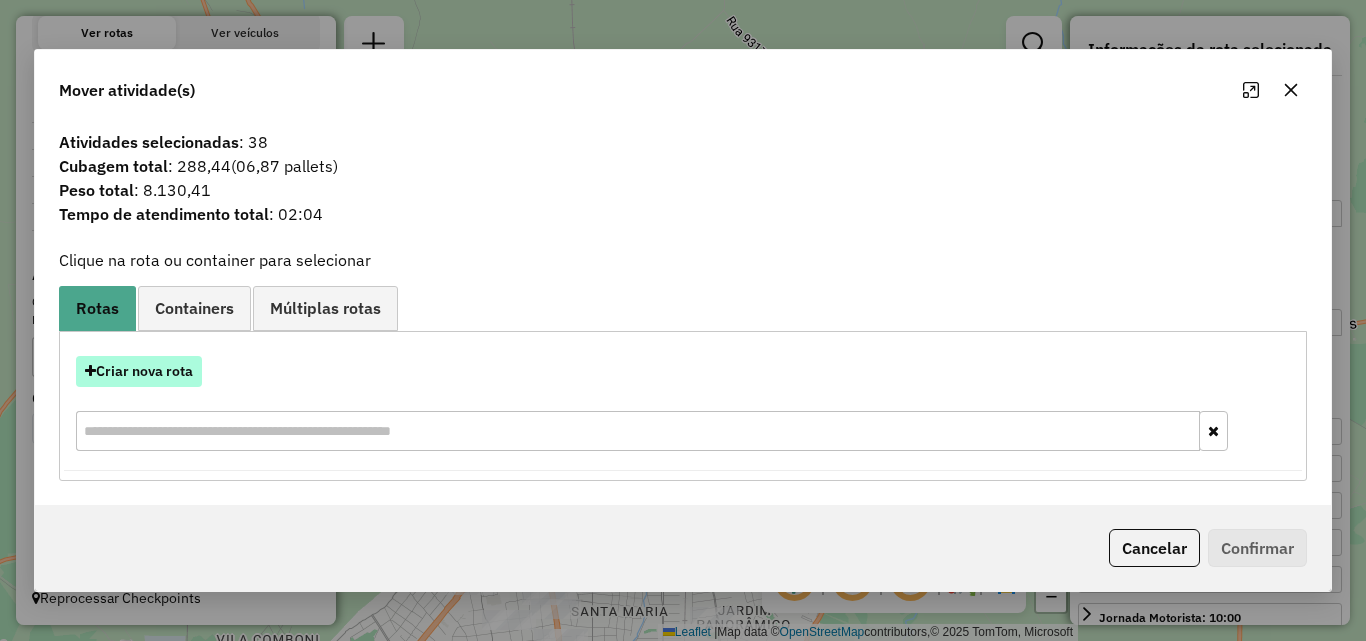 click on "Criar nova rota" at bounding box center [139, 371] 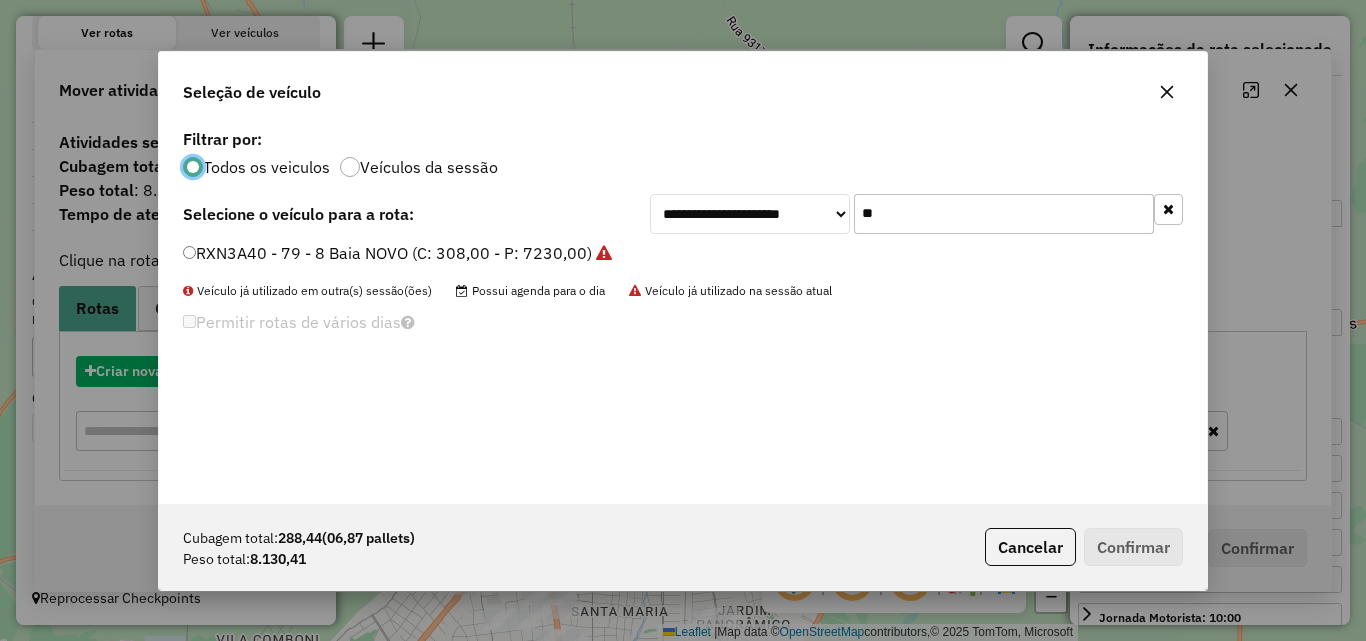 scroll, scrollTop: 11, scrollLeft: 6, axis: both 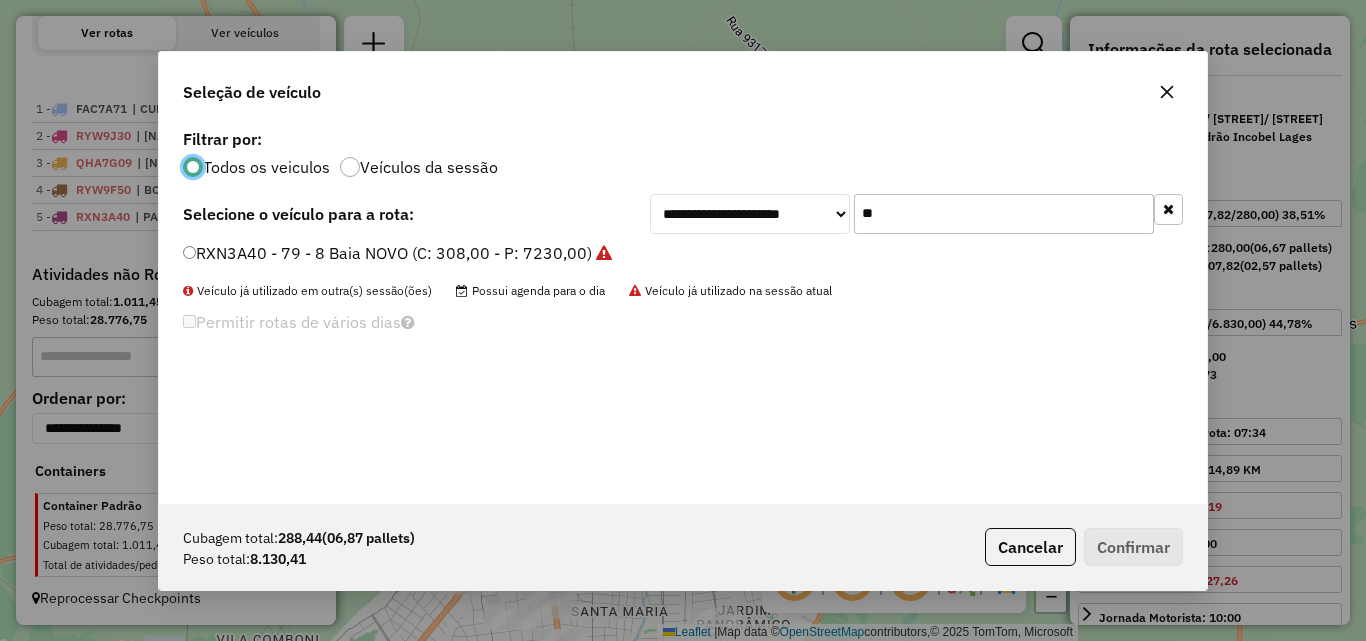 click on "**" 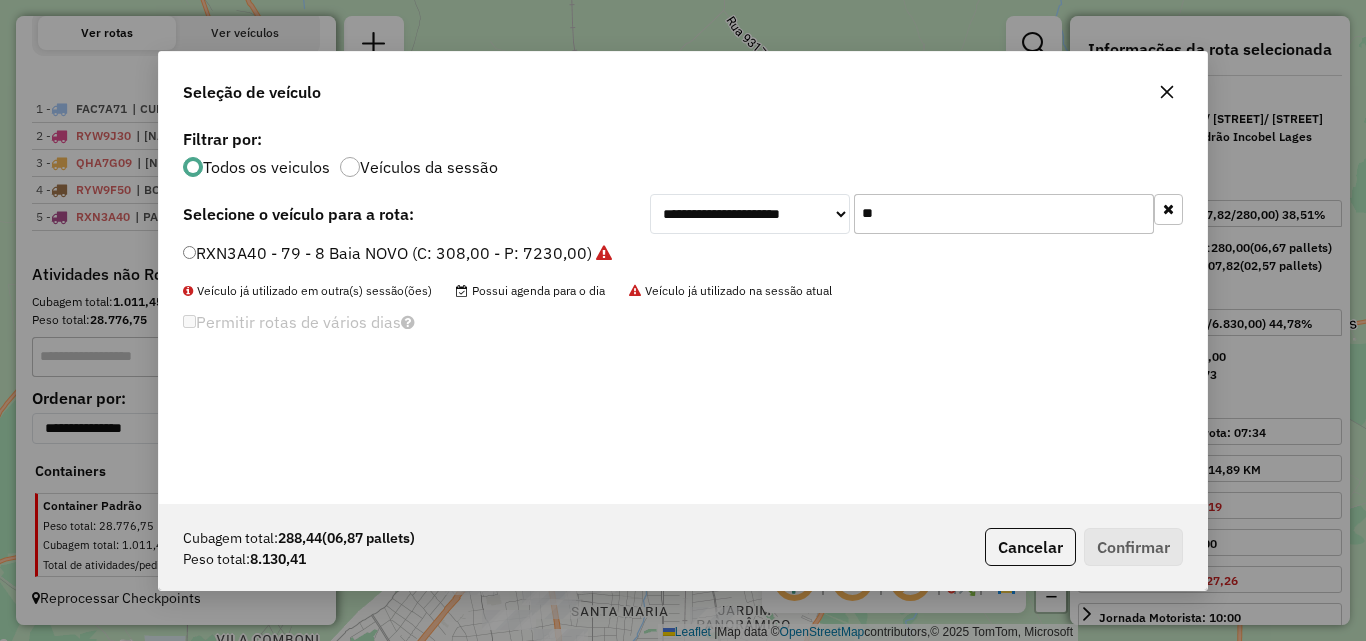 click on "**" 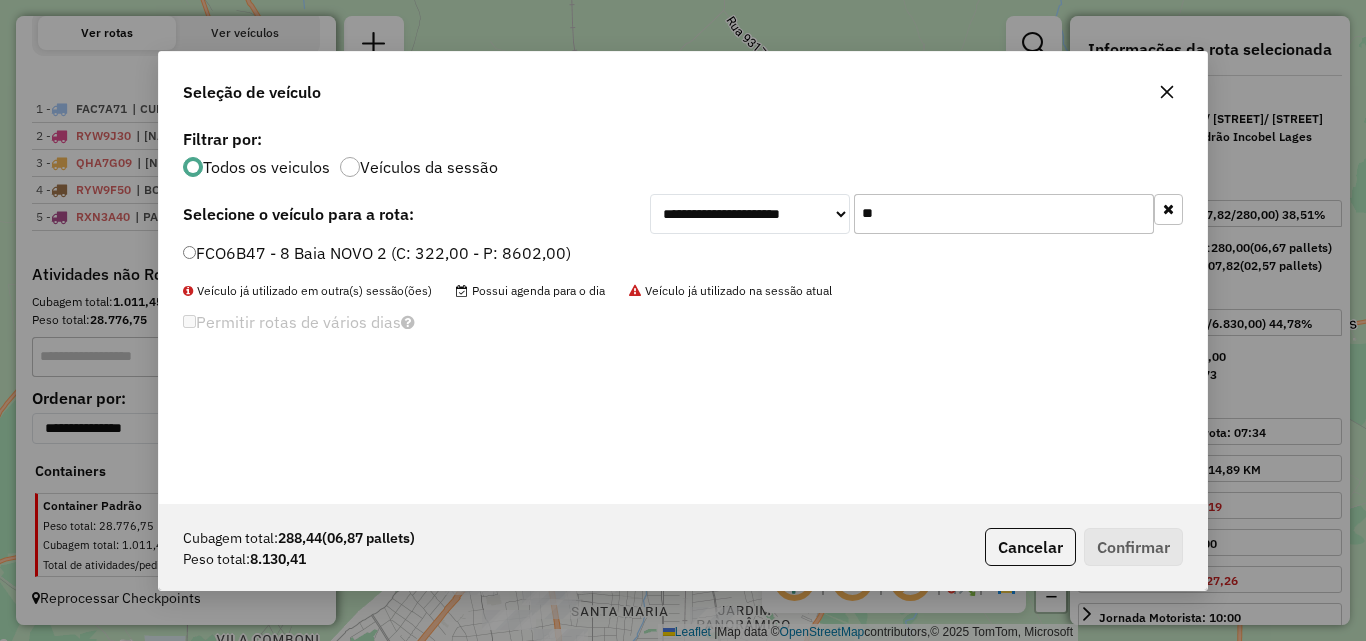 type on "**" 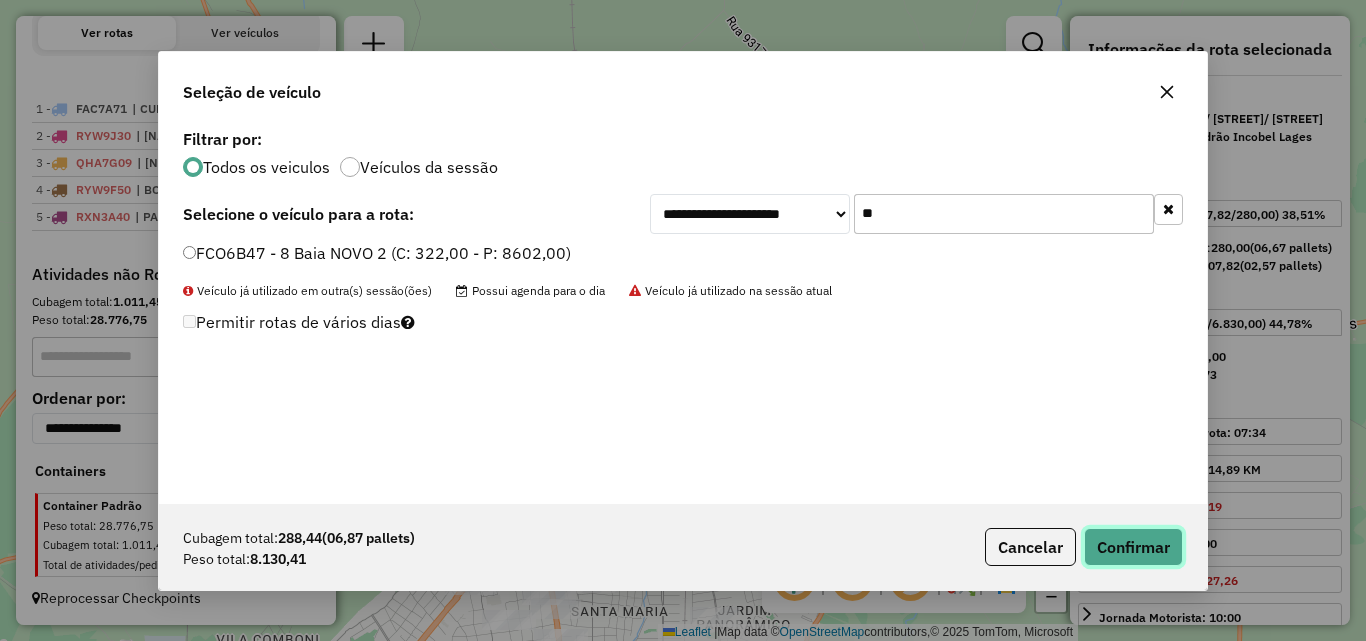 click on "Confirmar" 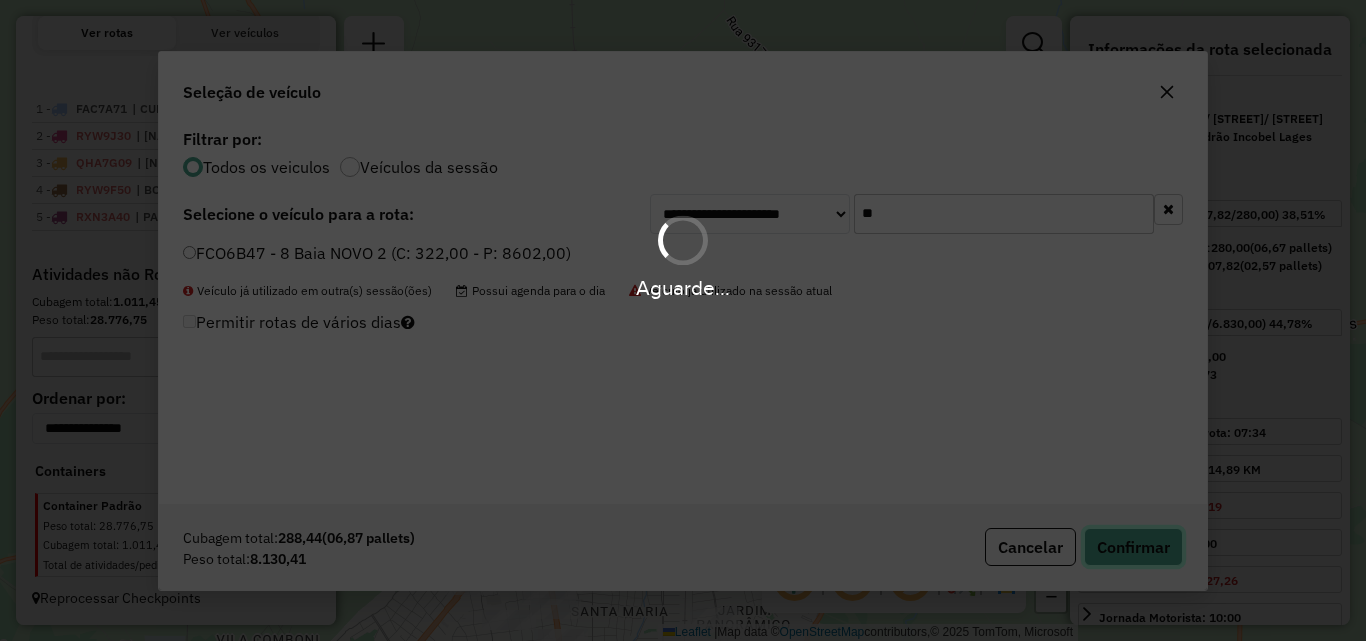 type 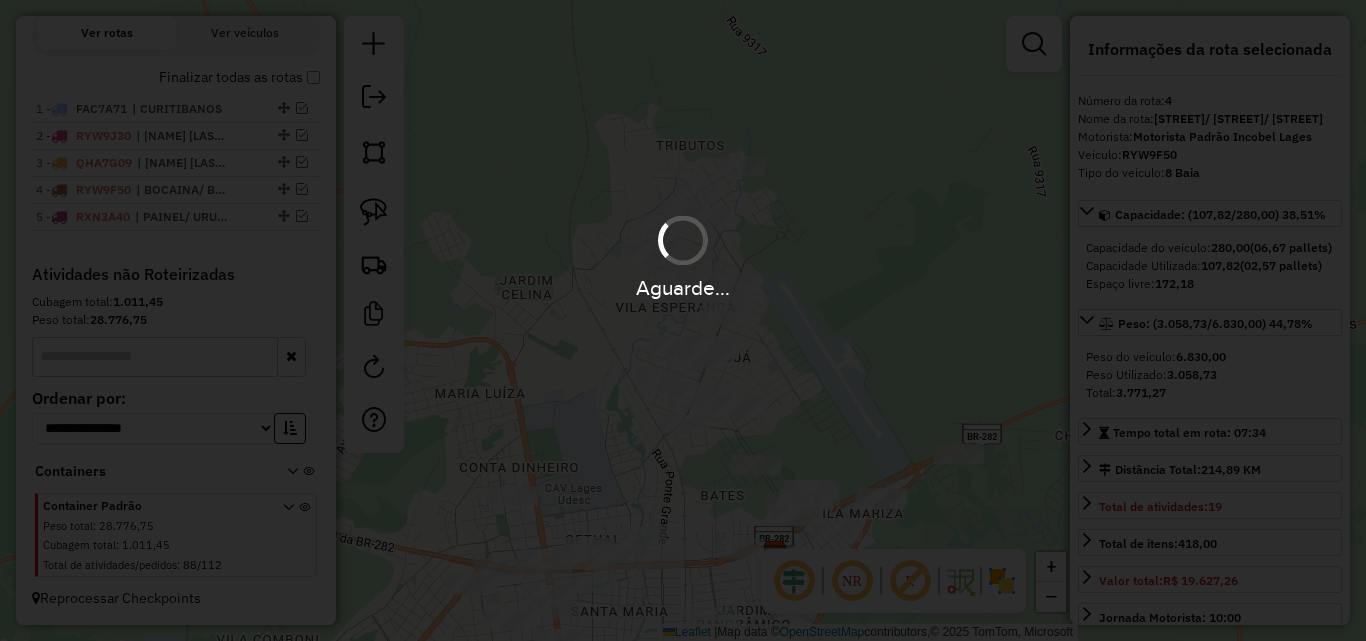 scroll, scrollTop: 788, scrollLeft: 0, axis: vertical 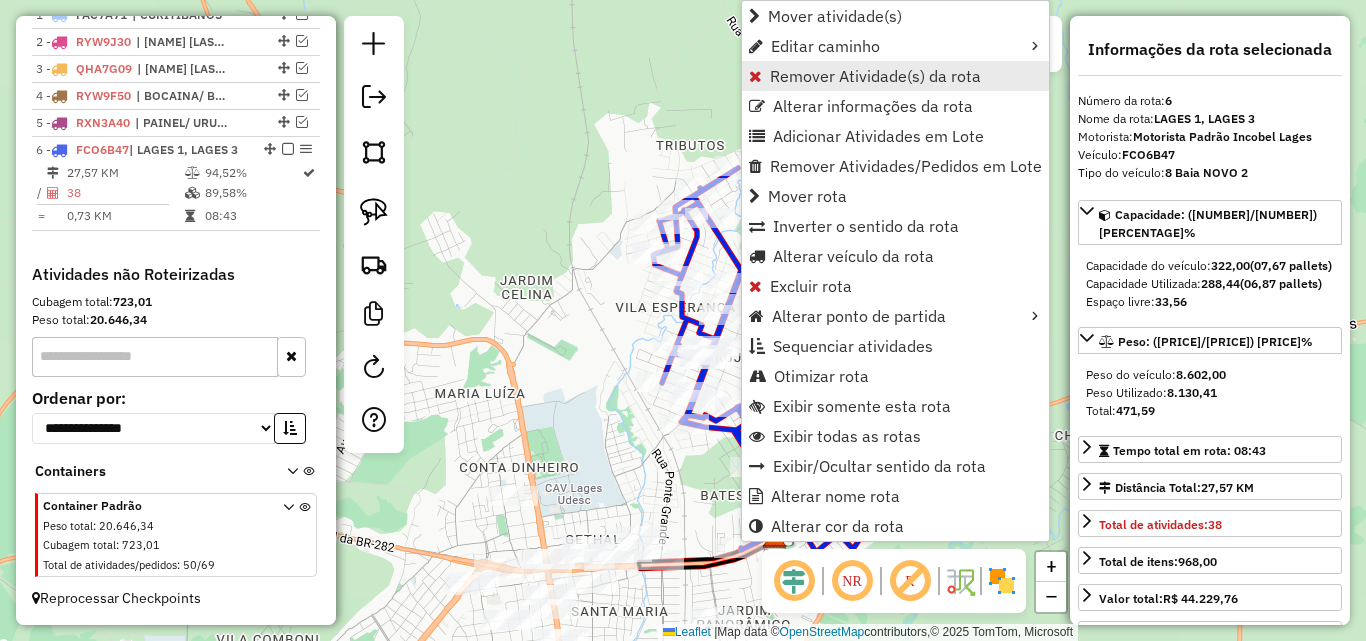 click on "Remover Atividade(s) da rota" at bounding box center [875, 76] 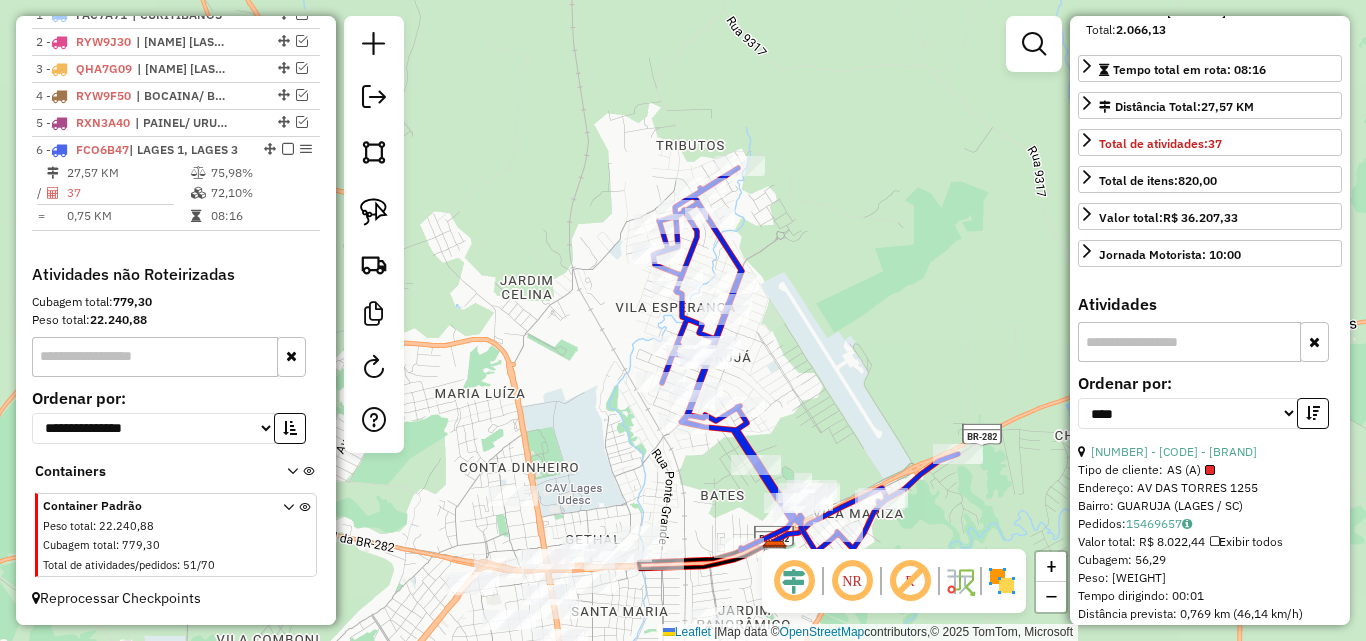 scroll, scrollTop: 400, scrollLeft: 0, axis: vertical 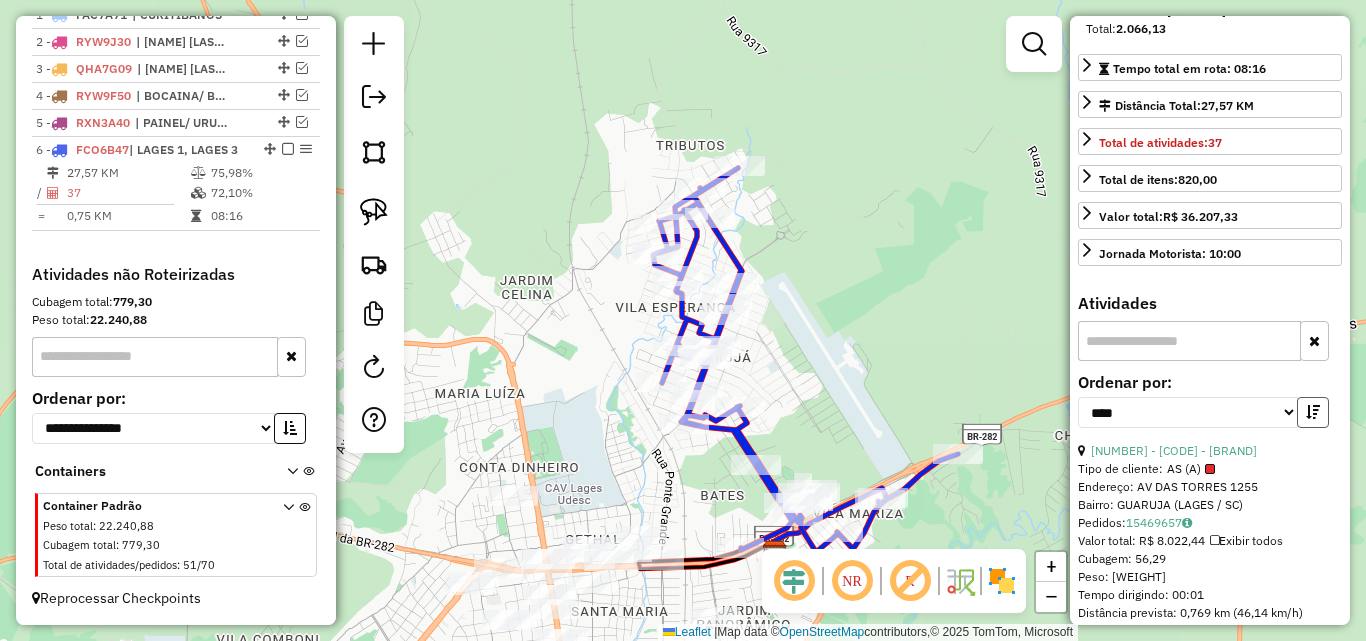 click at bounding box center [1313, 412] 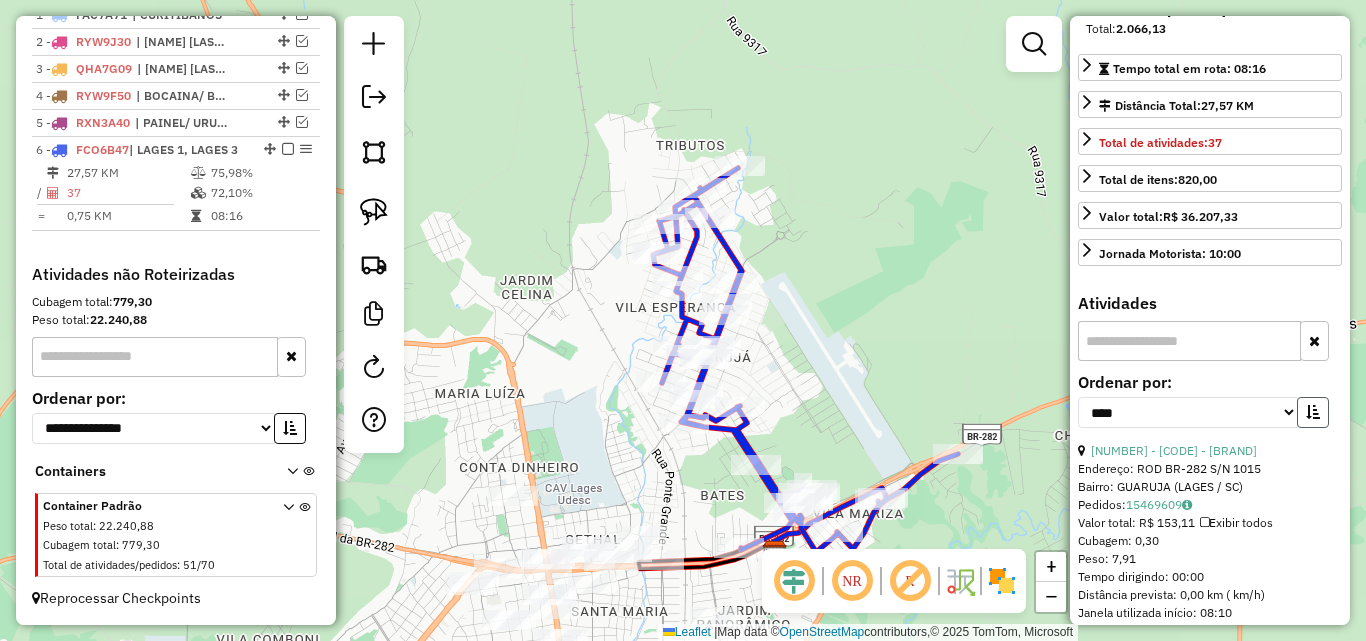 click at bounding box center (1313, 412) 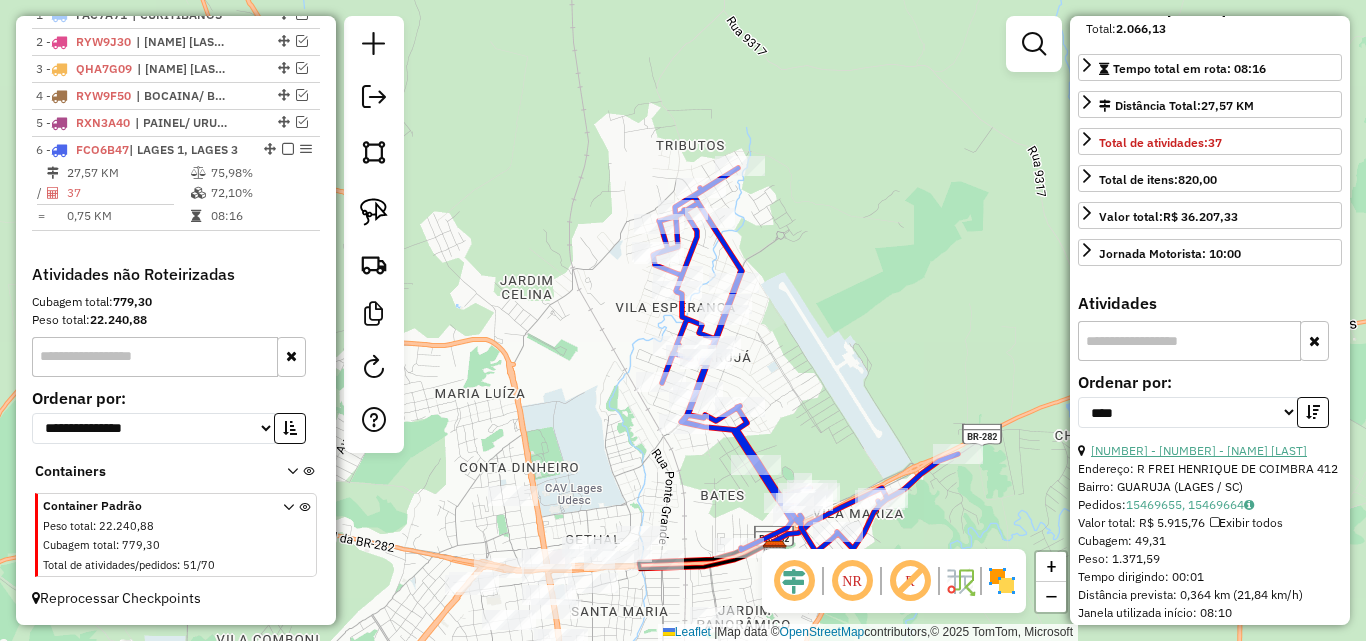 click on "[NUMBER] - [NUMBER] - [NAME] [LAST]" at bounding box center [1199, 450] 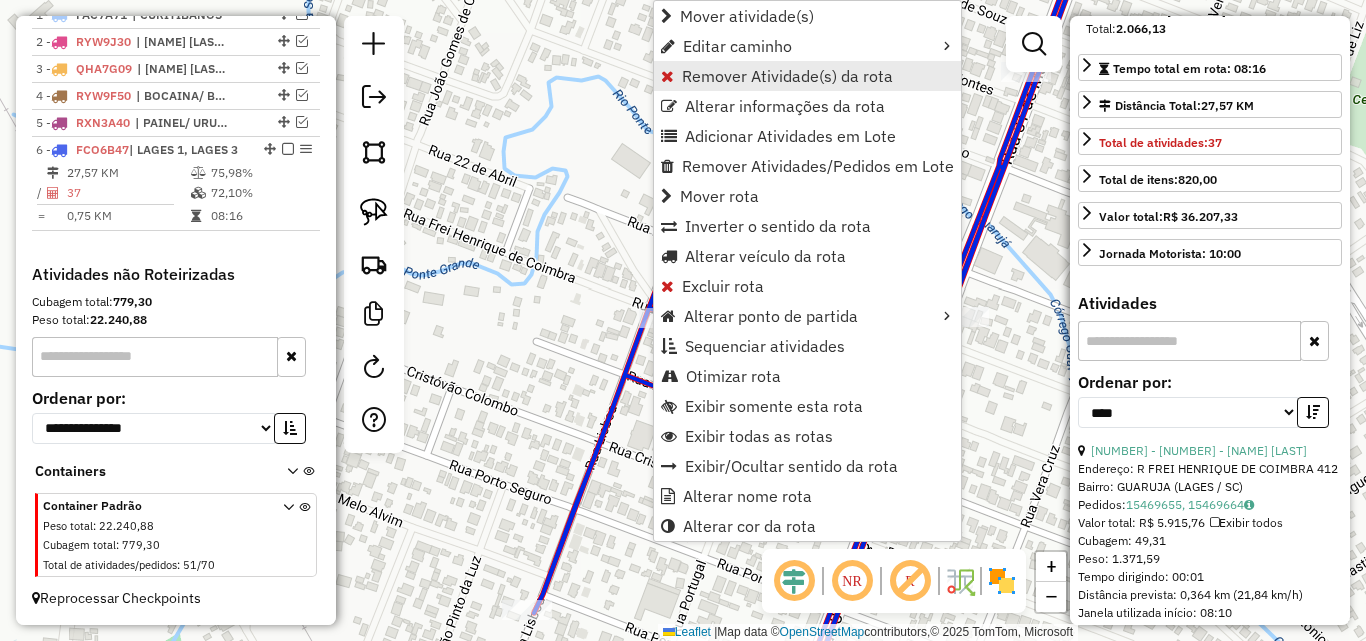 click on "Remover Atividade(s) da rota" at bounding box center (787, 76) 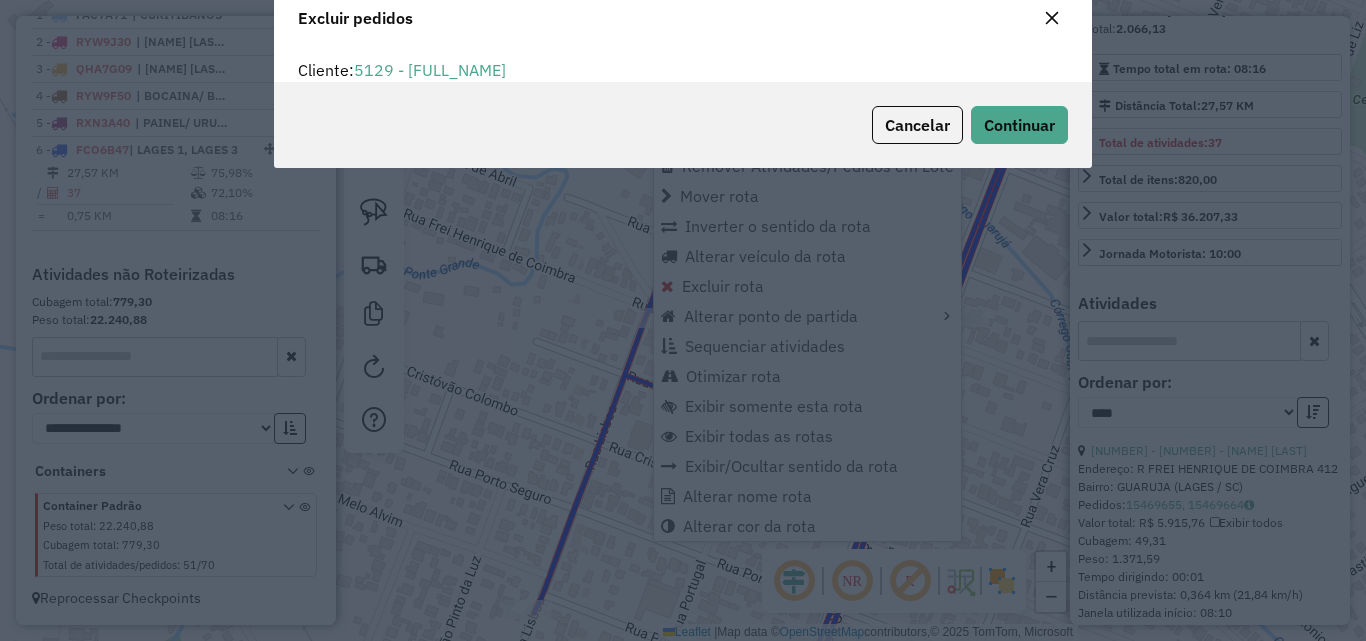 scroll, scrollTop: 82, scrollLeft: 0, axis: vertical 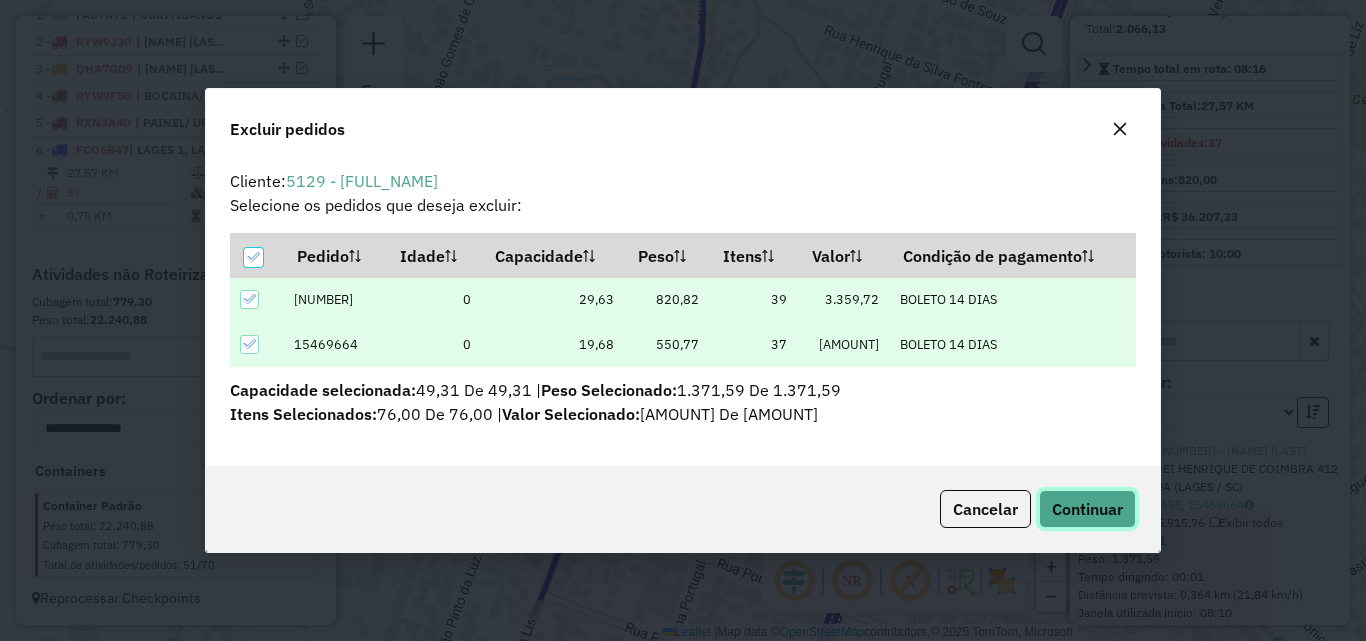 click on "Continuar" 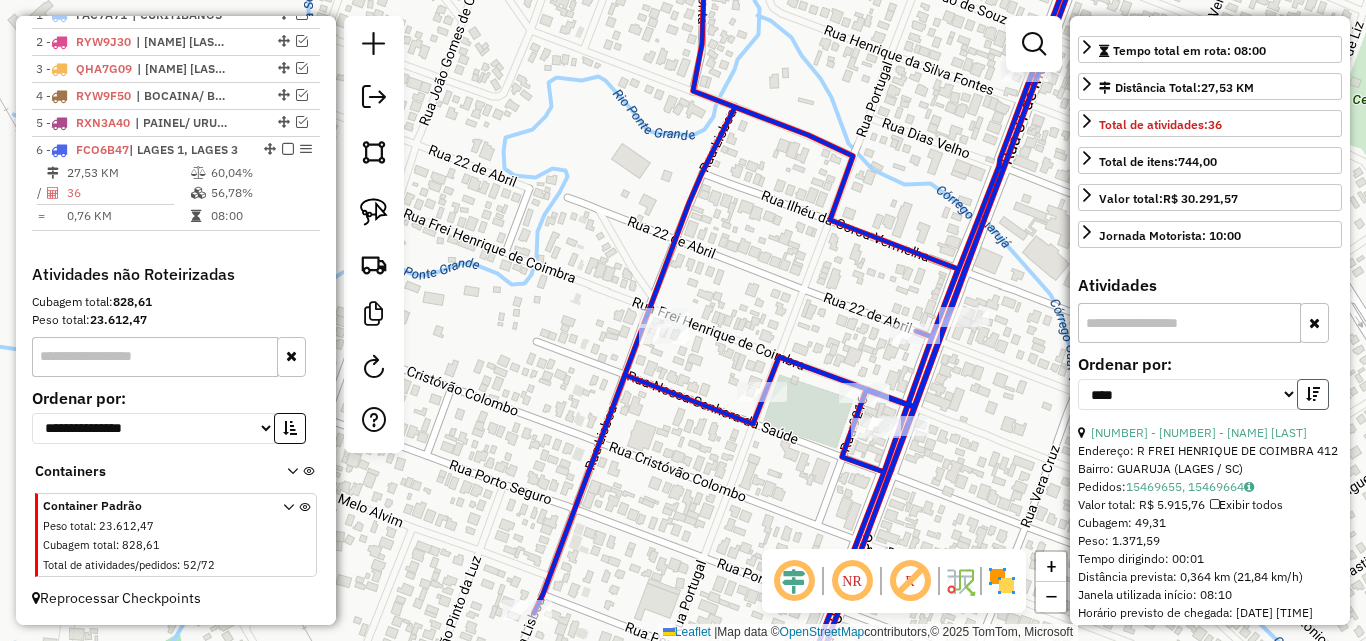 click at bounding box center [1313, 394] 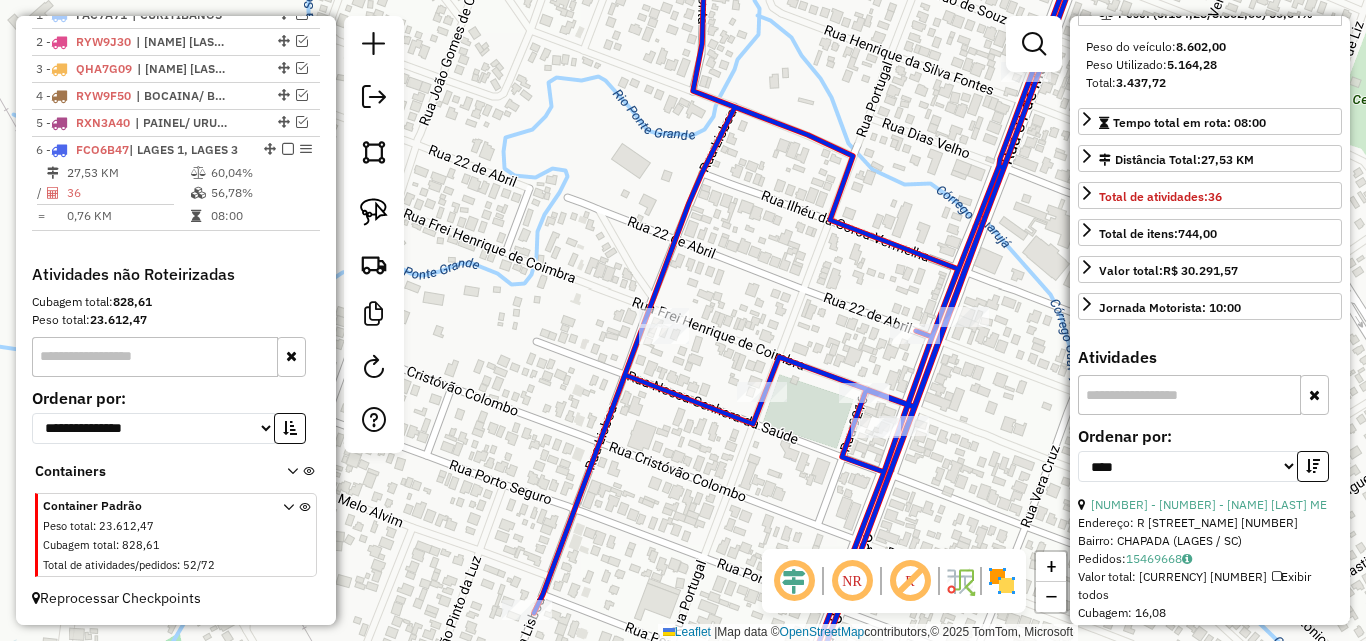 scroll, scrollTop: 500, scrollLeft: 0, axis: vertical 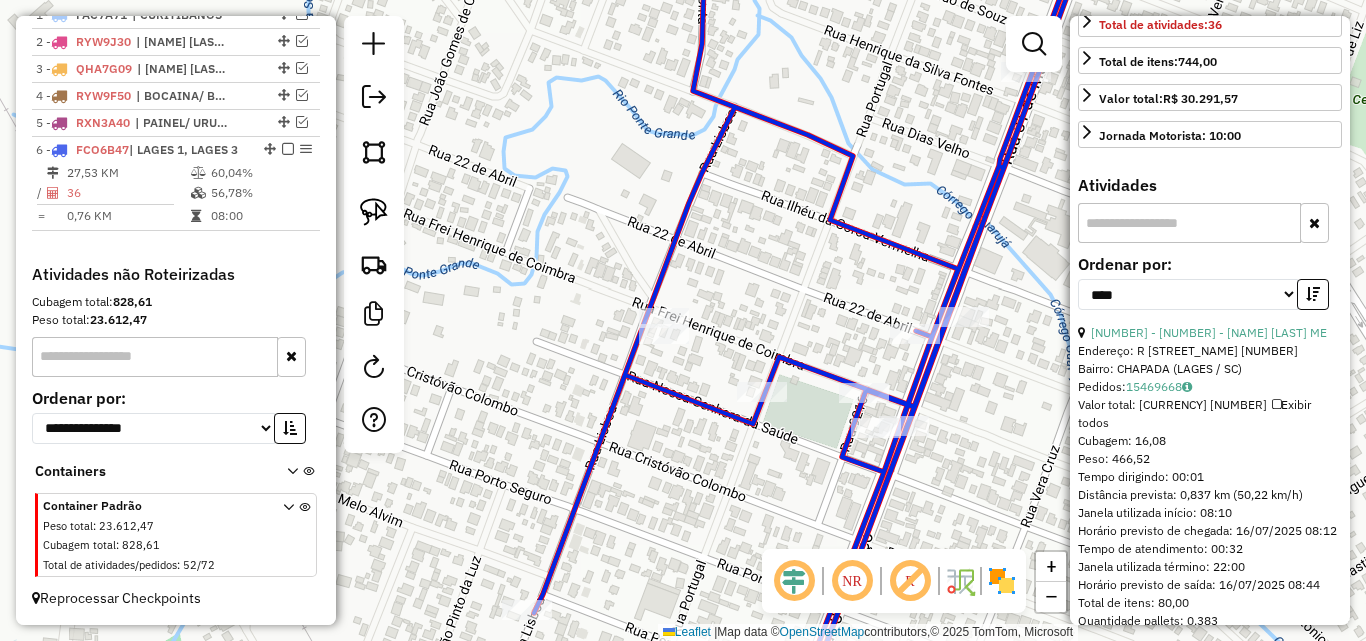 click on "**********" at bounding box center [1210, 290] 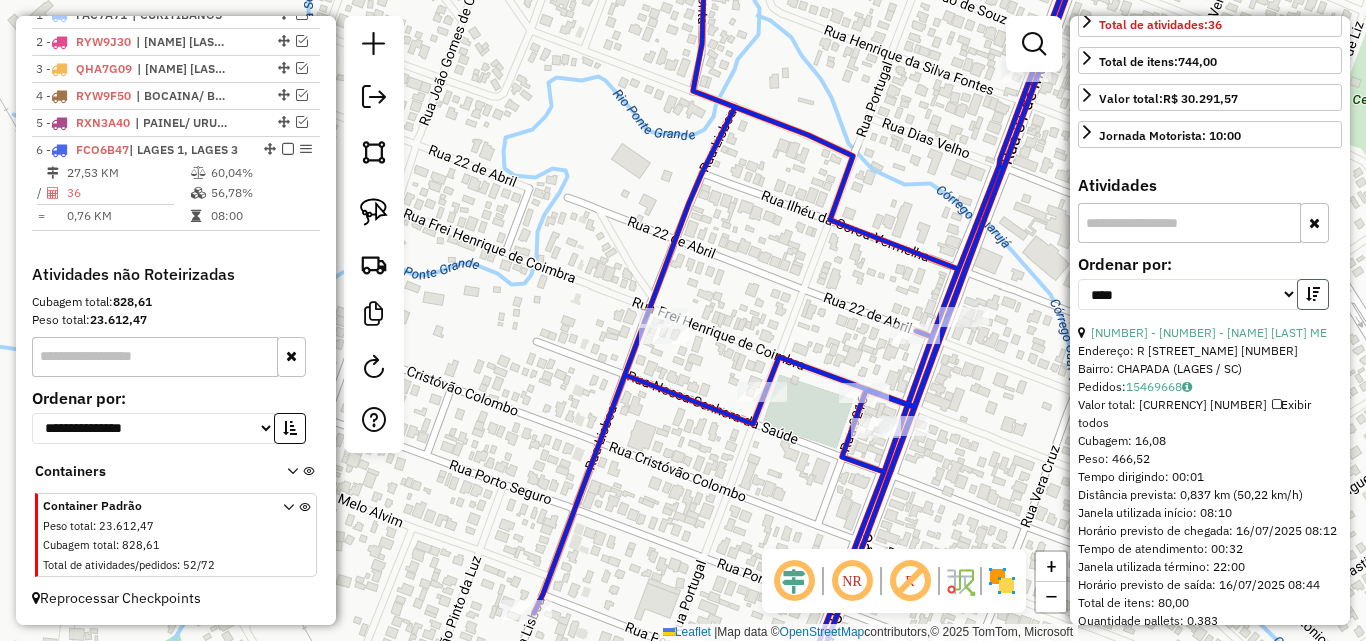 click at bounding box center [1313, 294] 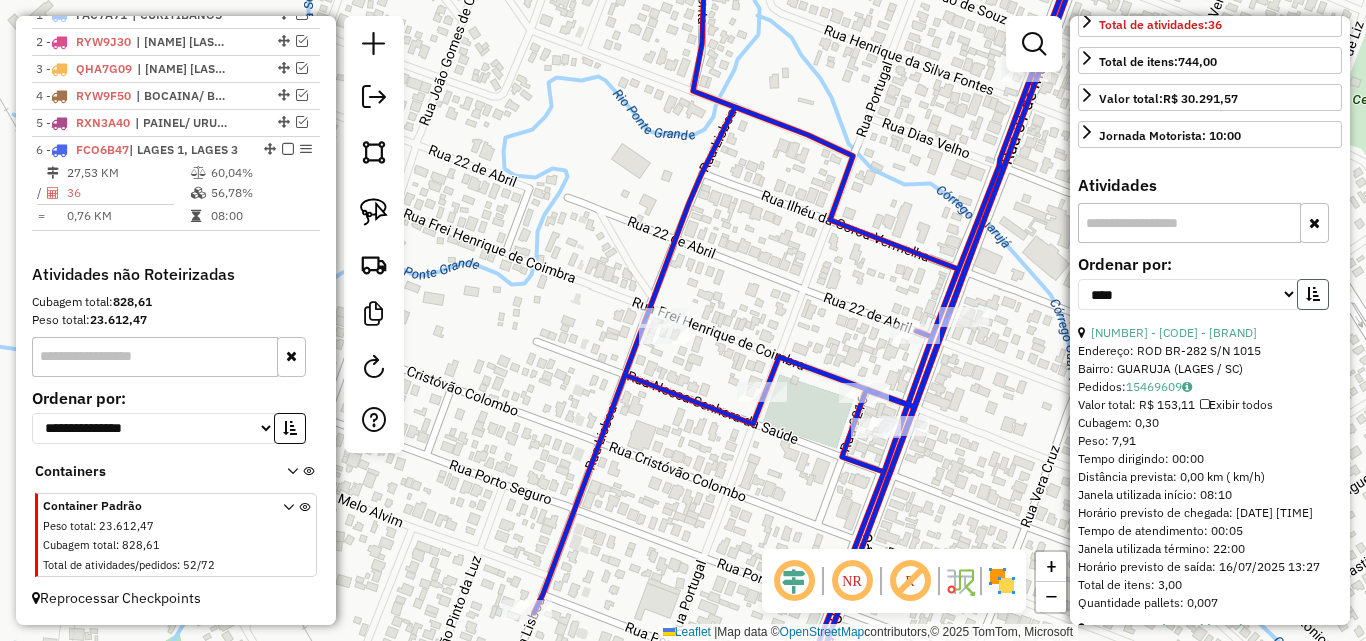 click at bounding box center (1313, 294) 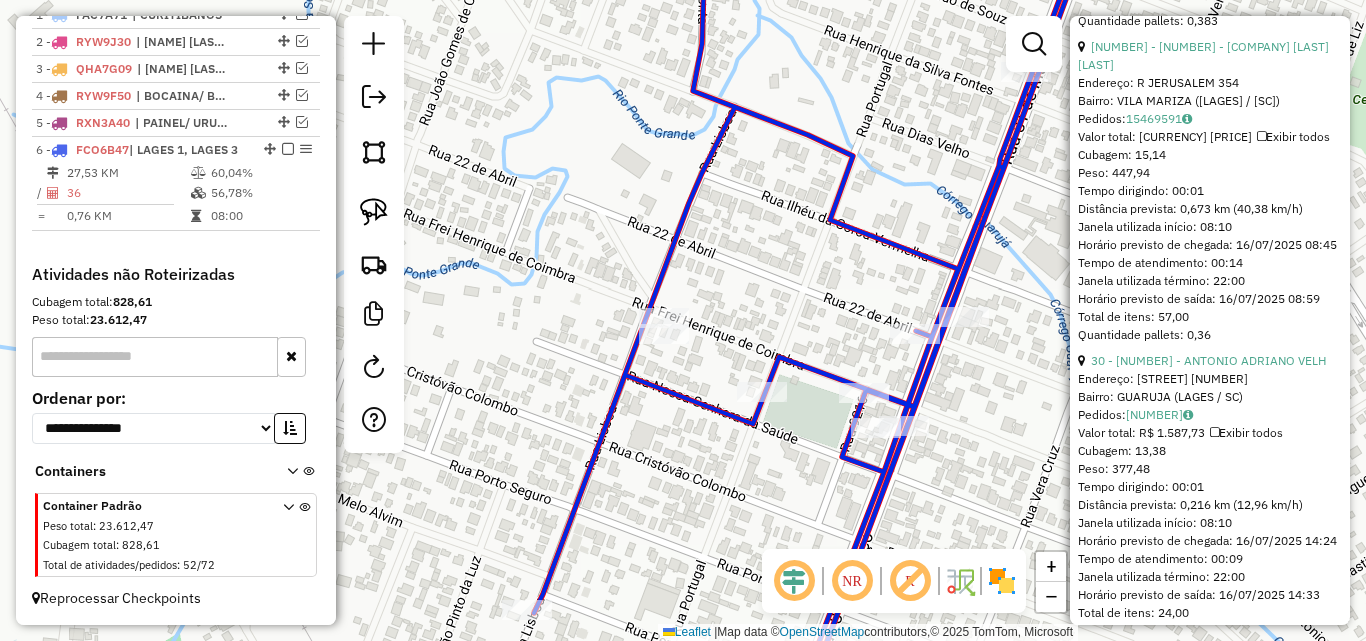 scroll, scrollTop: 1000, scrollLeft: 0, axis: vertical 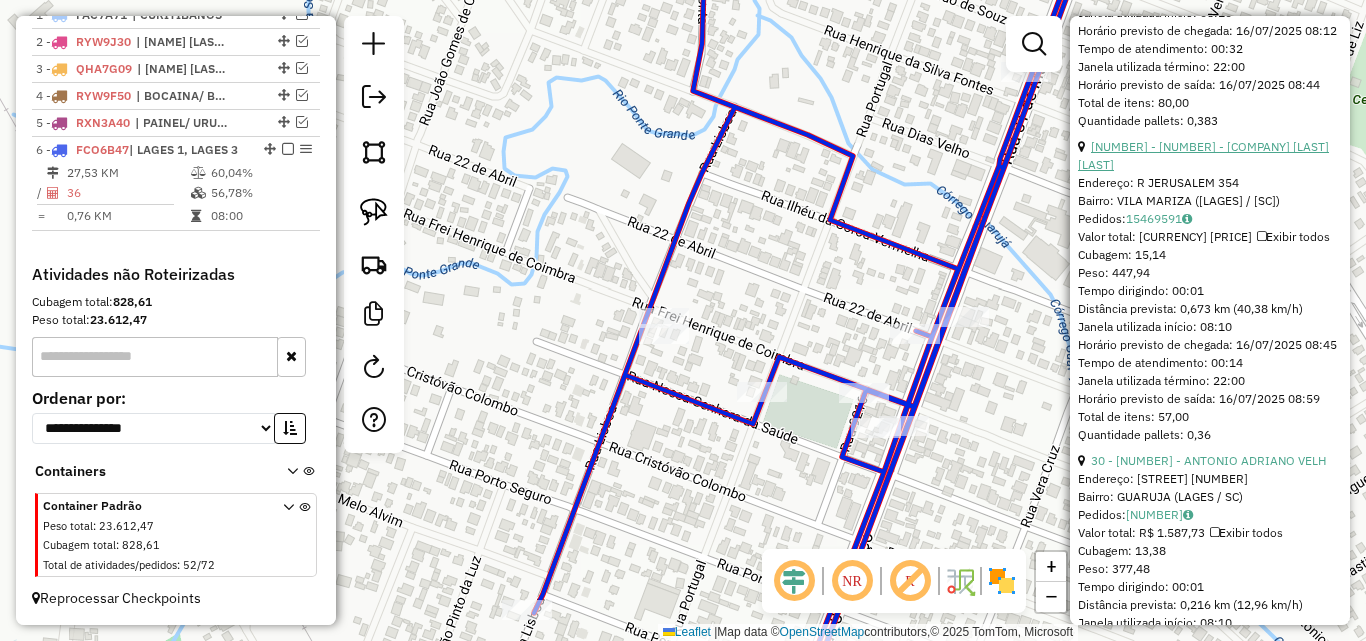 click on "[NUMBER] - [NUMBER] - [COMPANY] [LAST] [LAST]" at bounding box center (1203, 155) 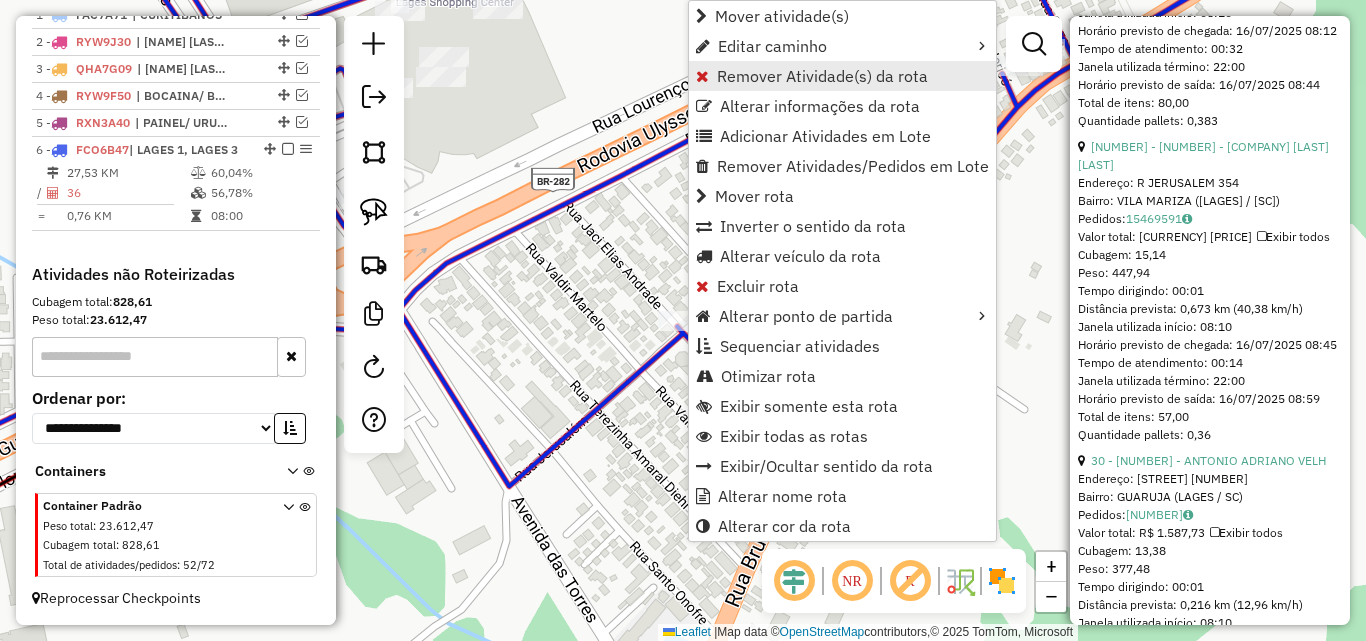 click on "Remover Atividade(s) da rota" at bounding box center [822, 76] 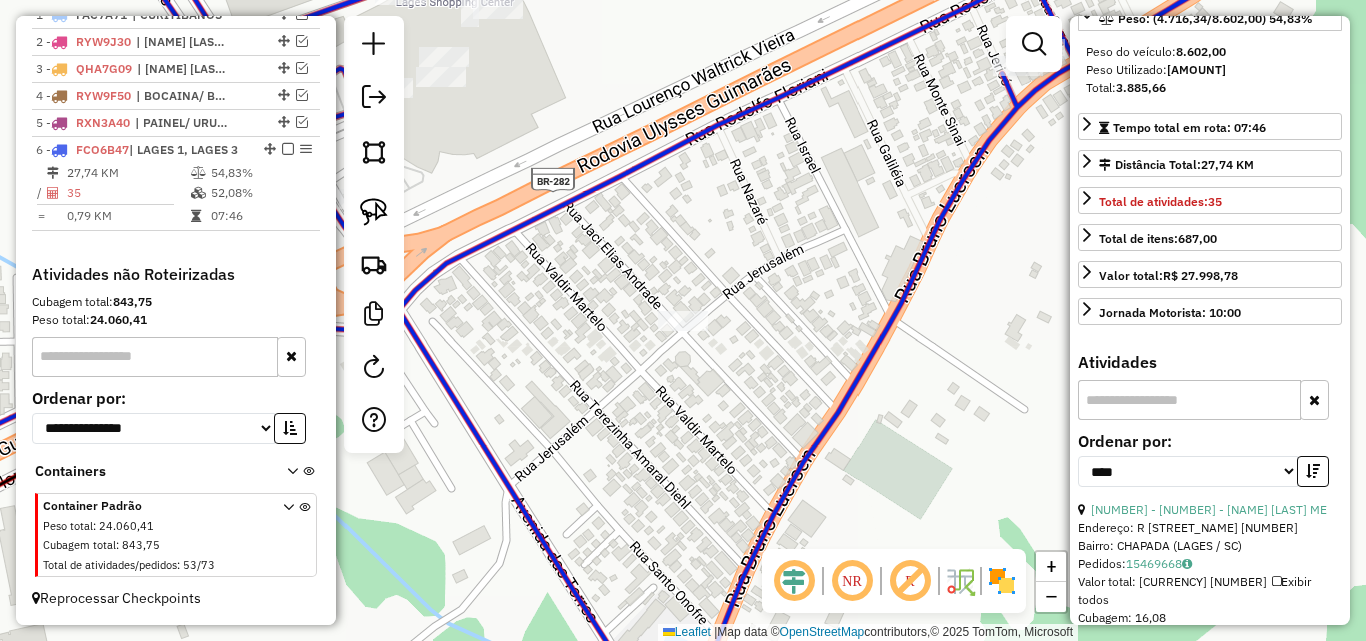 scroll, scrollTop: 300, scrollLeft: 0, axis: vertical 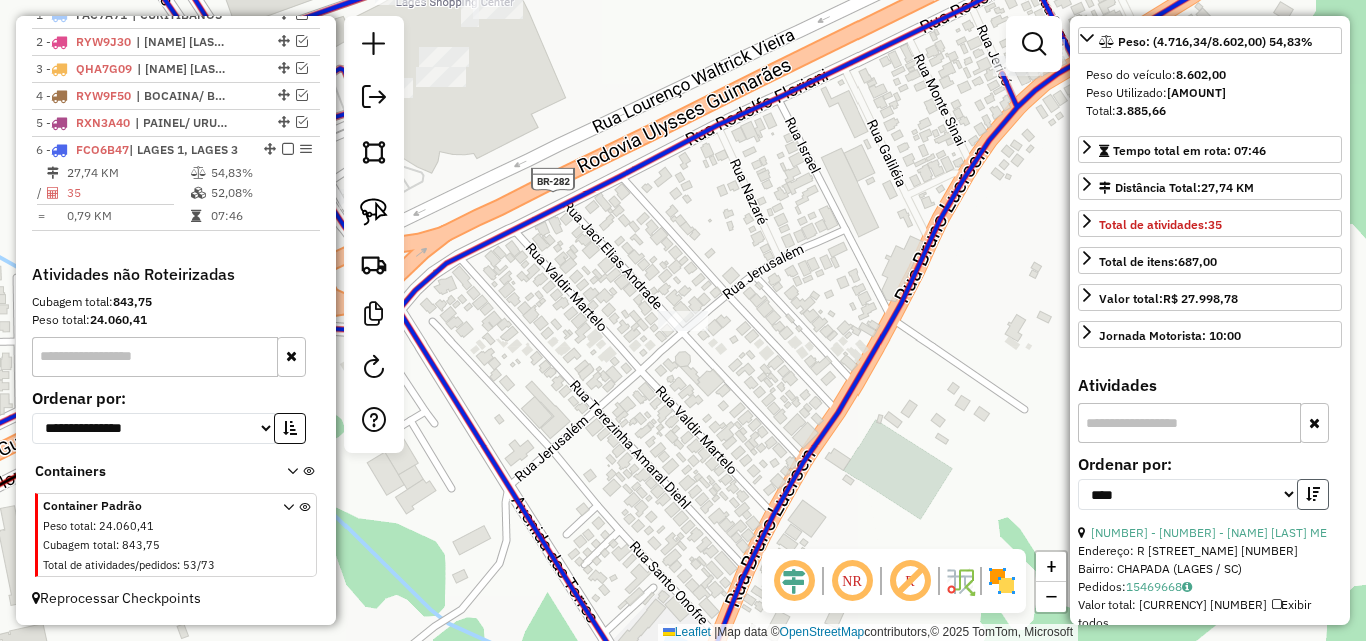 click at bounding box center [1313, 494] 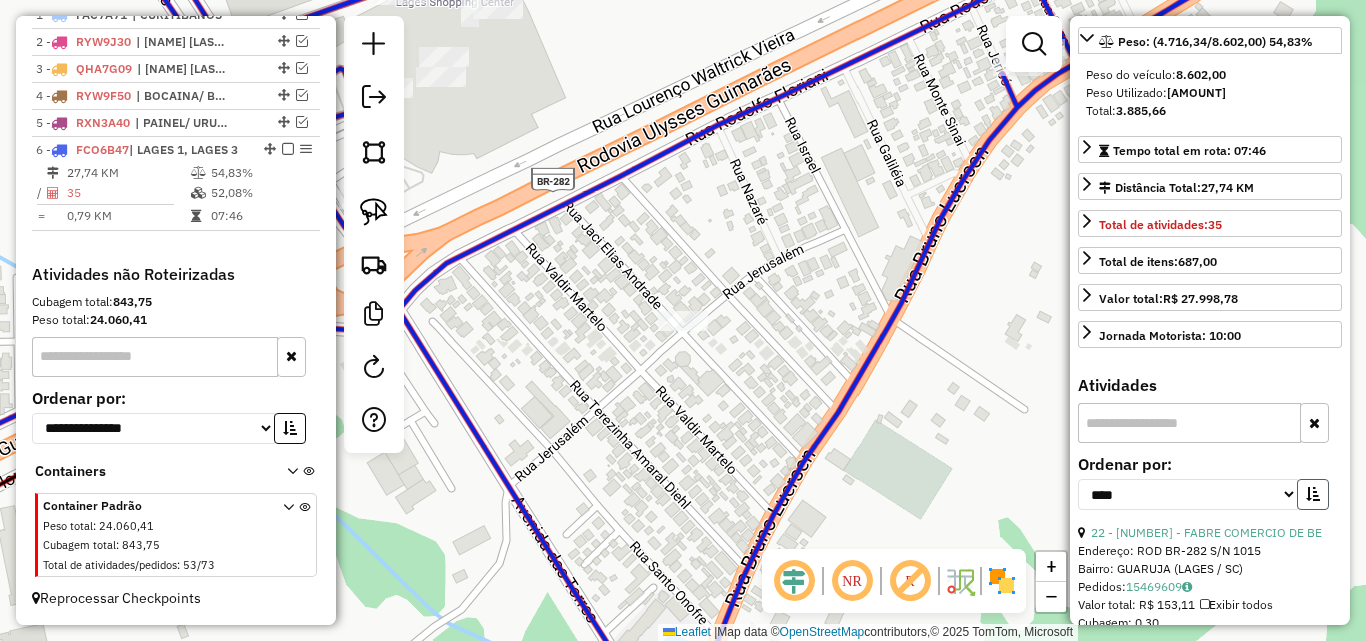click at bounding box center [1313, 494] 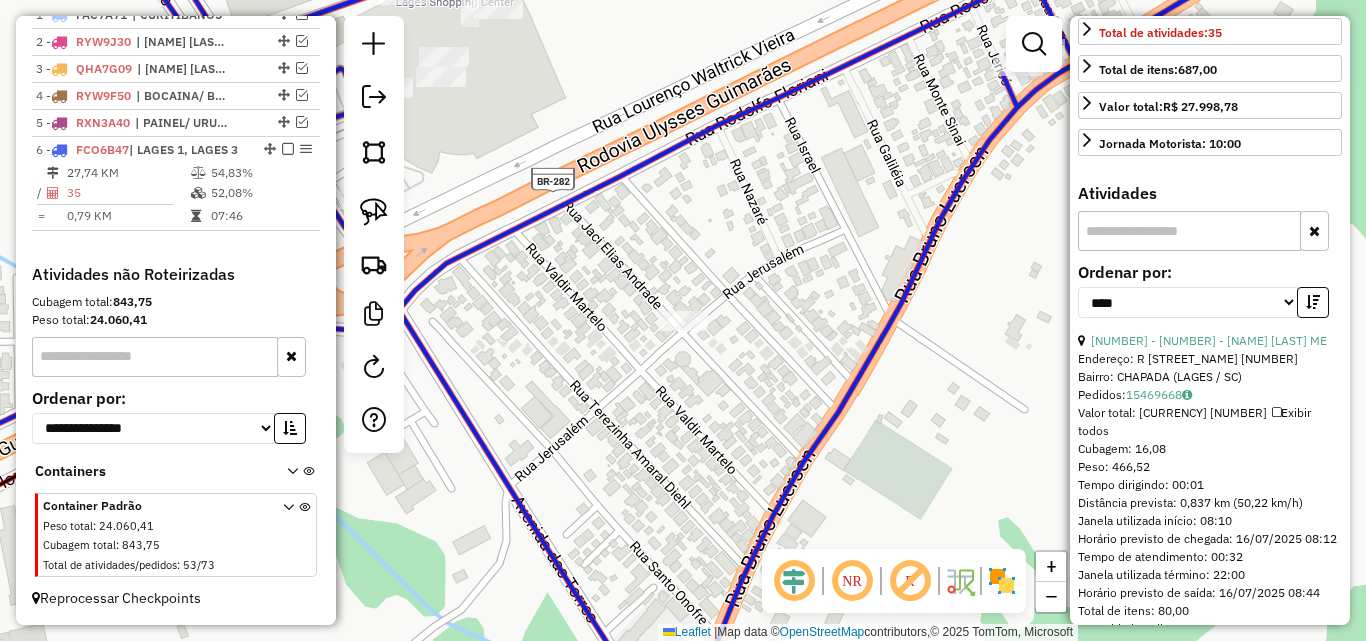 scroll, scrollTop: 500, scrollLeft: 0, axis: vertical 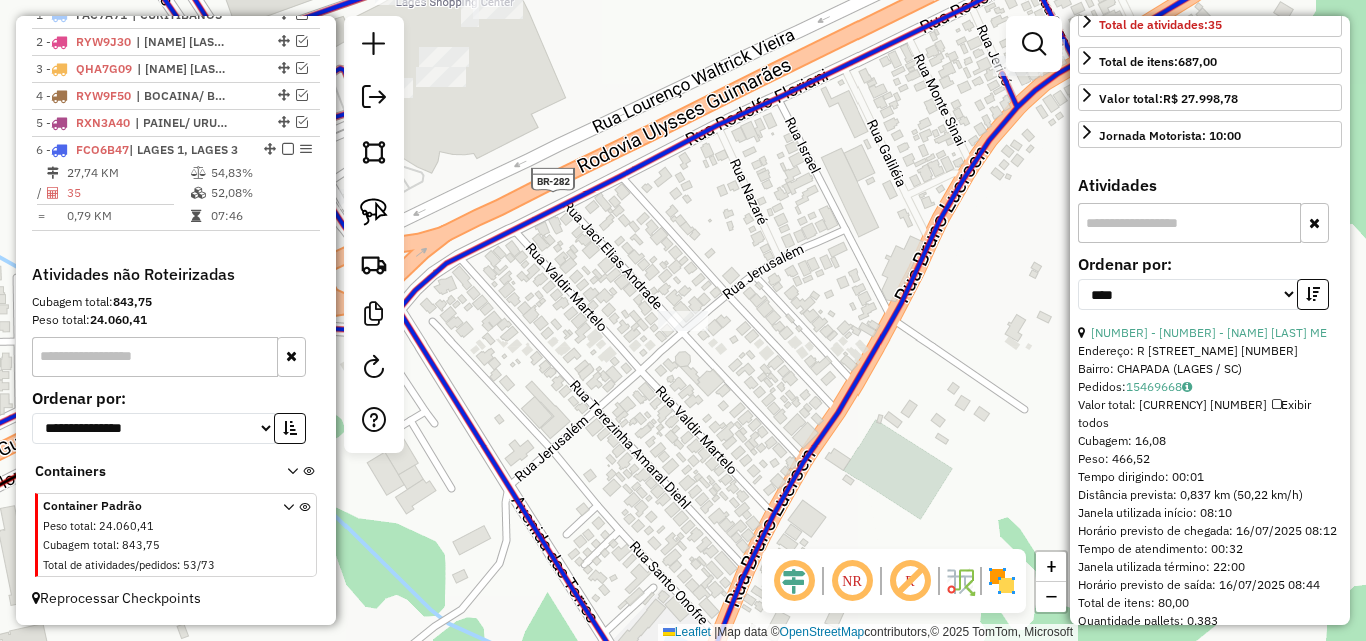 click on "Janela de atendimento Grade de atendimento Capacidade Transportadoras Veículos Cliente Pedidos  Rotas Selecione os dias de semana para filtrar as janelas de atendimento  Seg   Ter   Qua   Qui   Sex   Sáb   Dom  Informe o período da janela de atendimento: De: Até:  Filtrar exatamente a janela do cliente  Considerar janela de atendimento padrão  Selecione os dias de semana para filtrar as grades de atendimento  Seg   Ter   Qua   Qui   Sex   Sáb   Dom   Considerar clientes sem dia de atendimento cadastrado  Clientes fora do dia de atendimento selecionado Filtrar as atividades entre os valores definidos abaixo:  Peso mínimo:   Peso máximo:   Cubagem mínima:   Cubagem máxima:   De:   Até:  Filtrar as atividades entre o tempo de atendimento definido abaixo:  De:   Até:   Considerar capacidade total dos clientes não roteirizados Transportadora: Selecione um ou mais itens Tipo de veículo: Selecione um ou mais itens Veículo: Selecione um ou mais itens Motorista: Selecione um ou mais itens Nome: Rótulo:" 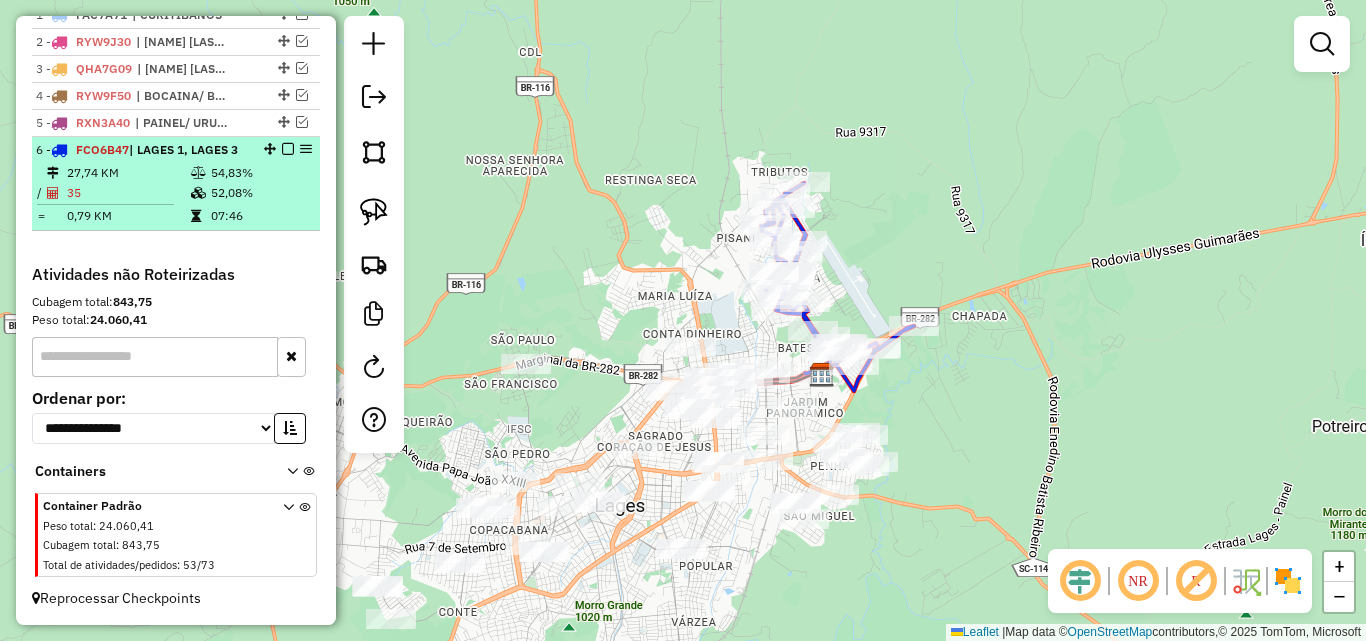 click at bounding box center [288, 149] 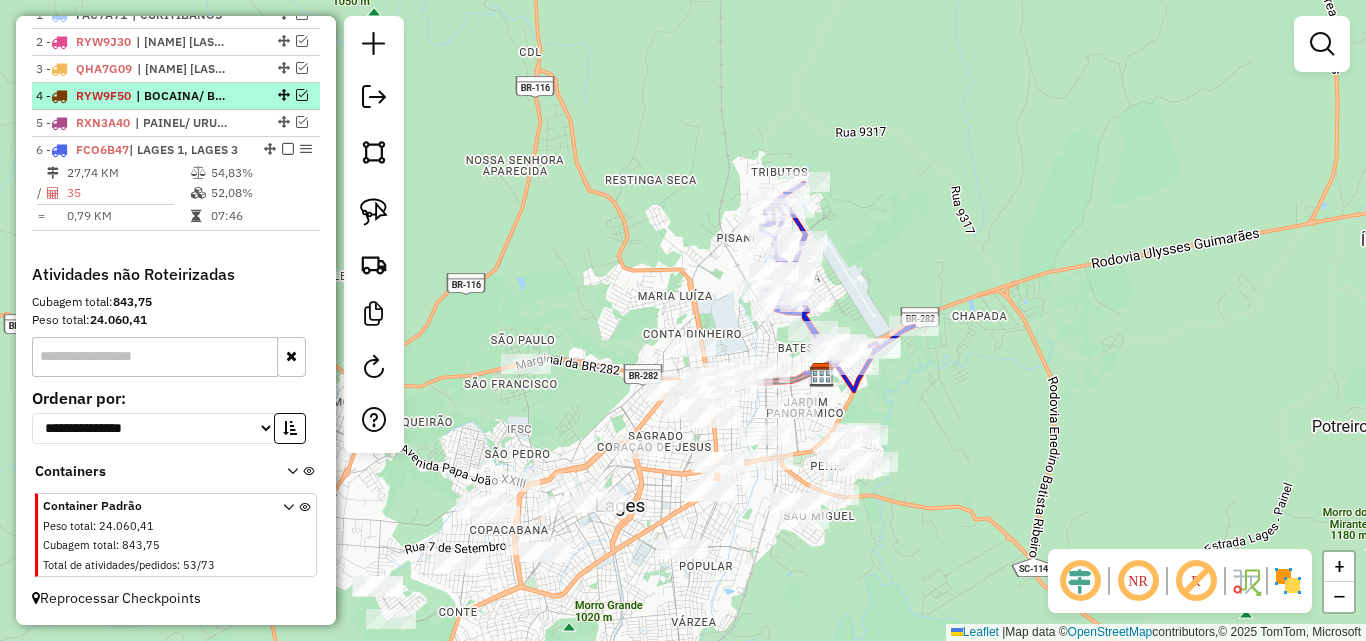 scroll, scrollTop: 721, scrollLeft: 0, axis: vertical 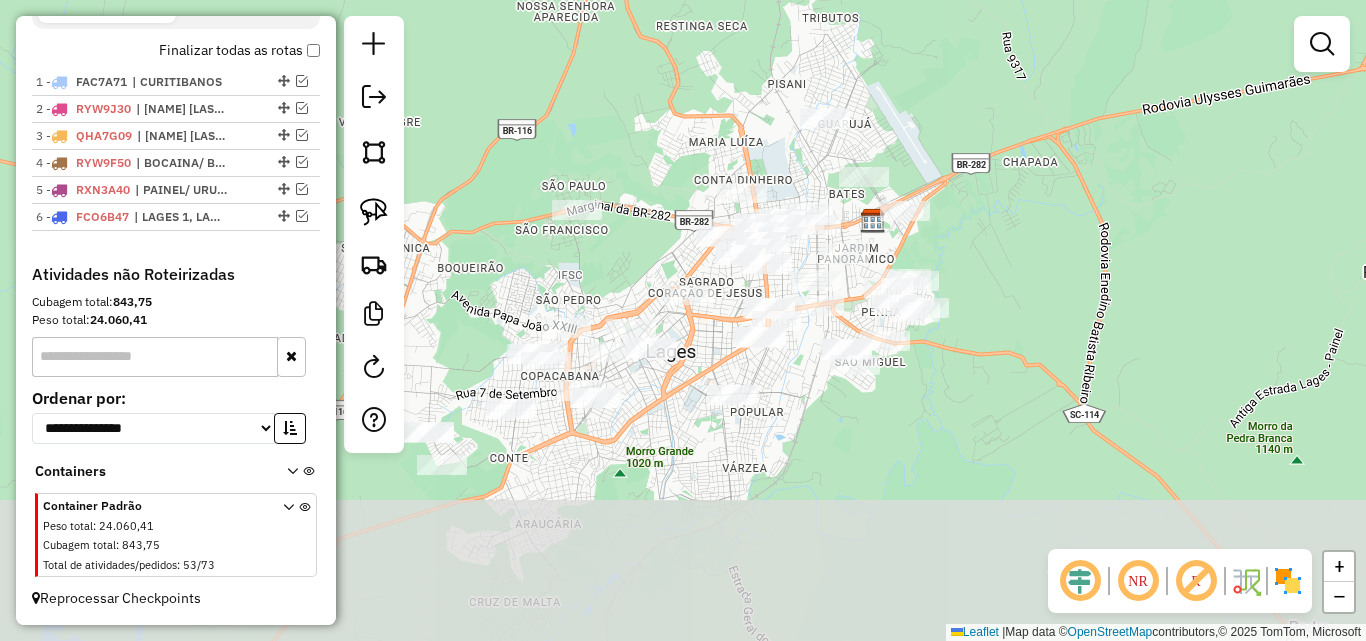 drag, startPoint x: 635, startPoint y: 335, endPoint x: 687, endPoint y: 185, distance: 158.75768 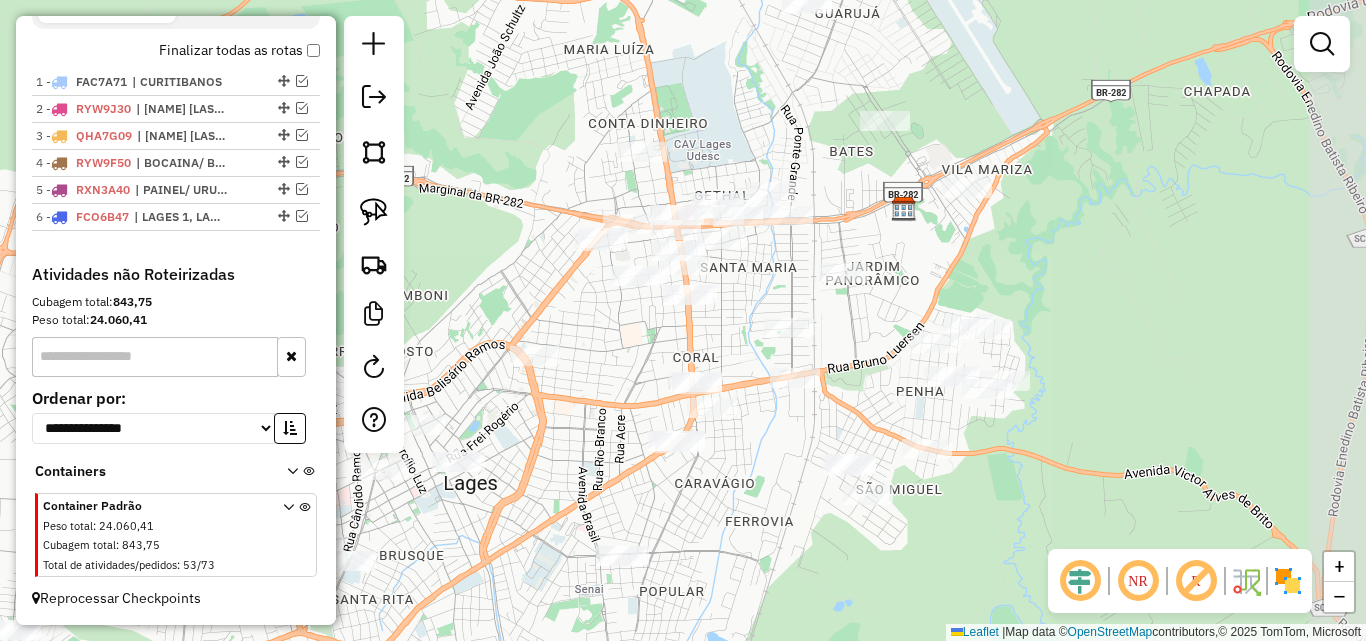 drag, startPoint x: 831, startPoint y: 336, endPoint x: 746, endPoint y: 419, distance: 118.80236 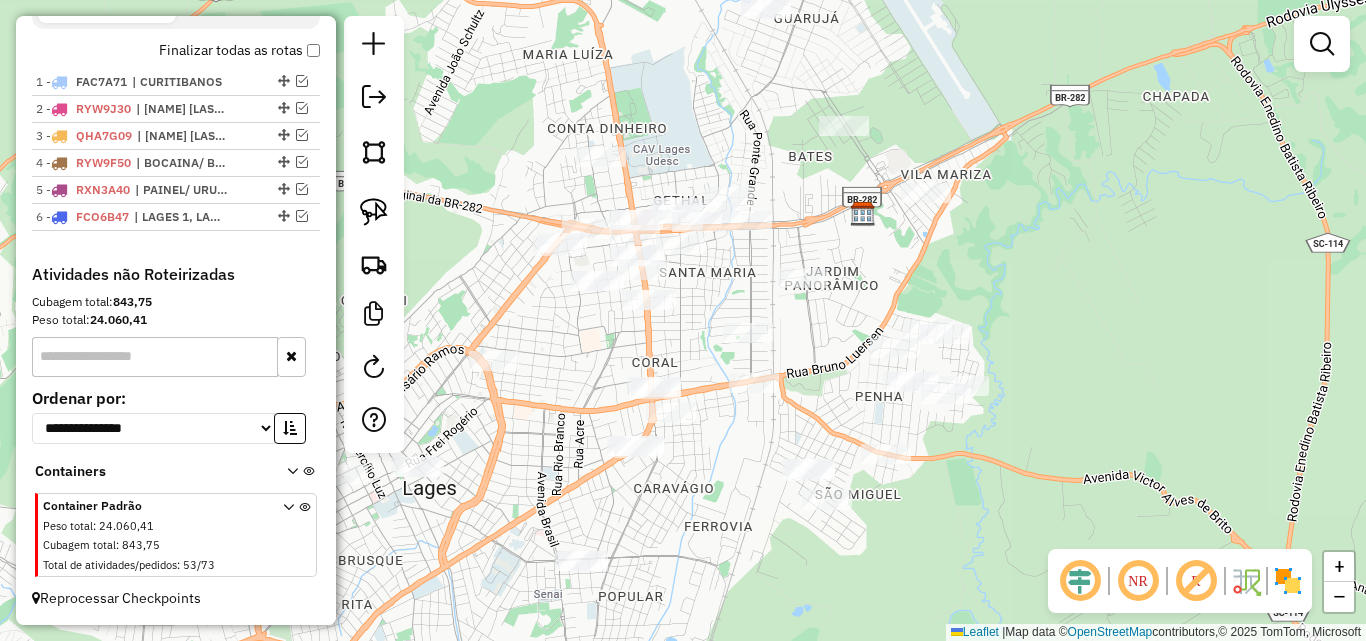 drag, startPoint x: 755, startPoint y: 427, endPoint x: 710, endPoint y: 413, distance: 47.127487 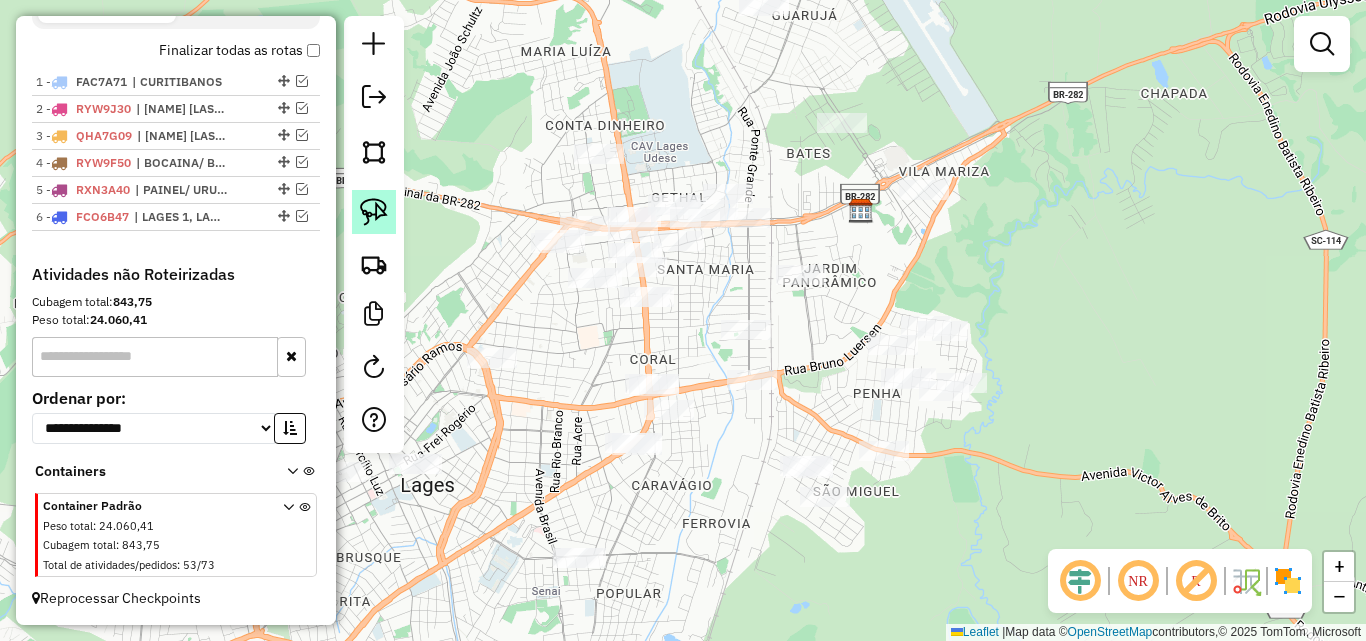 click 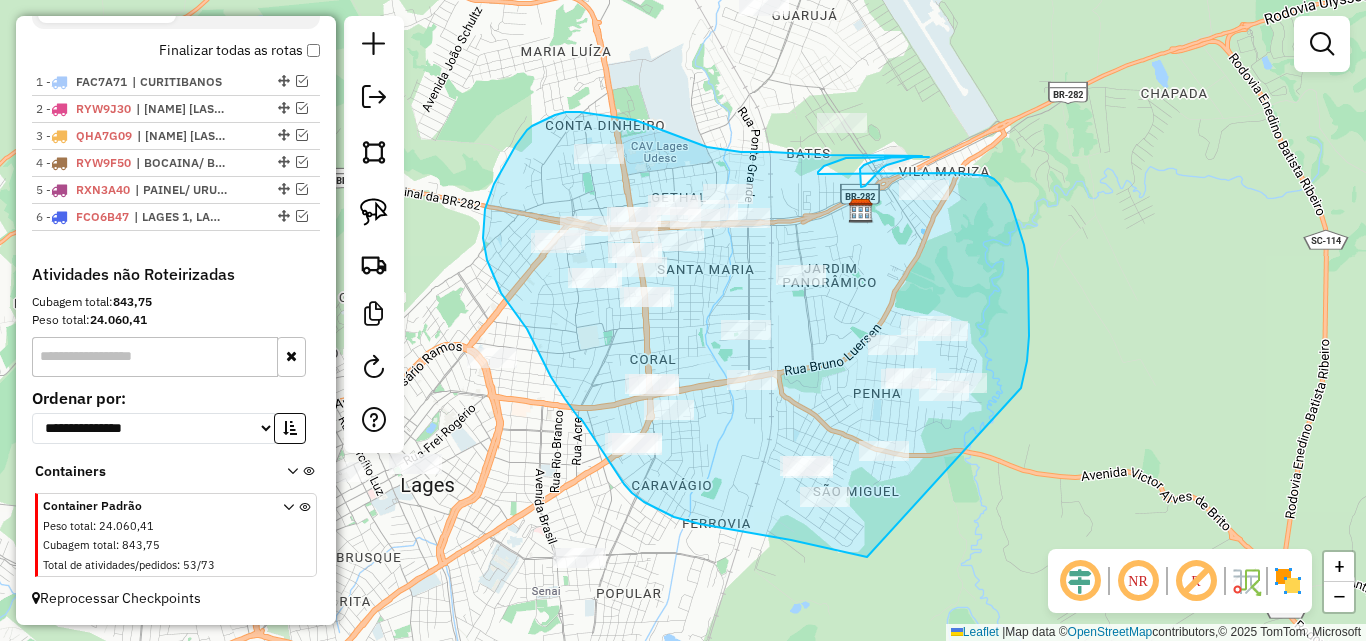 drag, startPoint x: 867, startPoint y: 557, endPoint x: 966, endPoint y: 477, distance: 127.28315 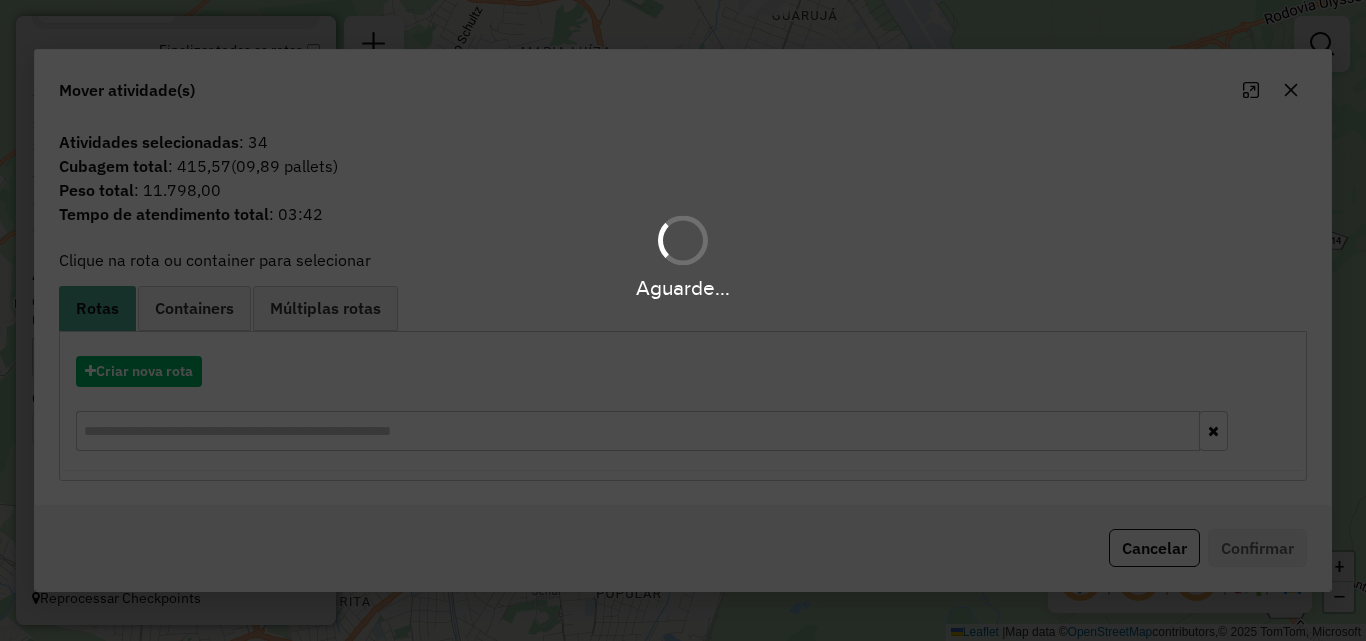 click on "Aguarde..." at bounding box center (683, 320) 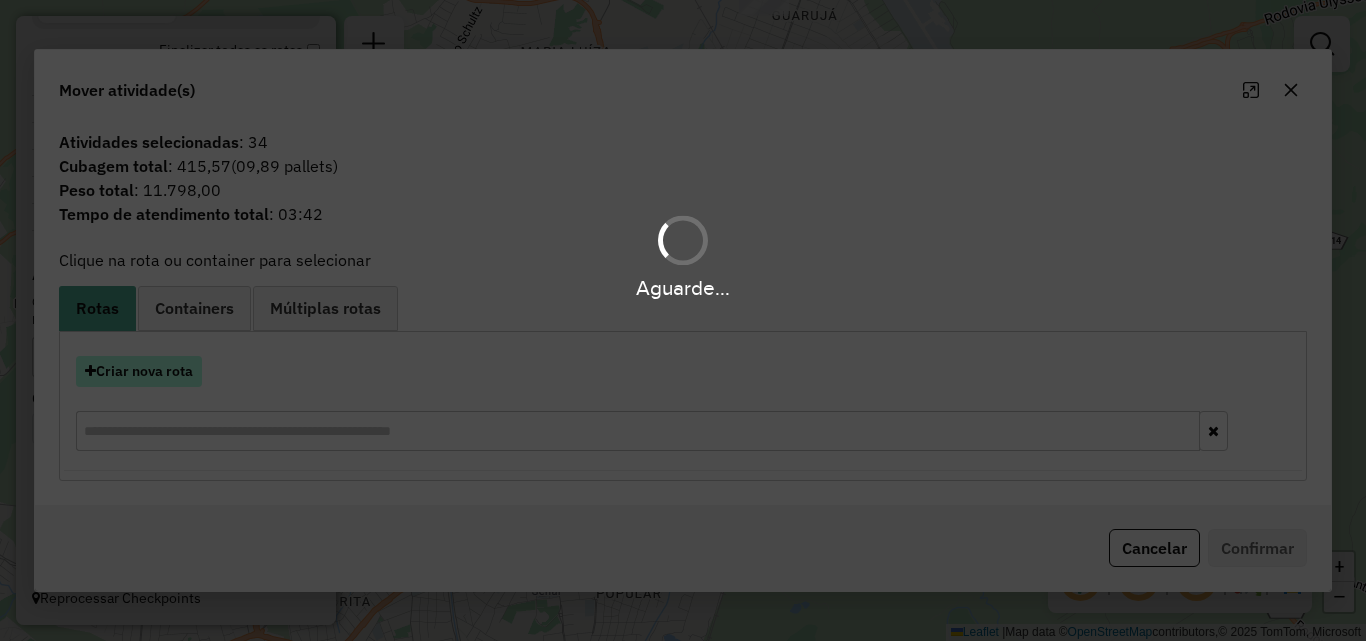 click on "Criar nova rota" at bounding box center [139, 371] 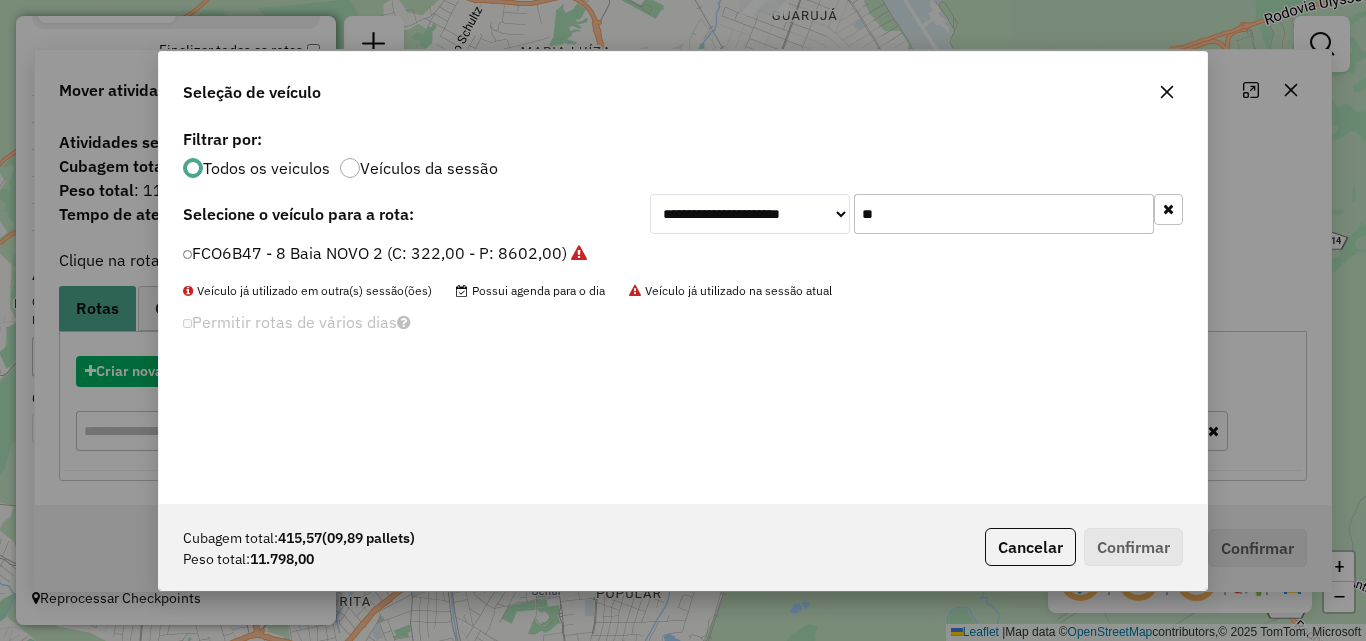 scroll, scrollTop: 11, scrollLeft: 6, axis: both 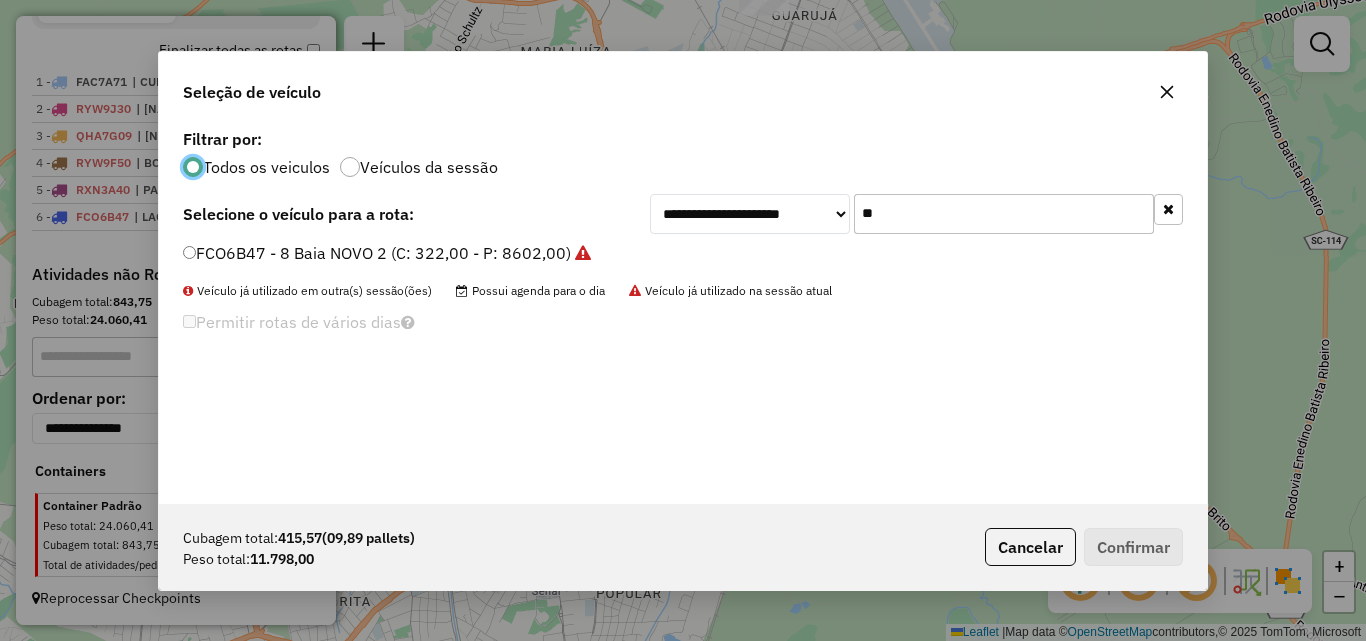 click on "**" 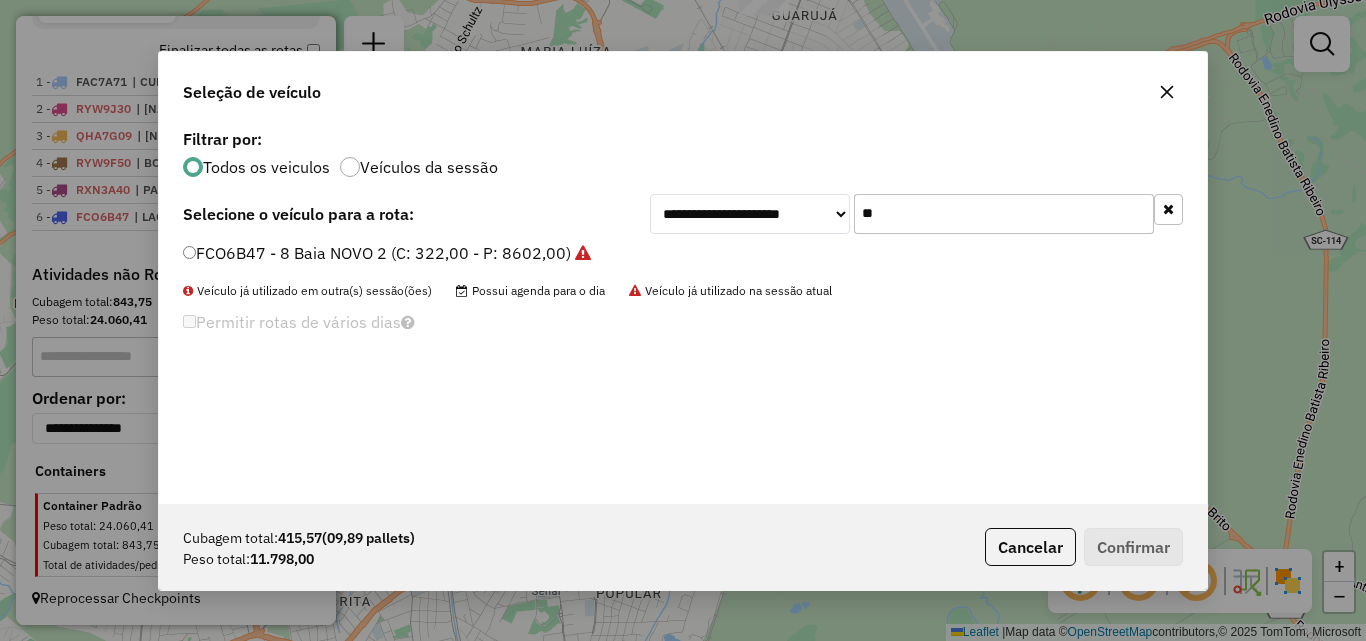 click on "**" 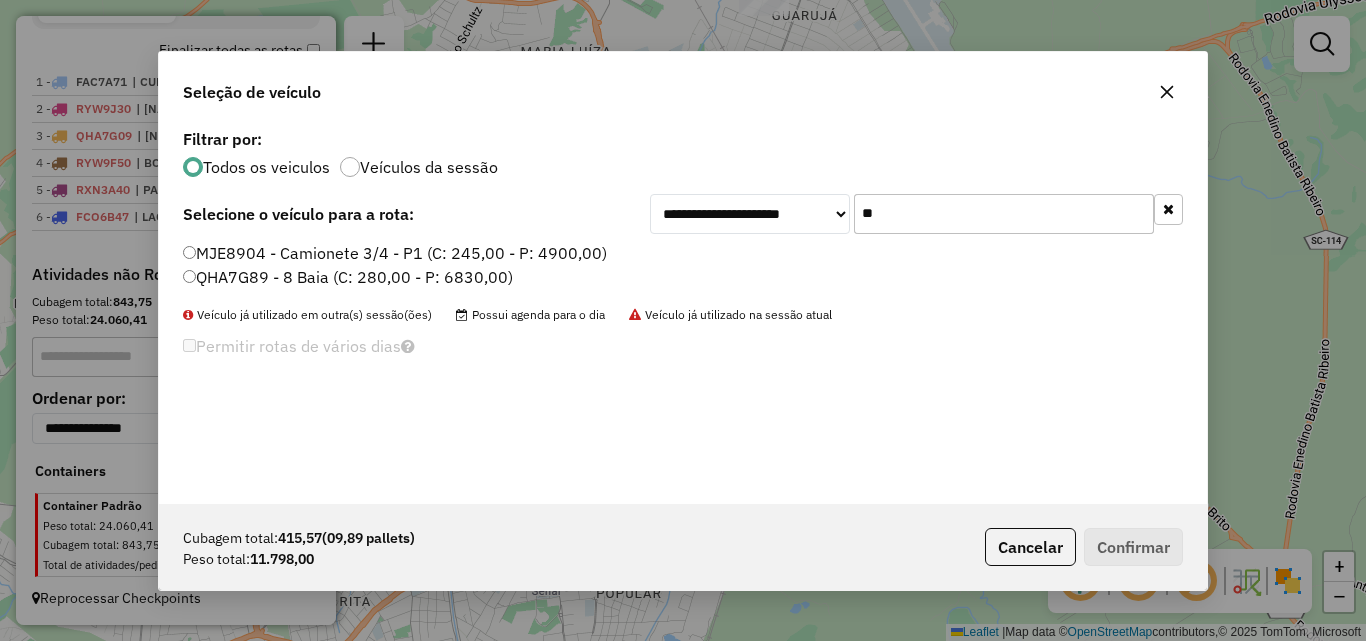 type on "**" 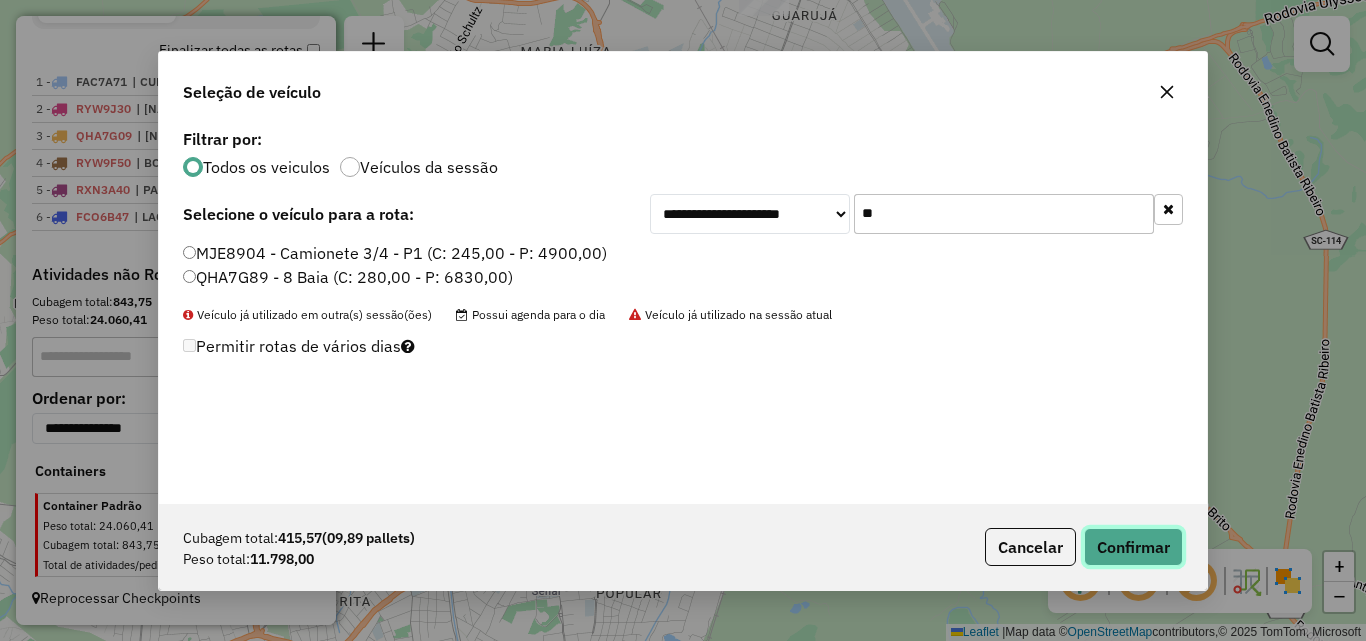 click on "Confirmar" 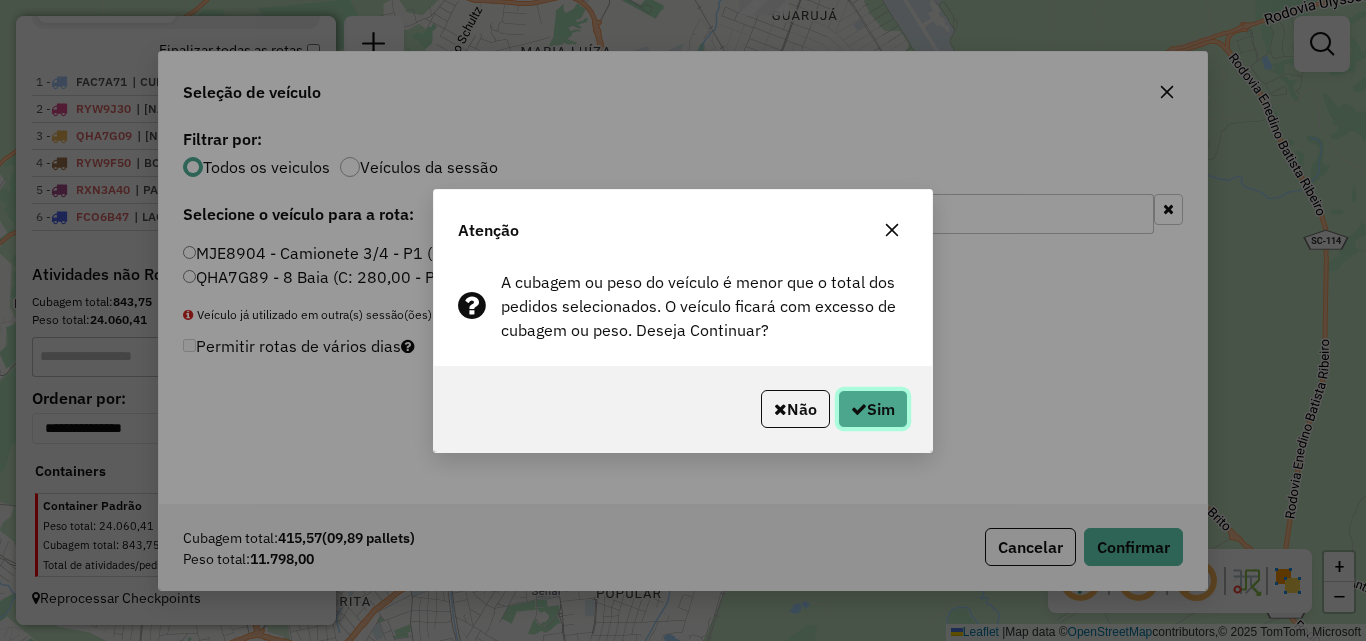 click on "Sim" 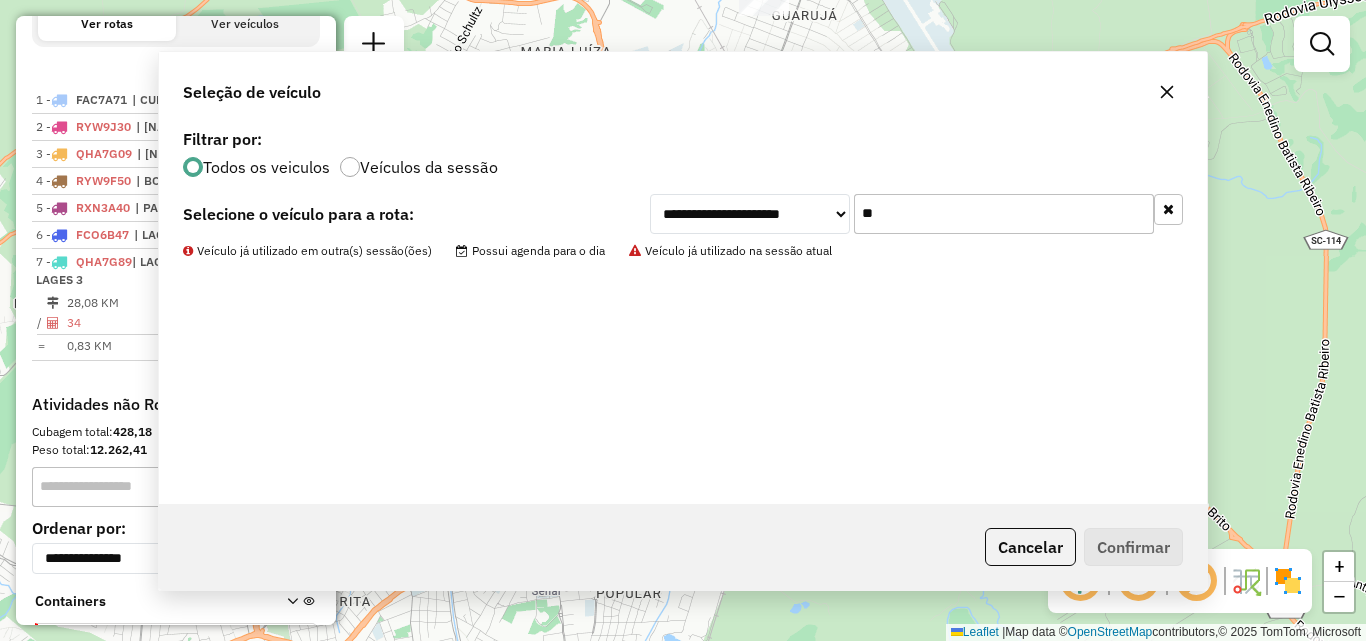 scroll, scrollTop: 788, scrollLeft: 0, axis: vertical 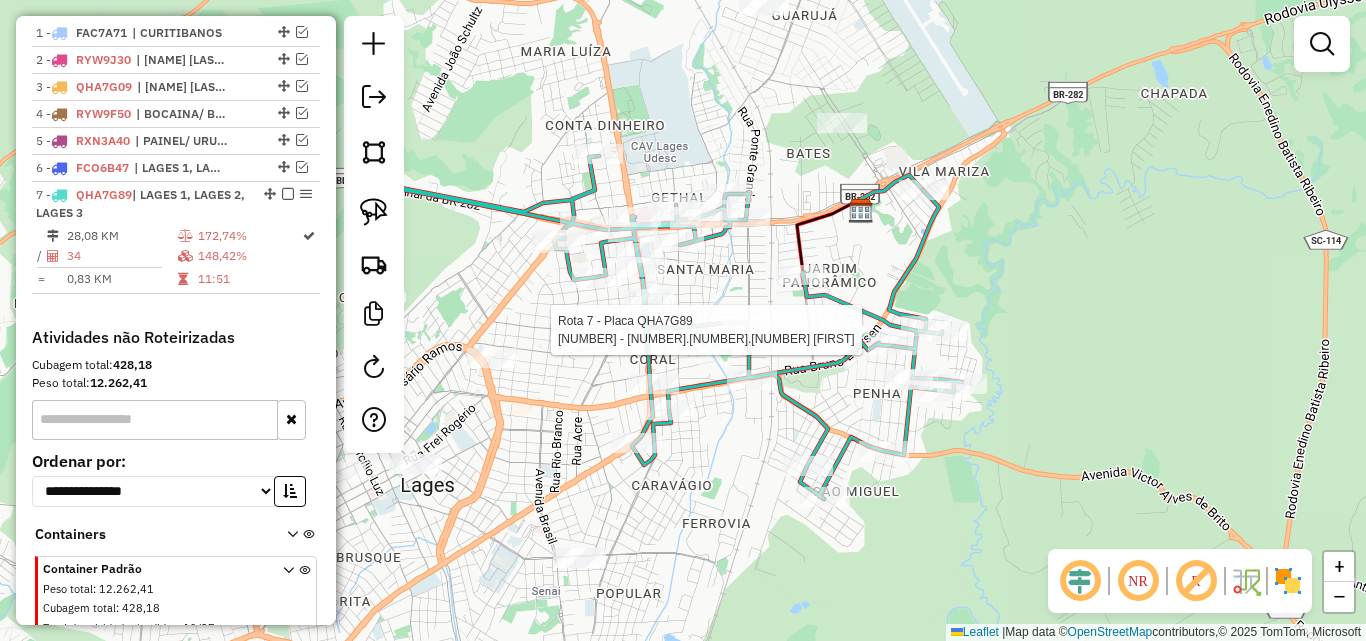 select on "*********" 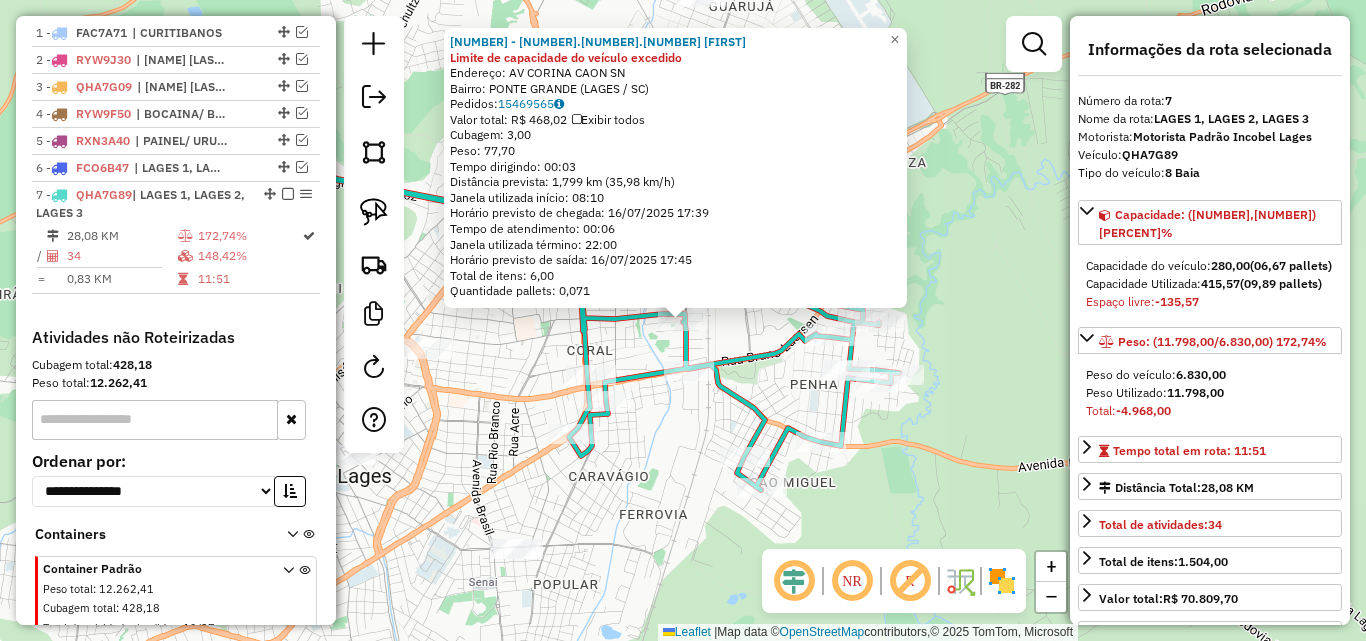 scroll, scrollTop: 833, scrollLeft: 0, axis: vertical 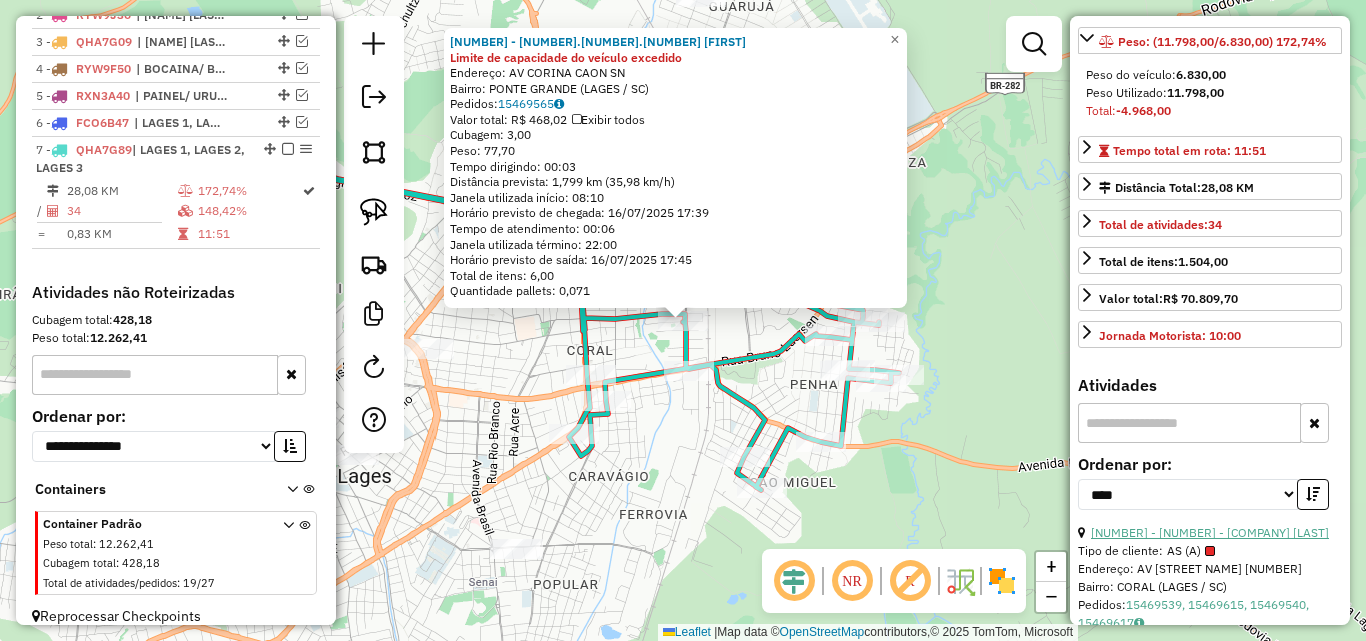click on "[NUMBER] - [NUMBER] - [COMPANY] [LAST]" at bounding box center (1210, 532) 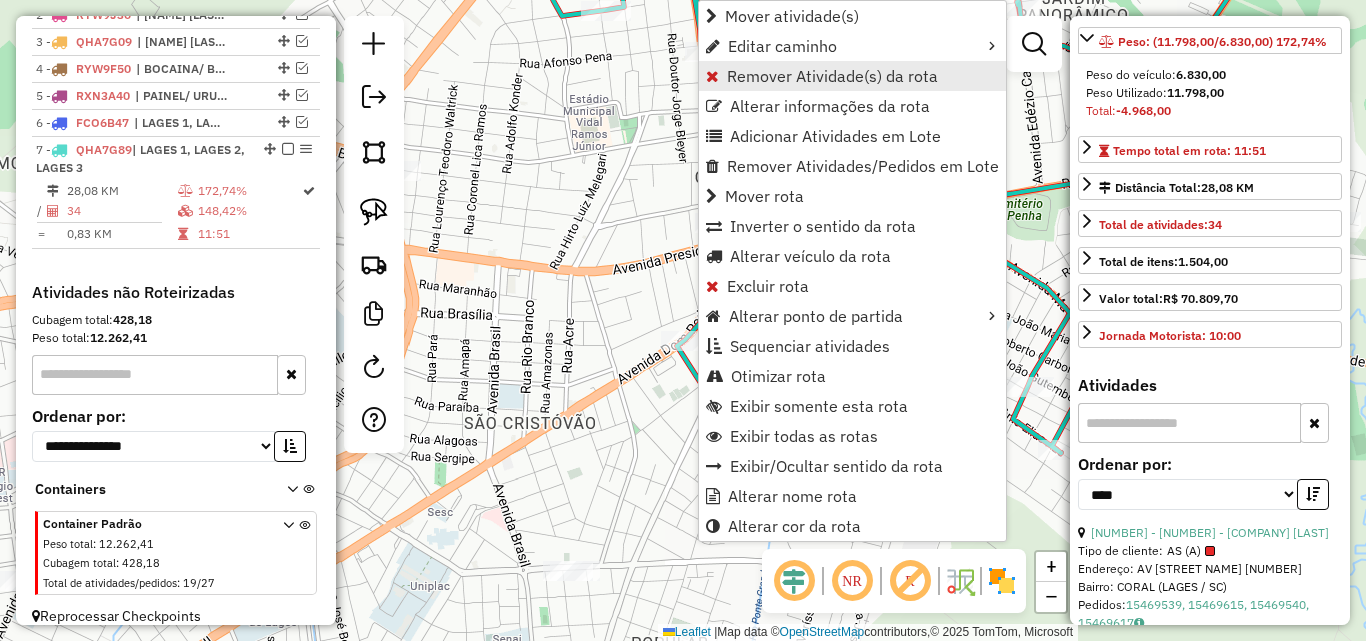 click on "Remover Atividade(s) da rota" at bounding box center (832, 76) 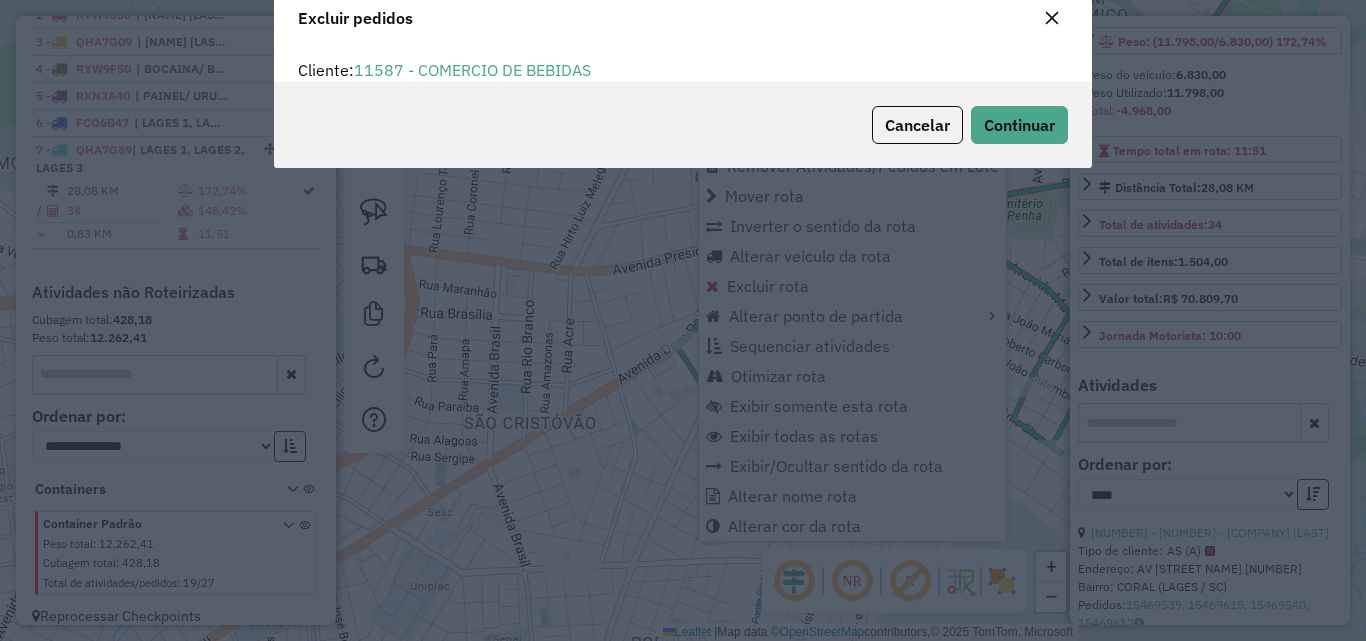 scroll, scrollTop: 82, scrollLeft: 0, axis: vertical 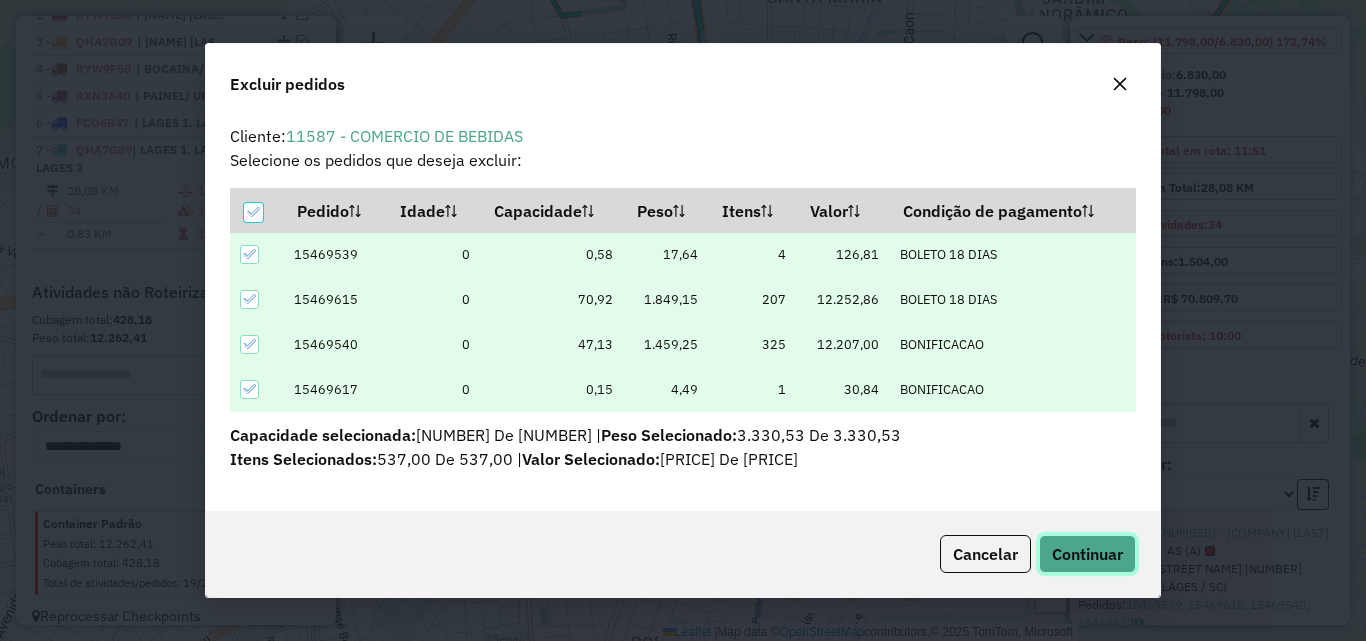 drag, startPoint x: 1113, startPoint y: 546, endPoint x: 1144, endPoint y: 556, distance: 32.572994 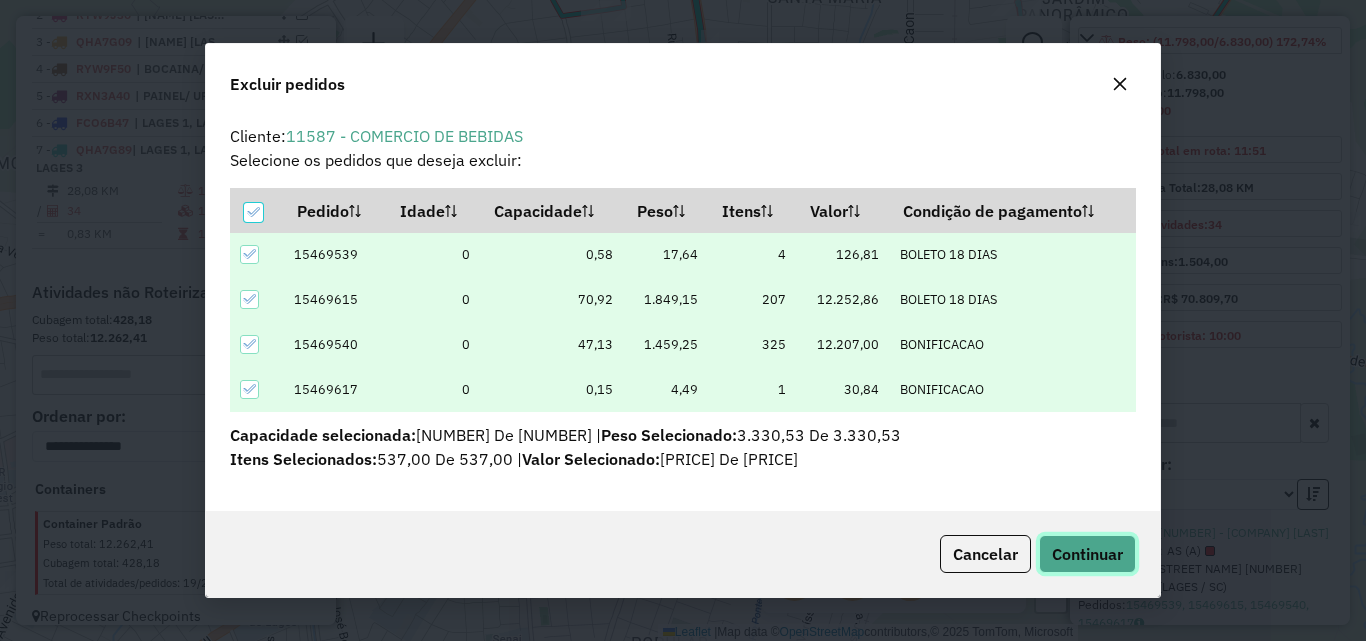 click on "Continuar" 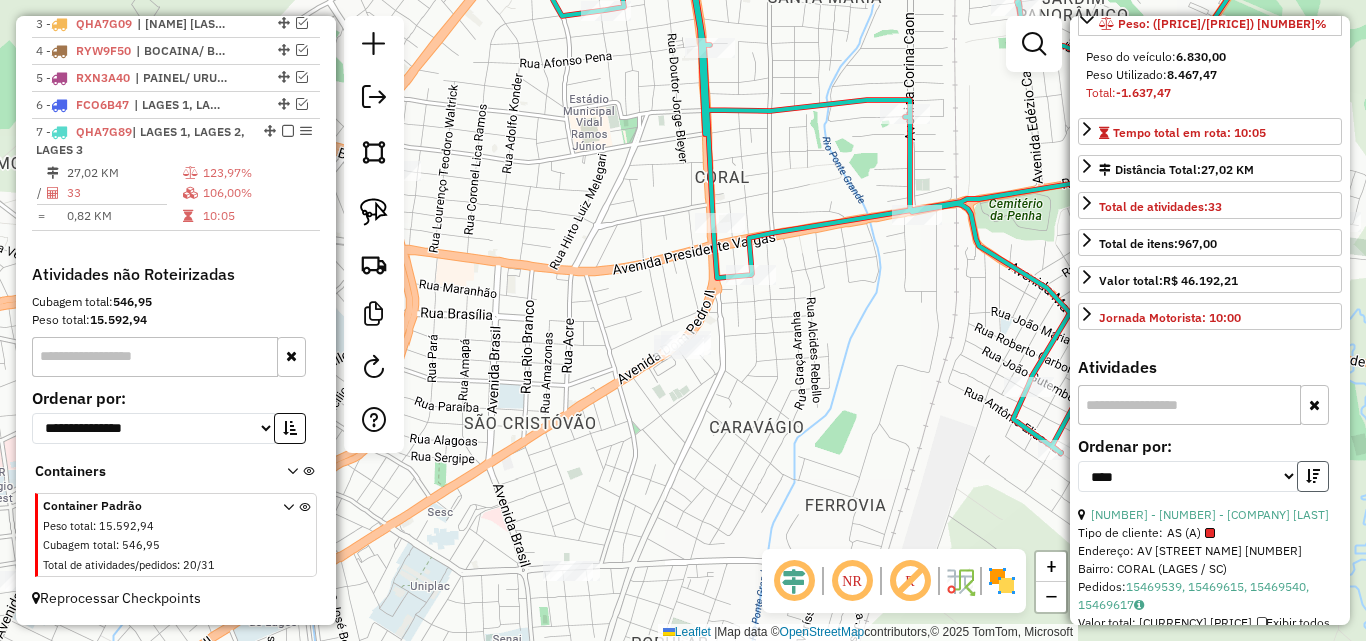 click at bounding box center [1313, 476] 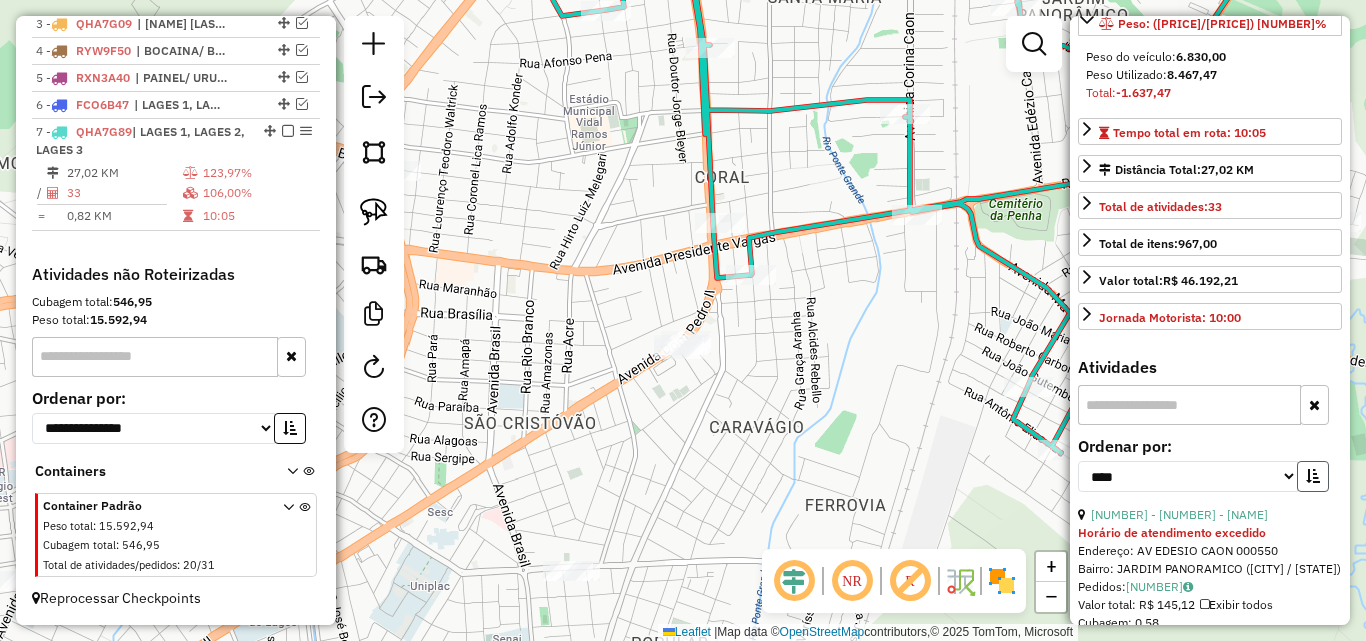 click at bounding box center (1313, 476) 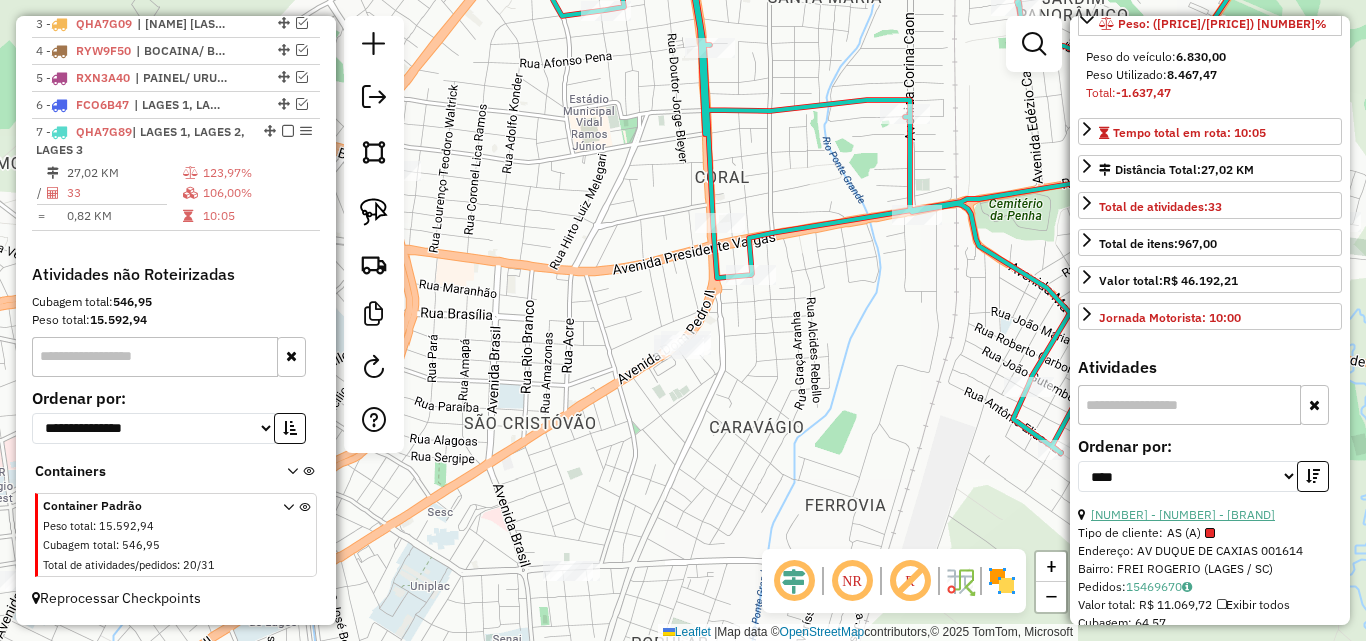 click on "[NUMBER] - [NUMBER] - [BRAND]" at bounding box center [1183, 514] 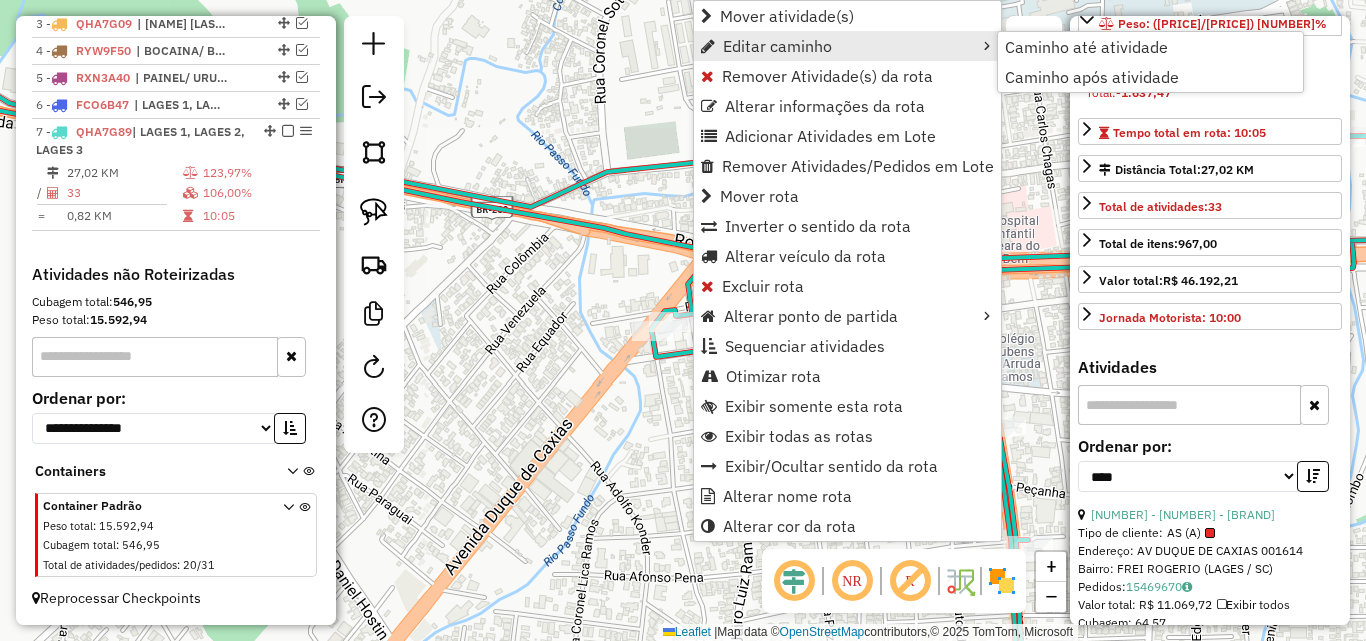 click on "Editar caminho" at bounding box center (847, 46) 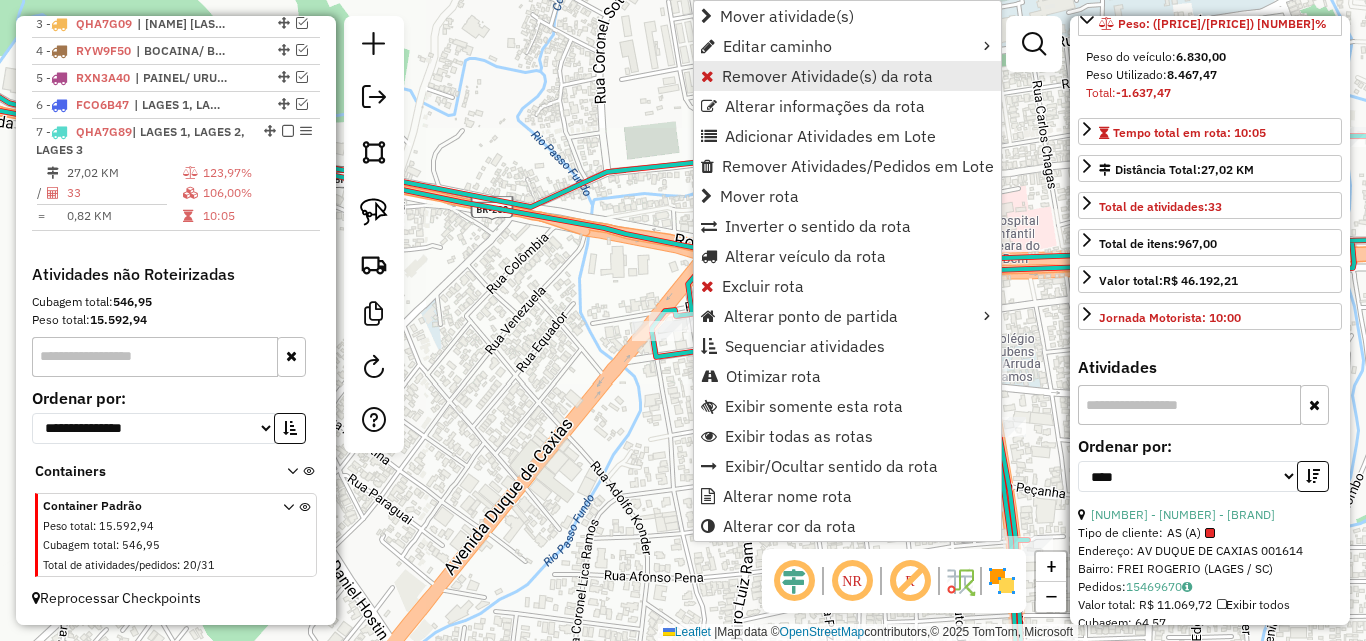 click on "Remover Atividade(s) da rota" at bounding box center [847, 76] 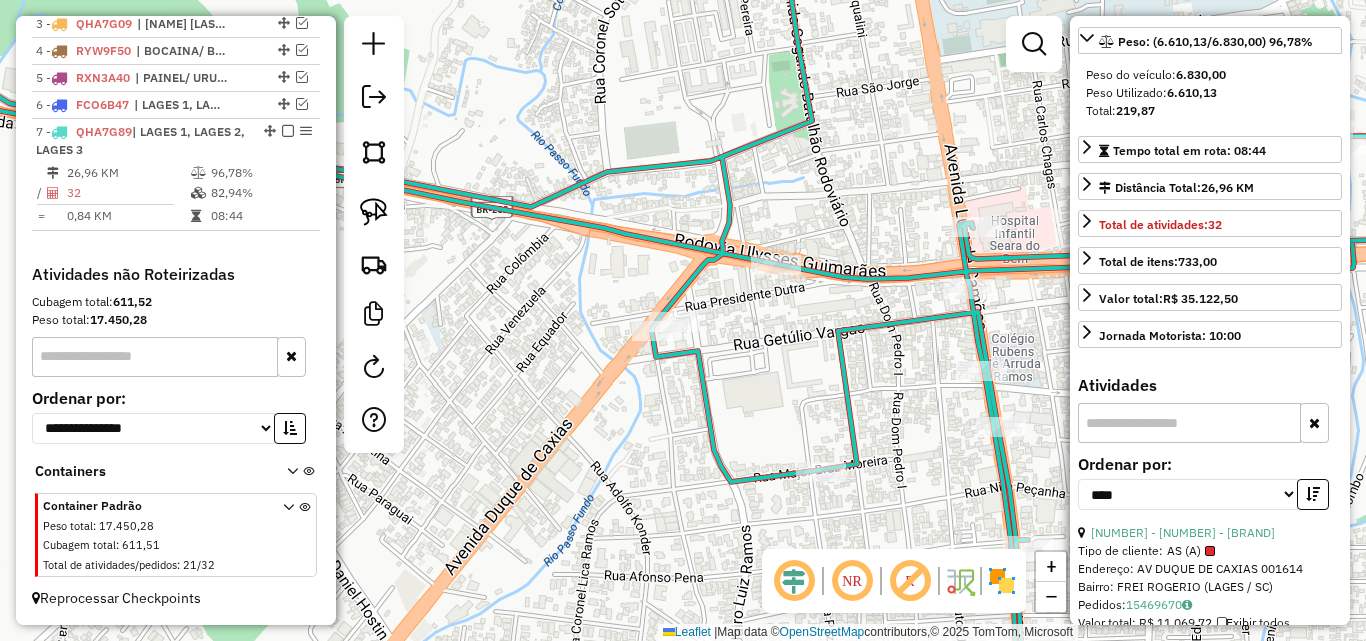 scroll, scrollTop: 282, scrollLeft: 0, axis: vertical 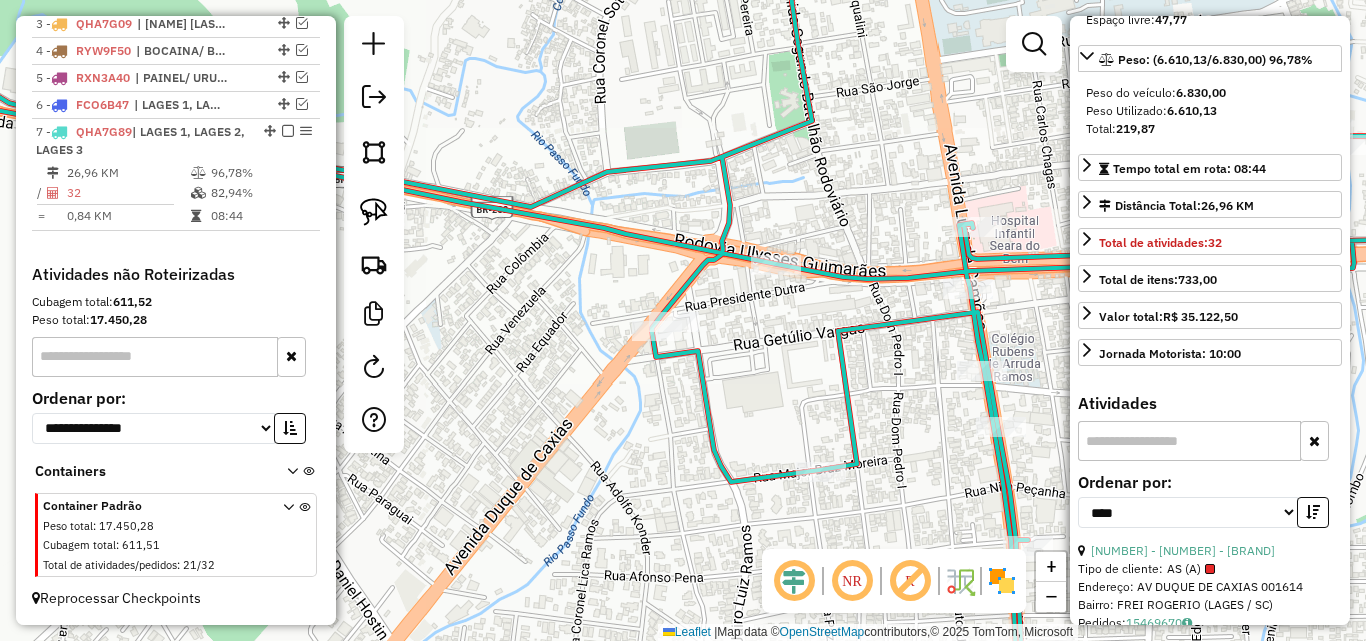 click at bounding box center (1313, 512) 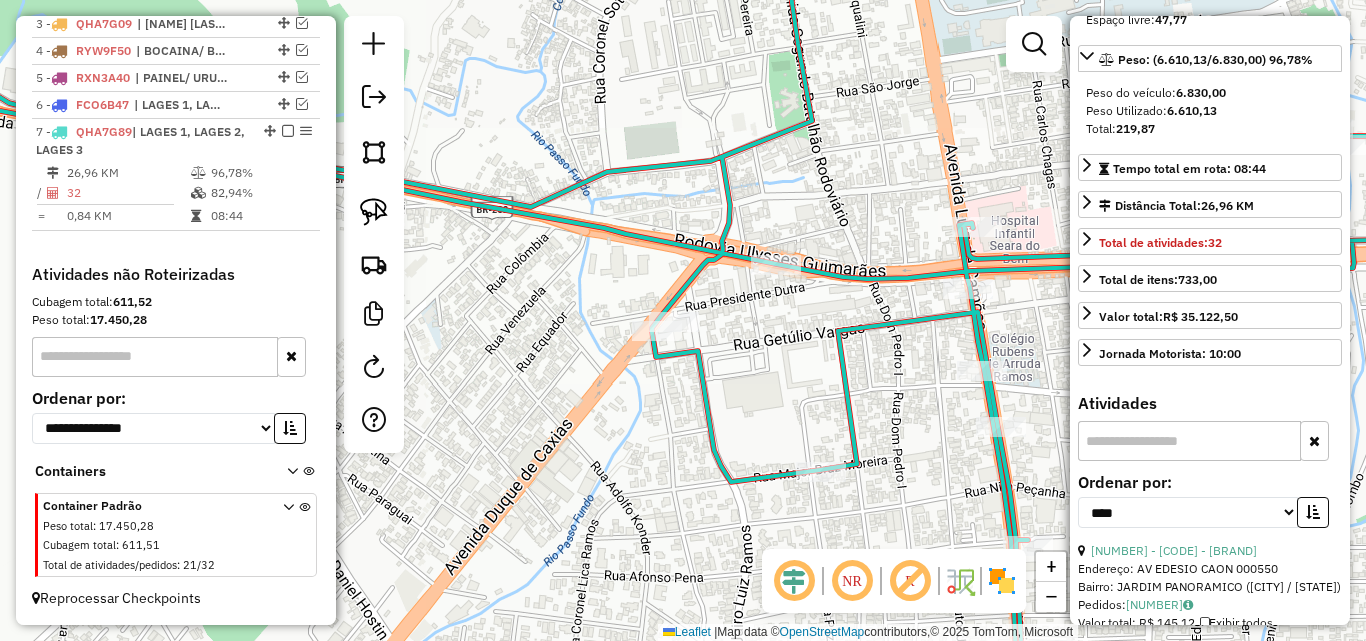 click at bounding box center (1313, 512) 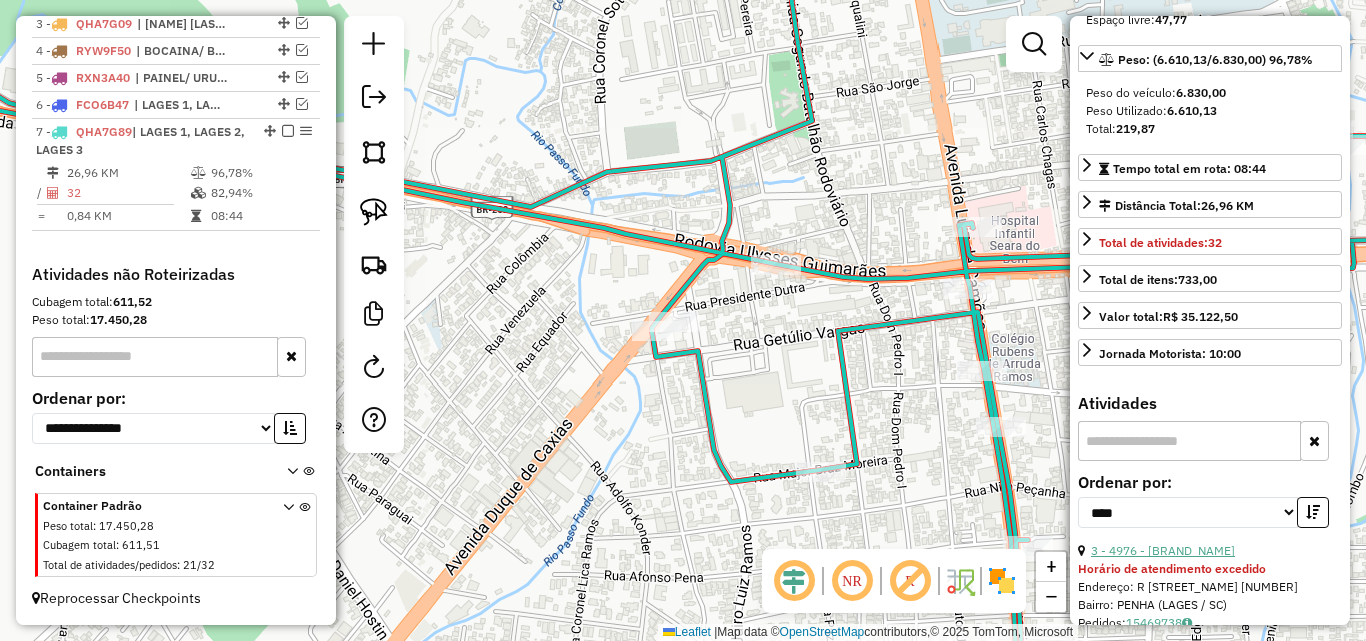 click on "3 - 4976 - [BRAND_NAME]" at bounding box center (1163, 550) 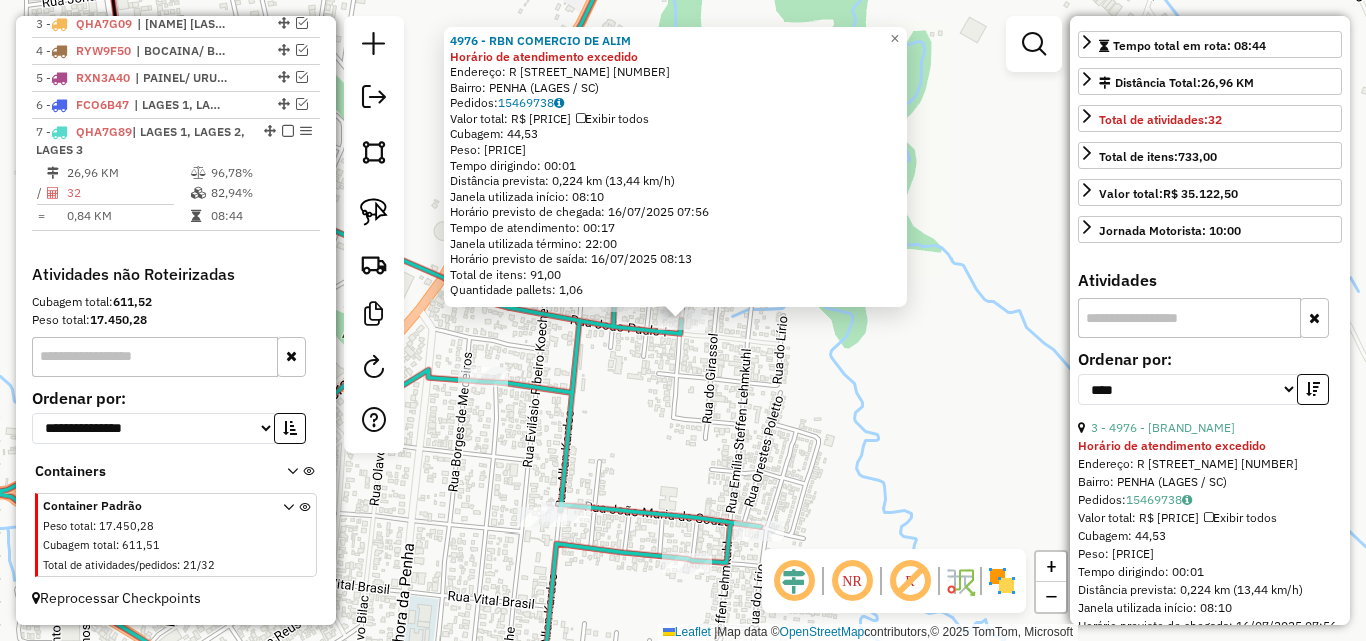 scroll, scrollTop: 482, scrollLeft: 0, axis: vertical 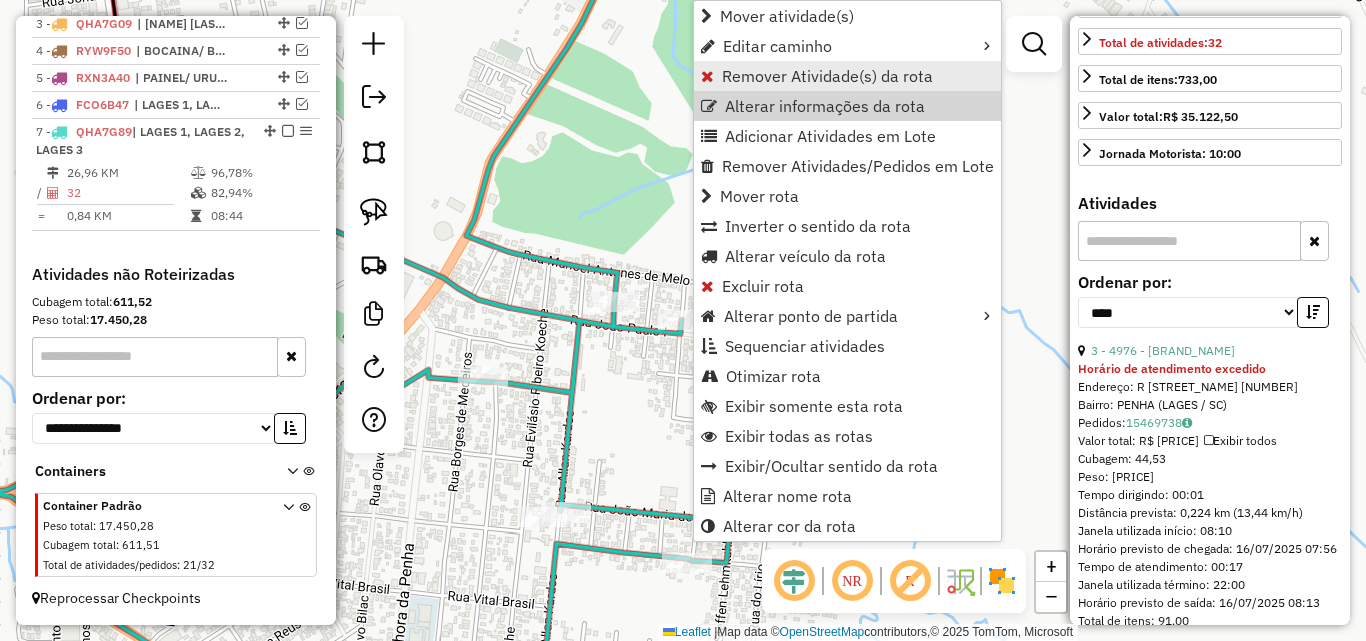click on "Remover Atividade(s) da rota" at bounding box center (827, 76) 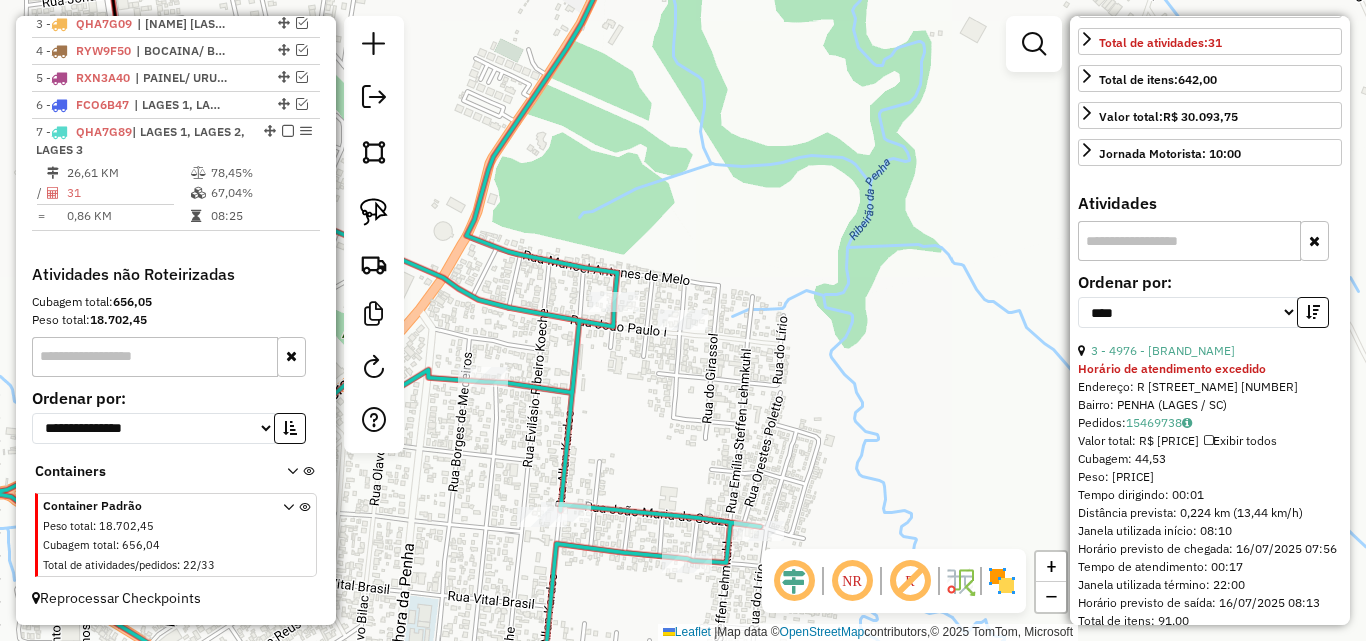 click at bounding box center (1313, 312) 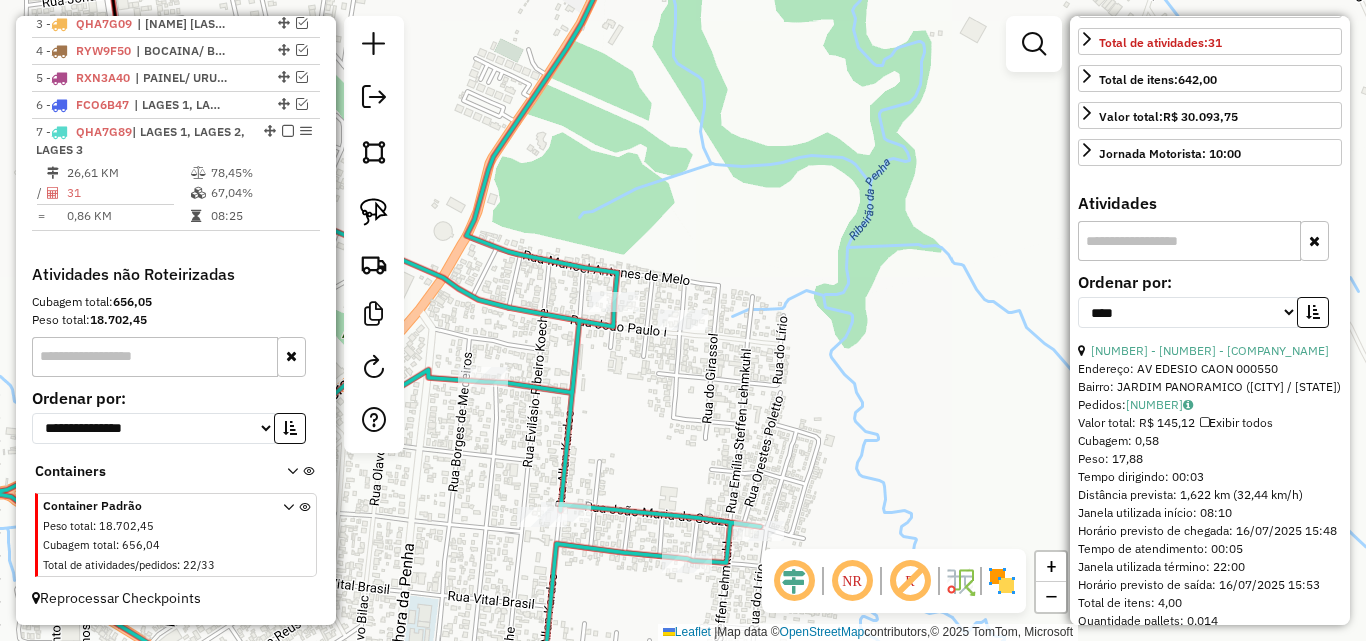 click at bounding box center [1313, 312] 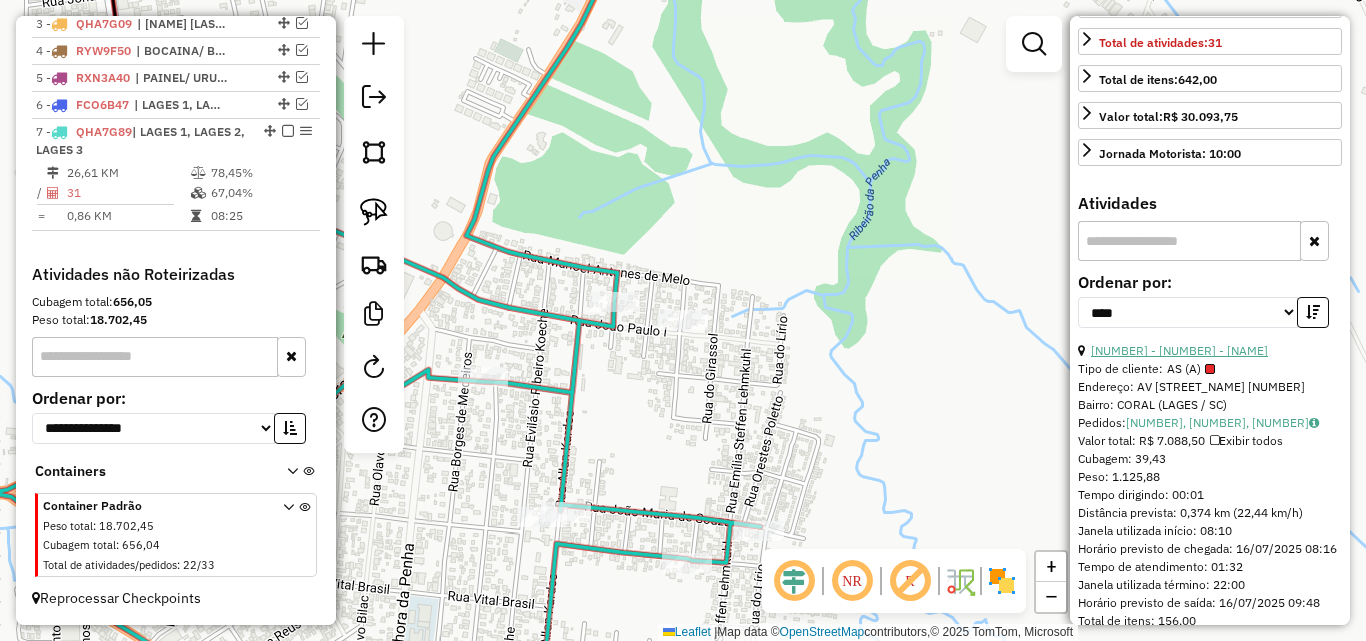 click on "[NUMBER] - [NUMBER] - [NAME]" at bounding box center [1179, 350] 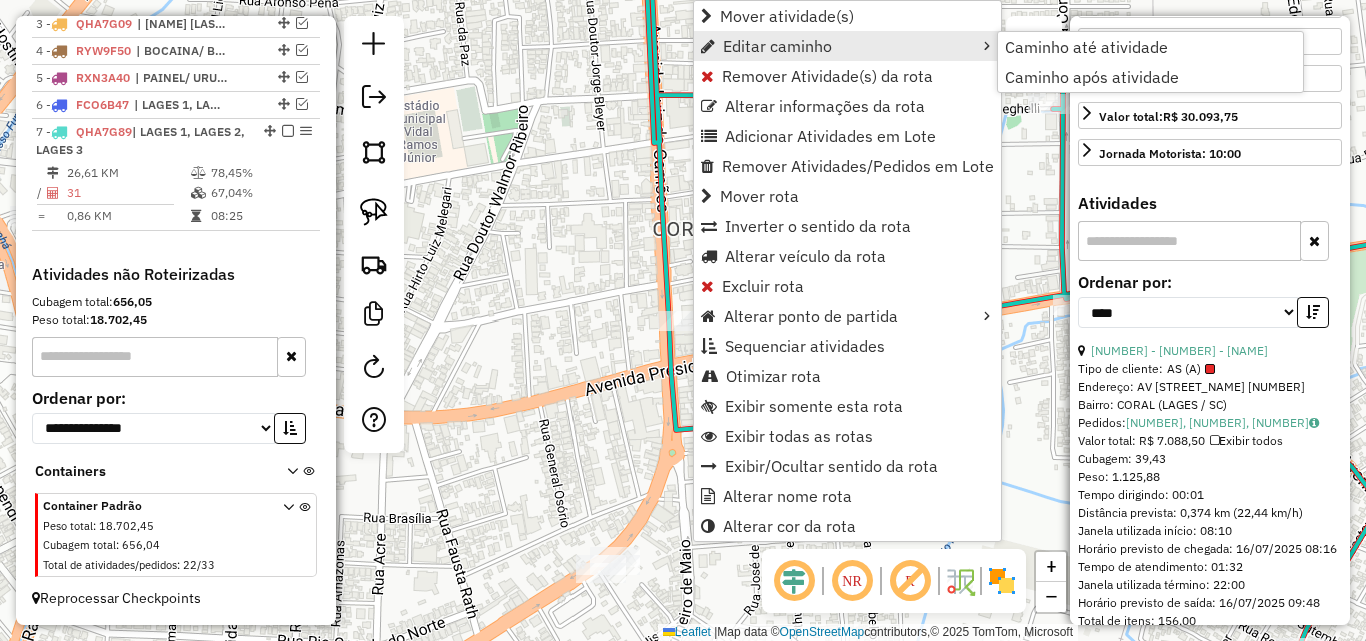 click on "Editar caminho" at bounding box center [847, 46] 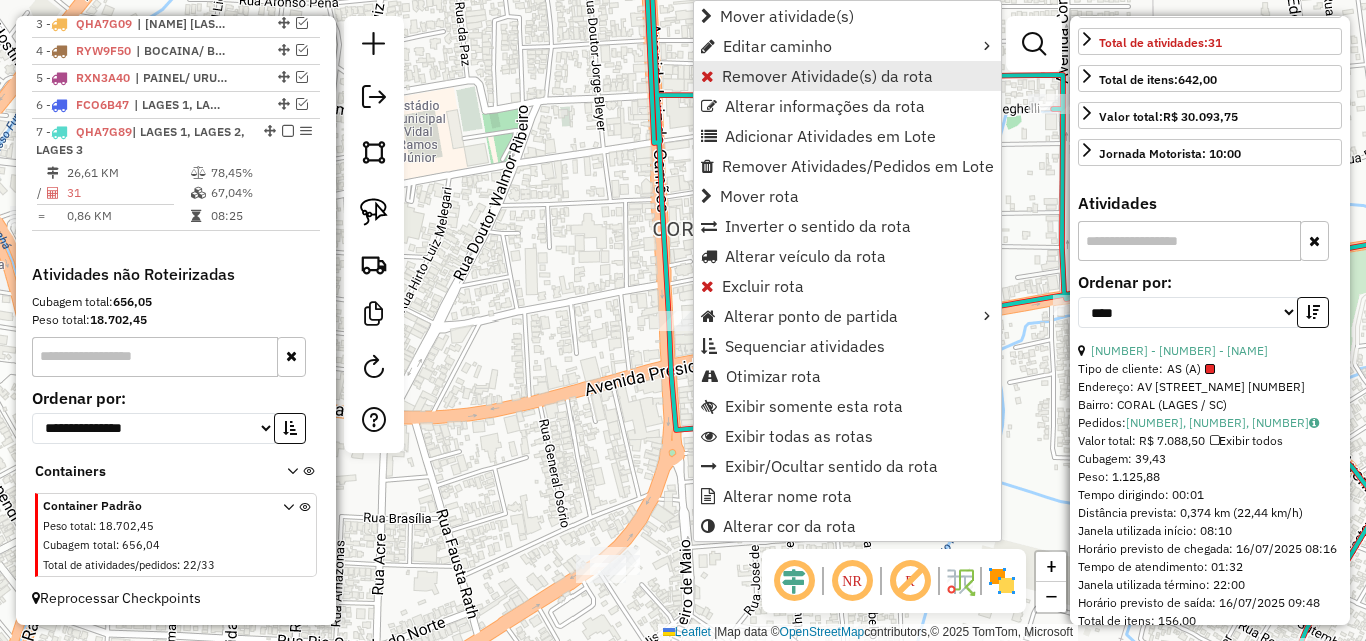 click on "Remover Atividade(s) da rota" at bounding box center (827, 76) 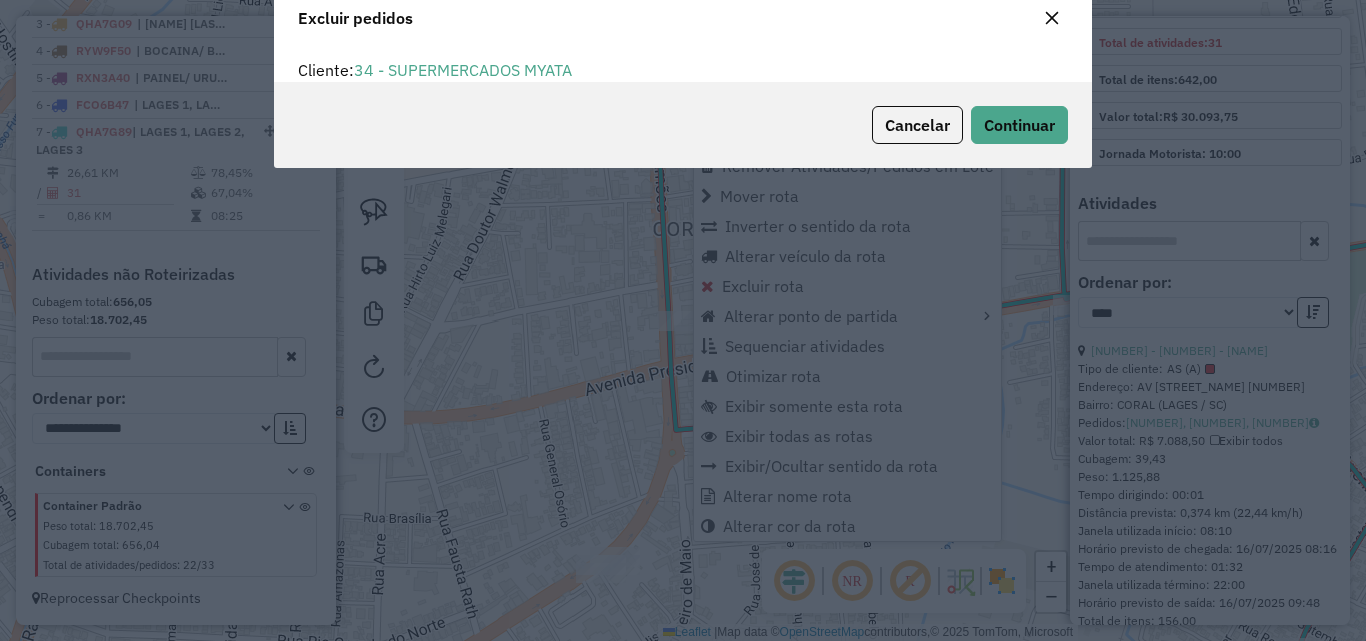 scroll, scrollTop: 82, scrollLeft: 0, axis: vertical 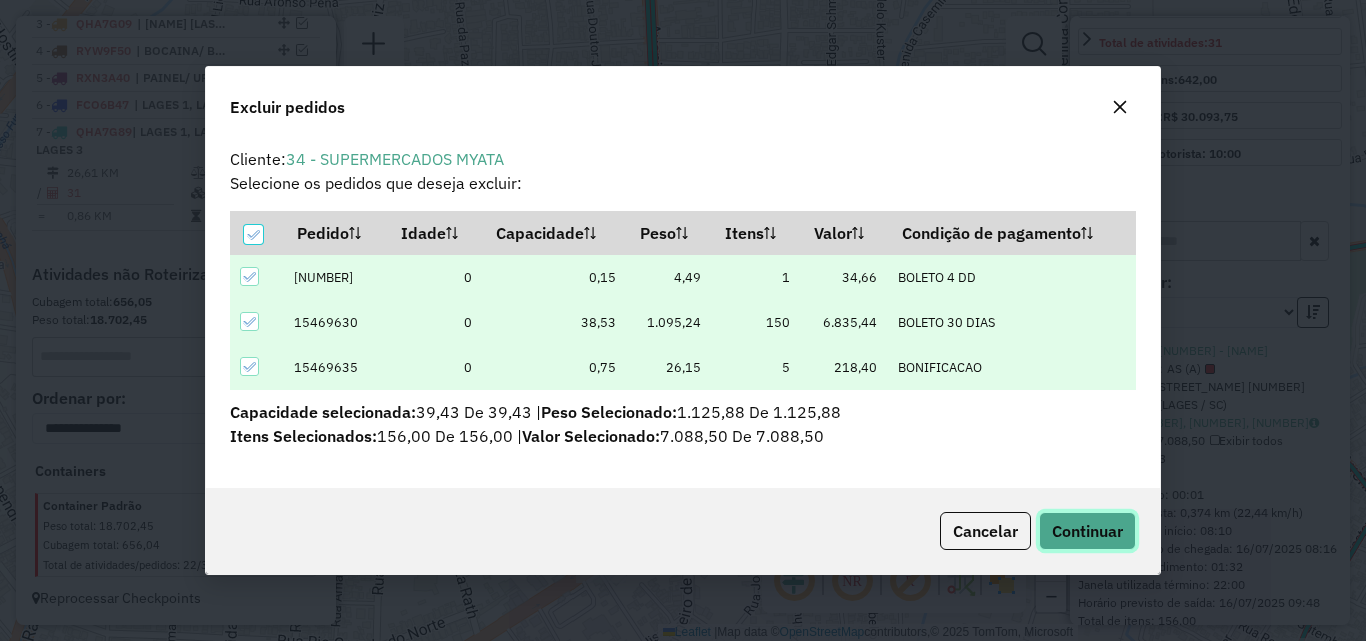 click on "Continuar" 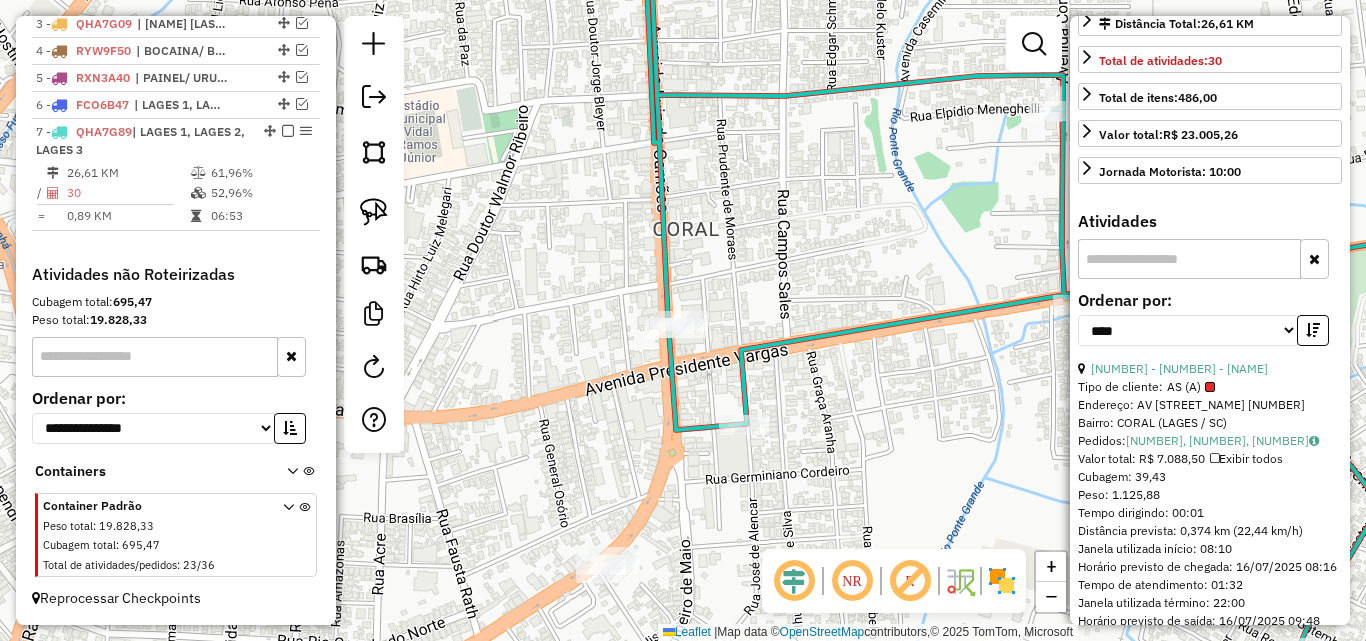 click at bounding box center [1313, 330] 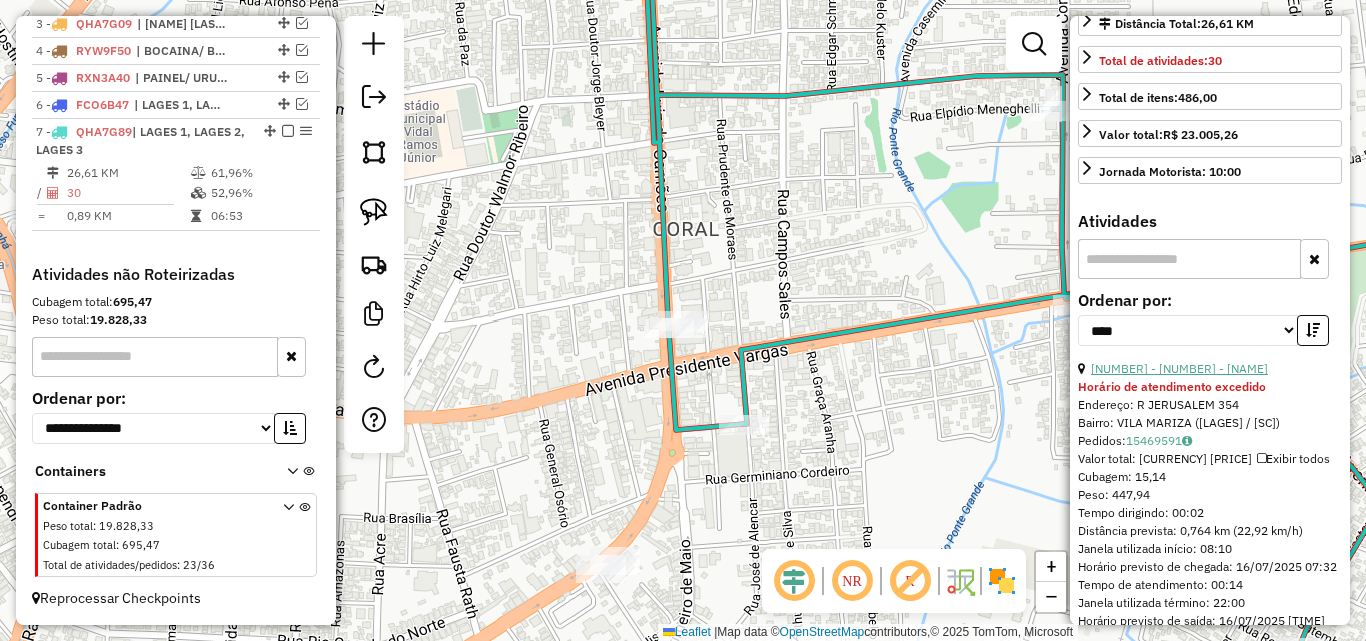 click on "[NUMBER] - [NUMBER] - [NAME]" at bounding box center (1179, 368) 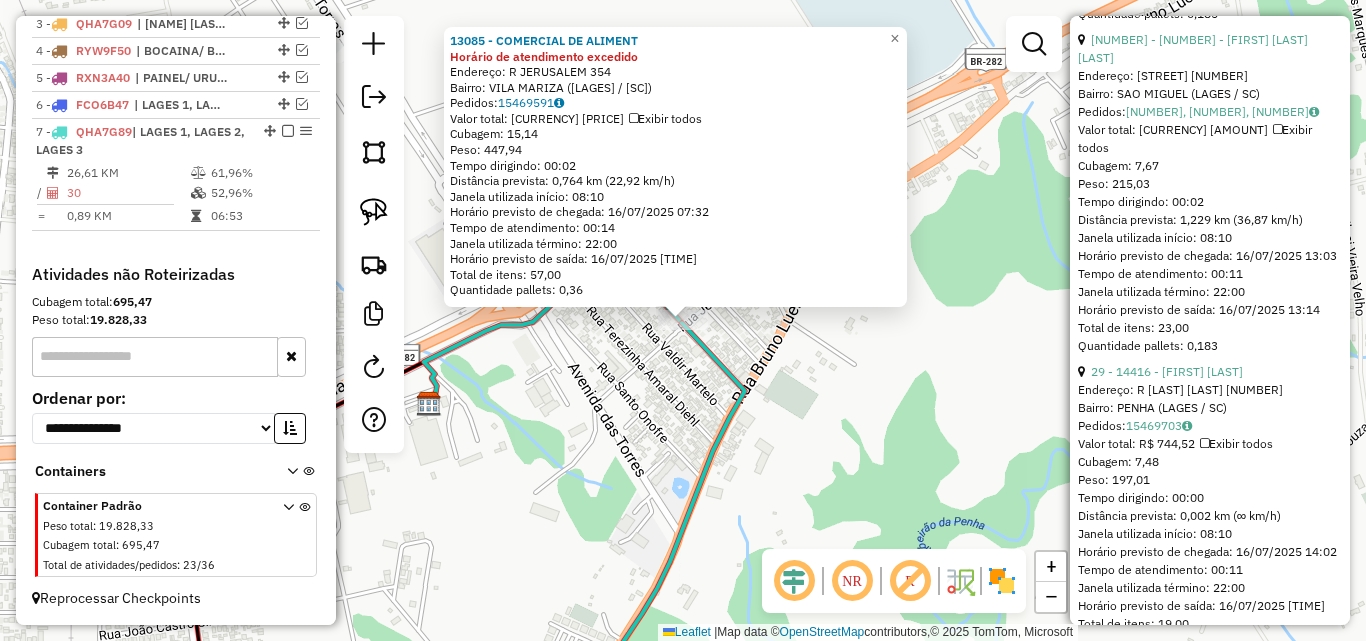 scroll, scrollTop: 0, scrollLeft: 0, axis: both 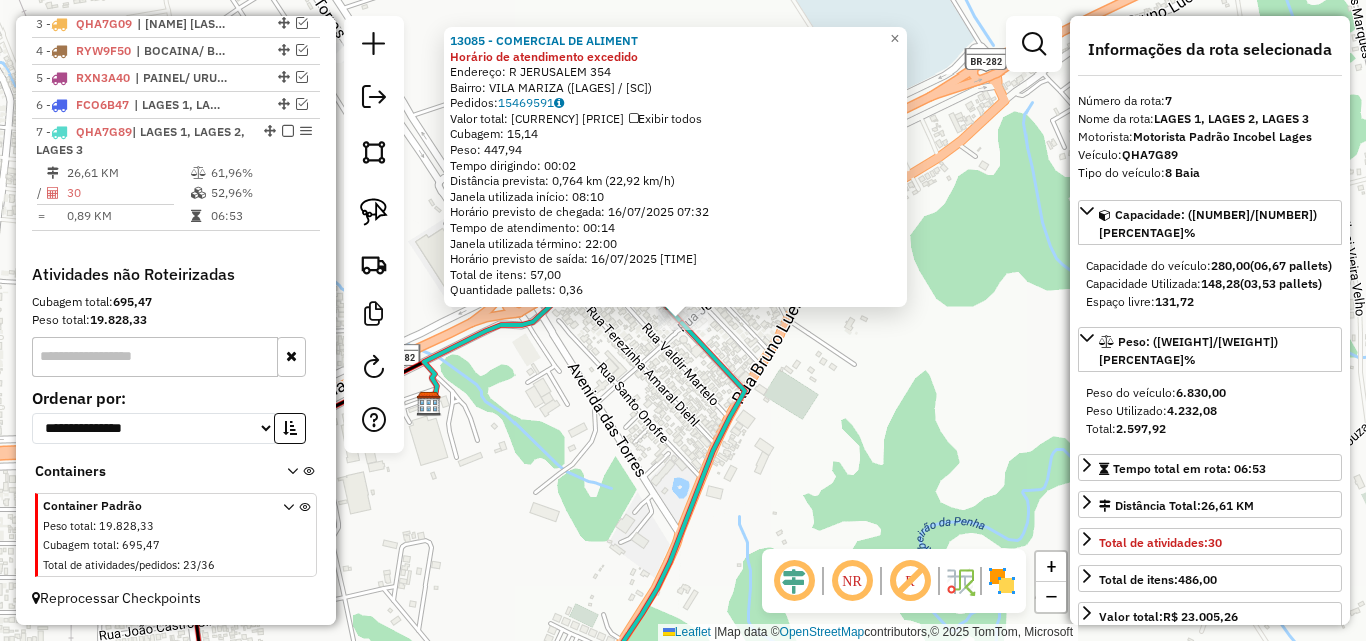 drag, startPoint x: 790, startPoint y: 342, endPoint x: 783, endPoint y: 356, distance: 15.652476 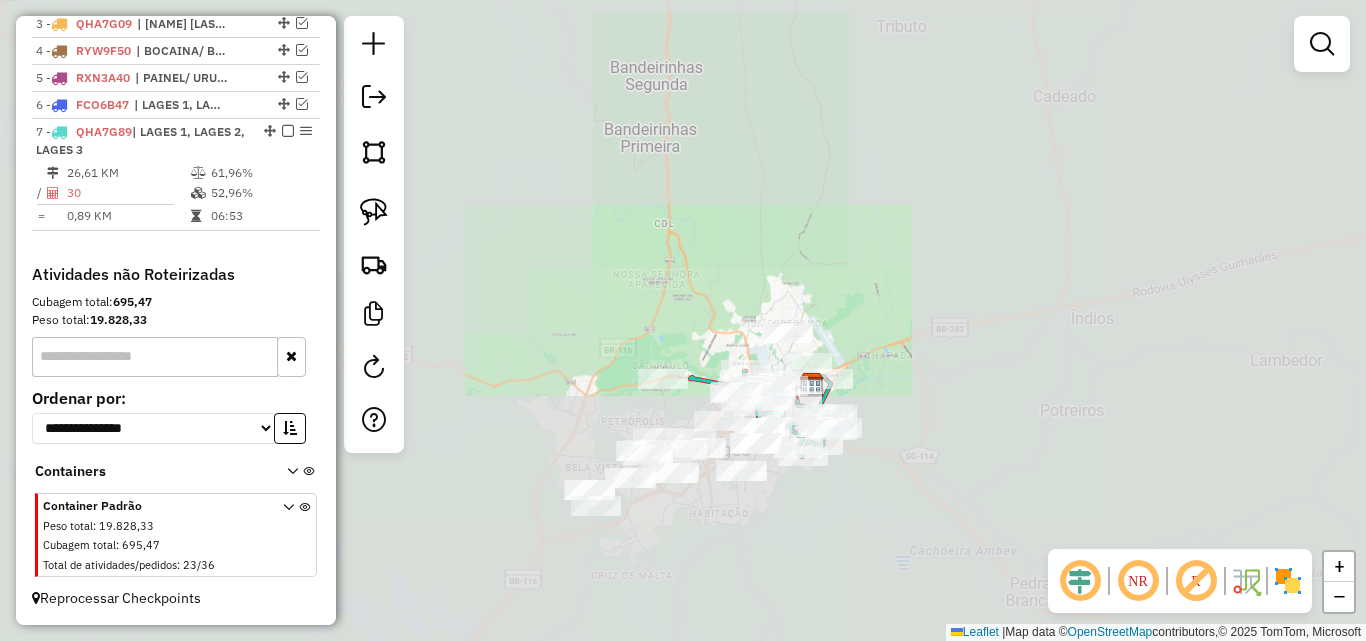drag, startPoint x: 911, startPoint y: 429, endPoint x: 939, endPoint y: 342, distance: 91.394745 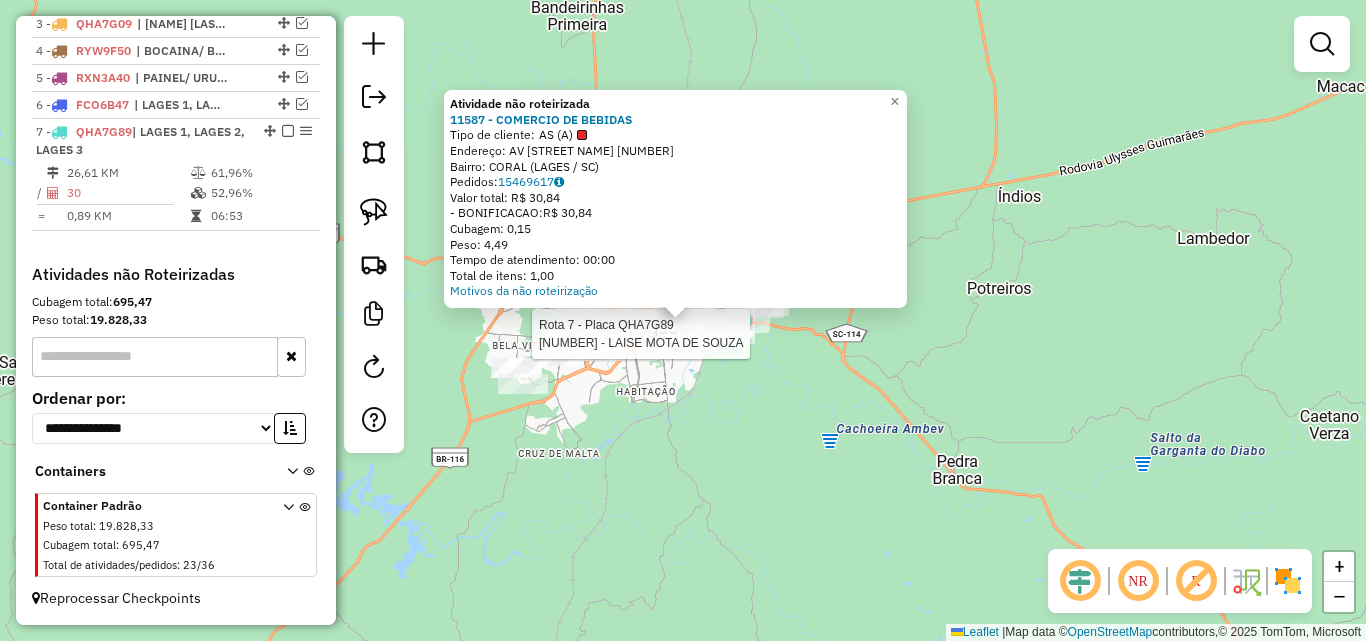 select on "*********" 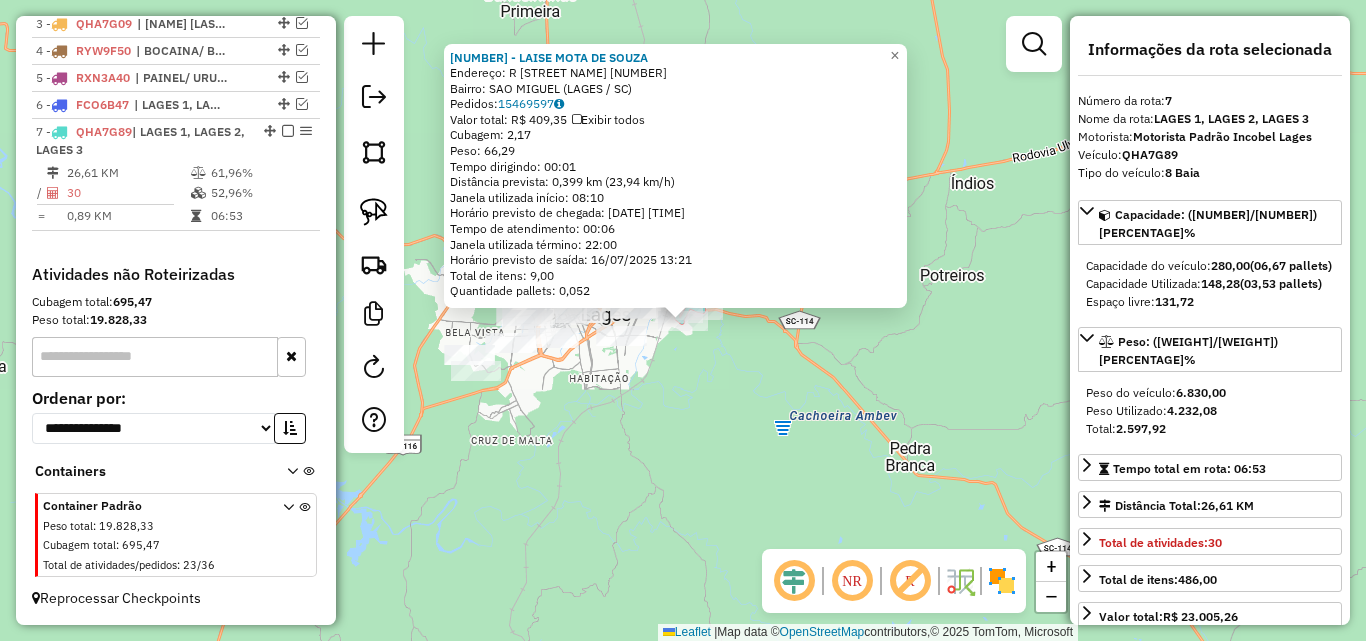 click on "[NUMBER] - [NAME] [LAST]  Endereço: [STREET] [NUMBER]   Bairro: [NEIGHBORHOOD] ([CITY] / [STATE])   Pedidos:  [NUMBER]   Valor total: [CURRENCY] [AMOUNT]   Exibir todos   Cubagem: [CUBAGE]  Peso: [WEIGHT]  Tempo dirigindo: [TIME]   Distância prevista: [DISTANCE] ([SPEED])   Janela utilizada início: [TIME]   Horário previsto de chegada: [DATE] [TIME]   Tempo de atendimento: [TIME]   Janela utilizada término: [TIME]   Horário previsto de saída: [DATE] [TIME]   Total de itens: [ITEMS]   Quantidade pallets: [PALLETS]  × Janela de atendimento Grade de atendimento Capacidade Transportadoras Veículos Cliente Pedidos  Rotas Selecione os dias de semana para filtrar as janelas de atendimento  Seg   Ter   Qua   Qui   Sex   Sáb   Dom  Informe o período da janela de atendimento: De: Até:  Filtrar exatamente a janela do cliente  Considerar janela de atendimento padrão  Selecione os dias de semana para filtrar as grades de atendimento  Seg   Ter   Qua   Qui   Sex   Sáb   Dom   Peso mínimo:   Peso máximo:   De:  De:" 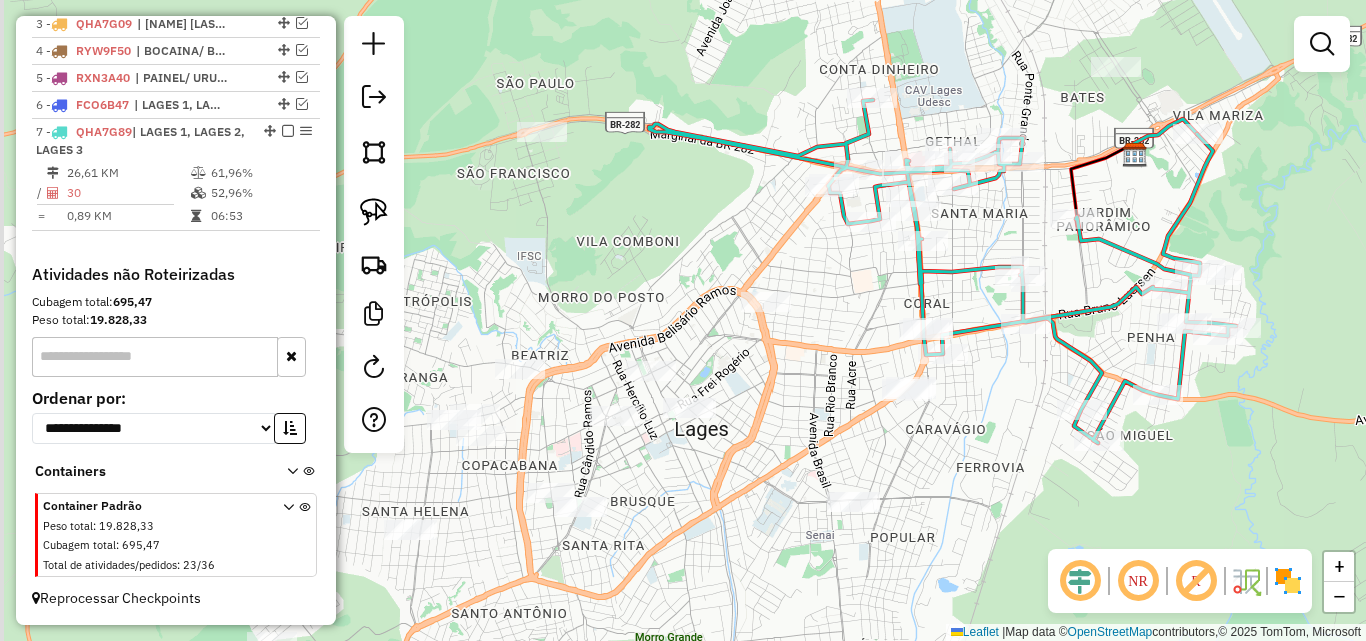 drag, startPoint x: 463, startPoint y: 297, endPoint x: 510, endPoint y: 280, distance: 49.979996 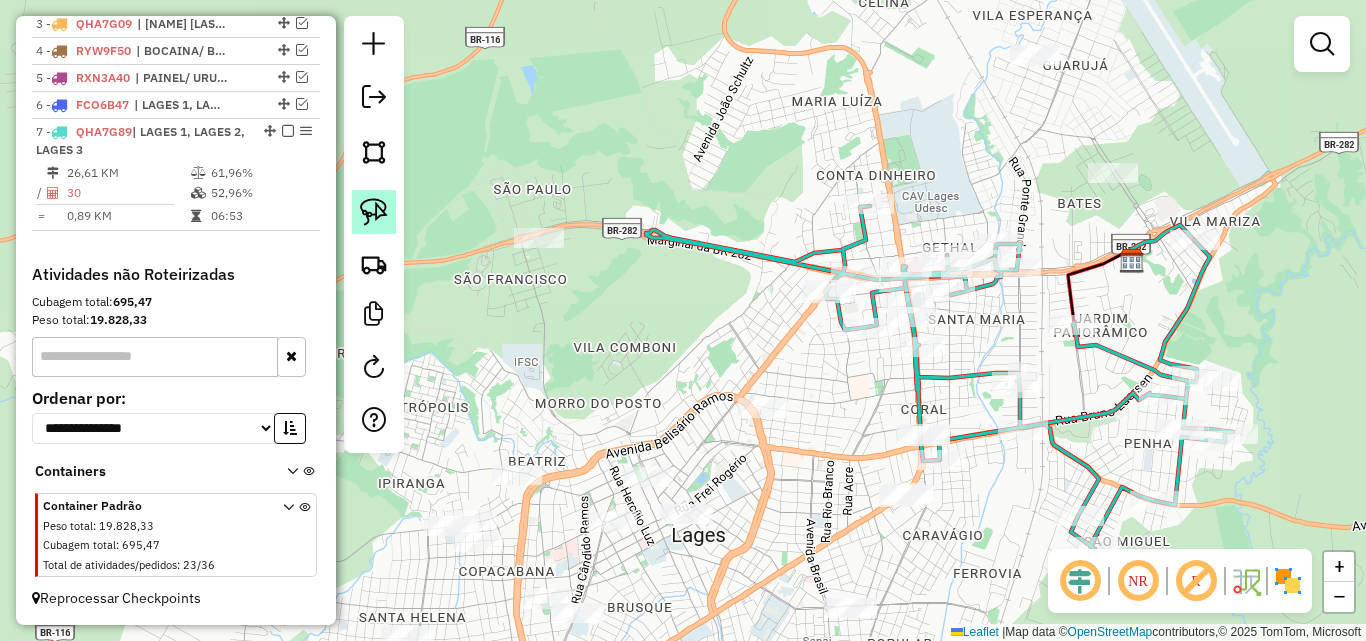 click 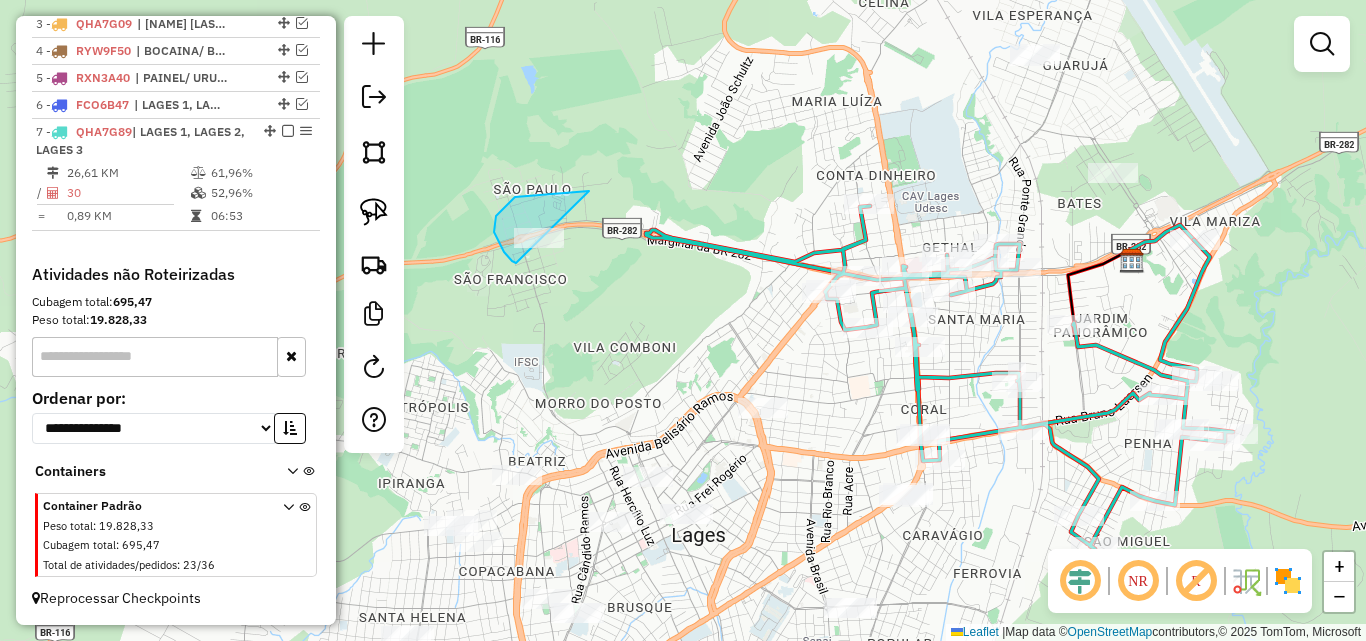 drag, startPoint x: 512, startPoint y: 261, endPoint x: 516, endPoint y: 248, distance: 13.601471 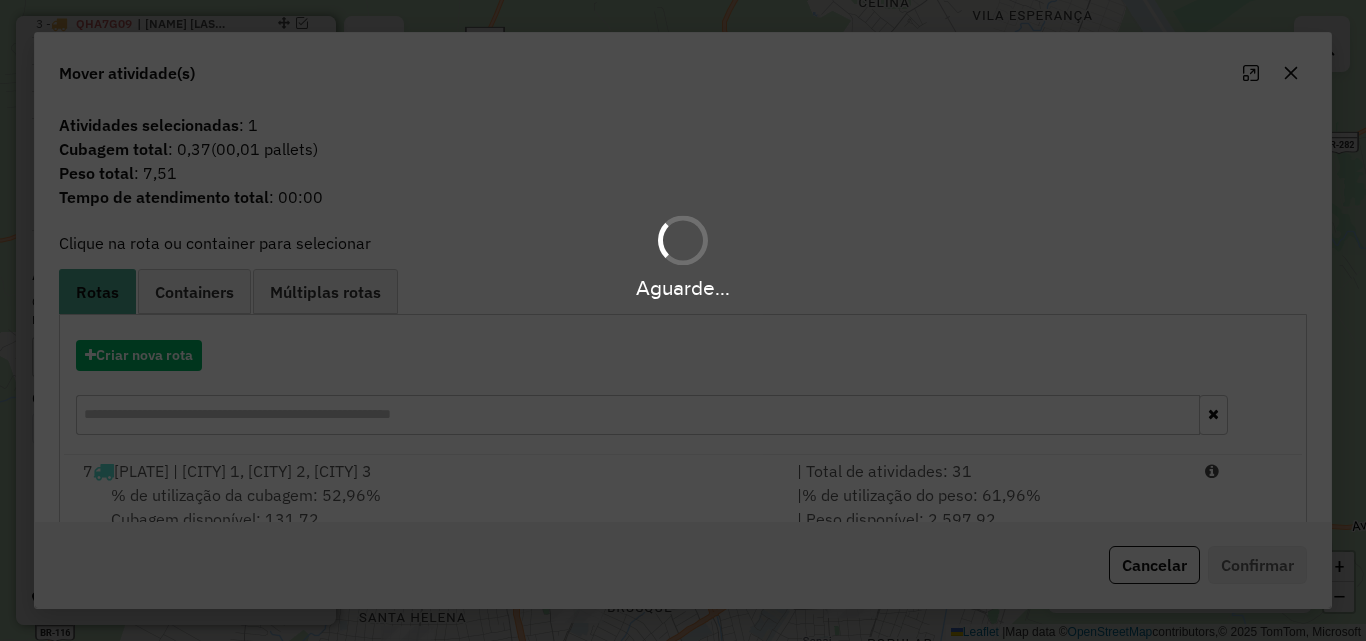 click on "Aguarde..." at bounding box center (683, 320) 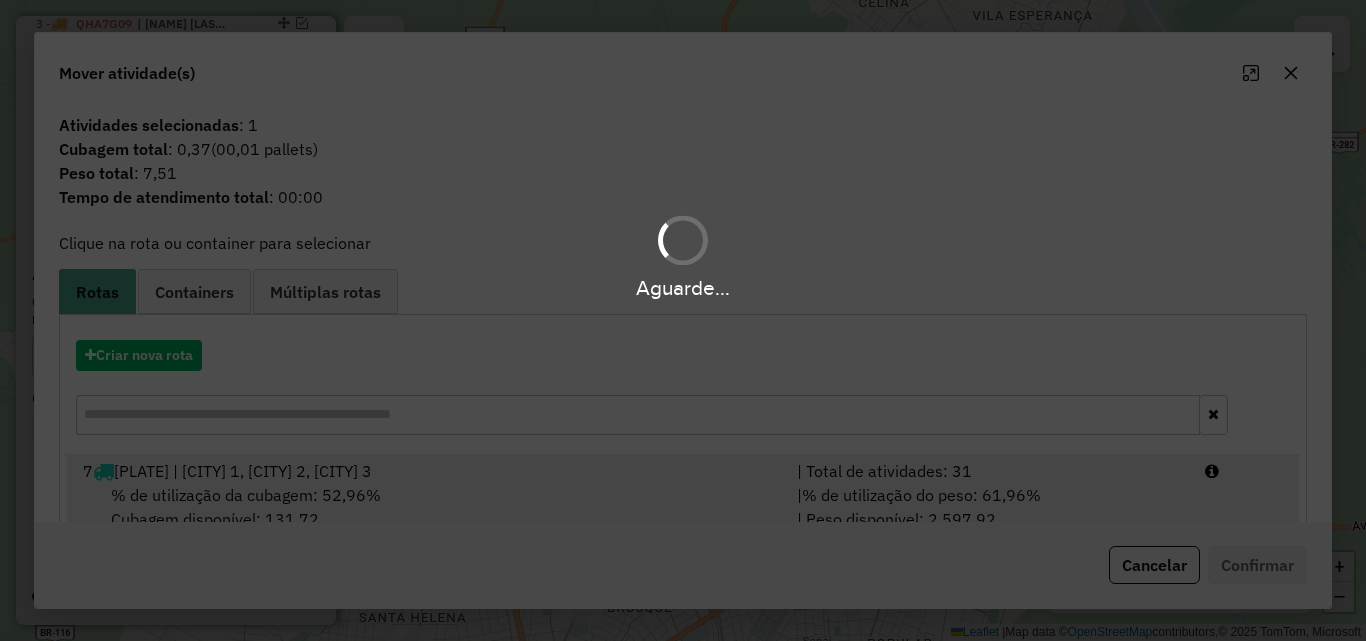 drag, startPoint x: 1234, startPoint y: 556, endPoint x: 1174, endPoint y: 491, distance: 88.45903 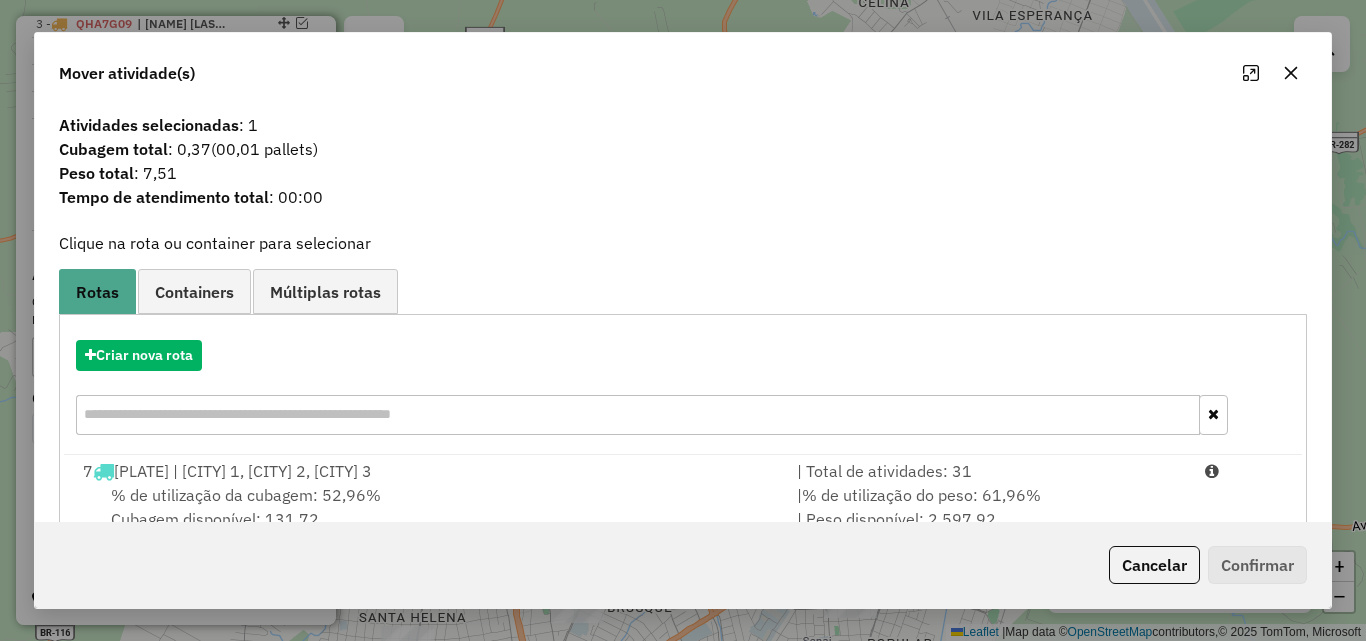 drag, startPoint x: 1179, startPoint y: 495, endPoint x: 1160, endPoint y: 481, distance: 23.600847 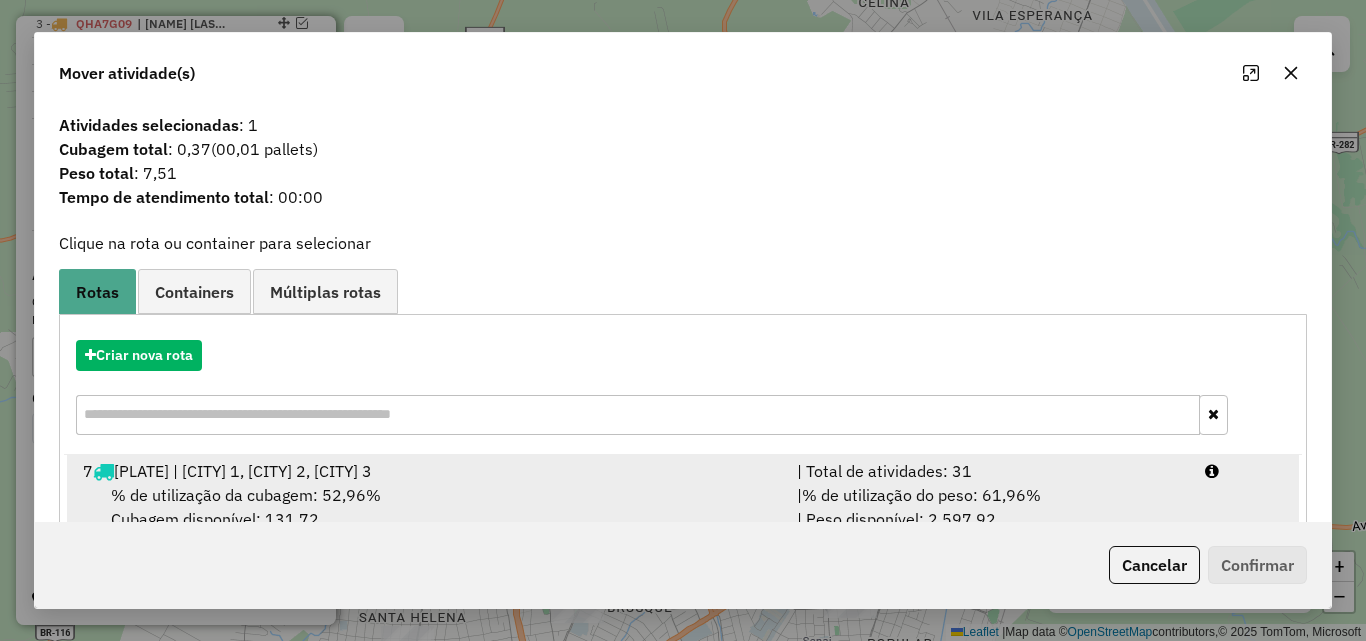 click on "Cancelar   Confirmar" 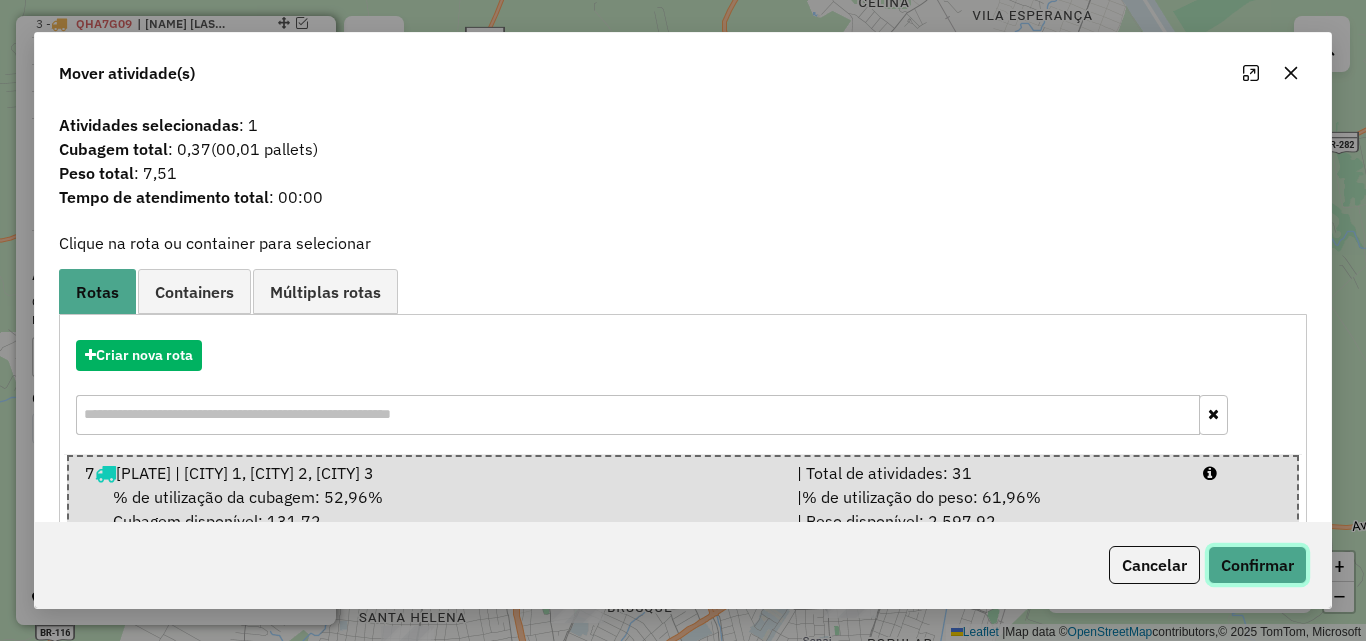 click on "Confirmar" 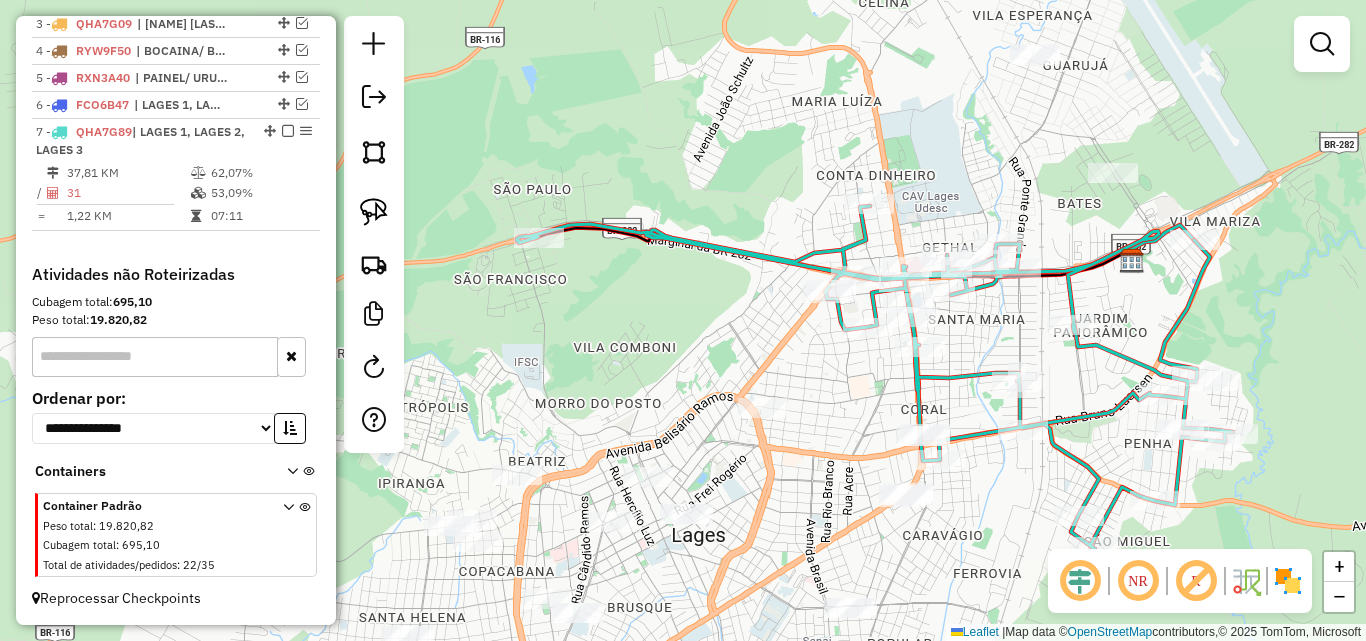 click on "Janela de atendimento Grade de atendimento Capacidade Transportadoras Veículos Cliente Pedidos  Rotas Selecione os dias de semana para filtrar as janelas de atendimento  Seg   Ter   Qua   Qui   Sex   Sáb   Dom  Informe o período da janela de atendimento: De: Até:  Filtrar exatamente a janela do cliente  Considerar janela de atendimento padrão  Selecione os dias de semana para filtrar as grades de atendimento  Seg   Ter   Qua   Qui   Sex   Sáb   Dom   Considerar clientes sem dia de atendimento cadastrado  Clientes fora do dia de atendimento selecionado Filtrar as atividades entre os valores definidos abaixo:  Peso mínimo:   Peso máximo:   Cubagem mínima:   Cubagem máxima:   De:   Até:  Filtrar as atividades entre o tempo de atendimento definido abaixo:  De:   Até:   Considerar capacidade total dos clientes não roteirizados Transportadora: Selecione um ou mais itens Tipo de veículo: Selecione um ou mais itens Veículo: Selecione um ou mais itens Motorista: Selecione um ou mais itens Nome: Rótulo:" 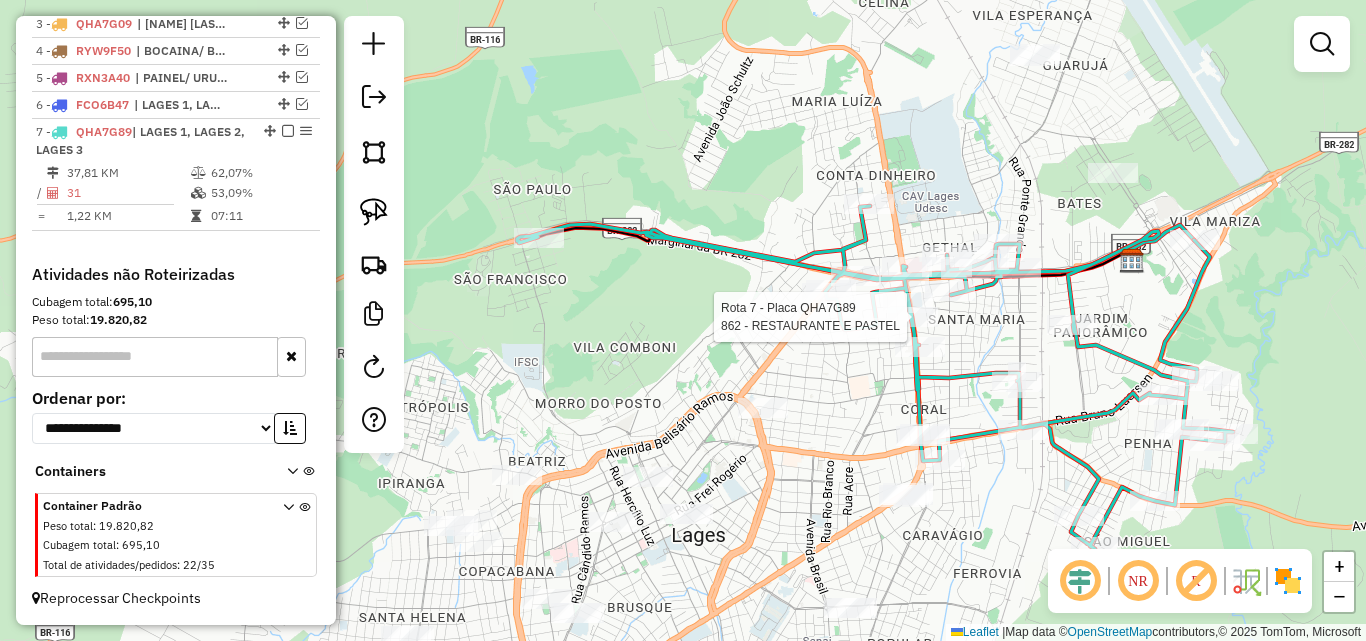 select on "*********" 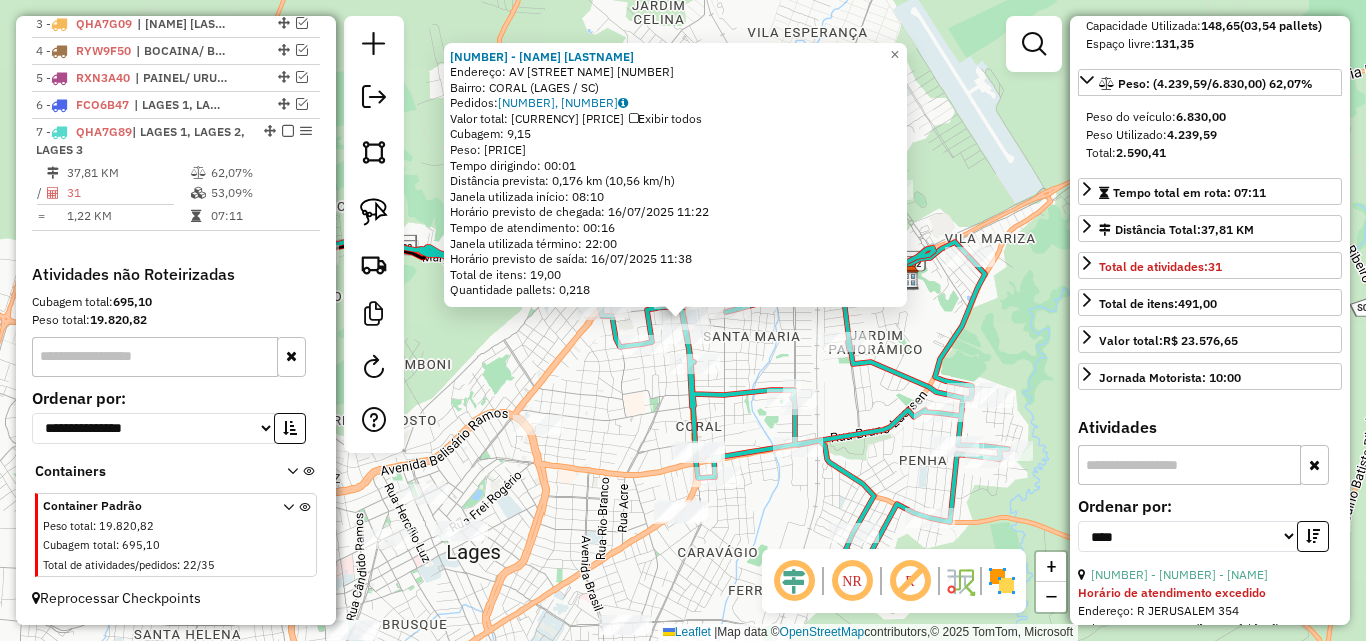 scroll, scrollTop: 300, scrollLeft: 0, axis: vertical 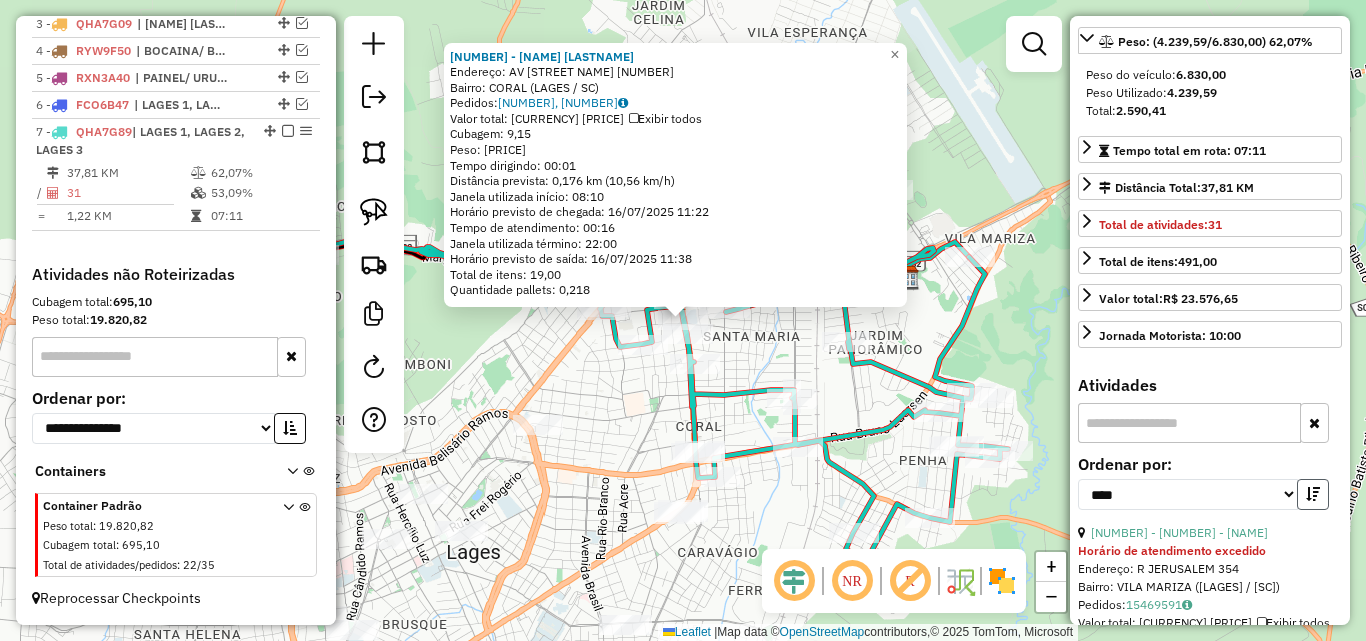 click at bounding box center [1313, 494] 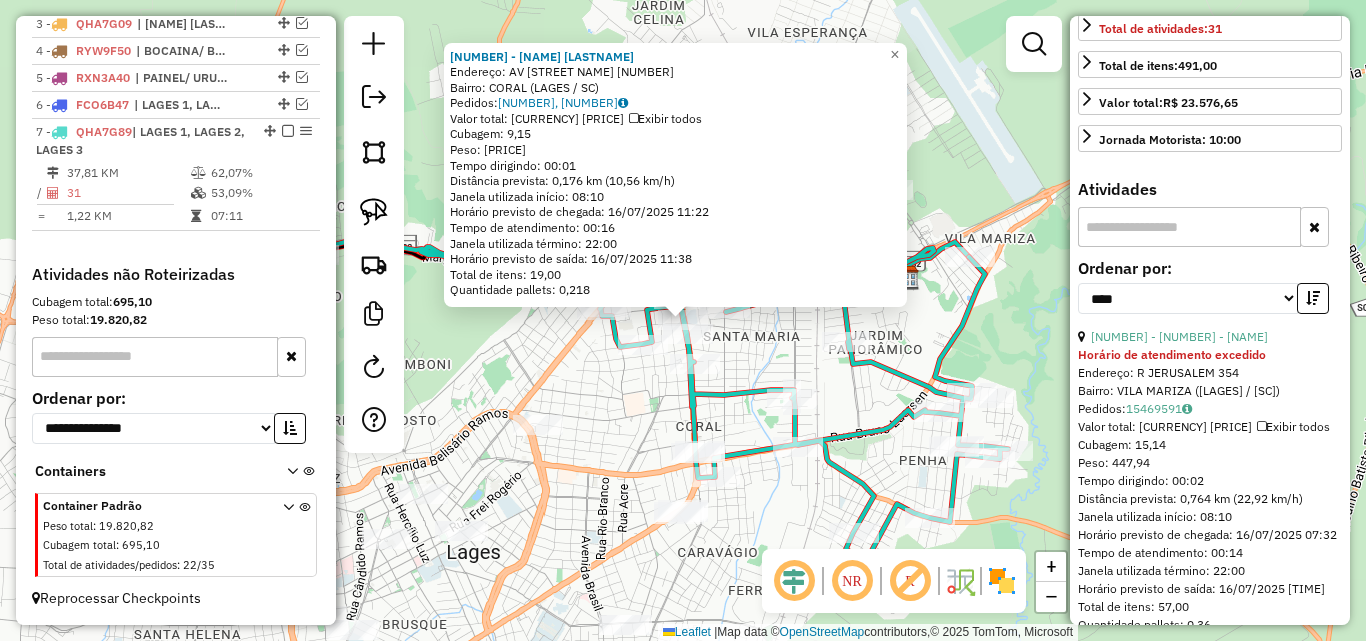 scroll, scrollTop: 500, scrollLeft: 0, axis: vertical 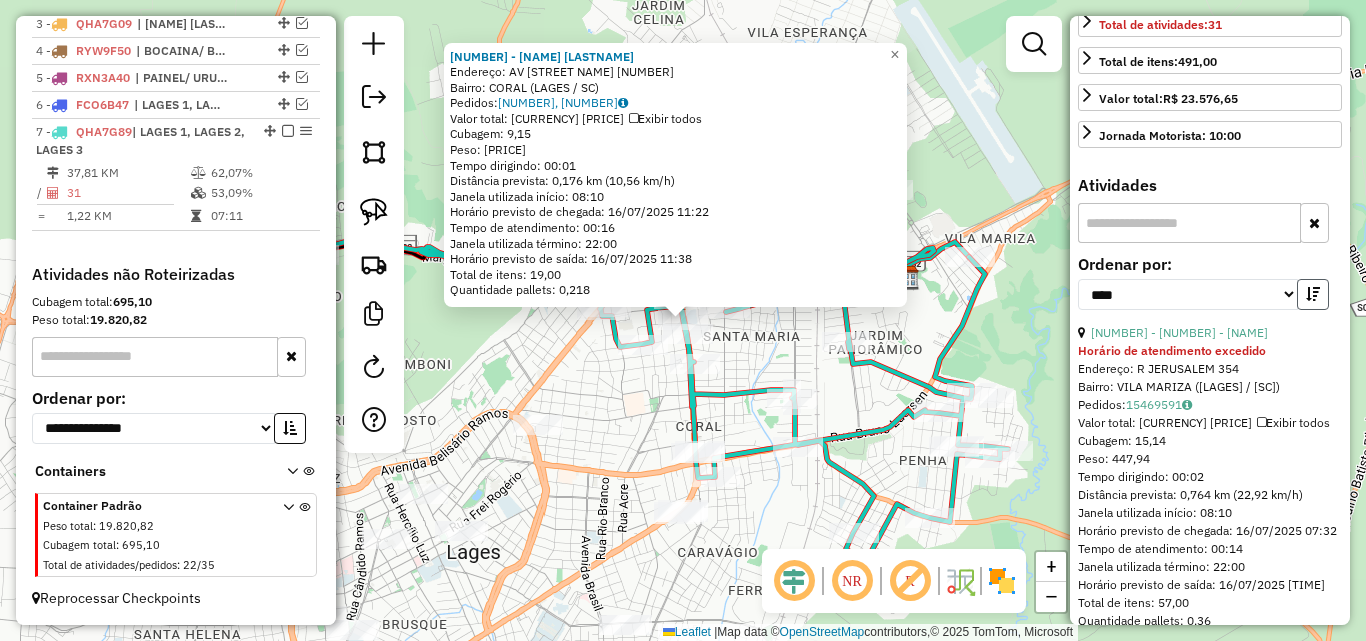 click at bounding box center (1313, 294) 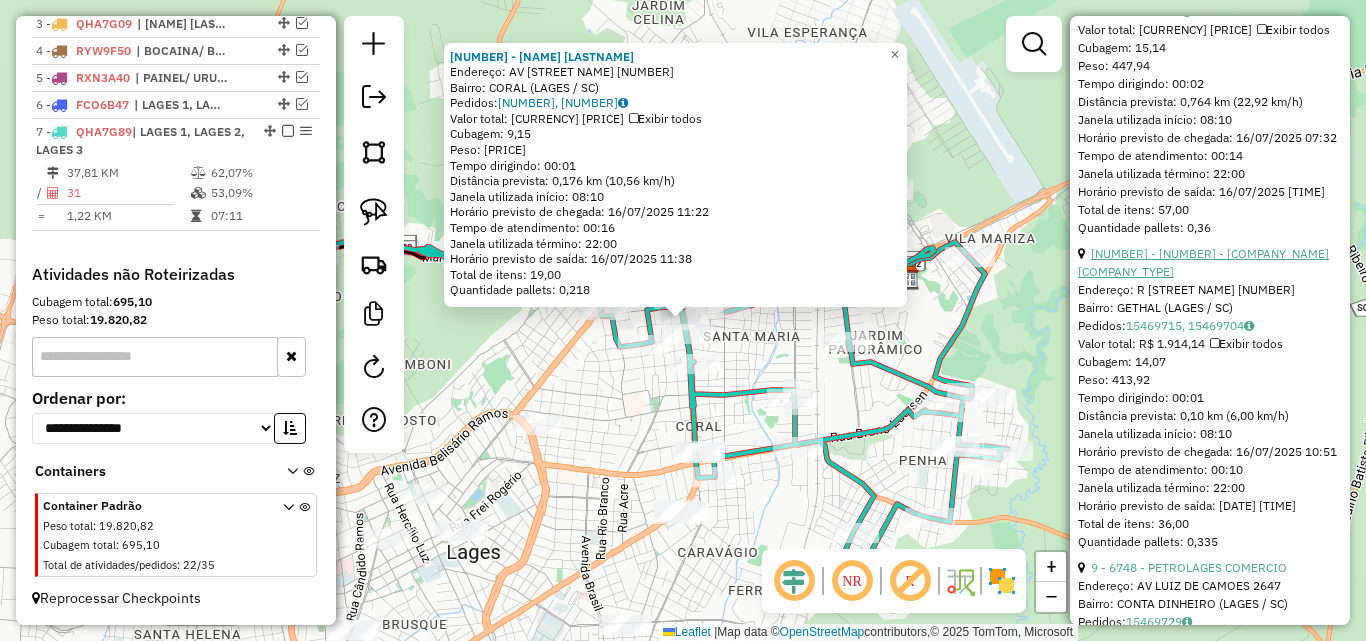 scroll, scrollTop: 900, scrollLeft: 0, axis: vertical 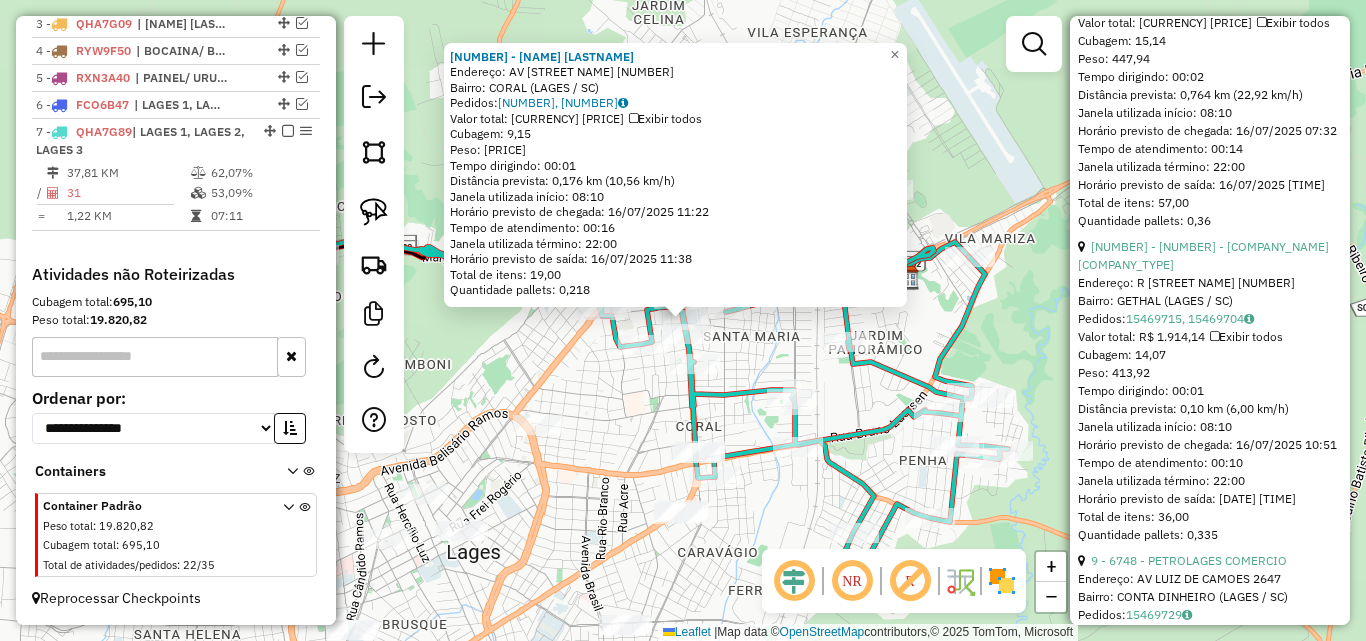 click on "2109 - [FIRST] [LAST] Endereço: AV LUIZ DE CAMOES 1333 Bairro: CORAL ([LAGES] / [SC]) Pedidos: 15469666, 15469667 Valor total: R$ 1.528,97 Exibir todos Cubagem: 9,15 Peso: 262,01 Tempo dirigindo: 00:01 Distância prevista: 0,176 km (10,56 km/h) Janela utilizada início: 08:10 Horário previsto de chegada: 16/07/2025 11:22 Tempo de atendimento: 00:16 Janela utilizada término: 22:00 Horário previsto de saída: 16/07/2025 11:38 Total de itens: 19,00 Quantidade pallets: 0,218 × Janela de atendimento Grade de atendimento Capacidade Transportadoras Veículos Cliente Pedidos Rotas Selecione os dias de semana para filtrar as janelas de atendimento Seg Ter Qua Qui Sex Sáb Dom Informe o período da janela de atendimento: De: Até: Filtrar exatamente a janela do cliente Considerar janela de atendimento padrão Selecione os dias de semana para filtrar as grades de atendimento Seg Ter Qua Qui Sex Sáb Dom Peso mínimo: Peso máximo:" 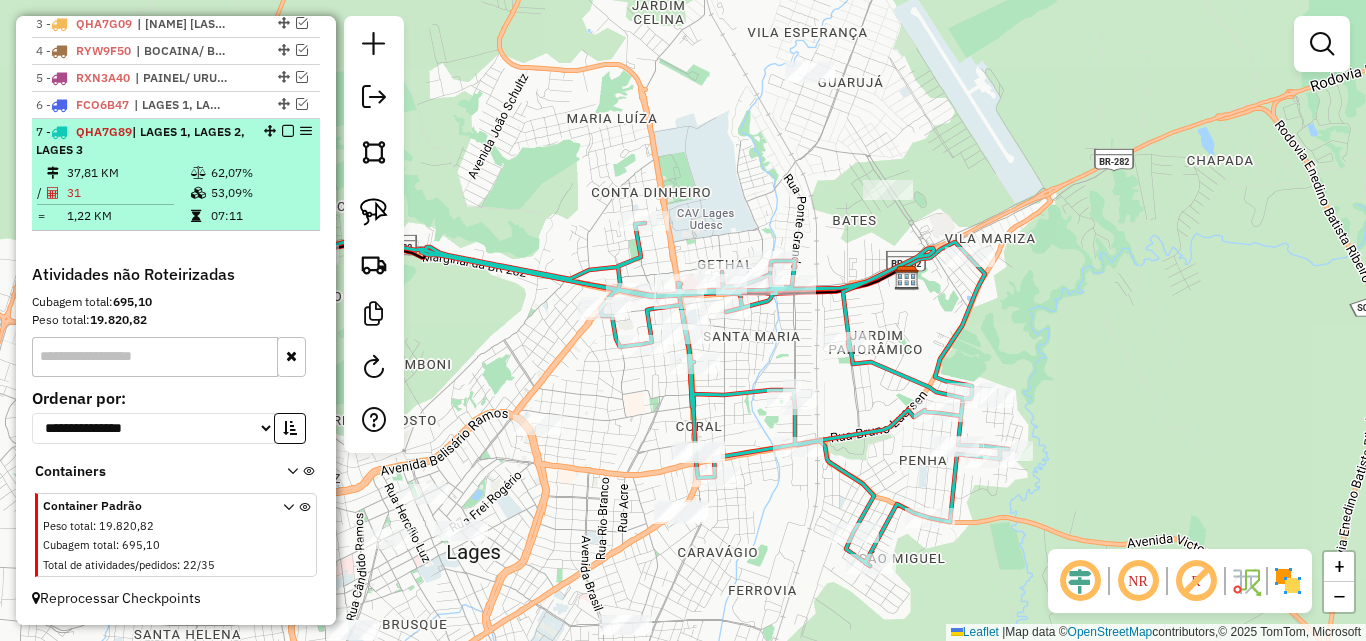 click at bounding box center (288, 131) 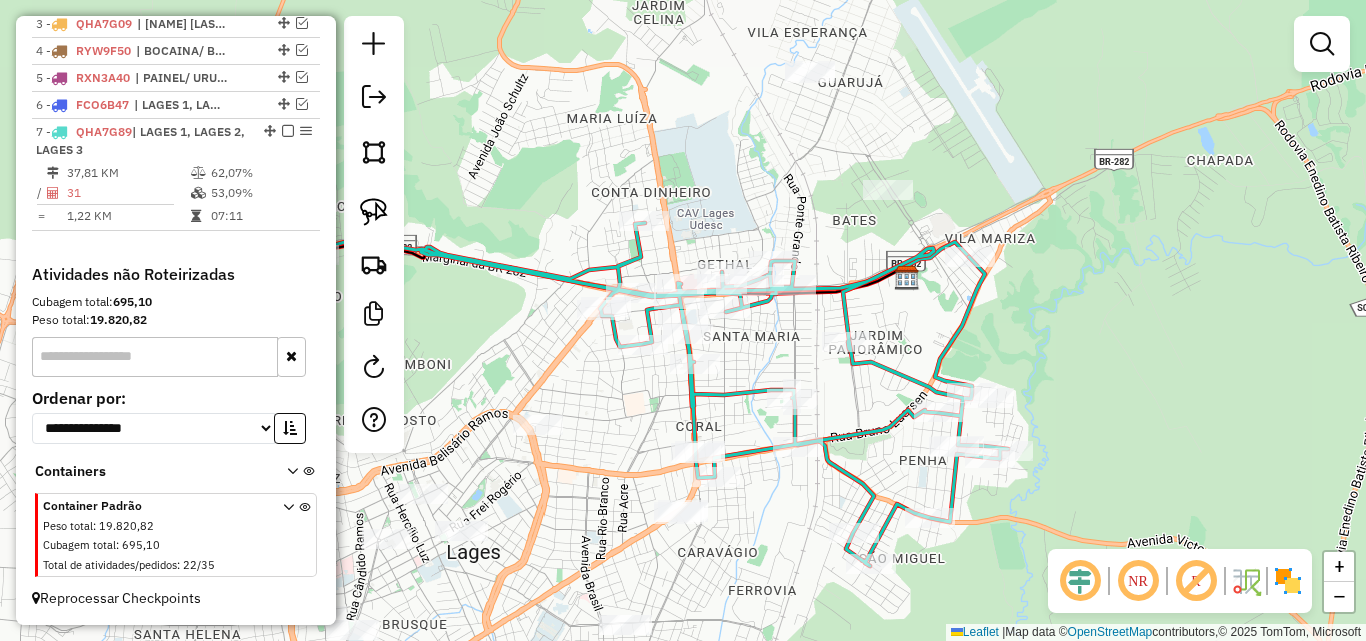 scroll, scrollTop: 748, scrollLeft: 0, axis: vertical 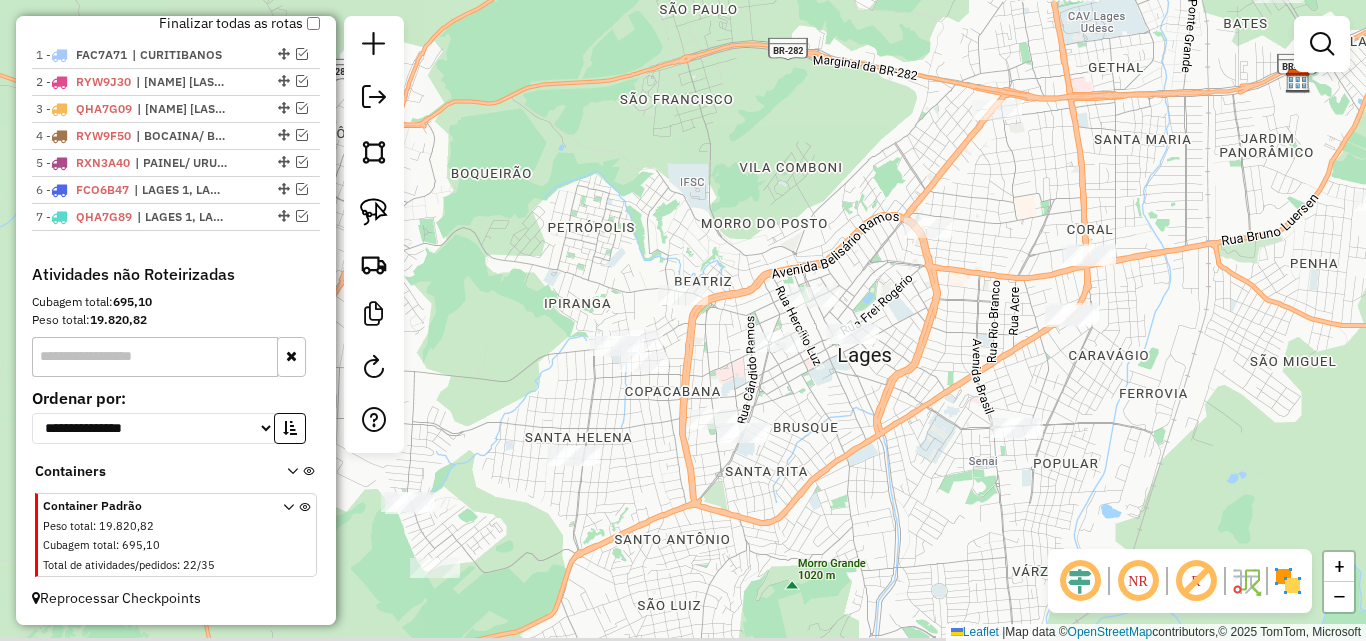 drag, startPoint x: 818, startPoint y: 370, endPoint x: 1177, endPoint y: 166, distance: 412.9128 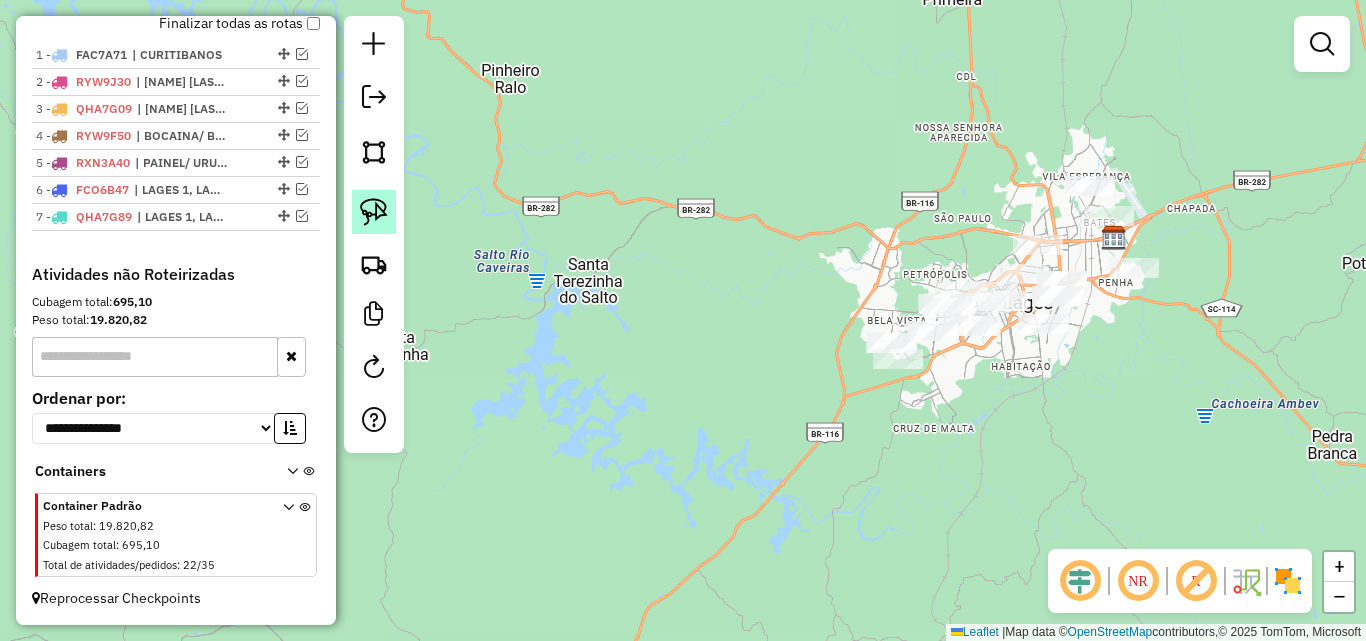 click 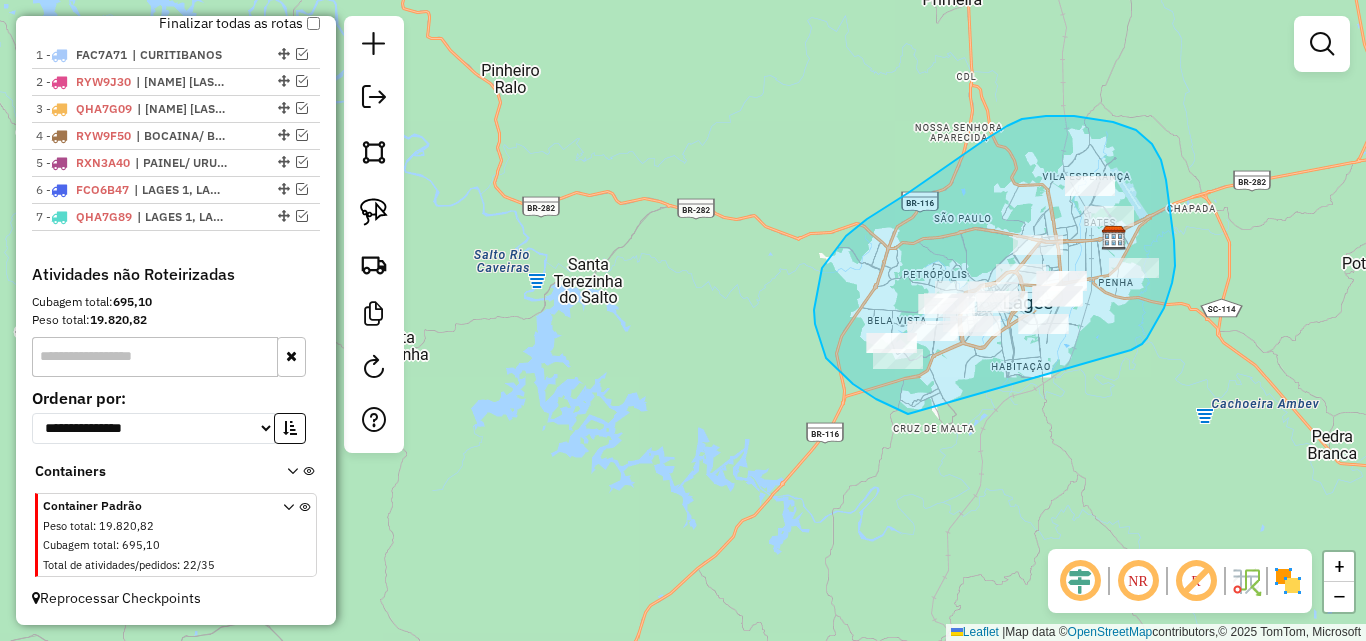 drag, startPoint x: 904, startPoint y: 413, endPoint x: 1068, endPoint y: 372, distance: 169.04733 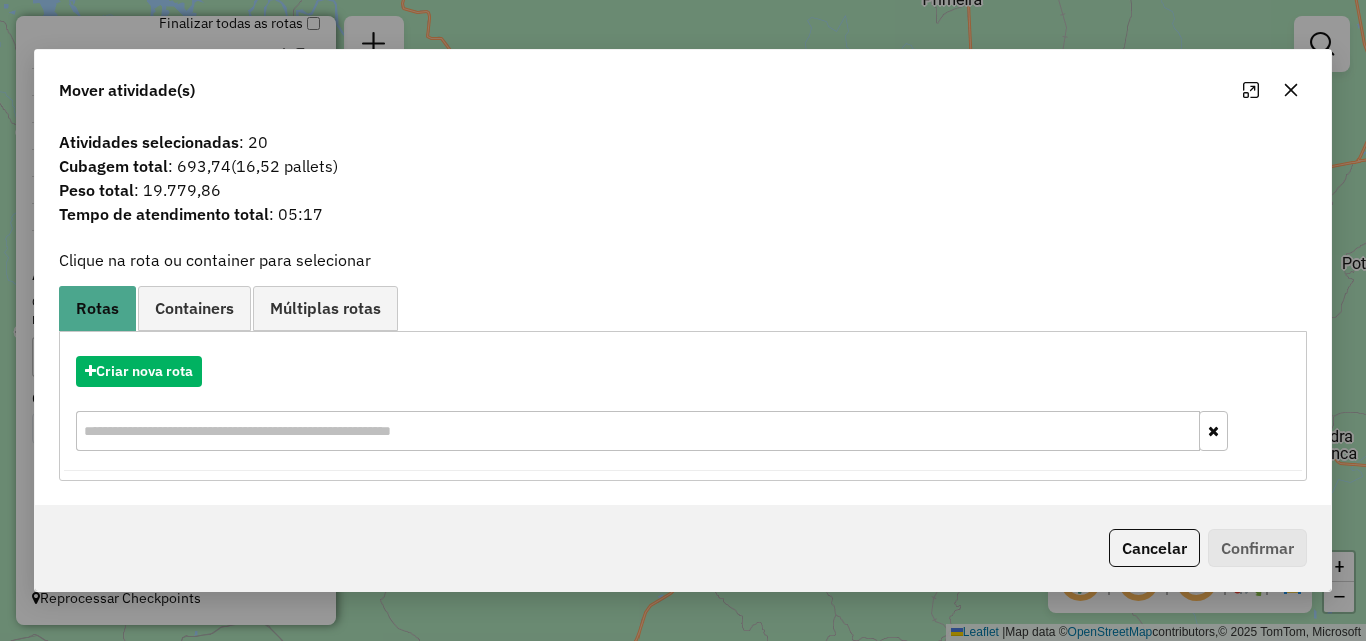 click 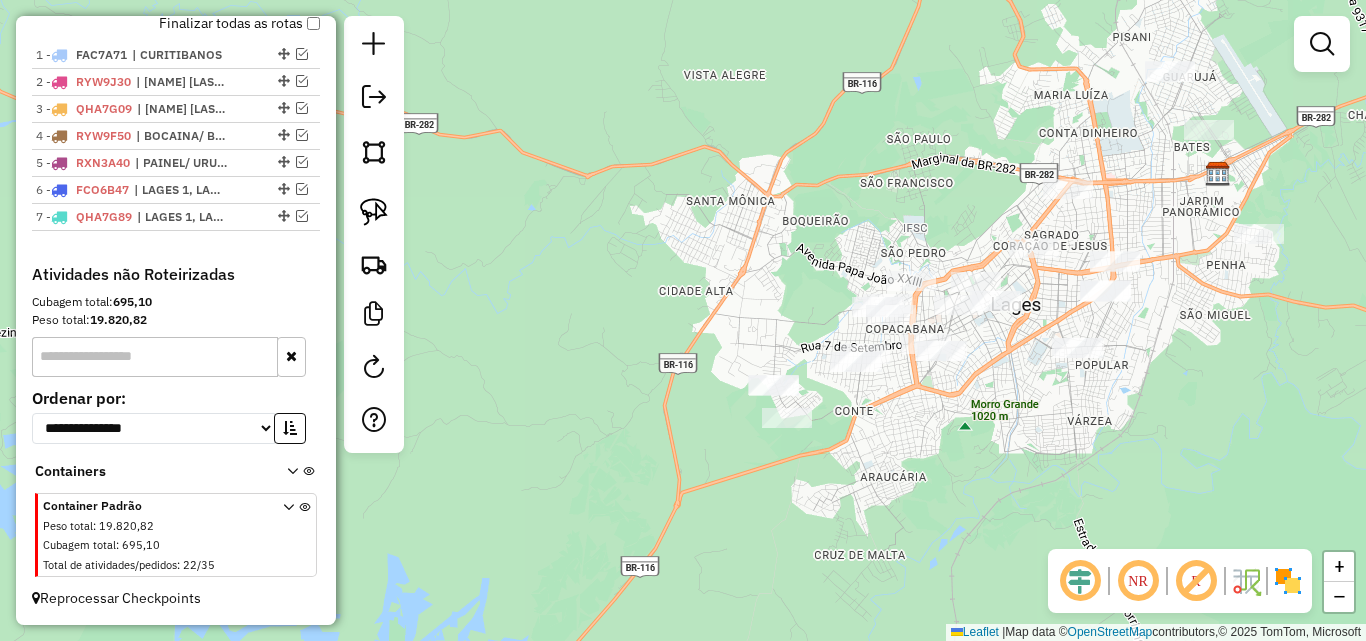 click 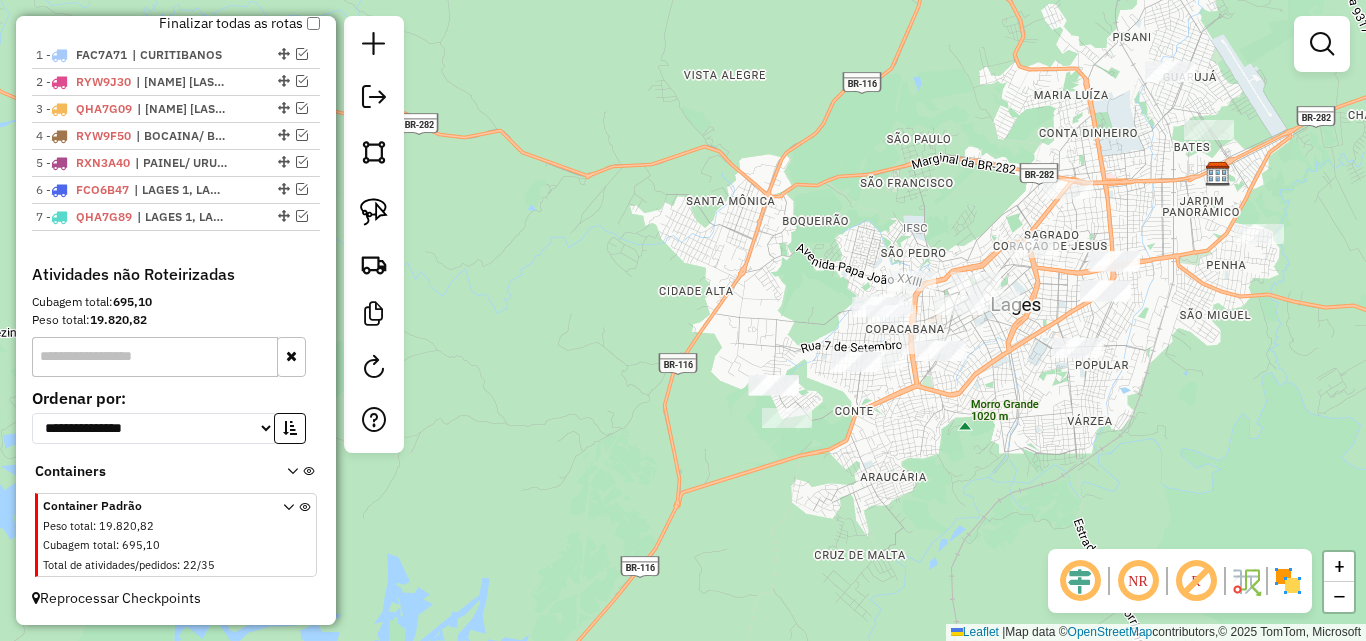 drag, startPoint x: 1017, startPoint y: 316, endPoint x: 795, endPoint y: 372, distance: 228.95415 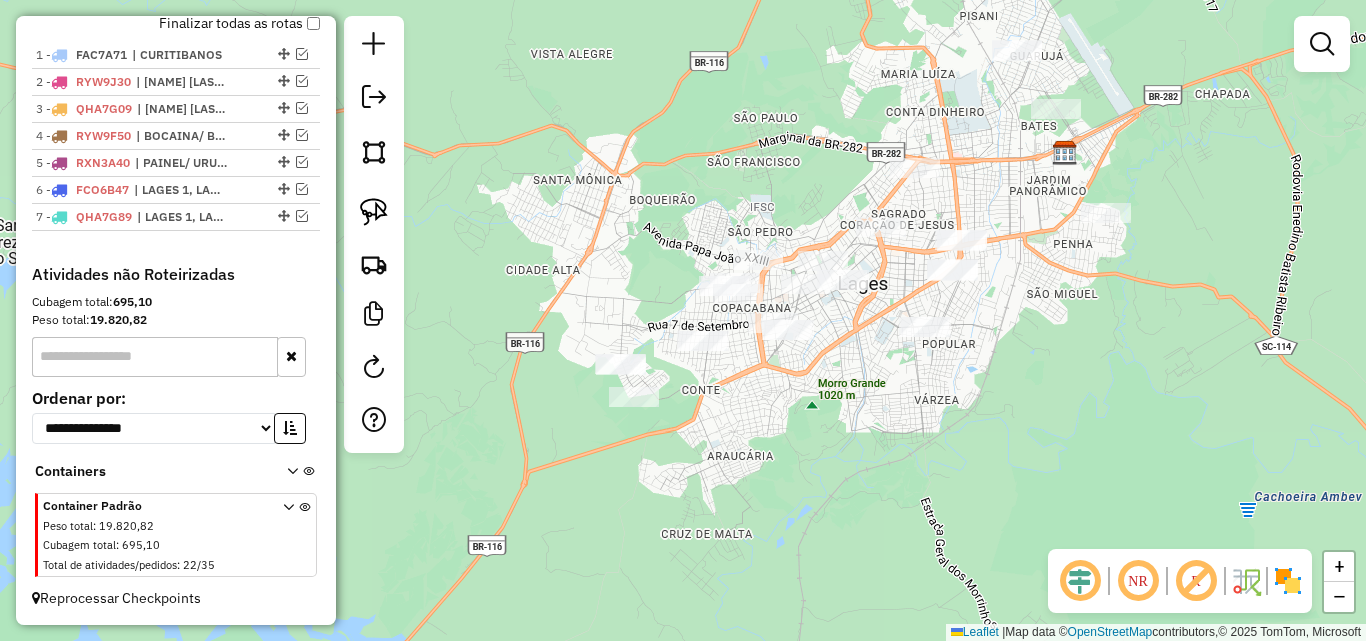 drag, startPoint x: 1012, startPoint y: 365, endPoint x: 866, endPoint y: 328, distance: 150.6154 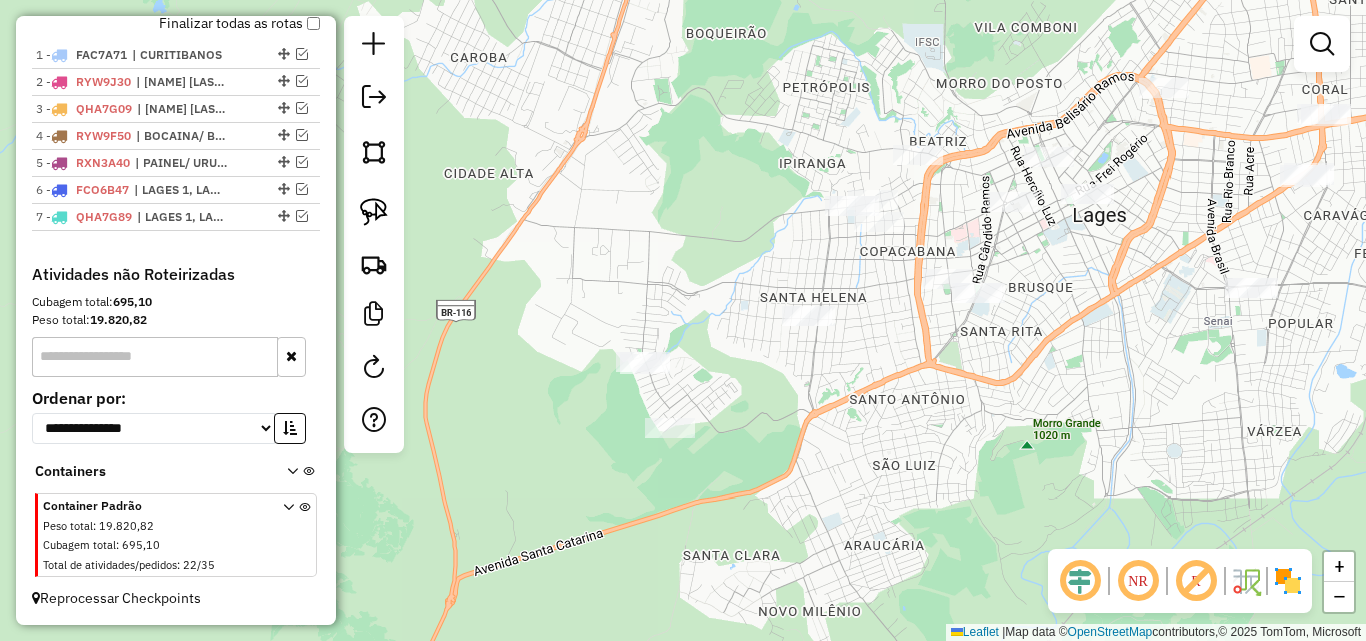 drag, startPoint x: 806, startPoint y: 326, endPoint x: 806, endPoint y: 290, distance: 36 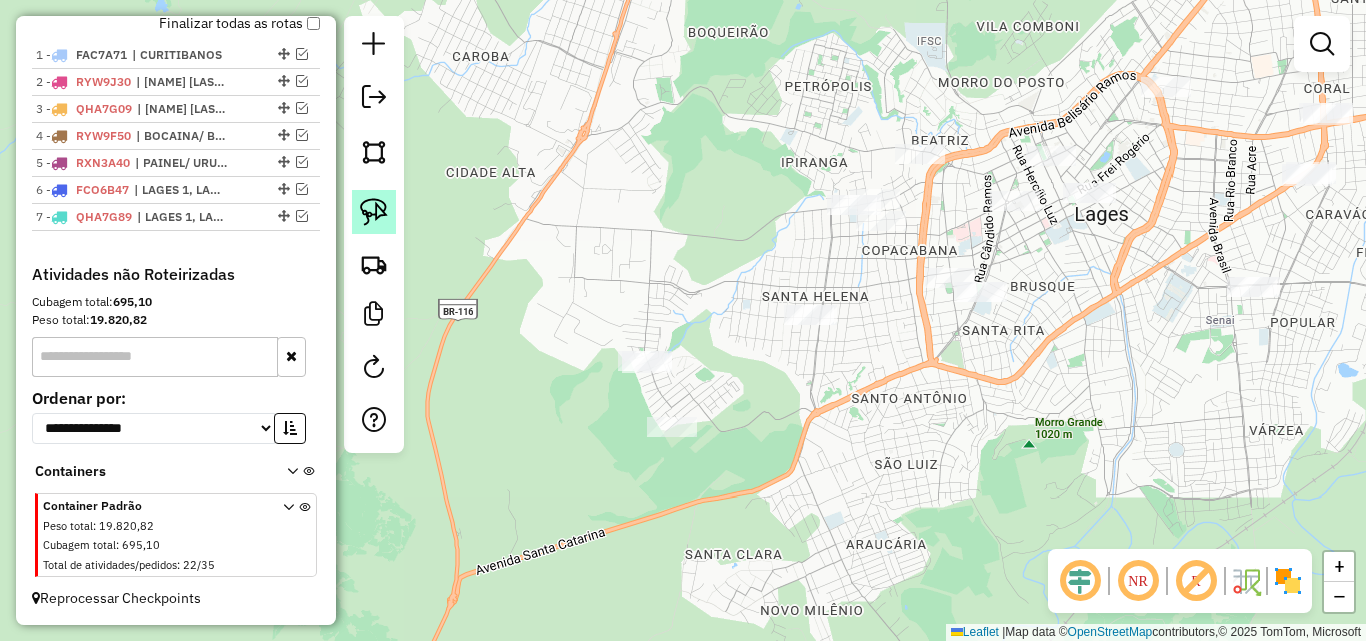 click 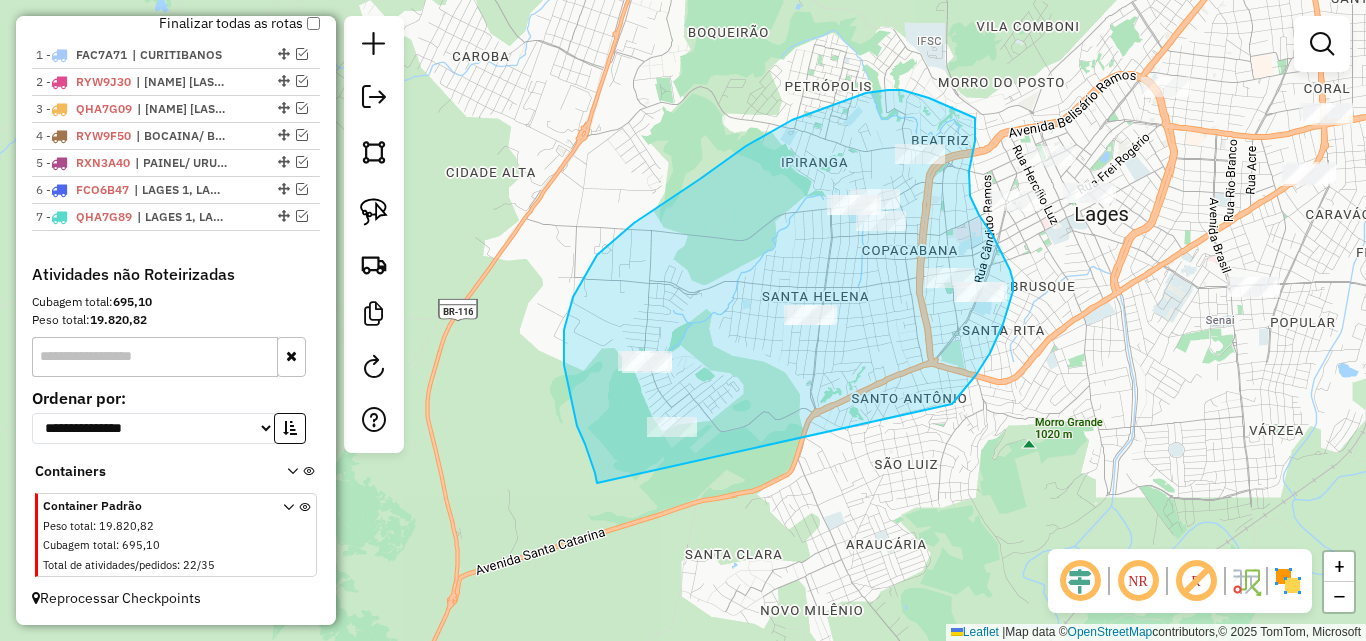 drag, startPoint x: 597, startPoint y: 483, endPoint x: 859, endPoint y: 436, distance: 266.18228 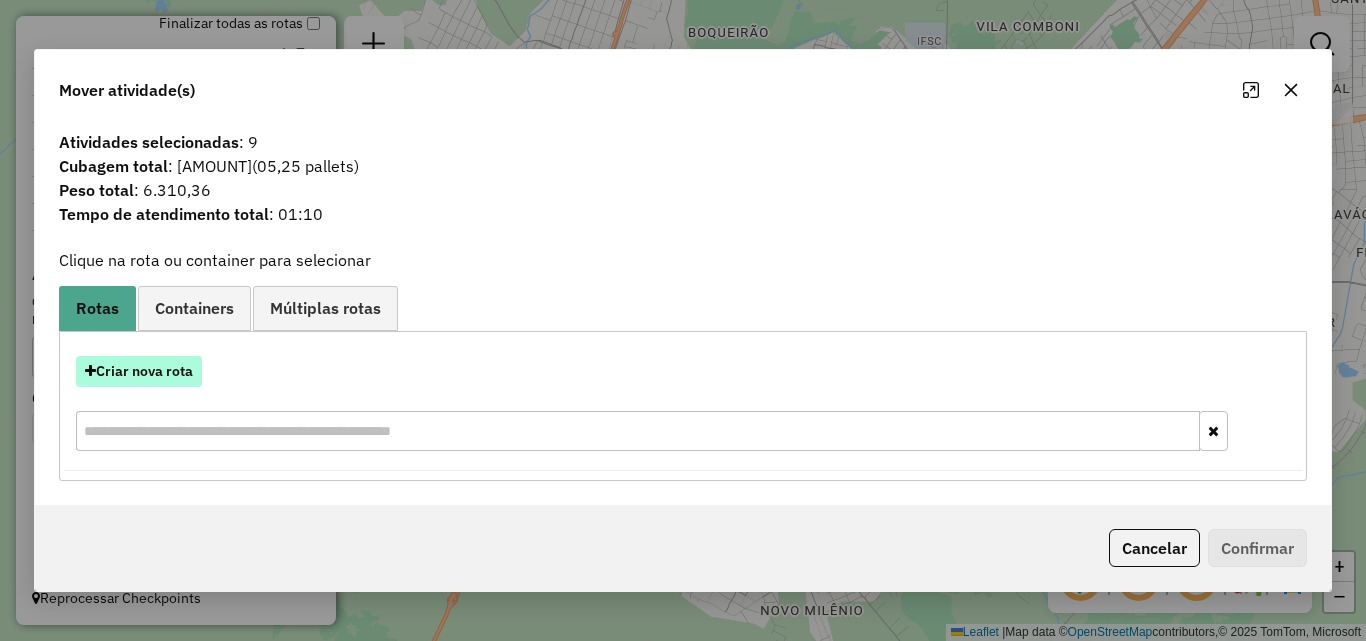 click on "Criar nova rota" at bounding box center [139, 371] 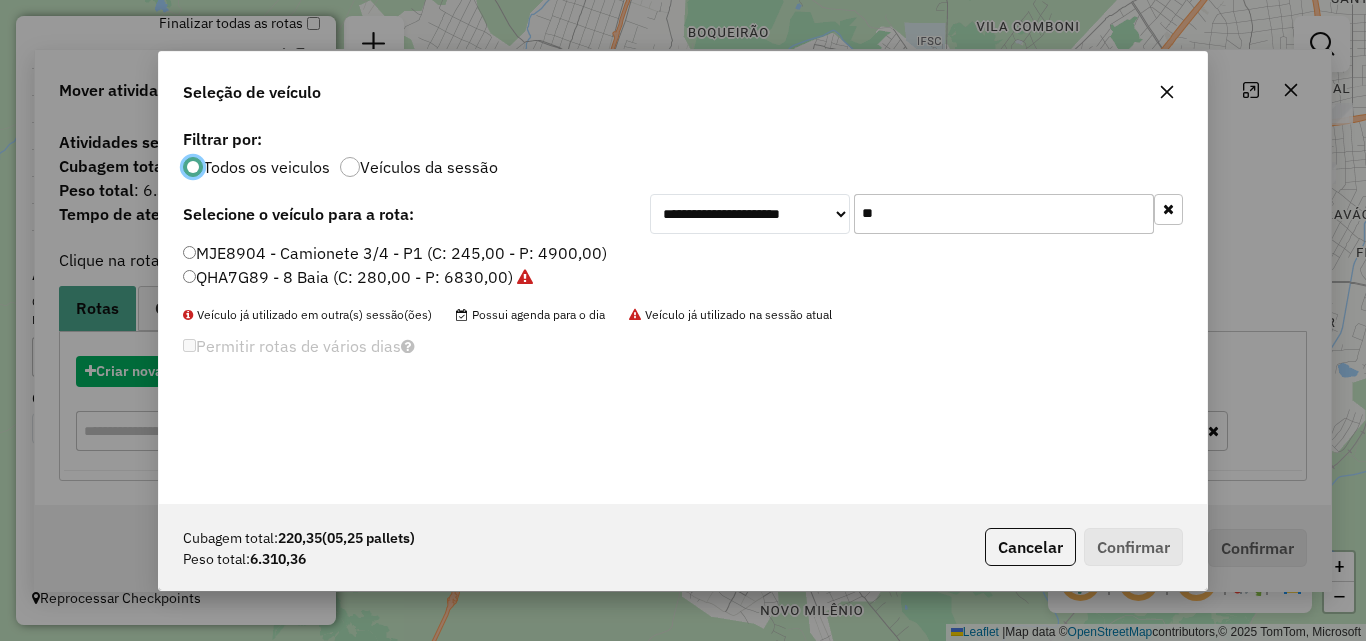 scroll, scrollTop: 11, scrollLeft: 6, axis: both 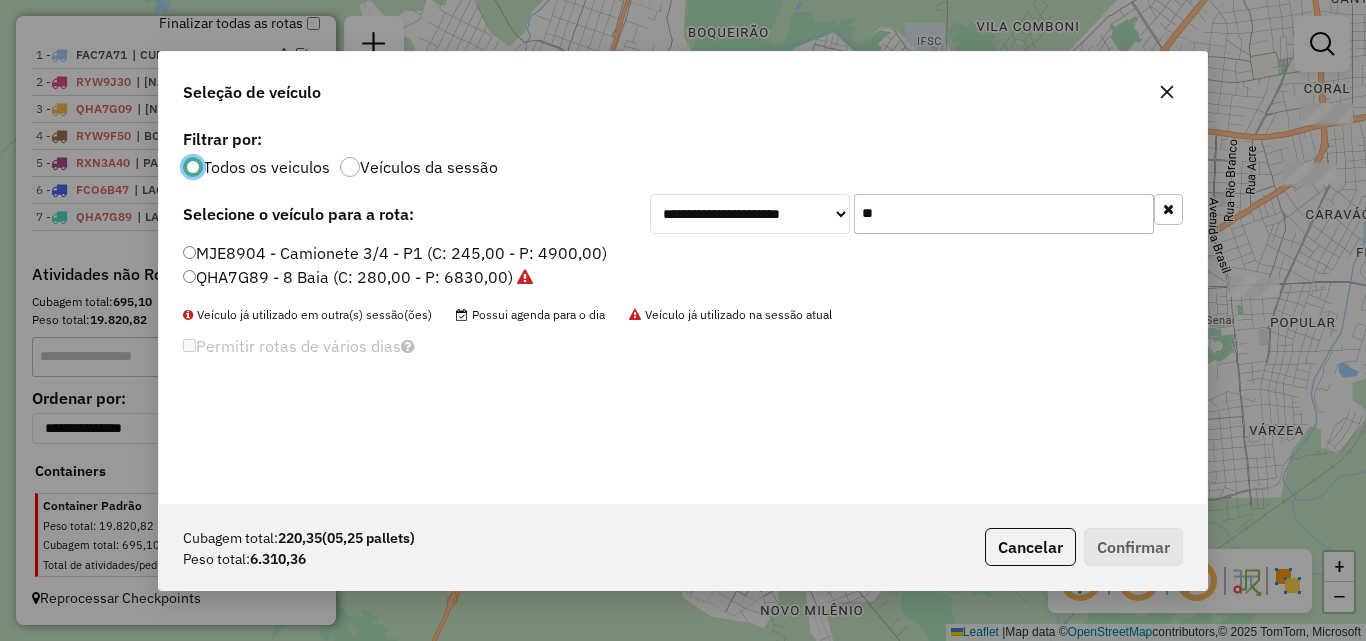 click on "**" 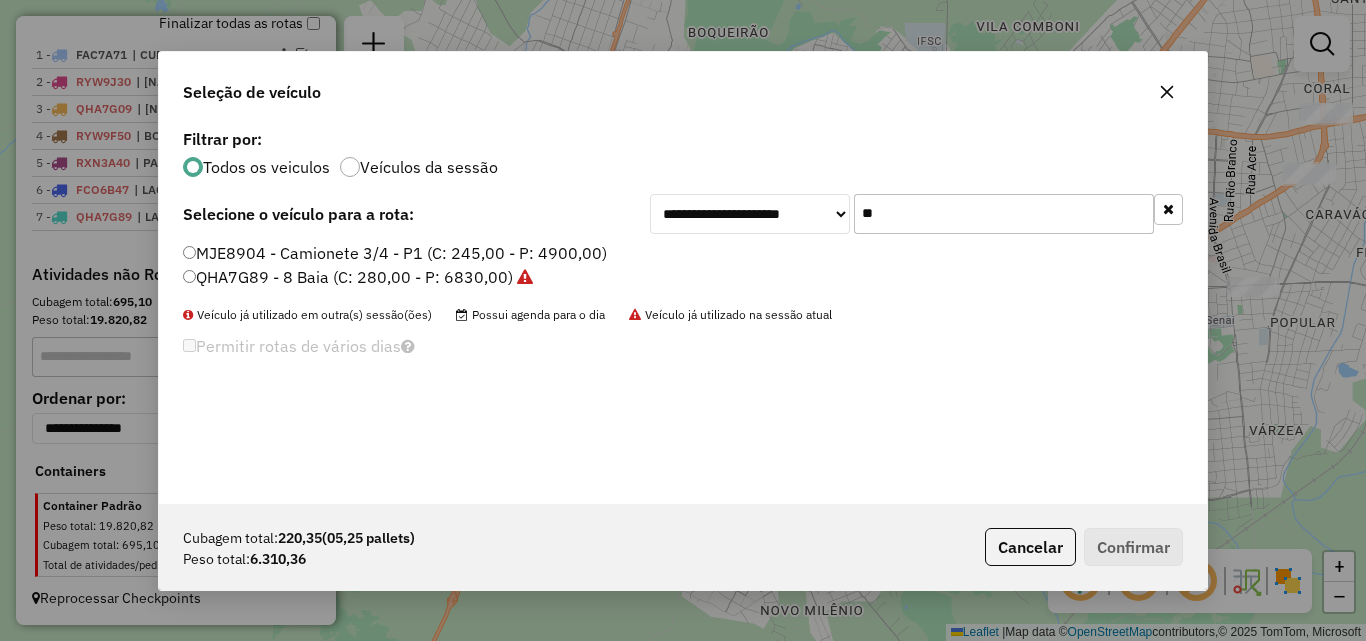 click on "**" 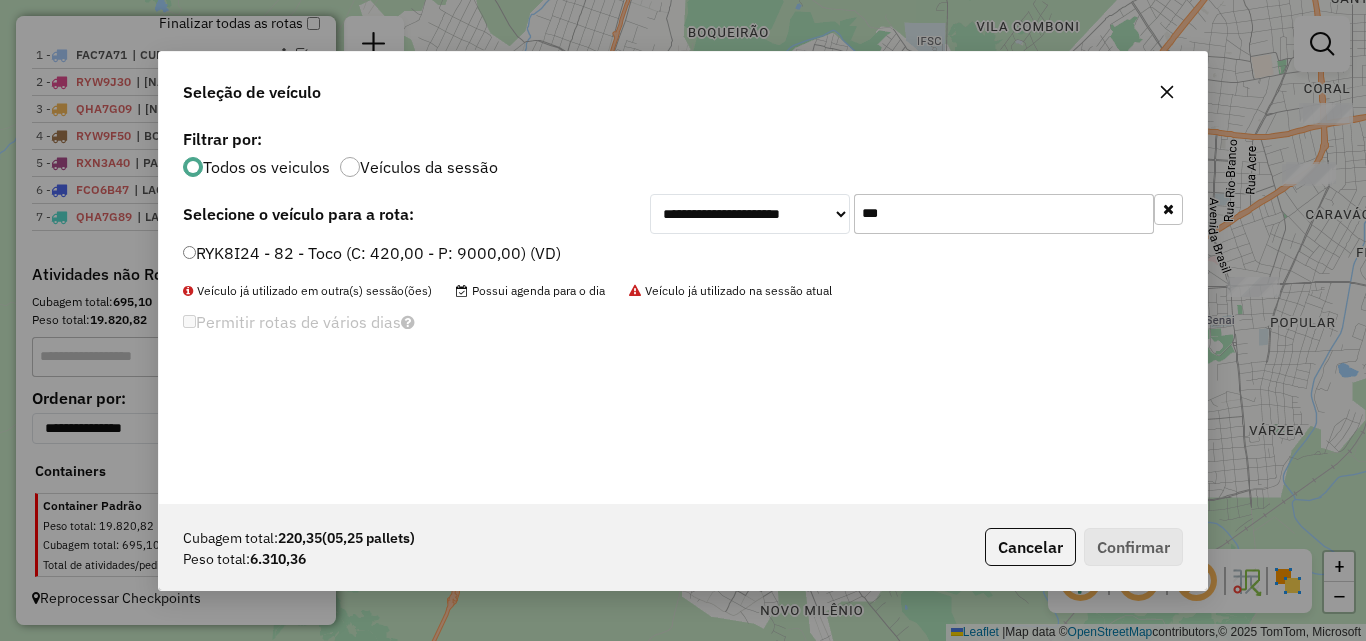 type on "***" 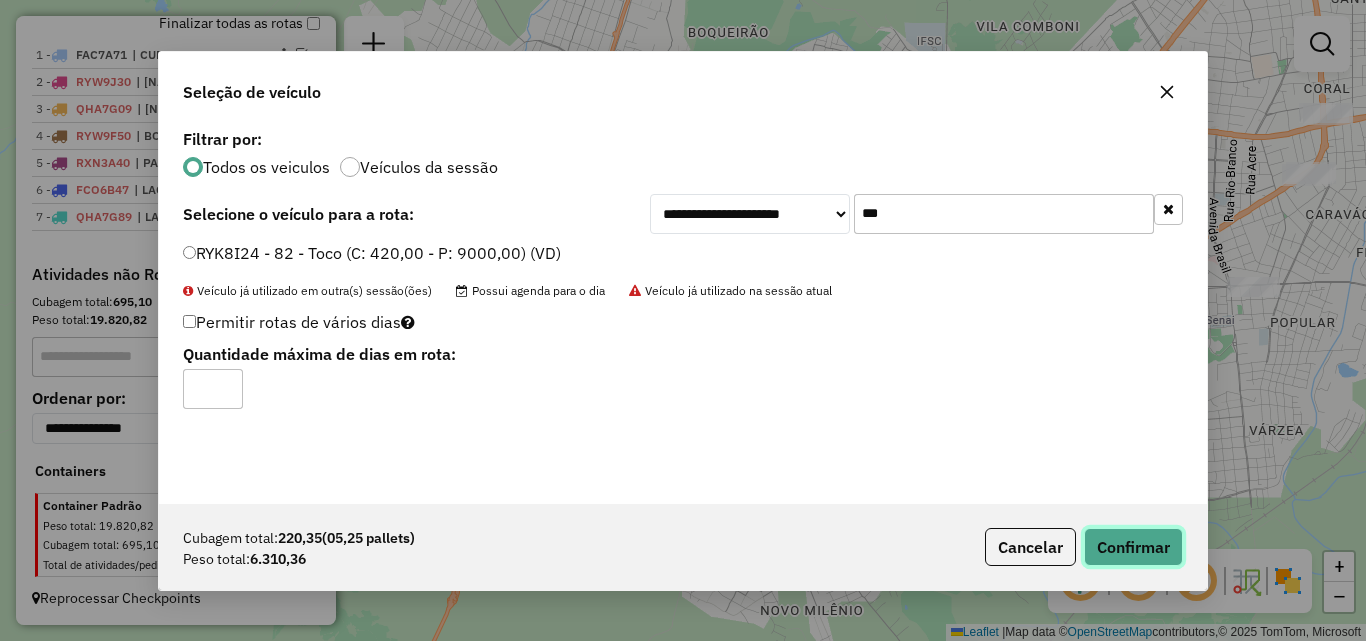 click on "Confirmar" 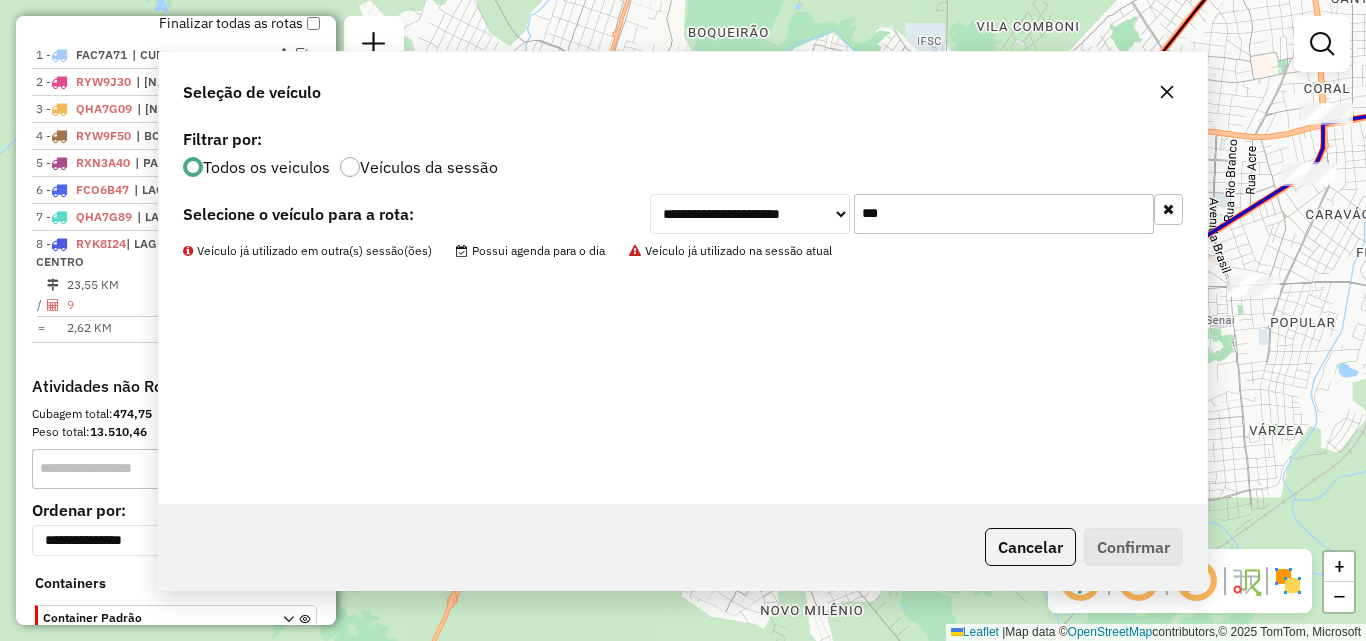 scroll, scrollTop: 833, scrollLeft: 0, axis: vertical 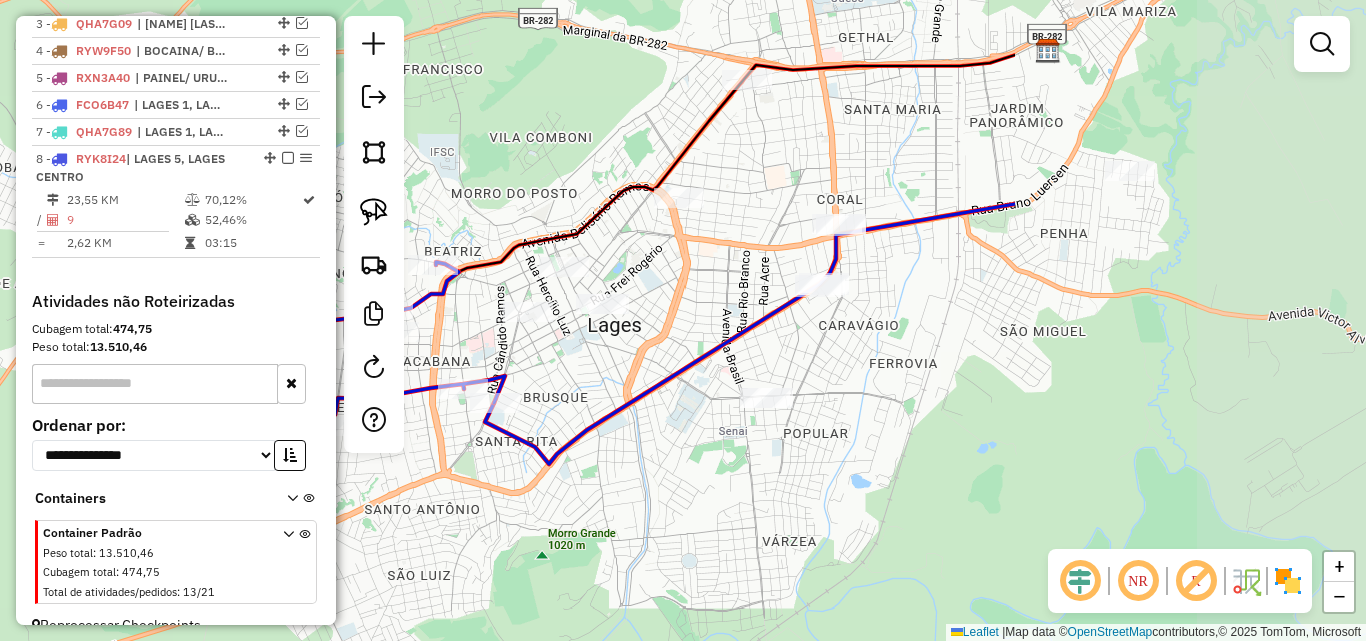 drag, startPoint x: 924, startPoint y: 365, endPoint x: 431, endPoint y: 504, distance: 512.22064 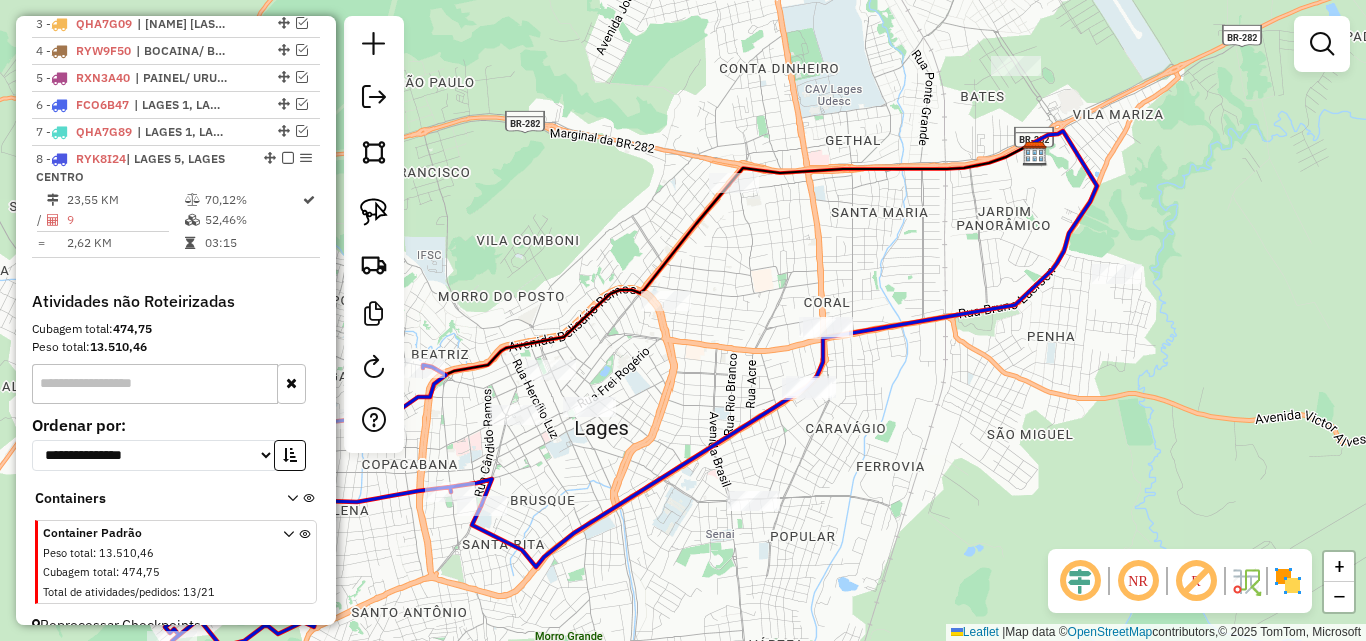 drag, startPoint x: 646, startPoint y: 421, endPoint x: 652, endPoint y: 497, distance: 76.23647 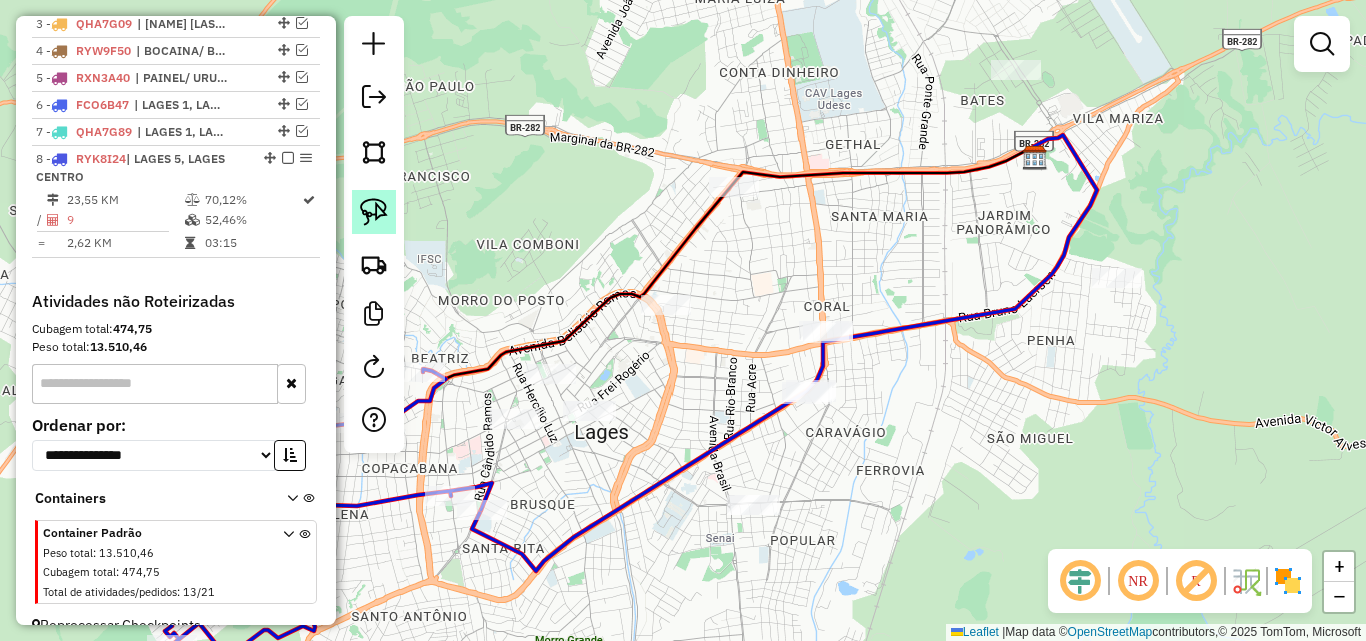 click 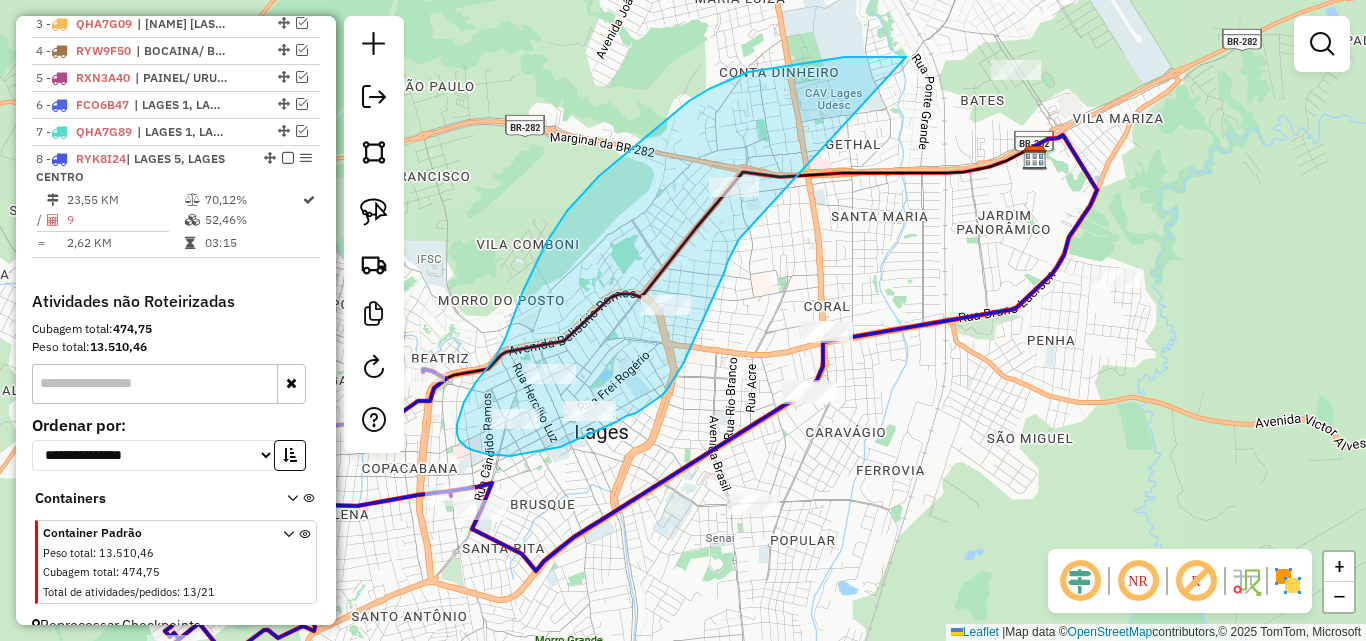 drag, startPoint x: 748, startPoint y: 72, endPoint x: 753, endPoint y: 207, distance: 135.09256 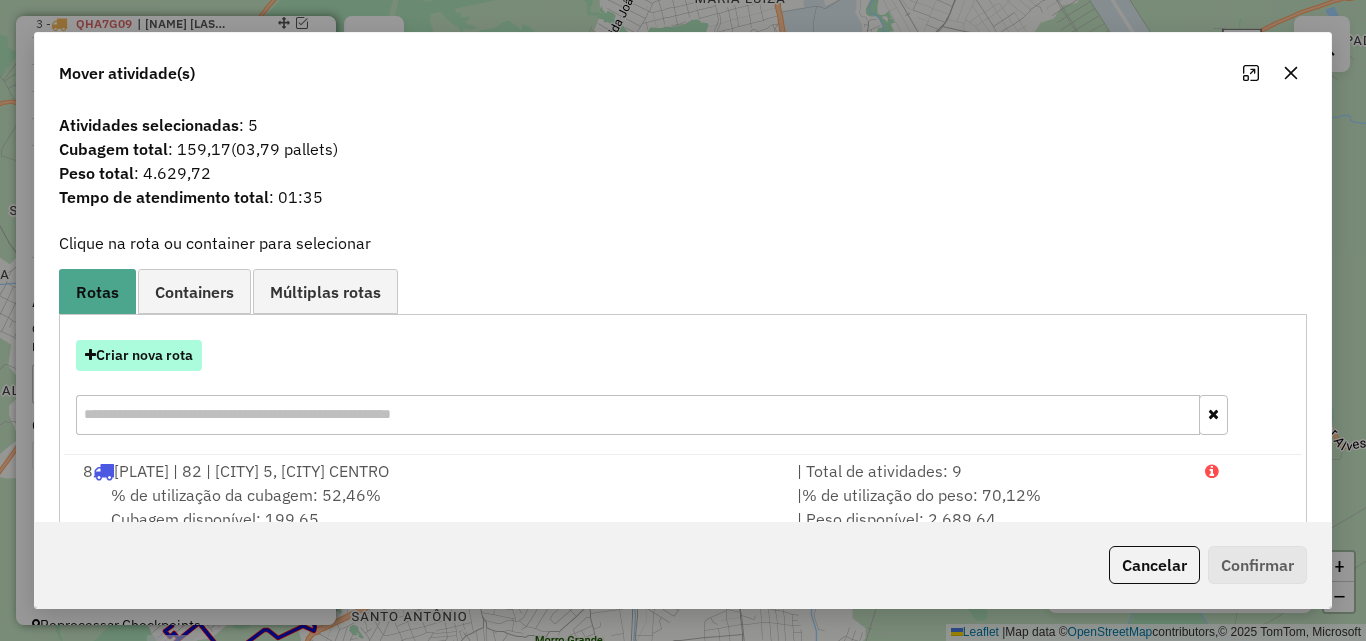 click on "Criar nova rota" at bounding box center (139, 355) 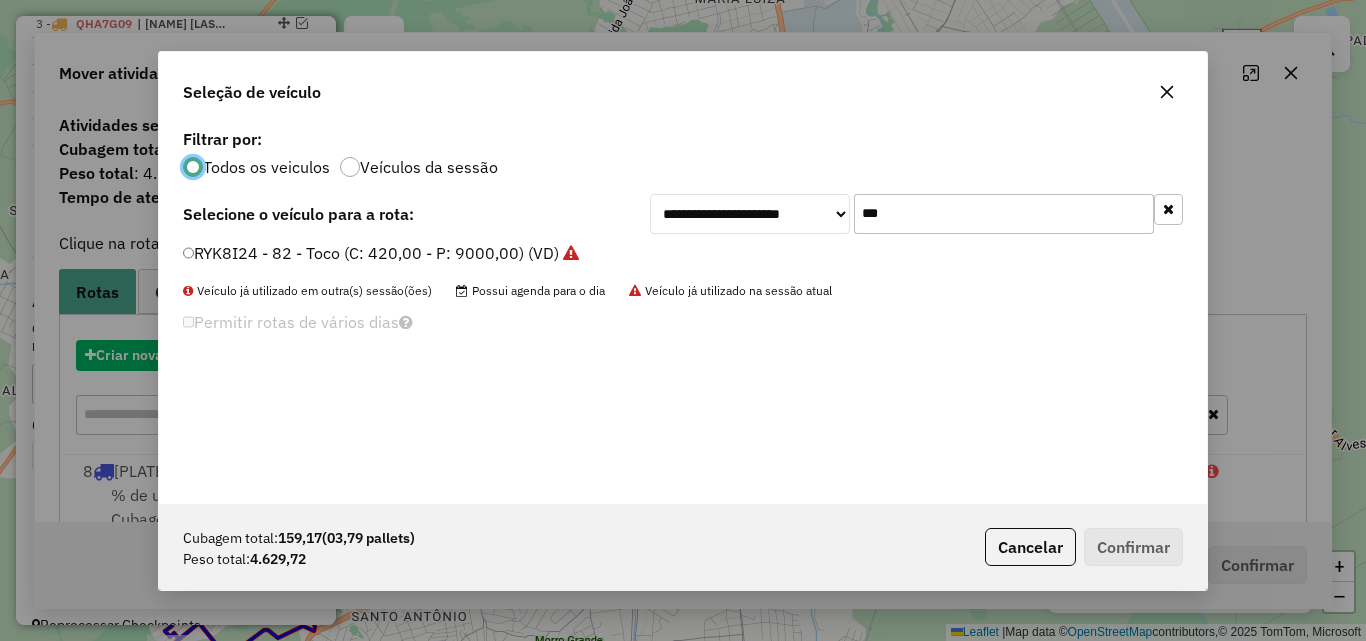 scroll, scrollTop: 11, scrollLeft: 6, axis: both 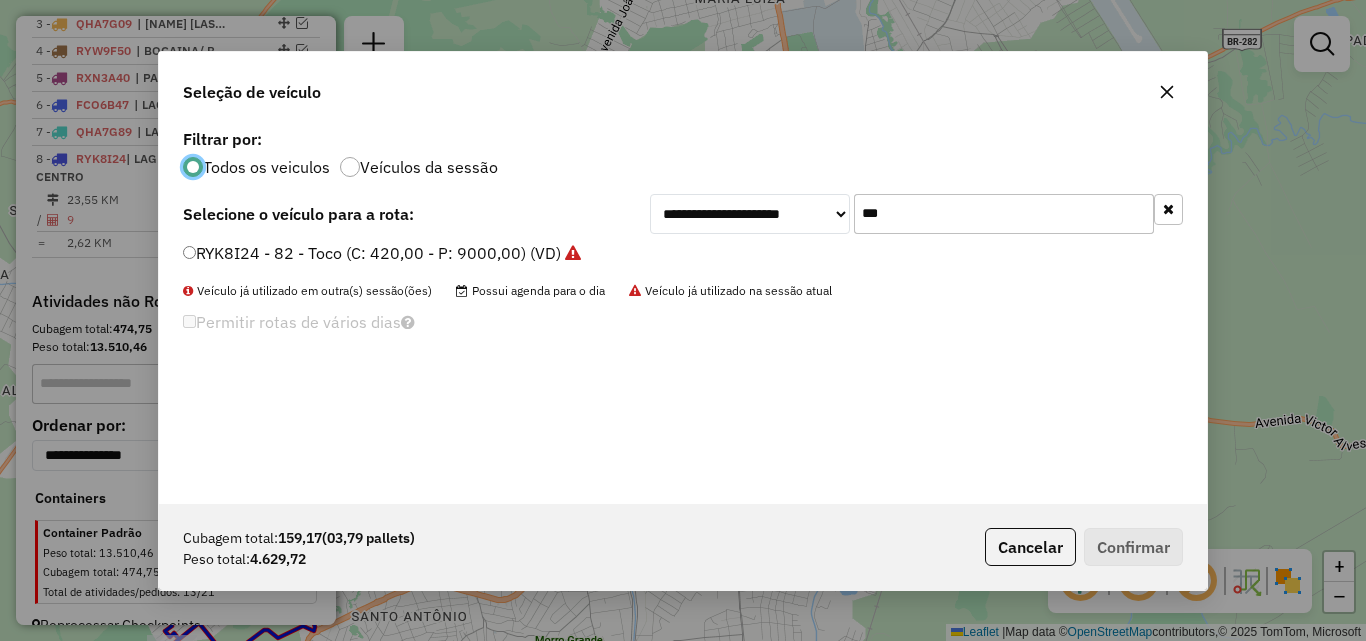 click on "***" 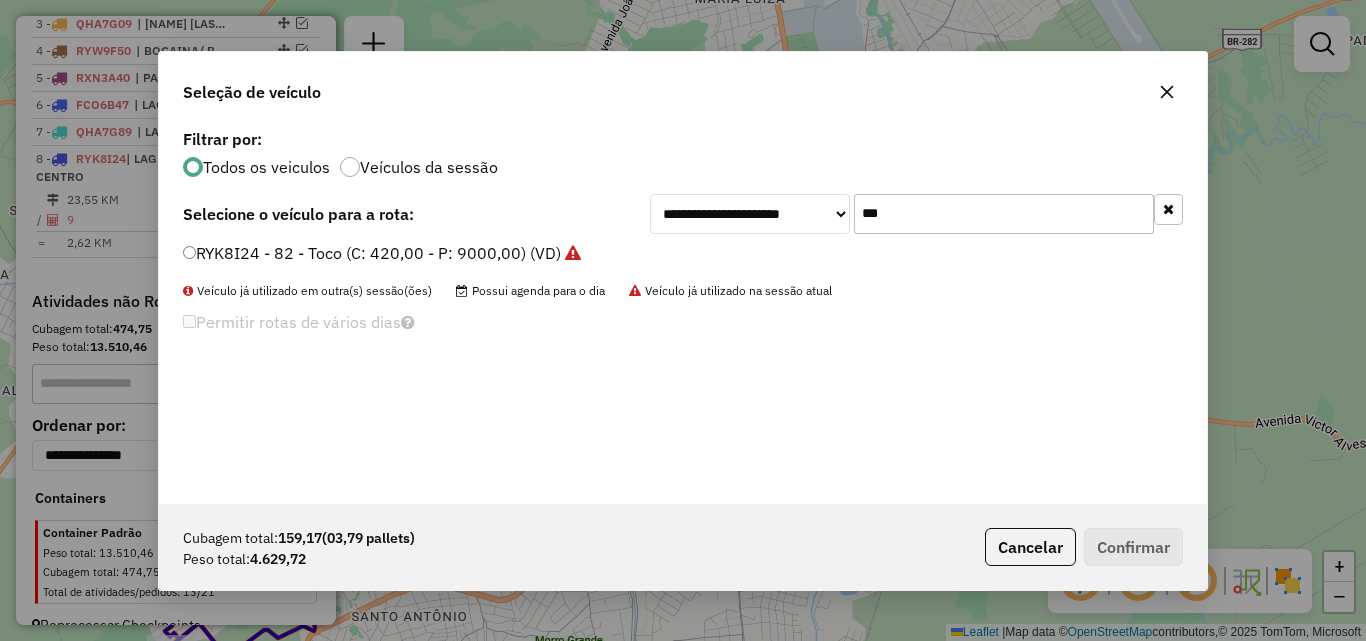 click on "***" 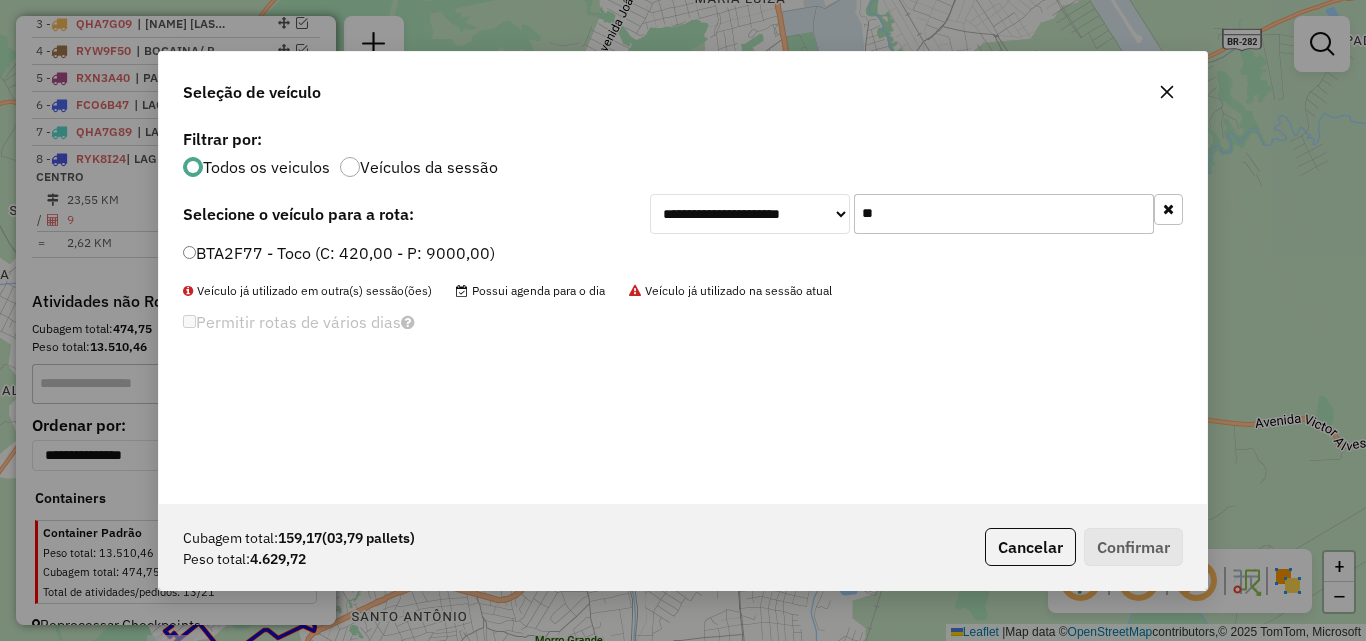type on "**" 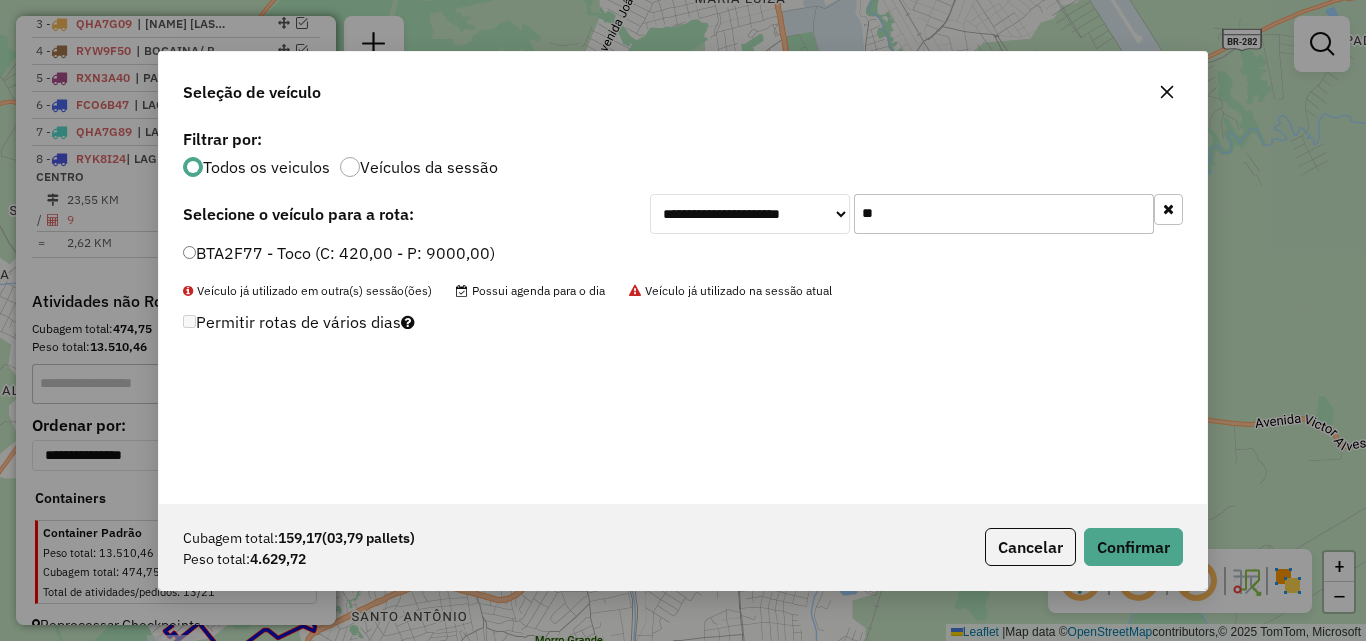 click on "Cubagem total:  [CUBAGE]   ([PERCENTAGE] pallets)  Peso total: [WEIGHT]  Cancelar   Confirmar" 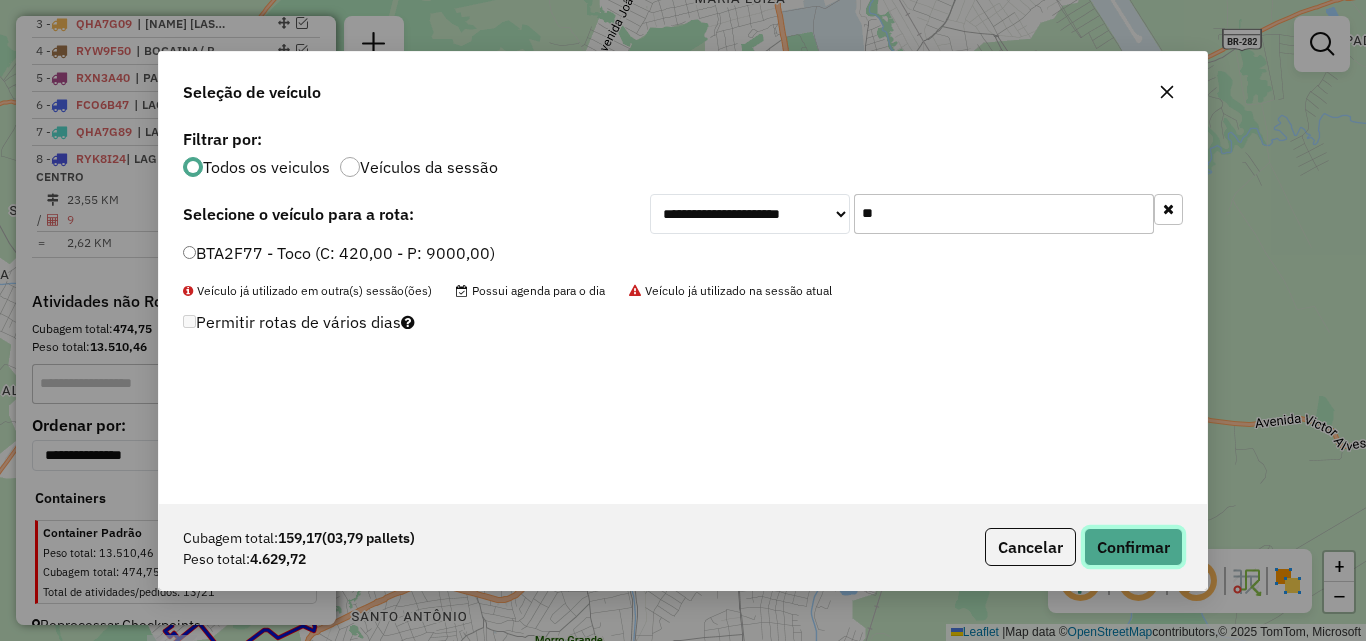 click on "Confirmar" 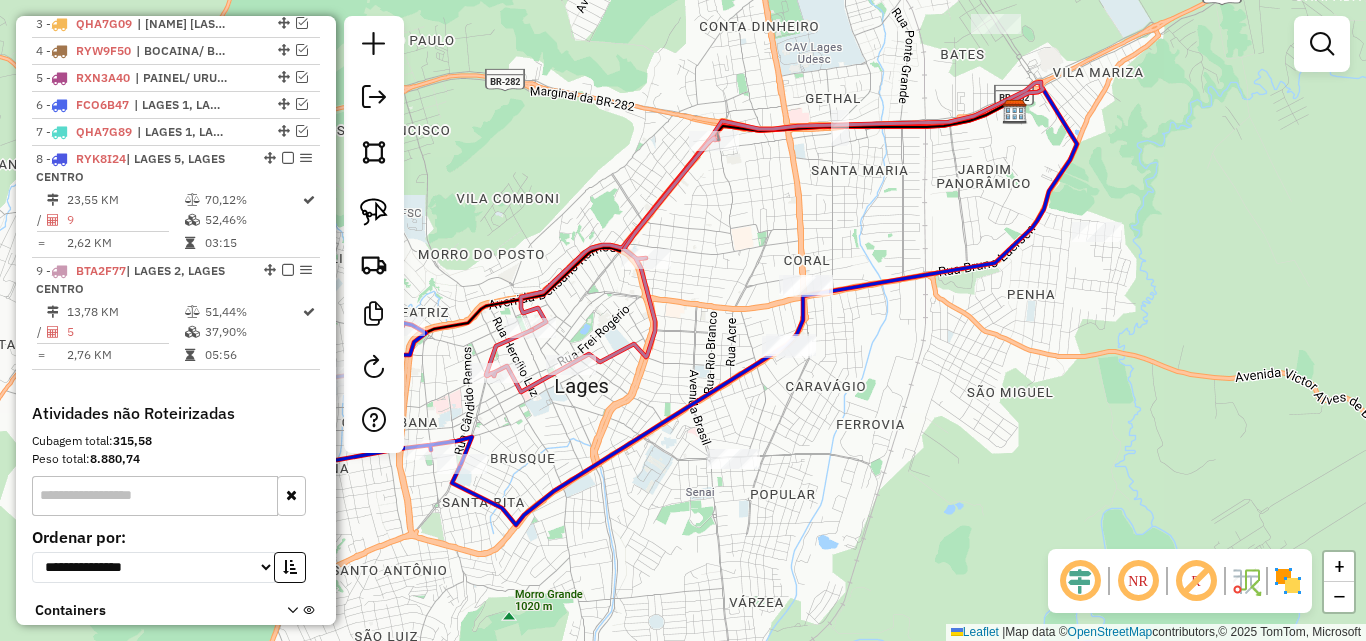 drag, startPoint x: 738, startPoint y: 572, endPoint x: 714, endPoint y: 526, distance: 51.884487 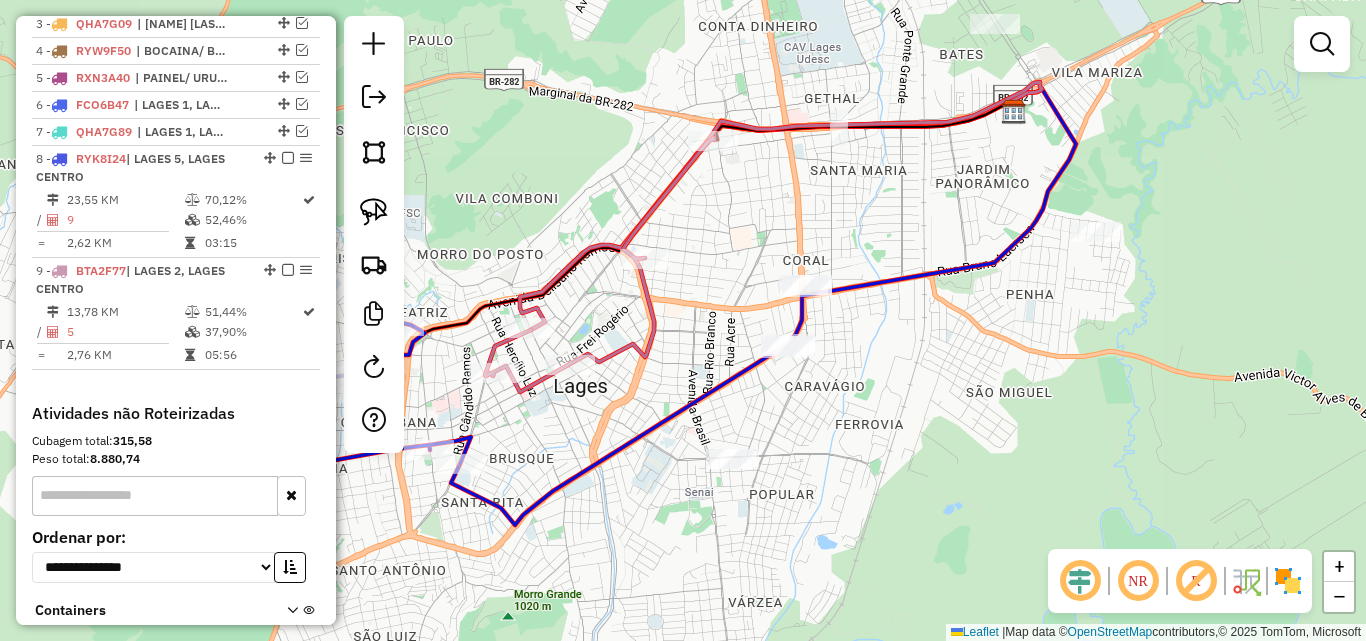 click 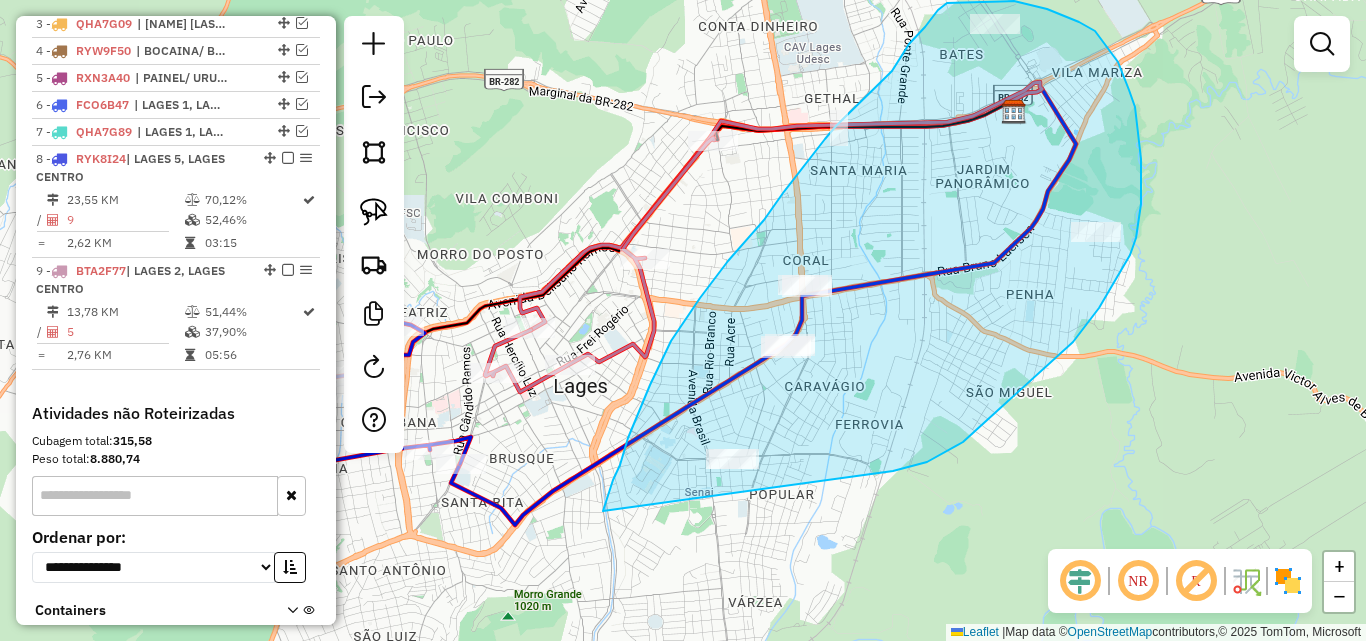 drag, startPoint x: 632, startPoint y: 430, endPoint x: 759, endPoint y: 506, distance: 148.00337 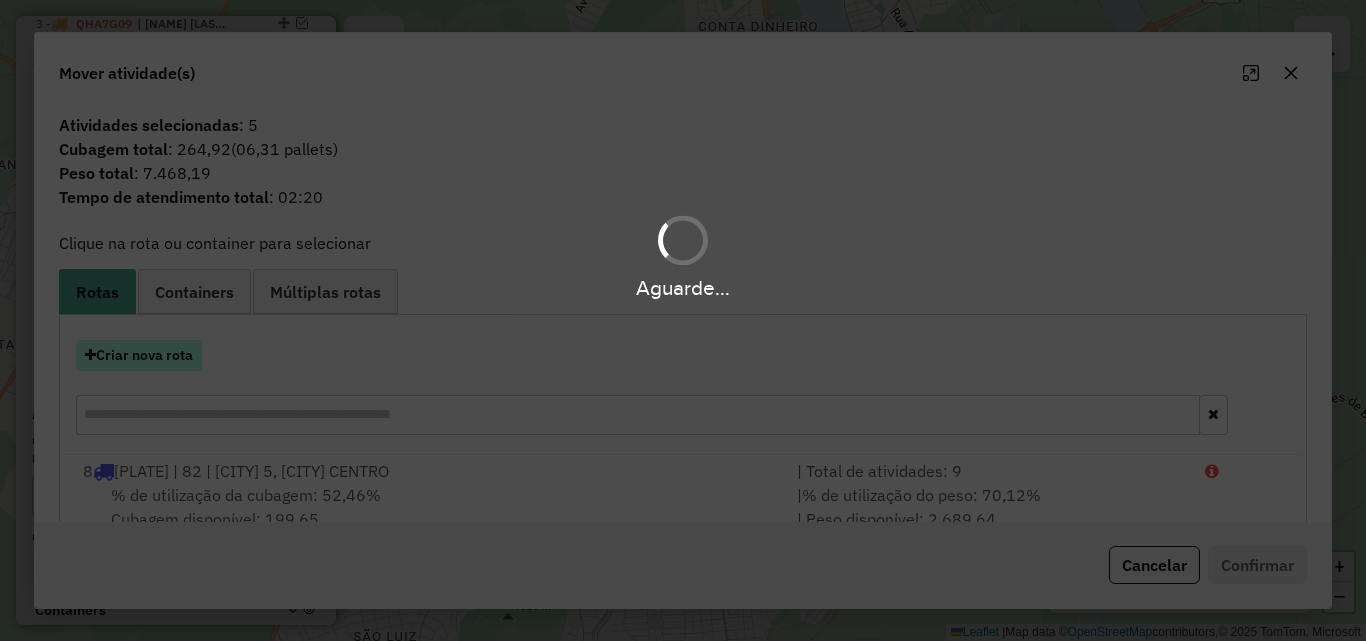 click on "Criar nova rota" at bounding box center (139, 355) 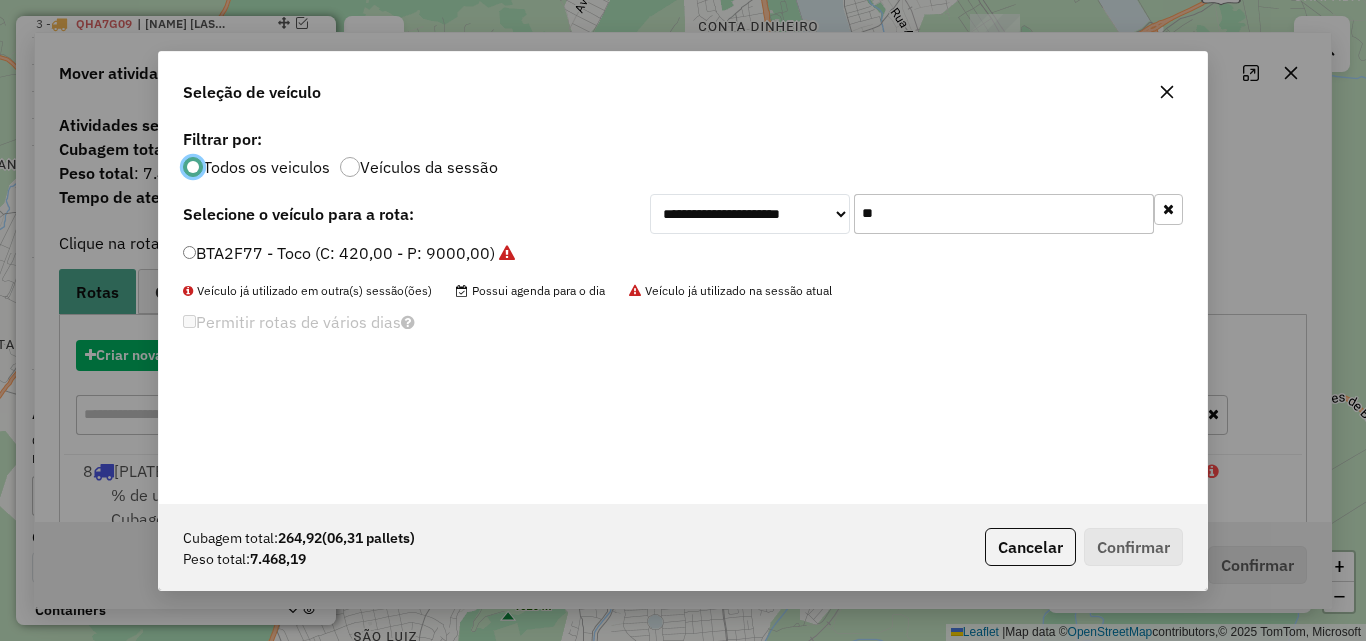 scroll, scrollTop: 11, scrollLeft: 6, axis: both 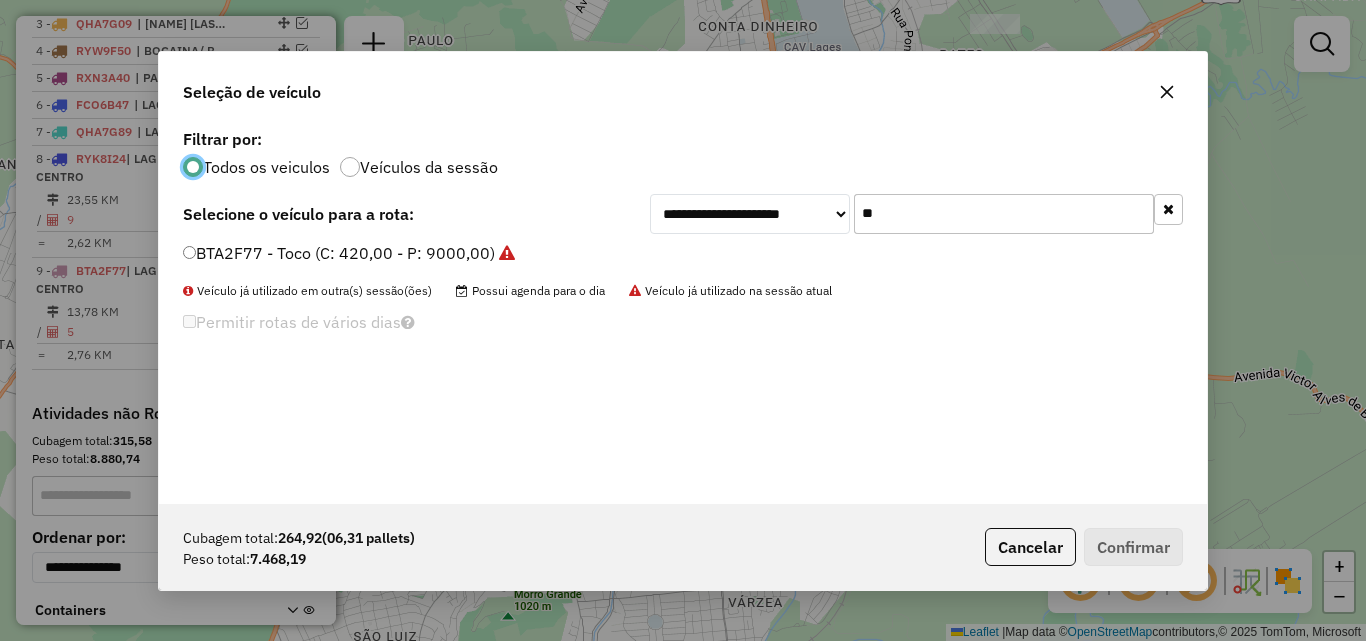 click on "**" 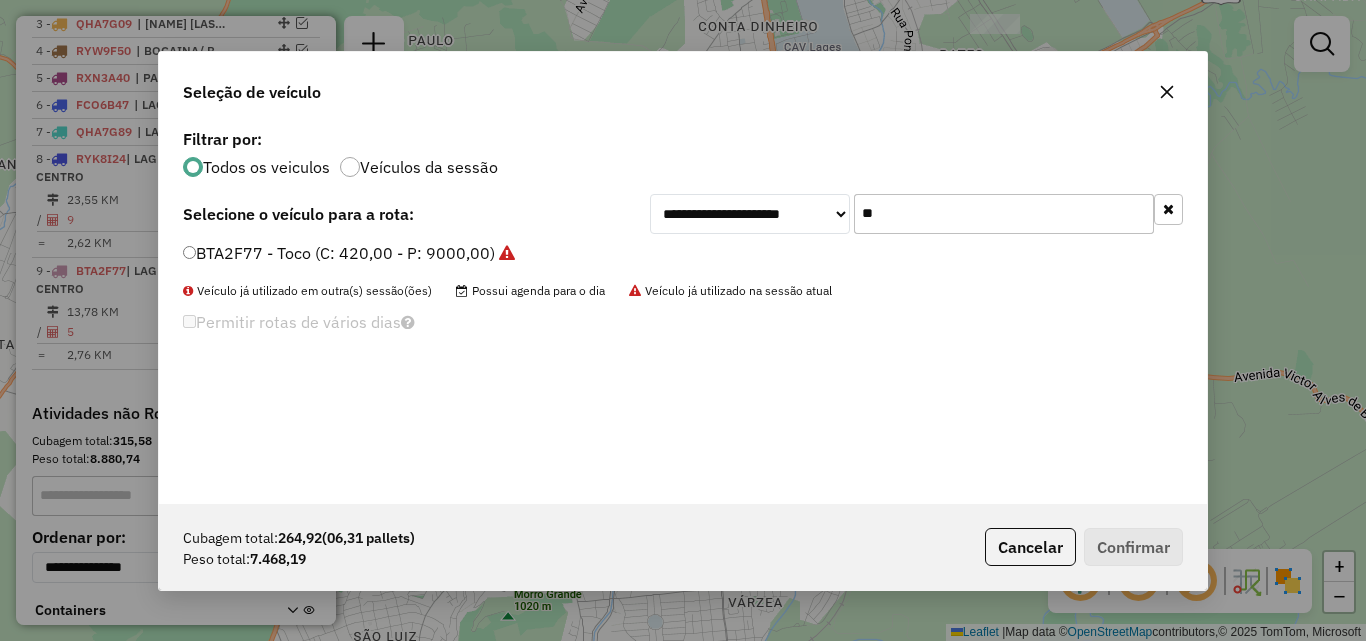 click on "**" 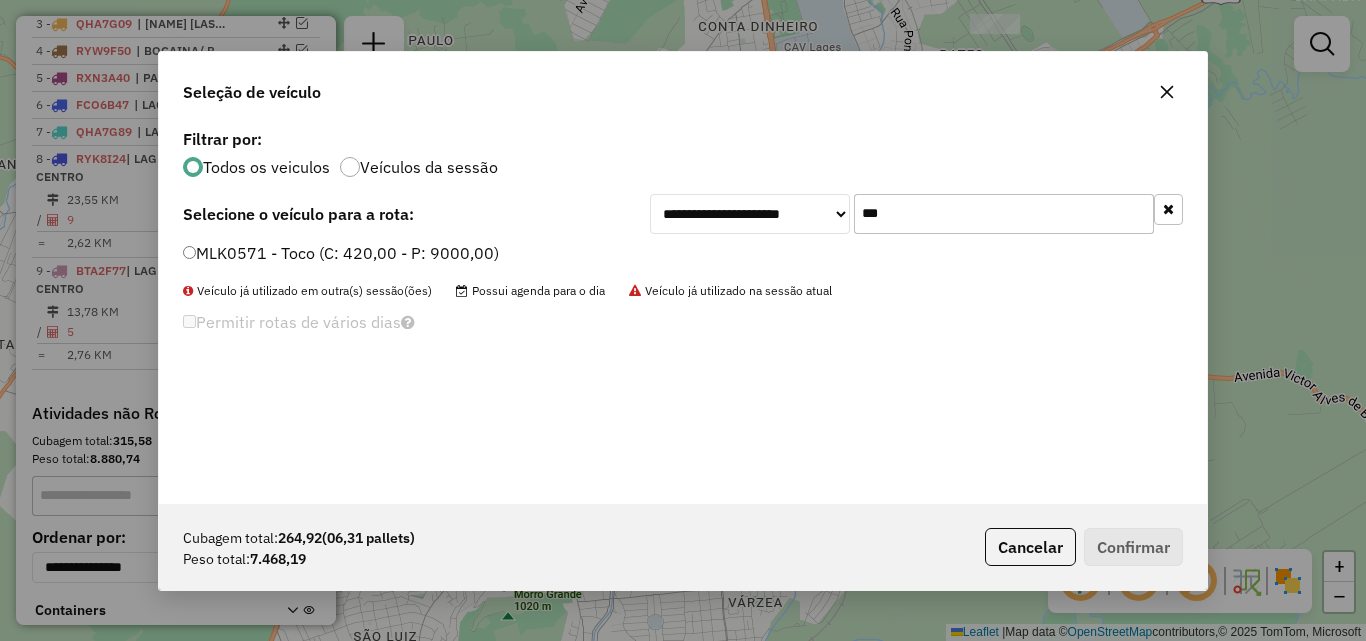 type on "***" 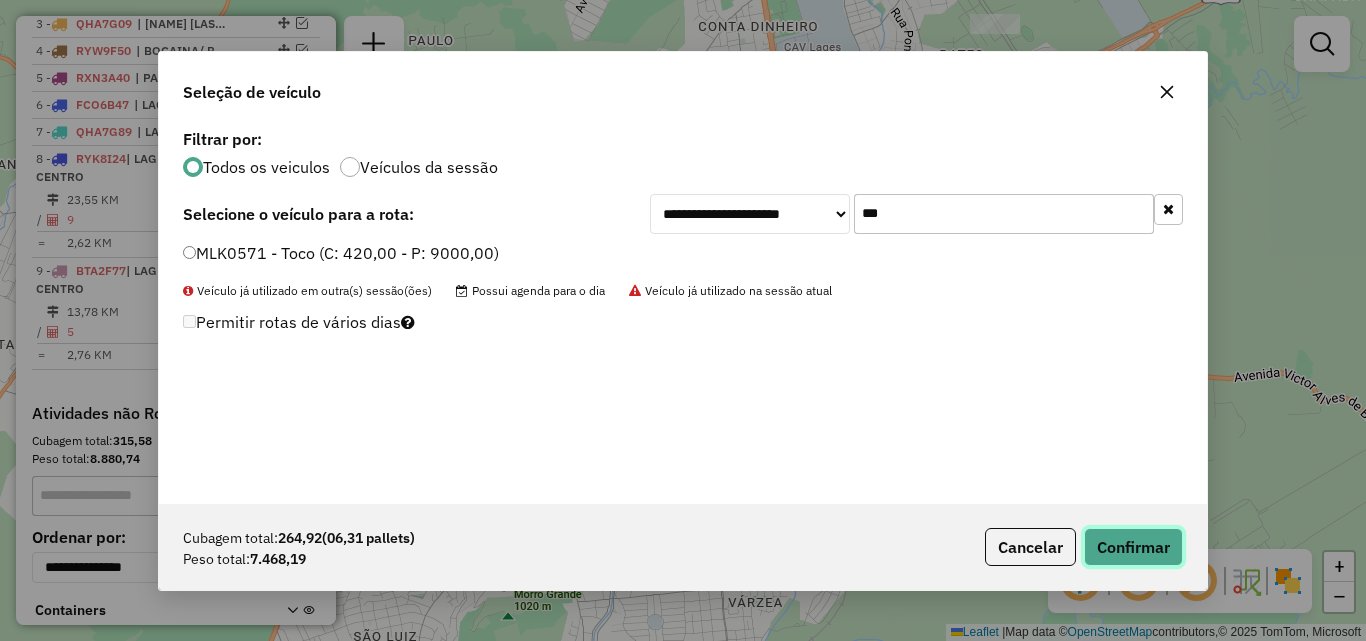 click on "Confirmar" 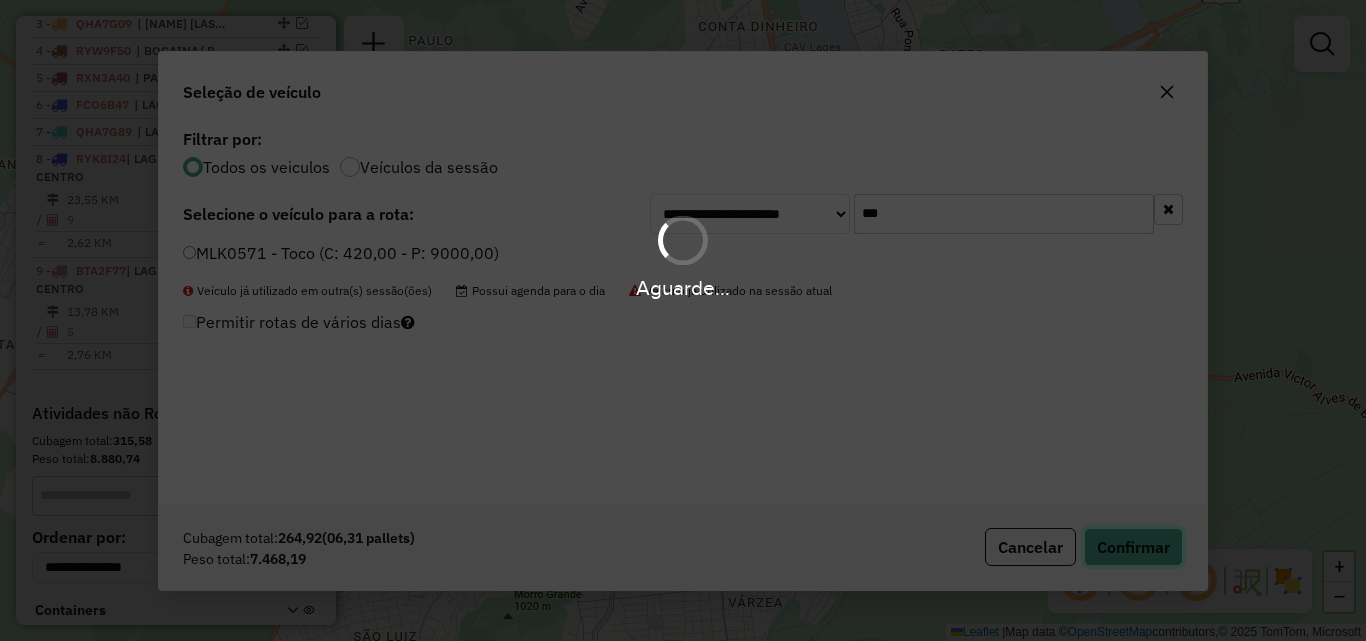 type 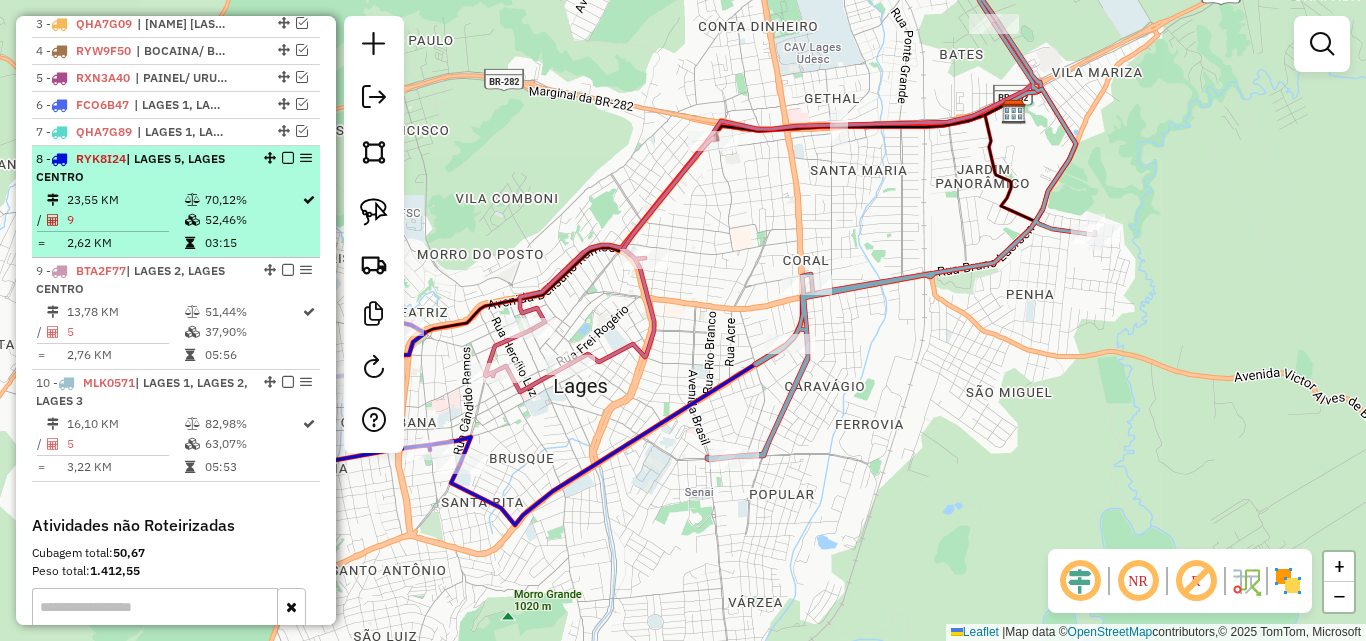 click on "70,12%" at bounding box center (252, 200) 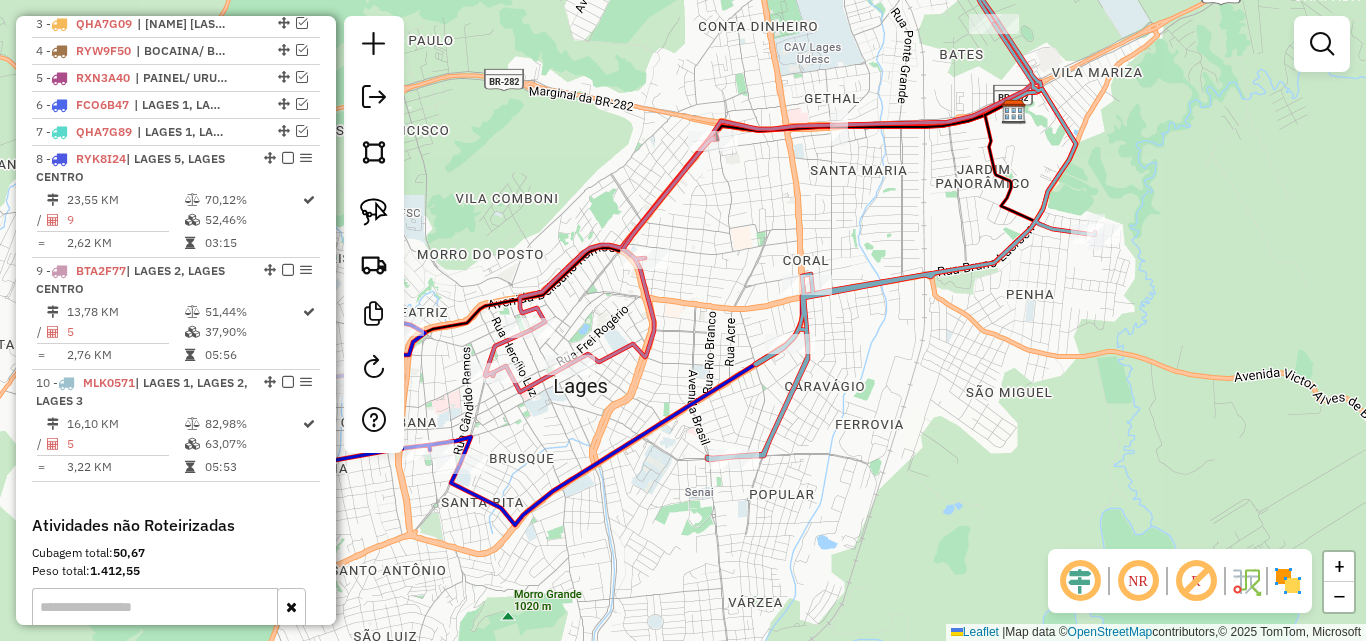 select on "*********" 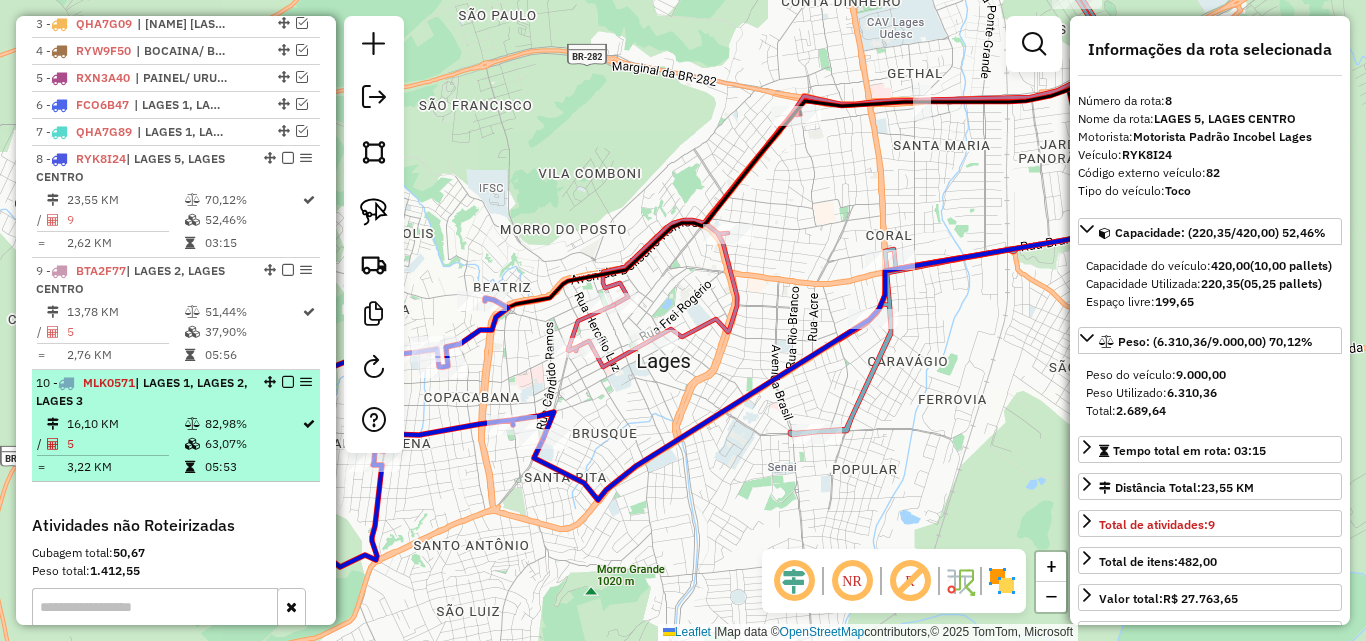 click on "[NUMBER] -       [CODE]   | [CITY], [CITY], [CITY]" at bounding box center [142, 392] 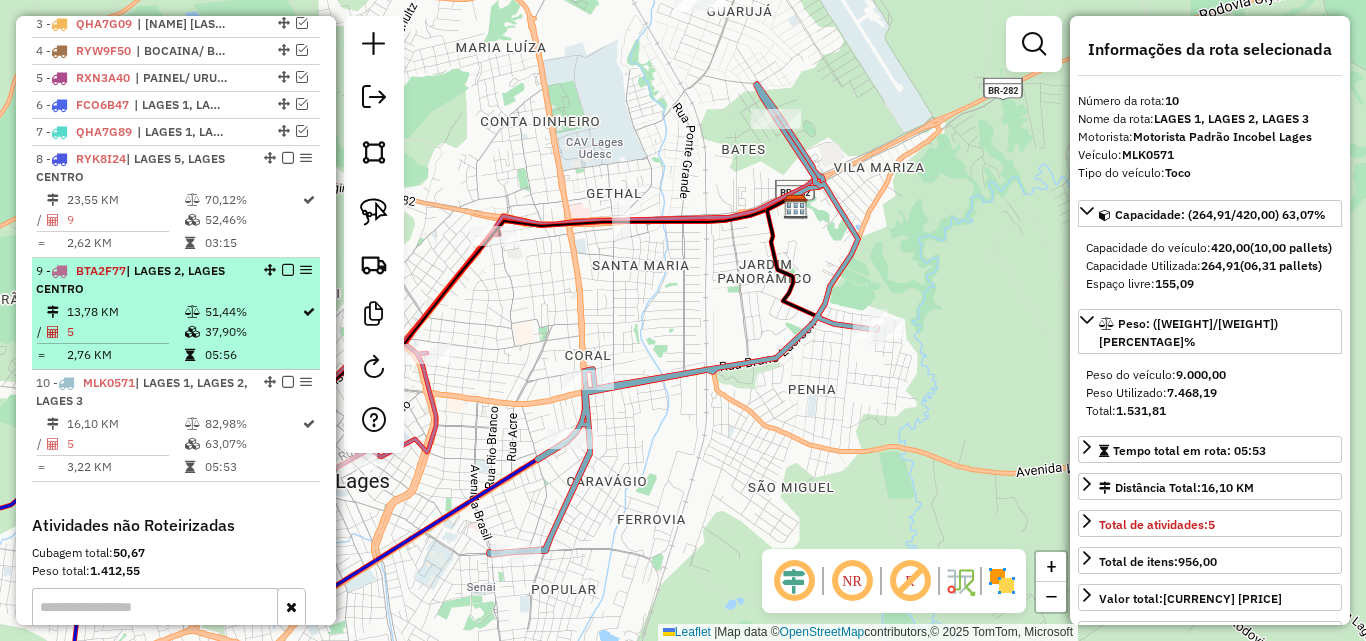 click on "2,76 KM" at bounding box center (125, 355) 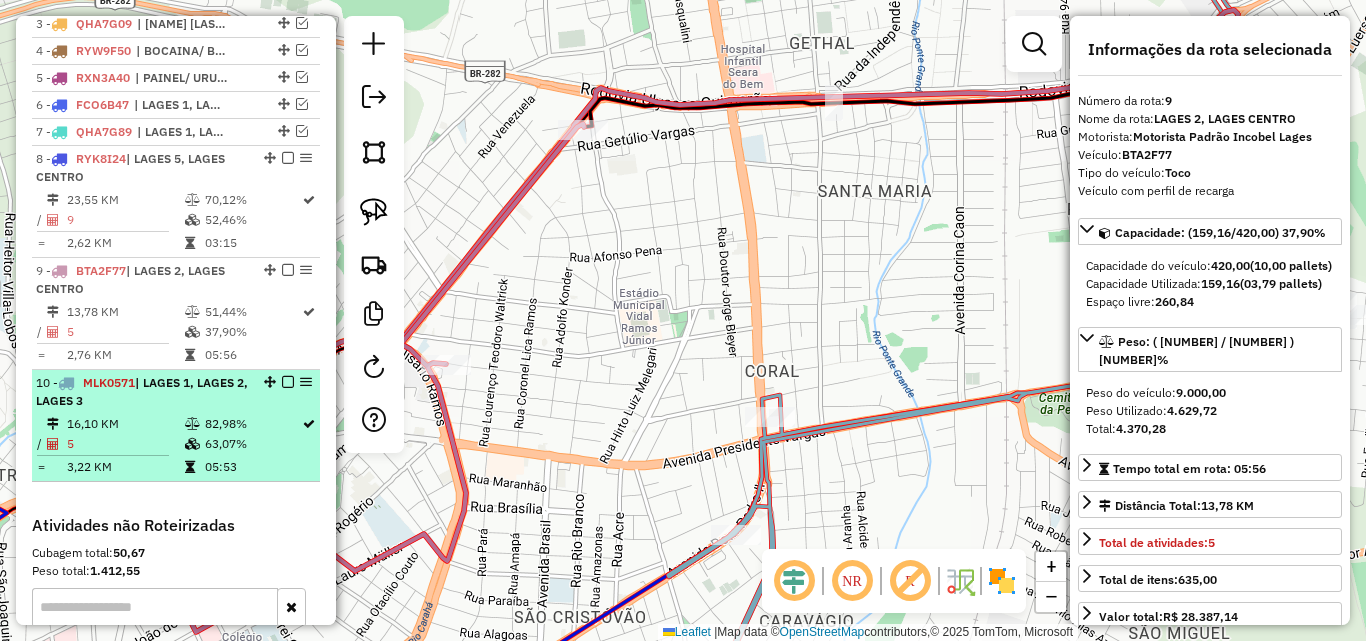 click on "16,10 KM" at bounding box center [125, 424] 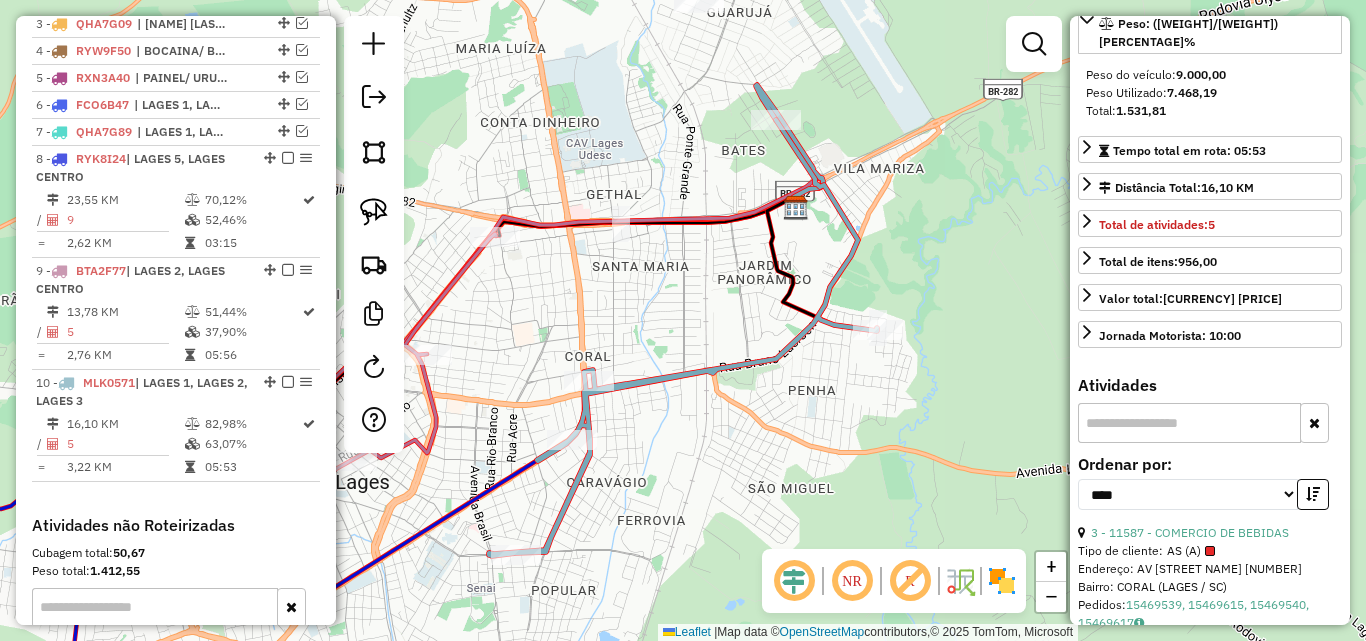 scroll, scrollTop: 700, scrollLeft: 0, axis: vertical 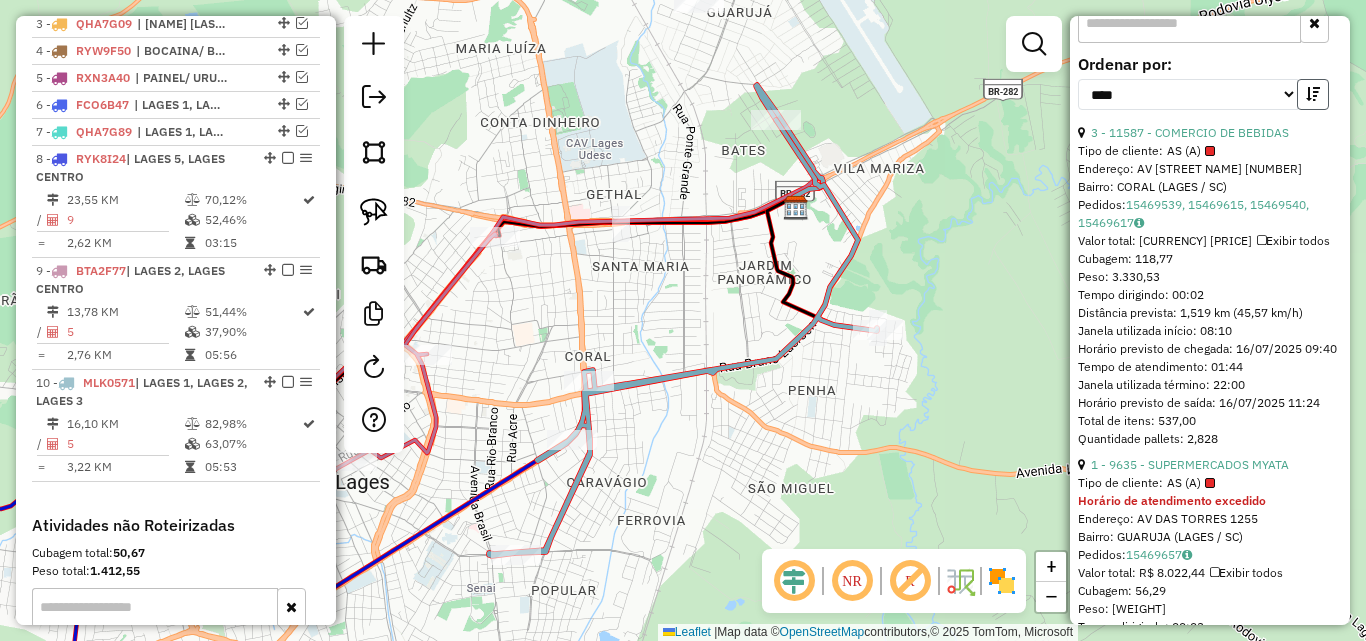click at bounding box center [1313, 94] 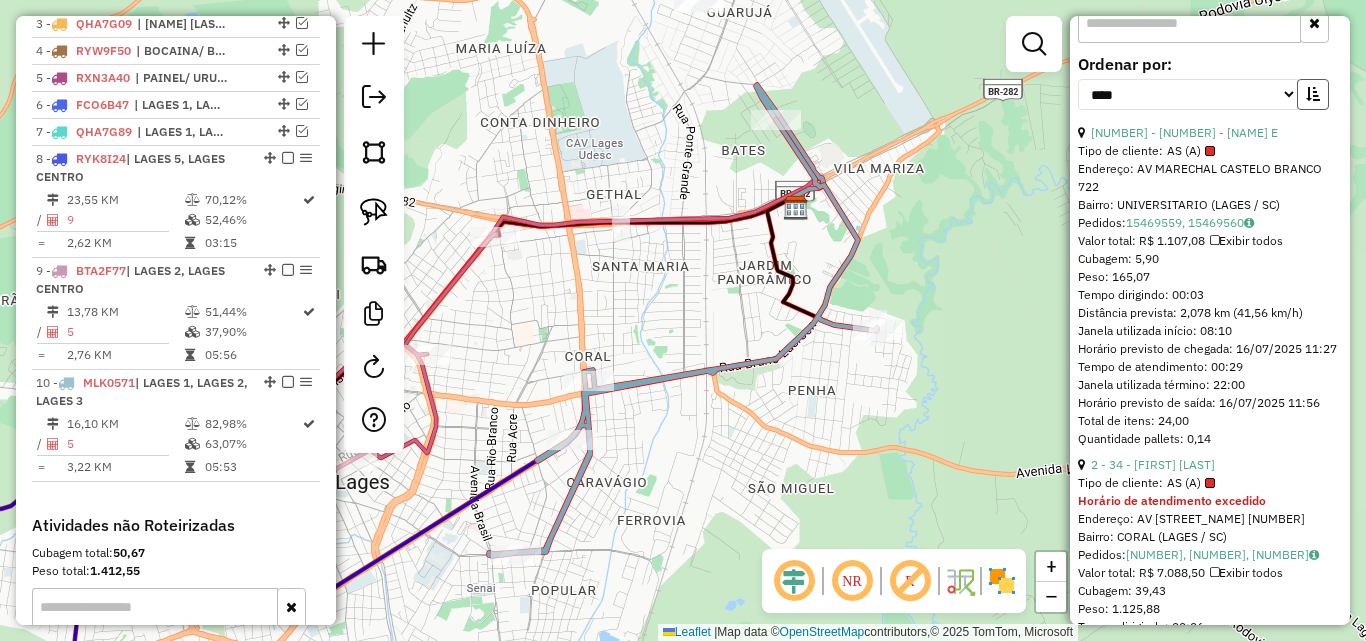 click at bounding box center (1313, 94) 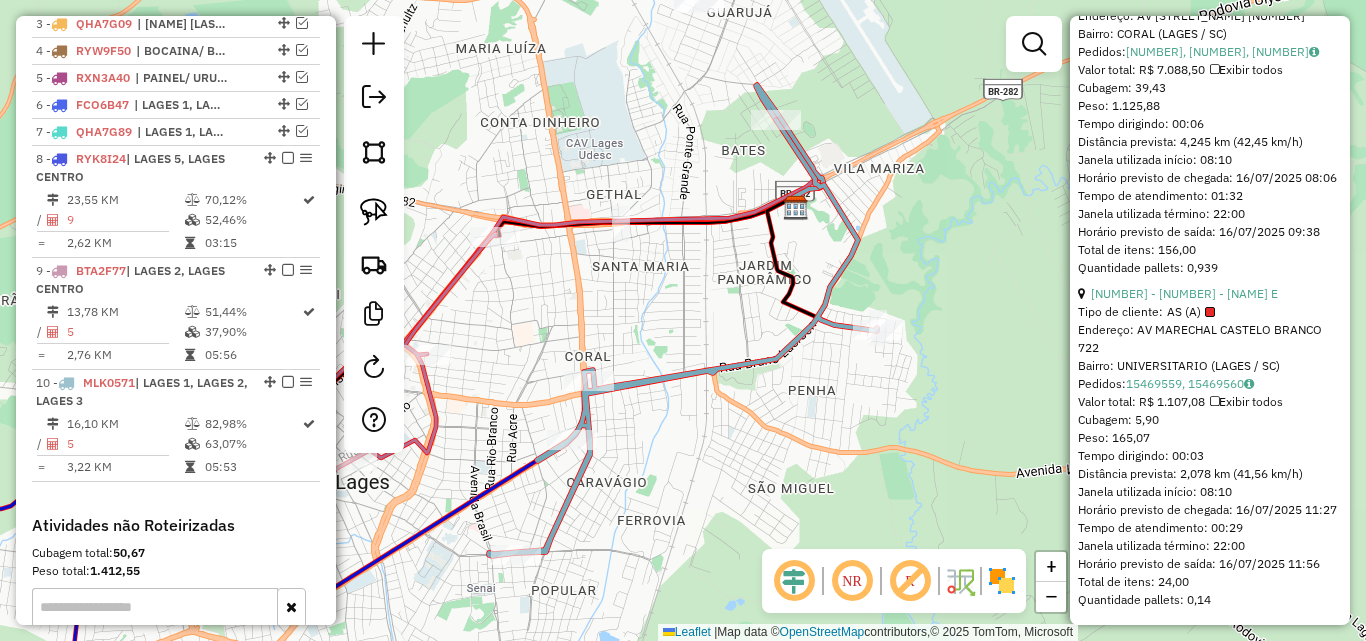 scroll, scrollTop: 2001, scrollLeft: 0, axis: vertical 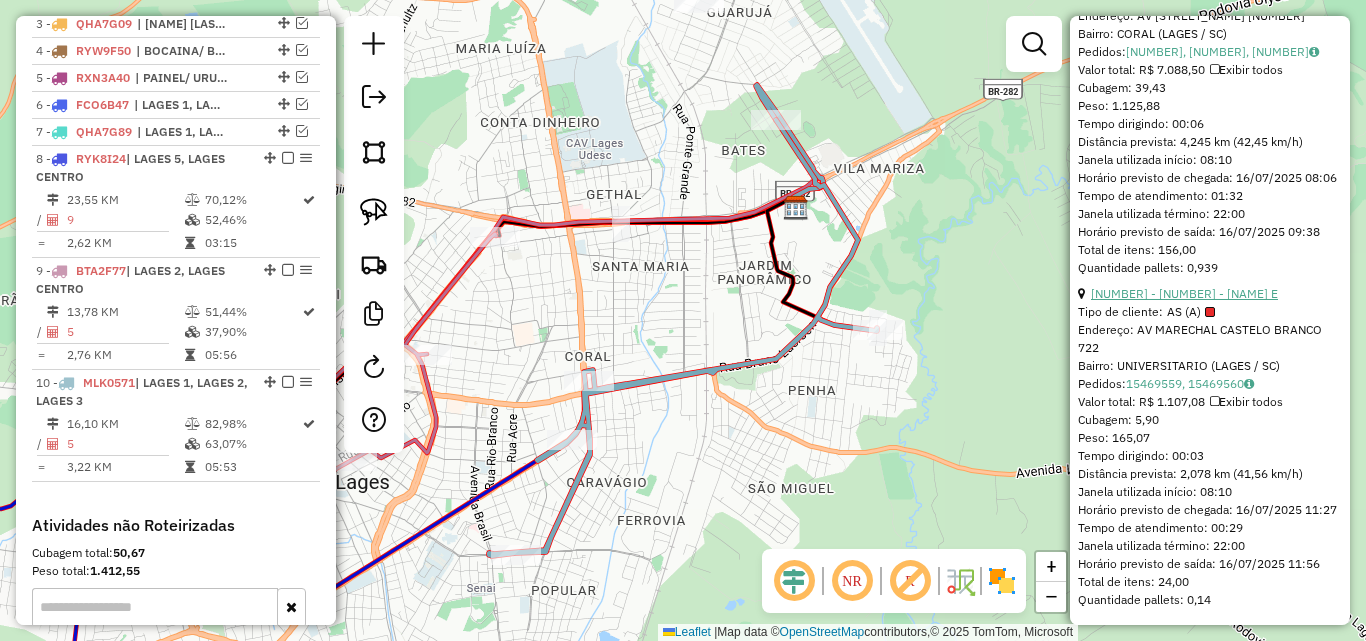 click on "[NUMBER] - [NUMBER] - [NAME] E" at bounding box center [1184, 293] 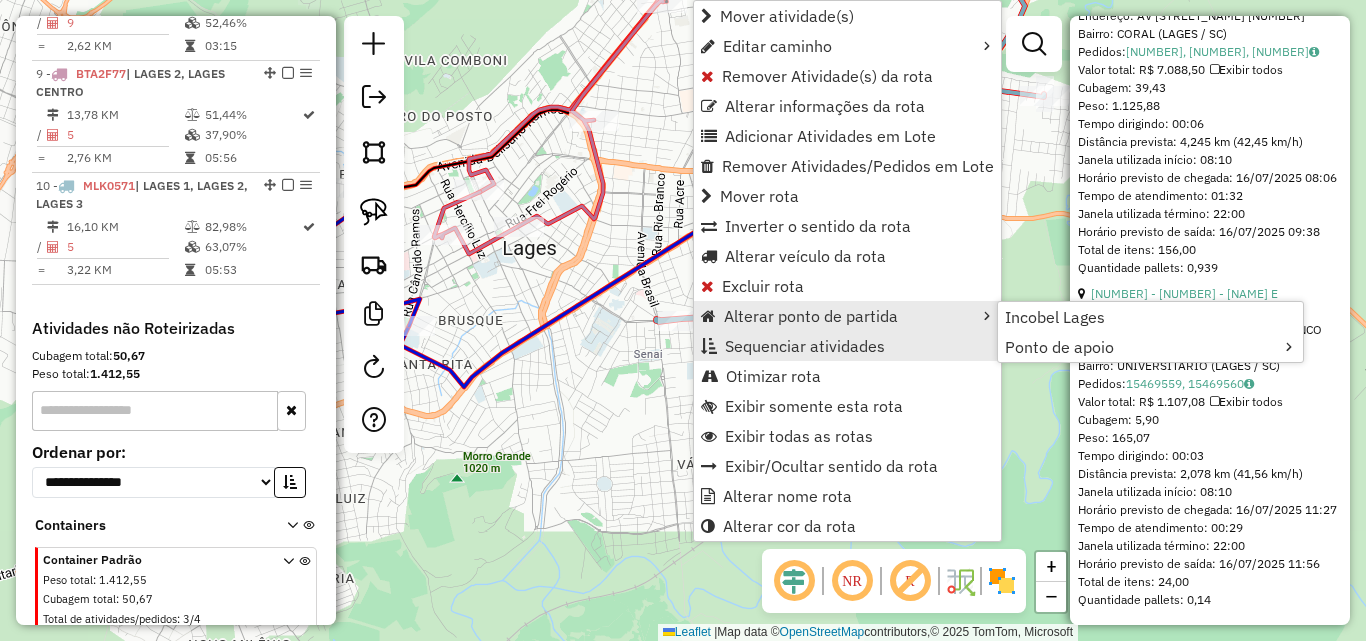 scroll, scrollTop: 1084, scrollLeft: 0, axis: vertical 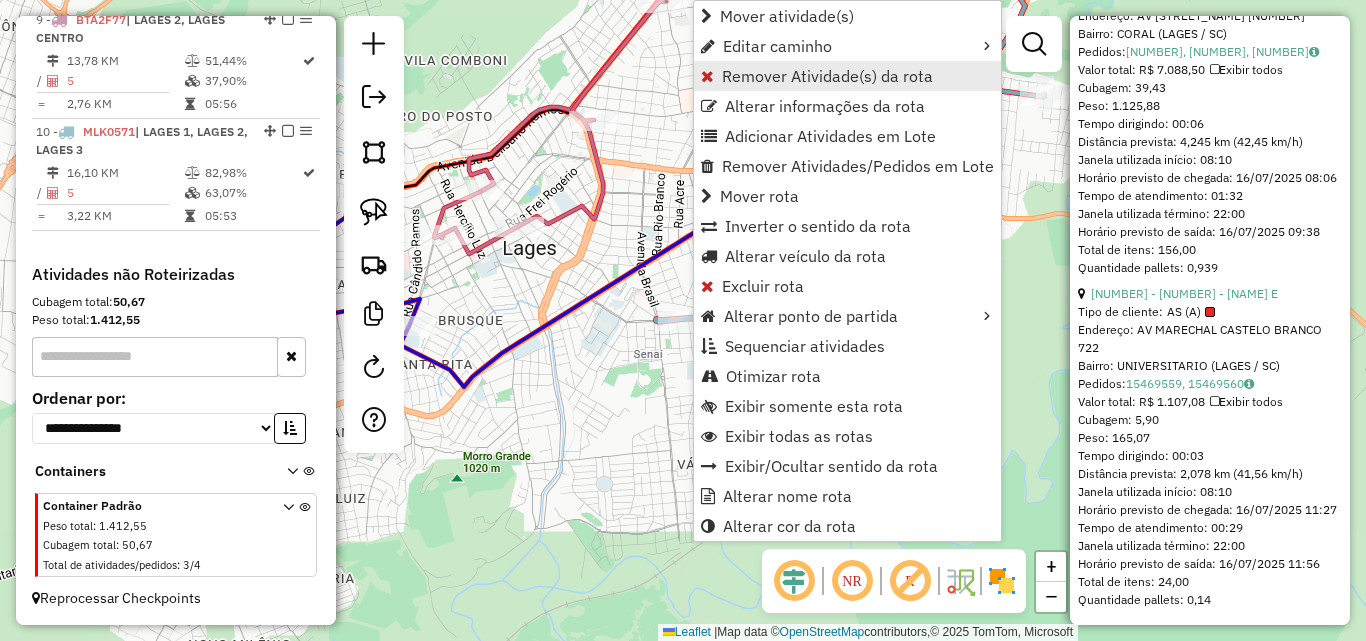 click on "Remover Atividade(s) da rota" at bounding box center [827, 76] 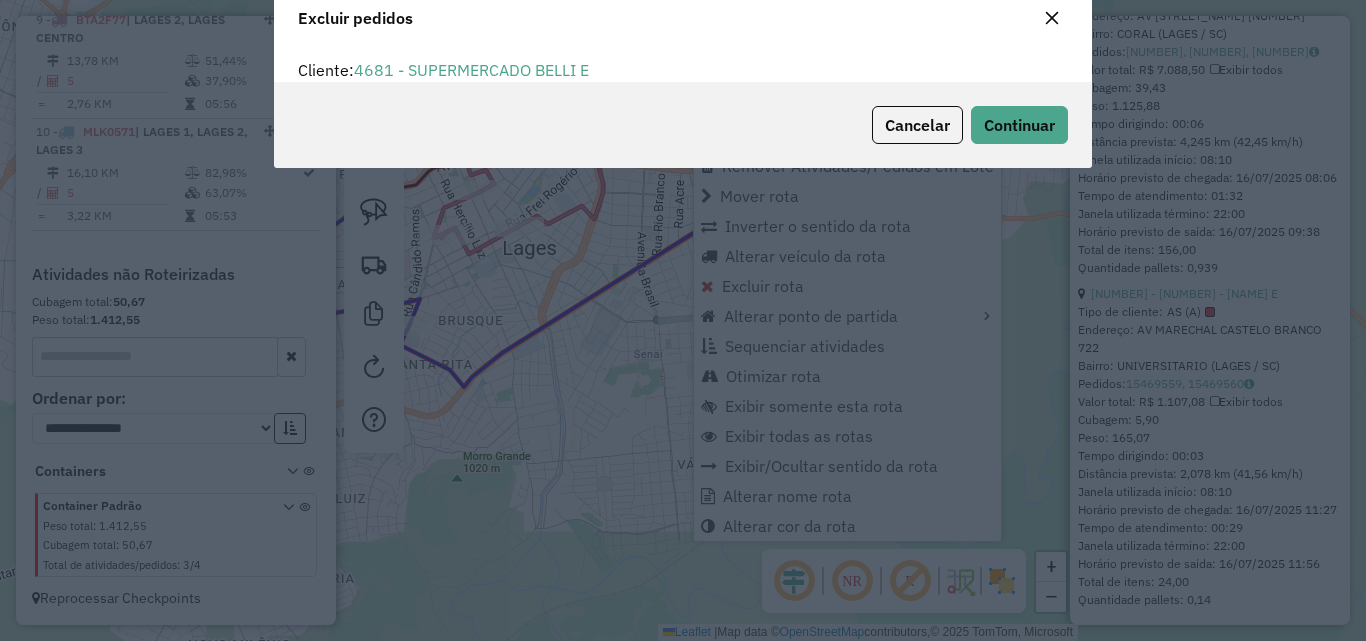 scroll, scrollTop: 0, scrollLeft: 0, axis: both 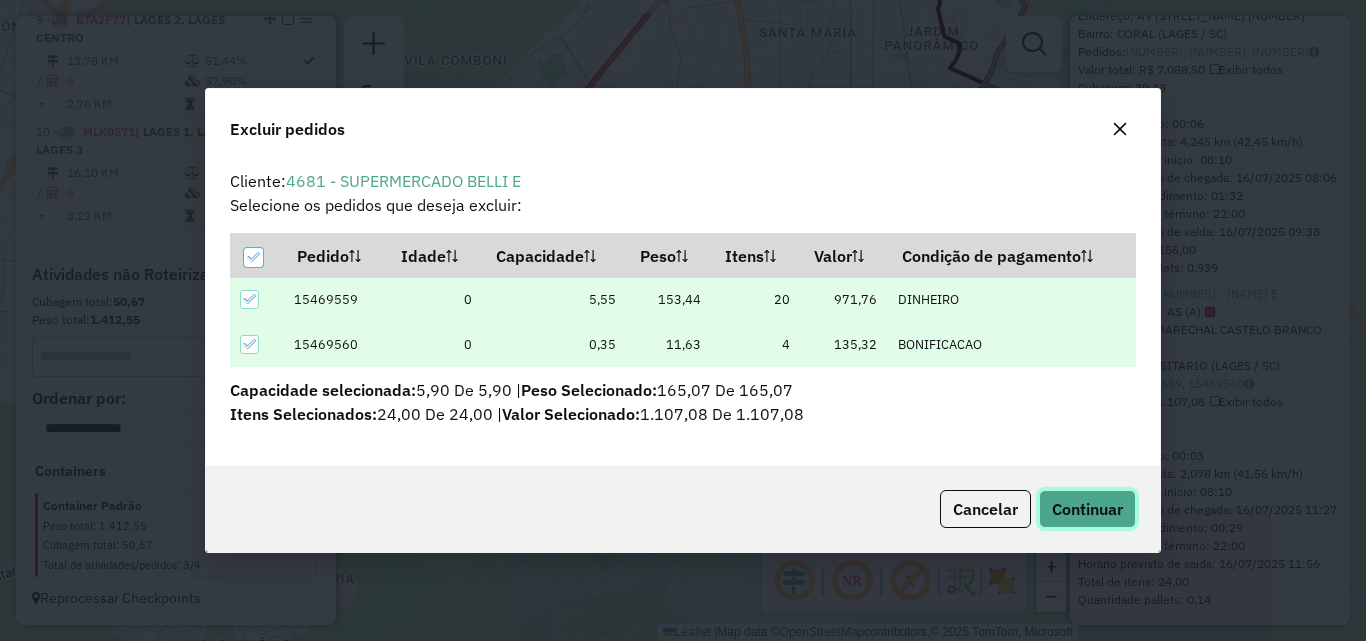 click on "Continuar" 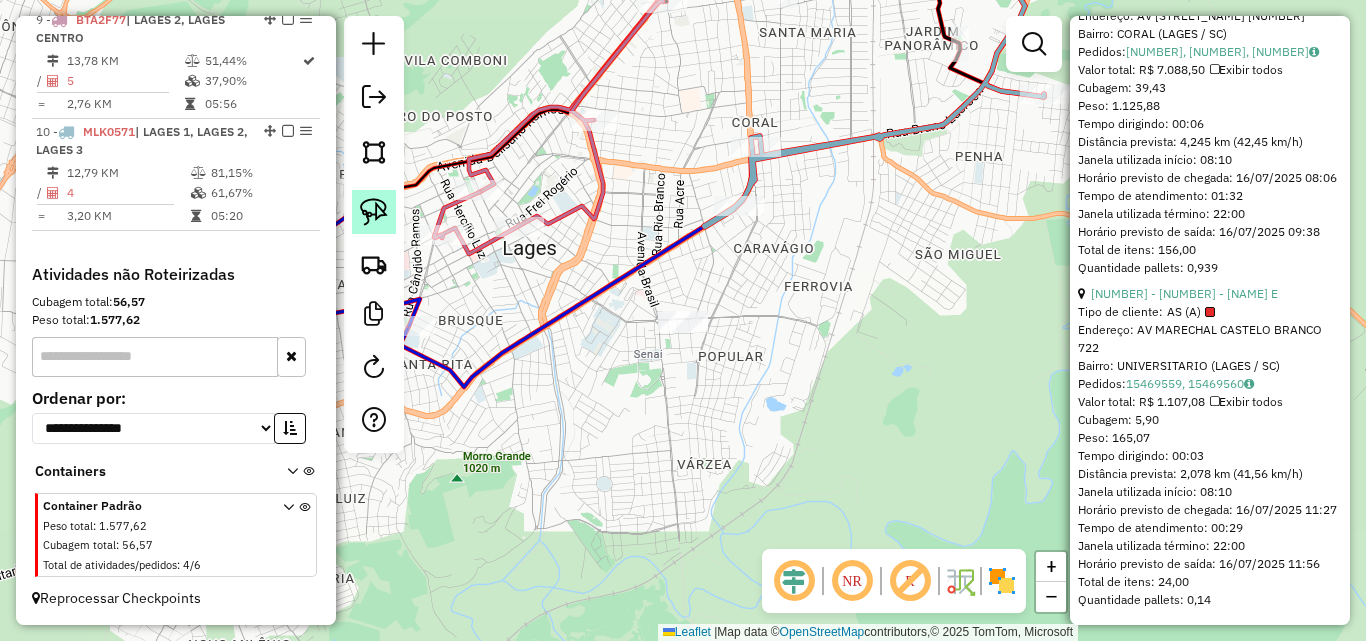 click 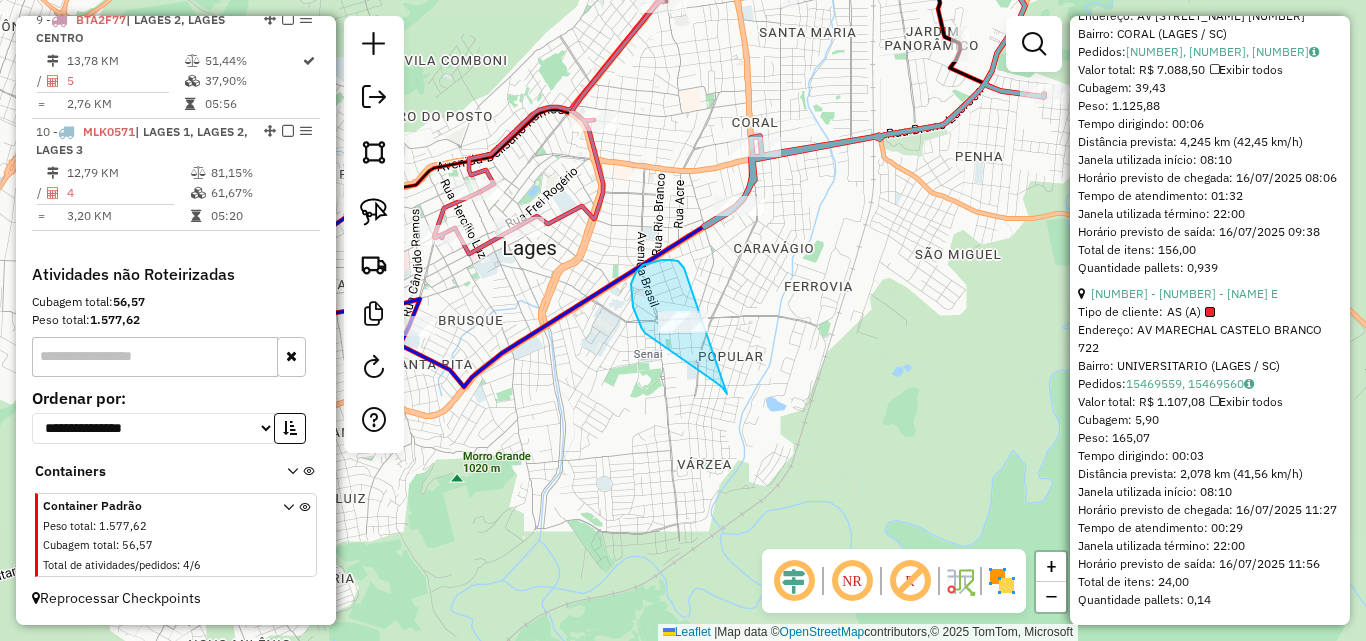 drag, startPoint x: 689, startPoint y: 363, endPoint x: 697, endPoint y: 322, distance: 41.773197 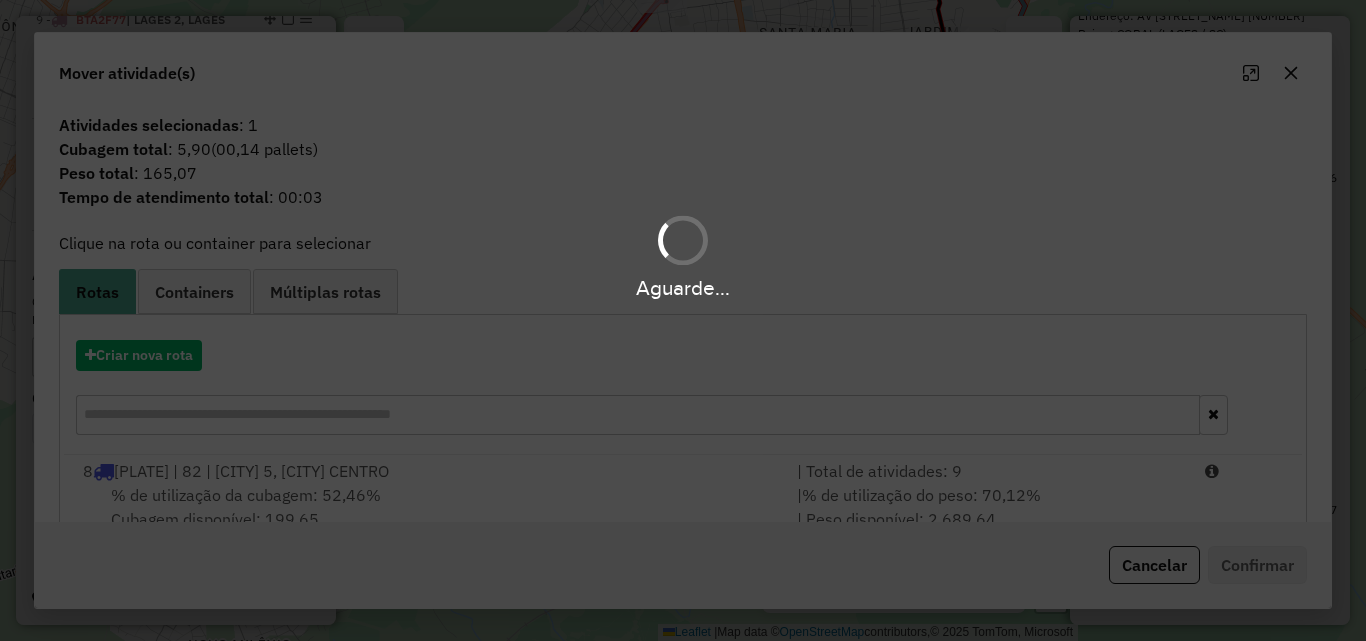 drag, startPoint x: 861, startPoint y: 522, endPoint x: 986, endPoint y: 503, distance: 126.43575 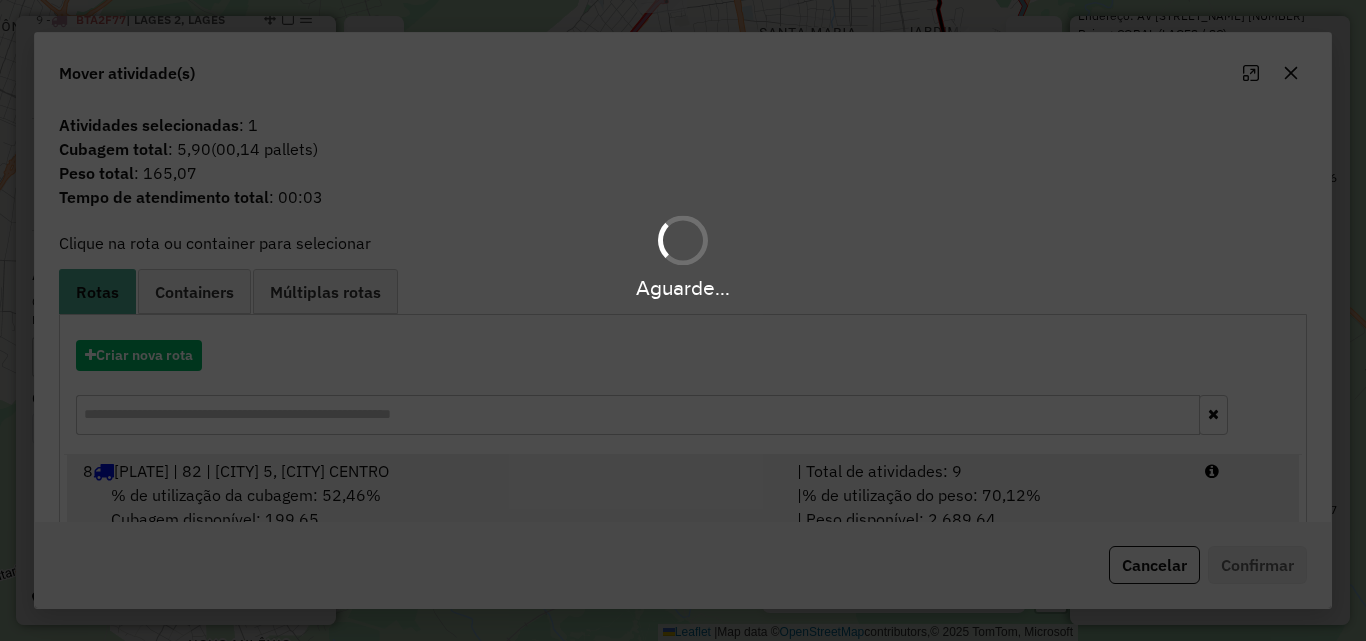 click on "Aguarde...  Pop-up bloqueado!  Seu navegador bloqueou automáticamente a abertura de uma nova janela.   Acesse as configurações e adicione o endereço do sistema a lista de permissão.   Fechar  Informações da Sessão [NUMBER] - [DATE]     Criação: [DATE] [TIME]   Depósito:  Incobel Lages  Total de rotas:  [NUMBER]  Distância Total:  [DISTANCE] km  Tempo total:  [TIME]  Valor total:  R$ [AMOUNT]  - Total roteirizado:  R$ [AMOUNT]  - Total não roteirizado:  R$ [AMOUNT]  Total de Atividades Roteirizadas:  [NUMBER]  Total de Pedidos Roteirizados:  [NUMBER]  Peso total roteirizado:  [WEIGHT]  Cubagem total roteirizado:  [CUBAGE]  Total de Atividades não Roteirizadas:  [NUMBER]  Total de Pedidos não Roteirizados:  [NUMBER] Total de caixas por viagem:  [CUBAGE] /   [NUMBER] =  [NUMBER] Média de Atividades por viagem:  [NUMBER] /   [NUMBER] =  [NUMBER] Ocupação média da frota:  [PERCENTAGE]%   Rotas vários dias:  [NUMBER]  Clientes Priorizados NR:  [NUMBER]  Transportadoras  Rotas  Recargas: [NUMBER]   Ver rotas   Ver veículos  Finalizar todas as rotas   [NUMBER] -       [NUMBER] -  /" at bounding box center (683, 320) 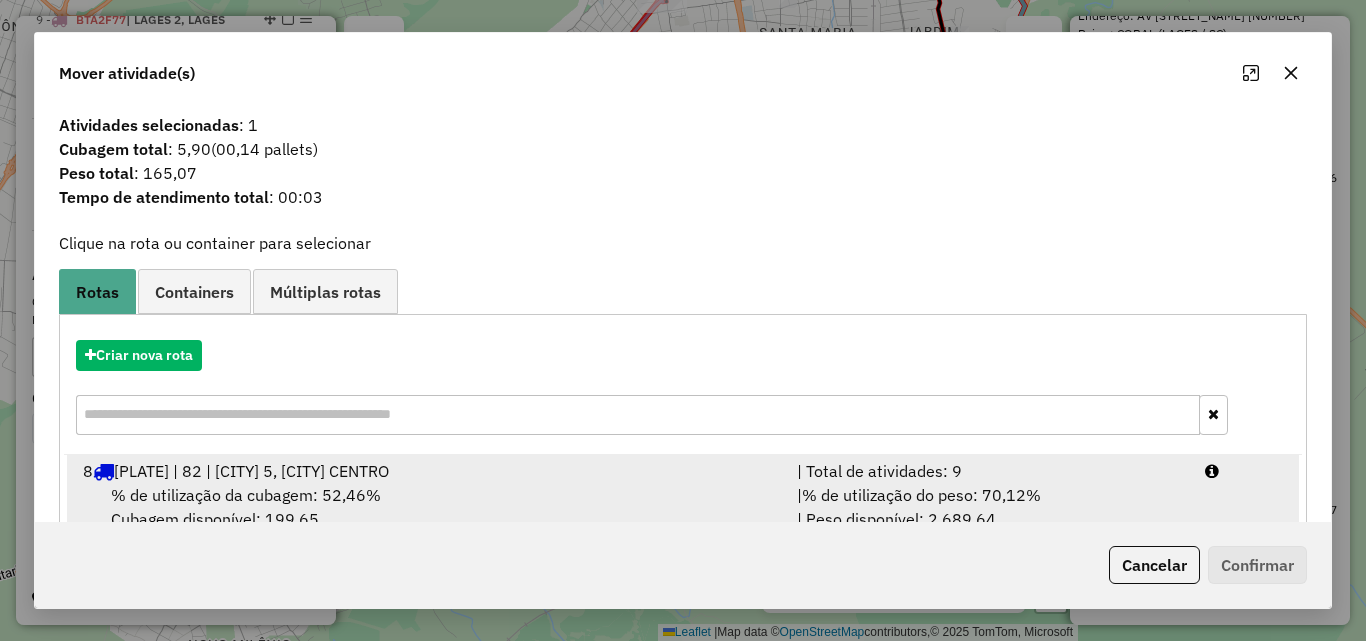 click on "|  % de utilização do peso: 70,12%  | Peso disponível: 2.689,64" at bounding box center (989, 507) 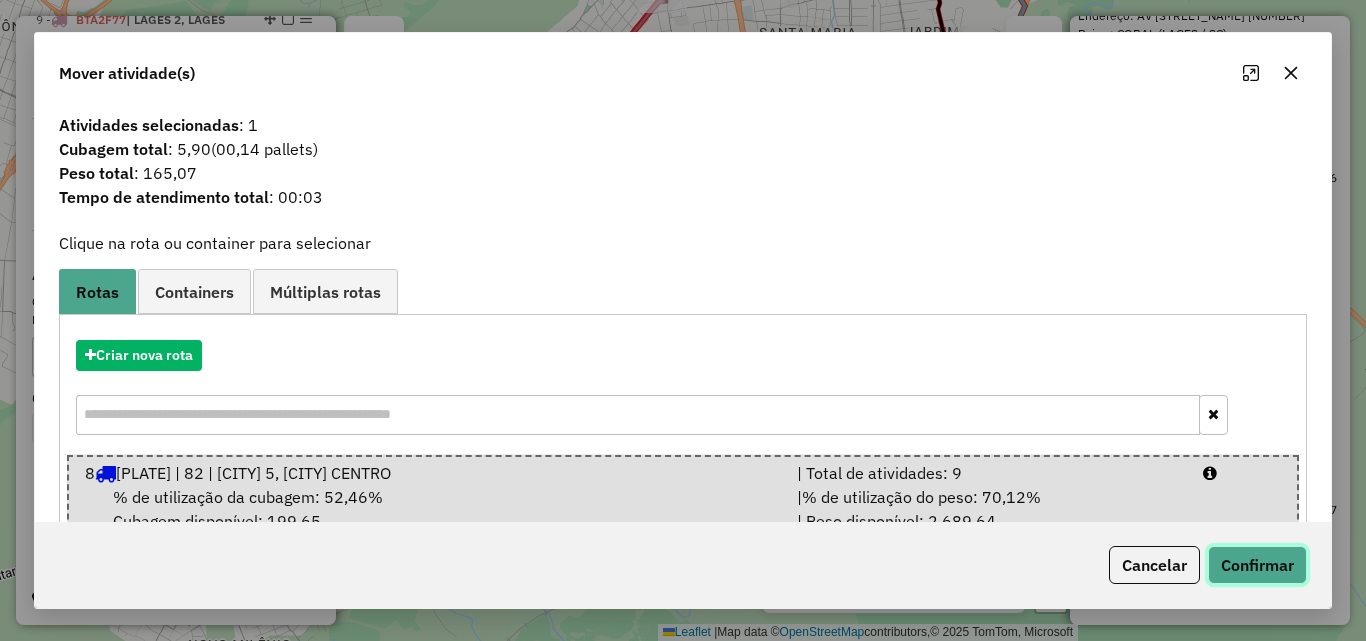 click on "Confirmar" 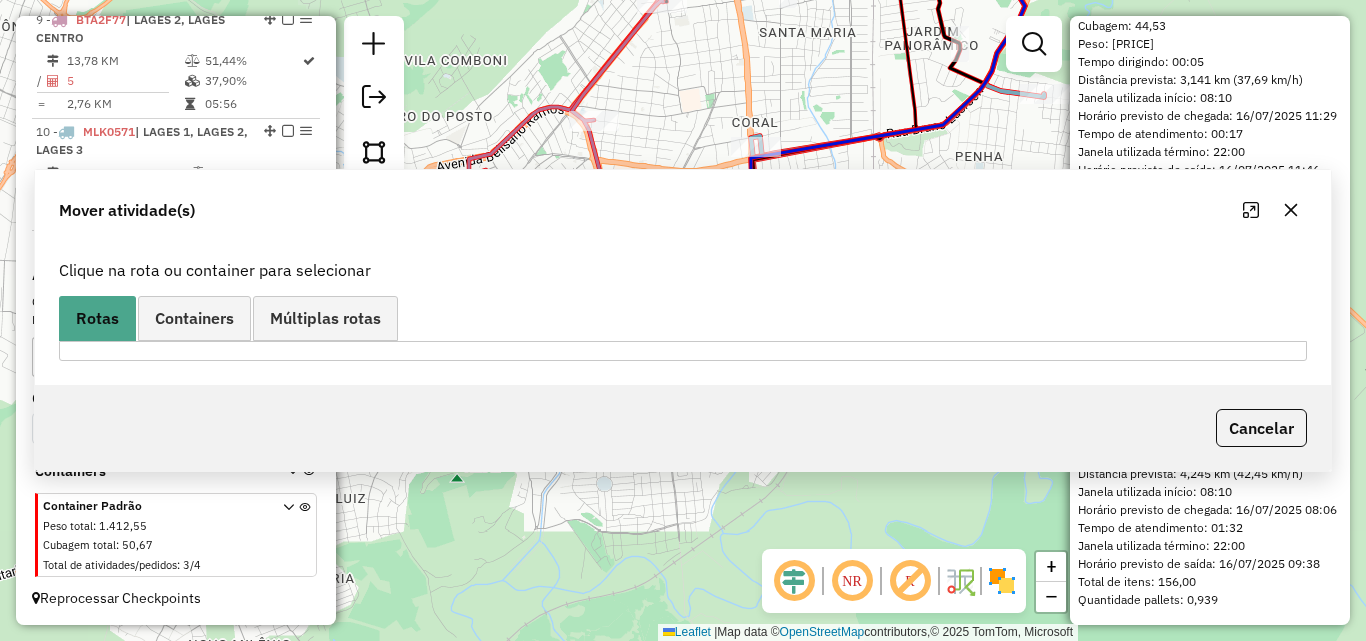 scroll, scrollTop: 1651, scrollLeft: 0, axis: vertical 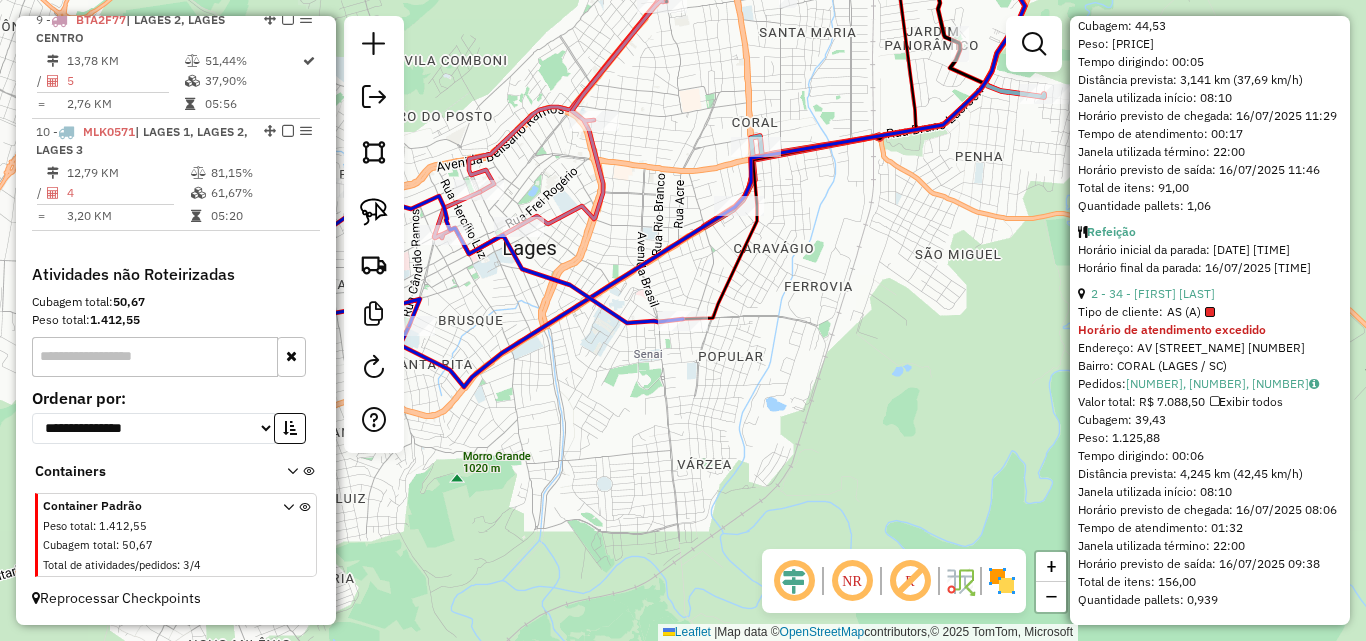 click on "Janela de atendimento Grade de atendimento Capacidade Transportadoras Veículos Cliente Pedidos  Rotas Selecione os dias de semana para filtrar as janelas de atendimento  Seg   Ter   Qua   Qui   Sex   Sáb   Dom  Informe o período da janela de atendimento: De: Até:  Filtrar exatamente a janela do cliente  Considerar janela de atendimento padrão  Selecione os dias de semana para filtrar as grades de atendimento  Seg   Ter   Qua   Qui   Sex   Sáb   Dom   Considerar clientes sem dia de atendimento cadastrado  Clientes fora do dia de atendimento selecionado Filtrar as atividades entre os valores definidos abaixo:  Peso mínimo:   Peso máximo:   Cubagem mínima:   Cubagem máxima:   De:   Até:  Filtrar as atividades entre o tempo de atendimento definido abaixo:  De:   Até:   Considerar capacidade total dos clientes não roteirizados Transportadora: Selecione um ou mais itens Tipo de veículo: Selecione um ou mais itens Veículo: Selecione um ou mais itens Motorista: Selecione um ou mais itens Nome: Rótulo:" 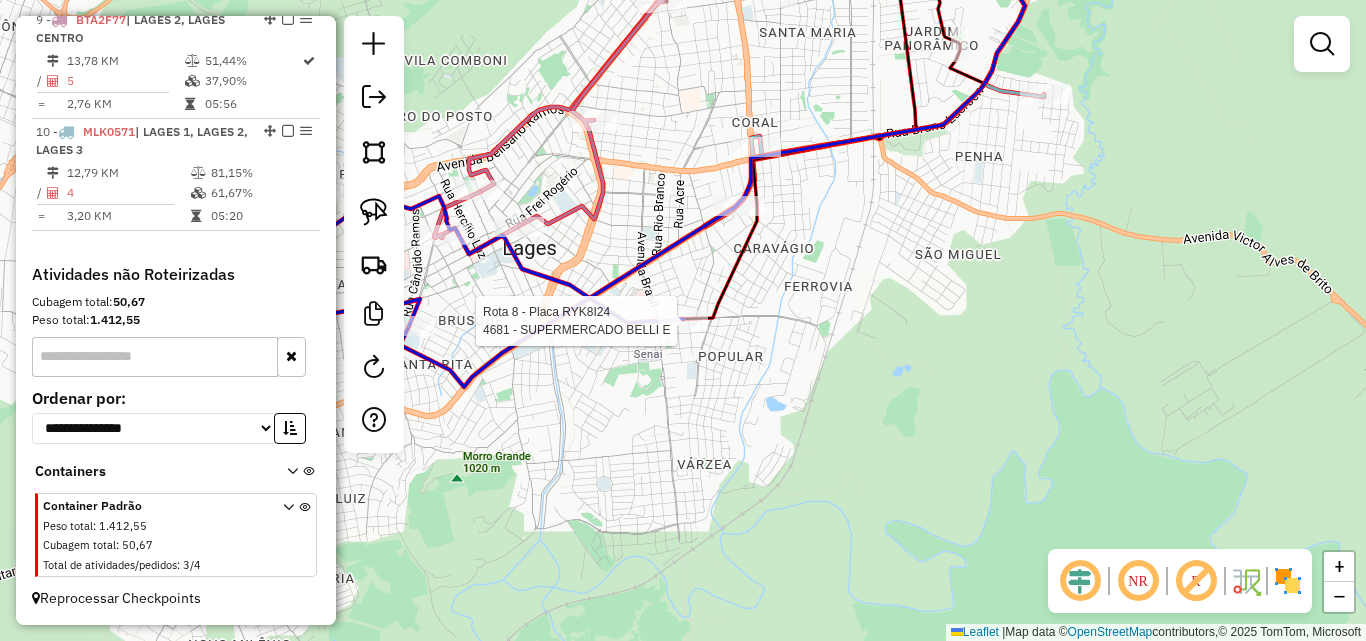 select on "*********" 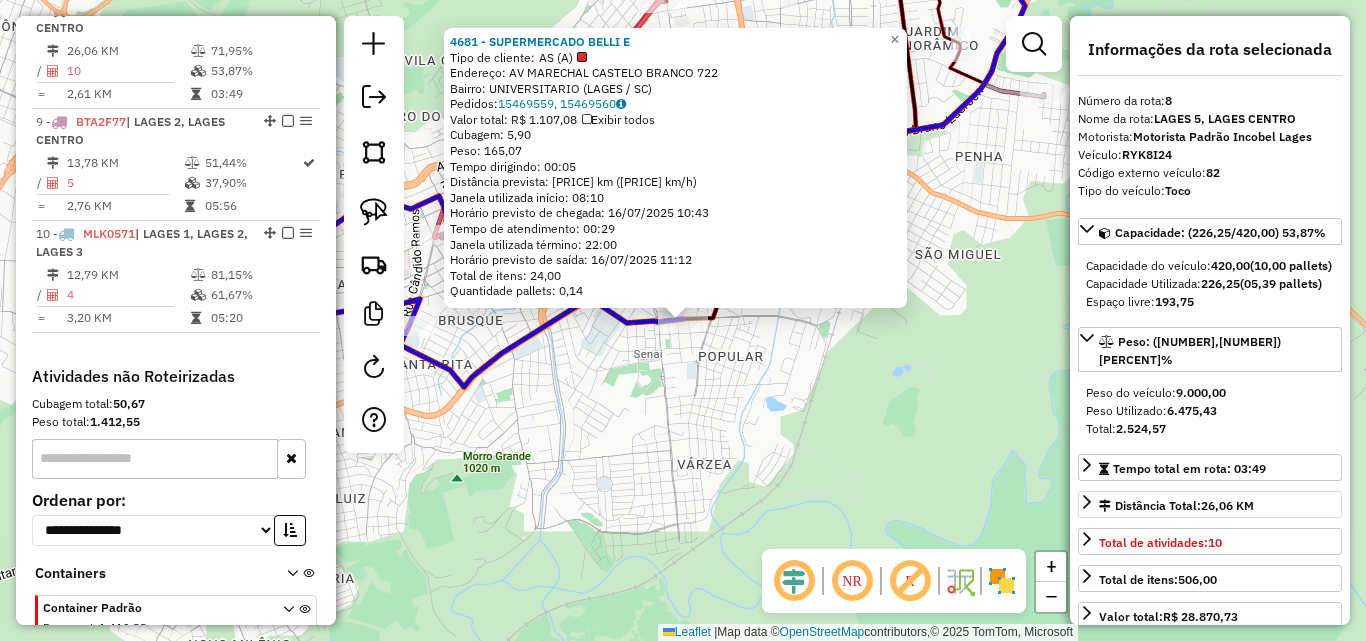 scroll, scrollTop: 963, scrollLeft: 0, axis: vertical 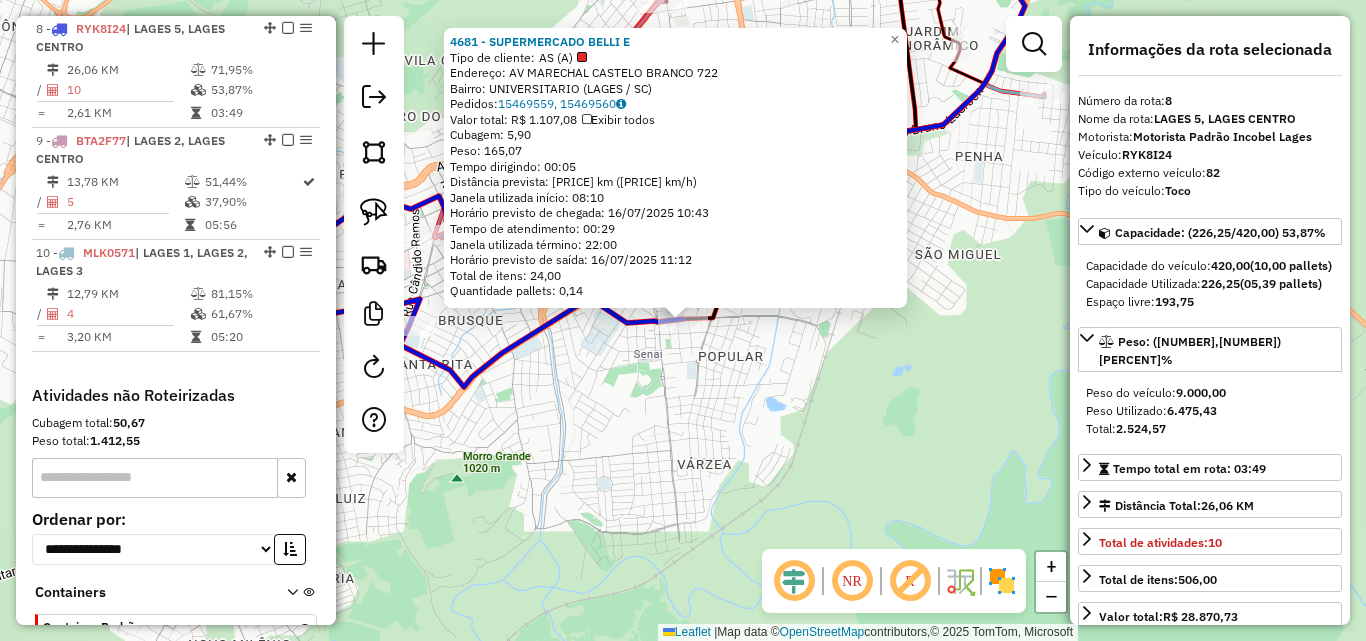 click on "[NUMBER] - [NAME] [LASTNAME]  Tipo de cliente:   AS (A)   Endereço: AV  [NAME] [LASTNAME]       [NUMBER]   Bairro: [NAME] ([NAME] / [STATE])   Pedidos:  [NUMBER], [NUMBER]   Valor total: [CURRENCY] [AMOUNT]   Exibir todos   Cubagem: [AMOUNT]  Peso: [AMOUNT]  Tempo dirigindo: [TIME]   Distância prevista: [AMOUNT] km ([SPEED] km/h)   Janela utilizada início: [TIME]   Horário previsto de chegada: [DATE] [TIME]   Tempo de atendimento: [TIME]   Janela utilizada término: [TIME]   Horário previsto de saída: [DATE] [TIME]   Total de itens: [AMOUNT]   Quantidade pallets: [AMOUNT]  × Janela de atendimento Grade de atendimento Capacidade Transportadoras Veículos Cliente Pedidos  Rotas Selecione os dias de semana para filtrar as janelas de atendimento  Seg   Ter   Qua   Qui   Sex   Sáb   Dom  Informe o período da janela de atendimento: De: Até:  Filtrar exatamente a janela do cliente  Considerar janela de atendimento padrão  Selecione os dias de semana para filtrar as grades de atendimento  Seg   Ter   Qua   Qui   Sex   Sáb  De:" 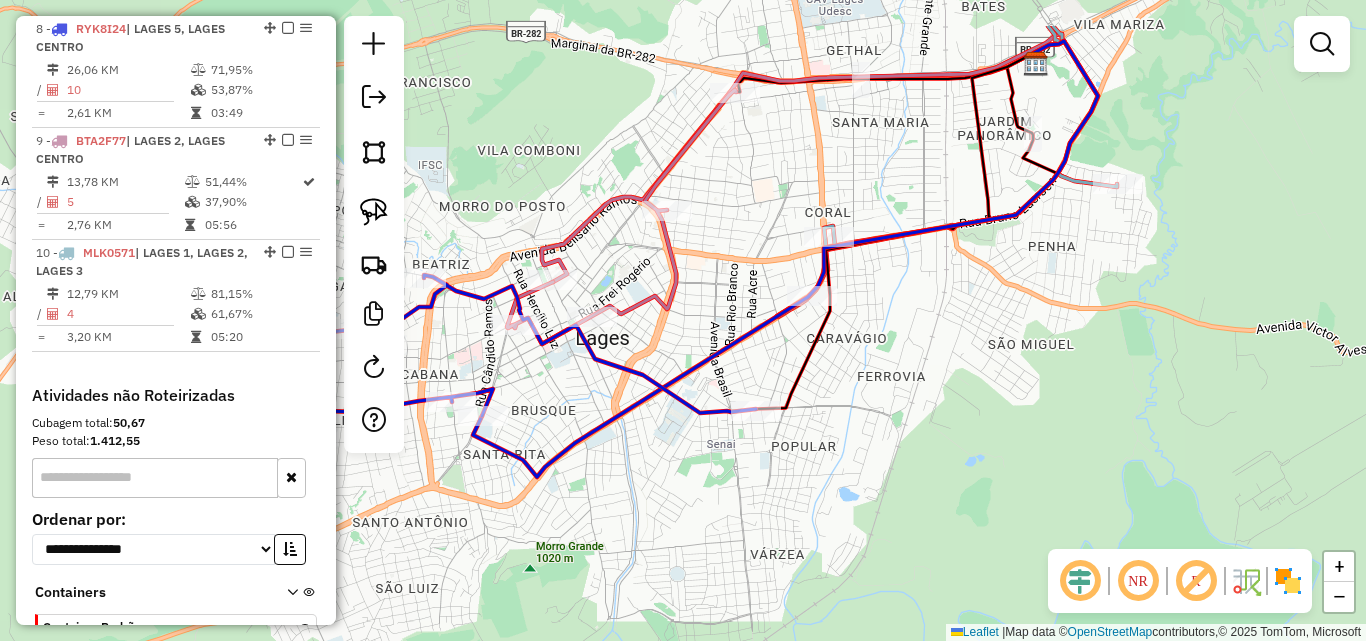 drag, startPoint x: 896, startPoint y: 502, endPoint x: 800, endPoint y: 424, distance: 123.69317 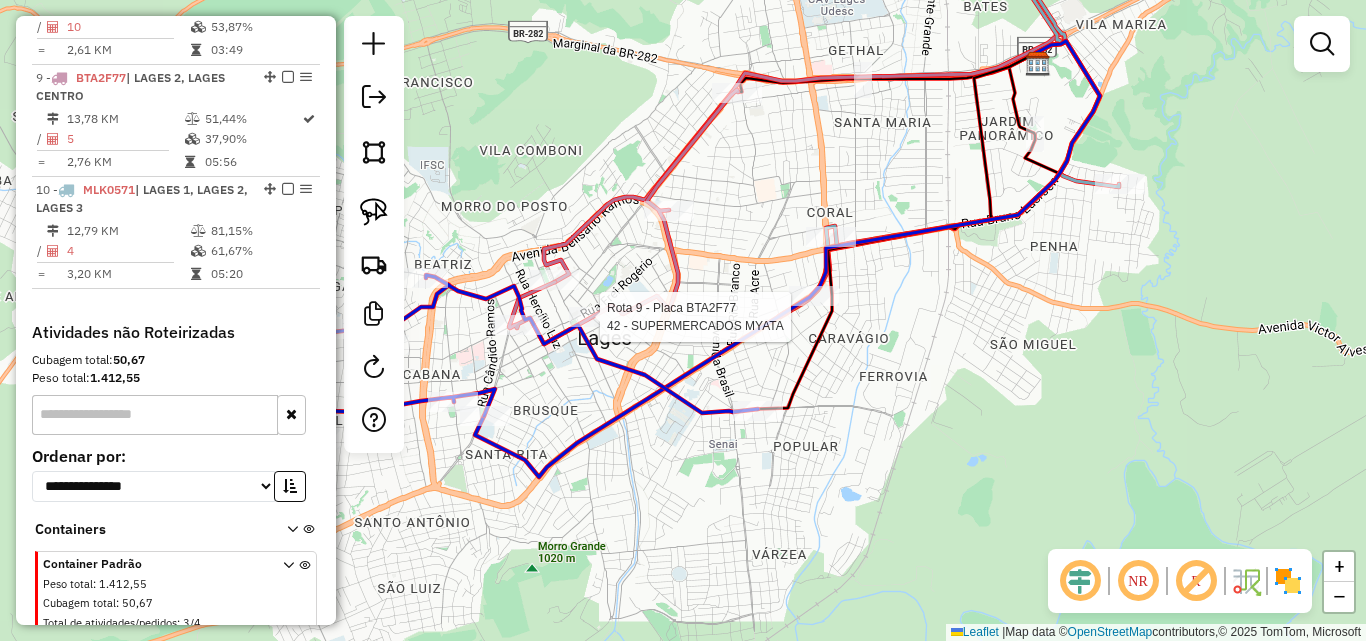 select on "*********" 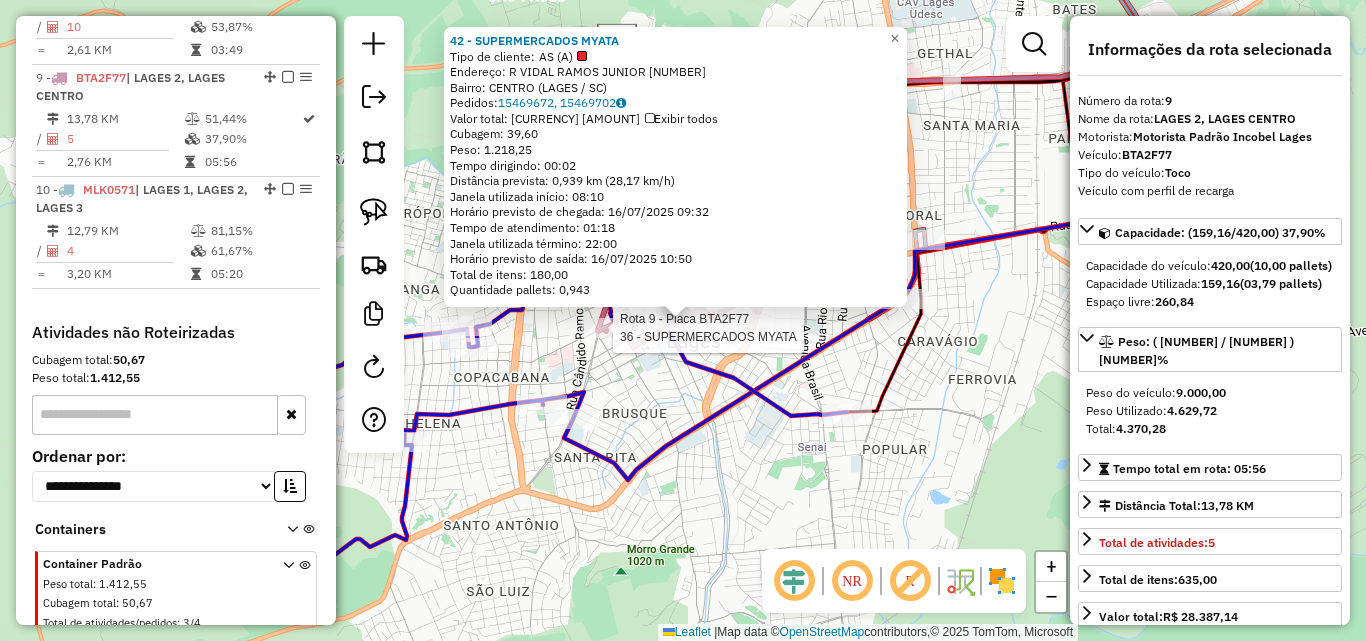 scroll, scrollTop: 1075, scrollLeft: 0, axis: vertical 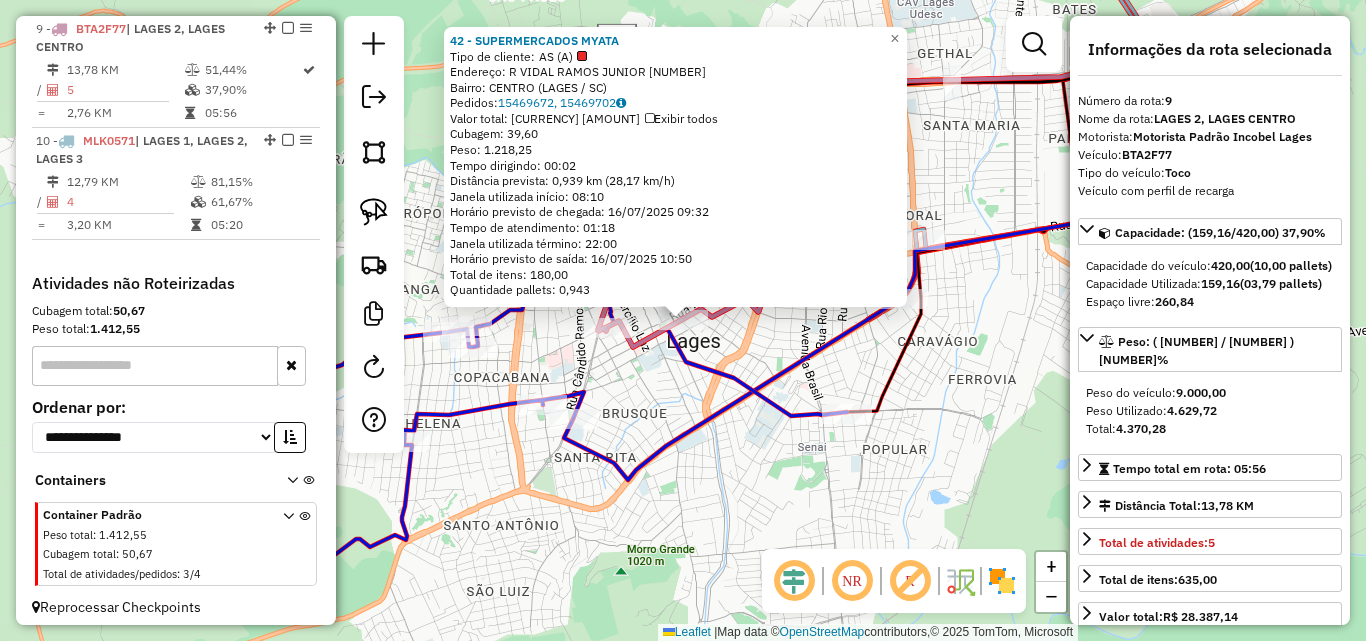drag, startPoint x: 956, startPoint y: 438, endPoint x: 933, endPoint y: 396, distance: 47.88528 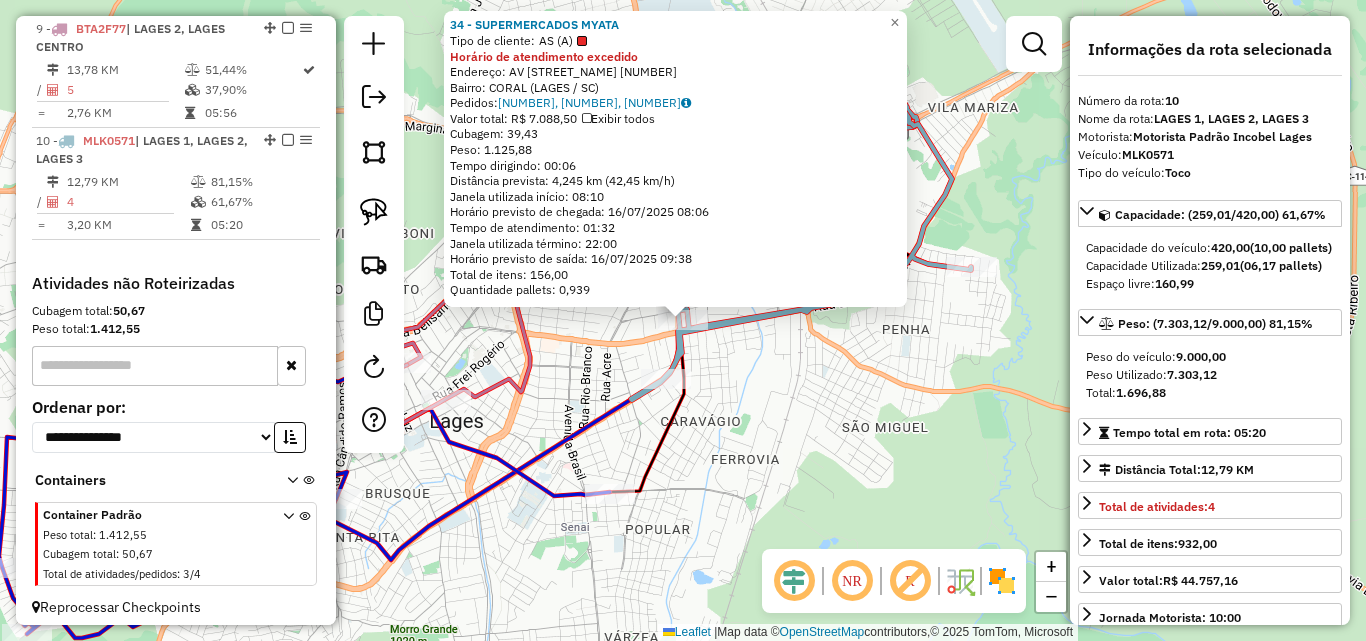 scroll, scrollTop: 1084, scrollLeft: 0, axis: vertical 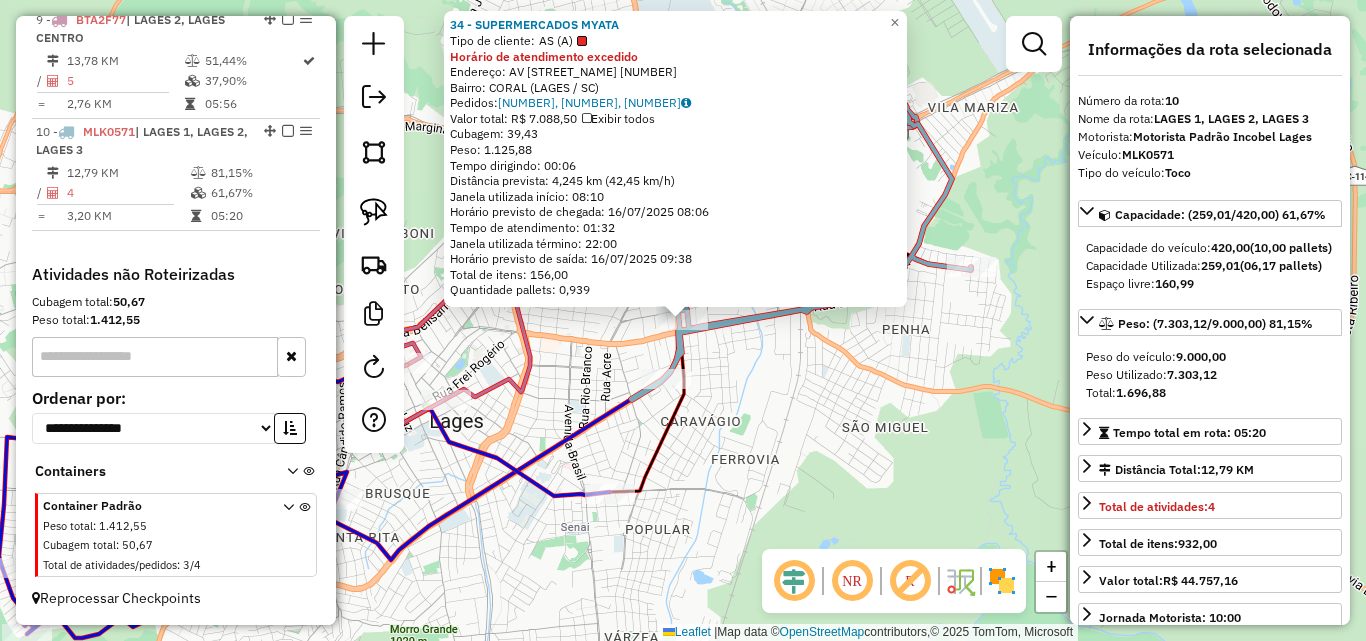 click on "[NUMBER] - [NAME] [LASTNAME]  Tipo de cliente:   AS (A)  Horário de atendimento excedido  Endereço: AV  [NAME] [LASTNAME]               [NUMBER]   Bairro: [NAME] ([NAME] / [STATE])   Pedidos:  [NUMBER], [NUMBER], [NUMBER]   Valor total: [CURRENCY] [AMOUNT]   Exibir todos   Cubagem: [AMOUNT]  Peso: [AMOUNT]  Tempo dirigindo: [TIME]   Distância prevista: [AMOUNT] km ([SPEED] km/h)   Janela utilizada início: [TIME]   Horário previsto de chegada: [DATE] [TIME]   Tempo de atendimento: [TIME]   Janela utilizada término: [TIME]   Horário previsto de saída: [DATE] [TIME]   Total de itens: [AMOUNT]   Quantidade pallets: [AMOUNT]  × Janela de atendimento Grade de atendimento Capacidade Transportadoras Veículos Cliente Pedidos  Rotas Selecione os dias de semana para filtrar as janelas de atendimento  Seg   Ter   Qua   Qui   Sex   Sáb   Dom  Informe o período da janela de atendimento: De: Até:  Filtrar exatamente a janela do cliente  Considerar janela de atendimento padrão  Selecione os dias de semana para filtrar as grades de atendimento  Seg   Ter   Qua   Qui   Sex   Sáb   Dom" 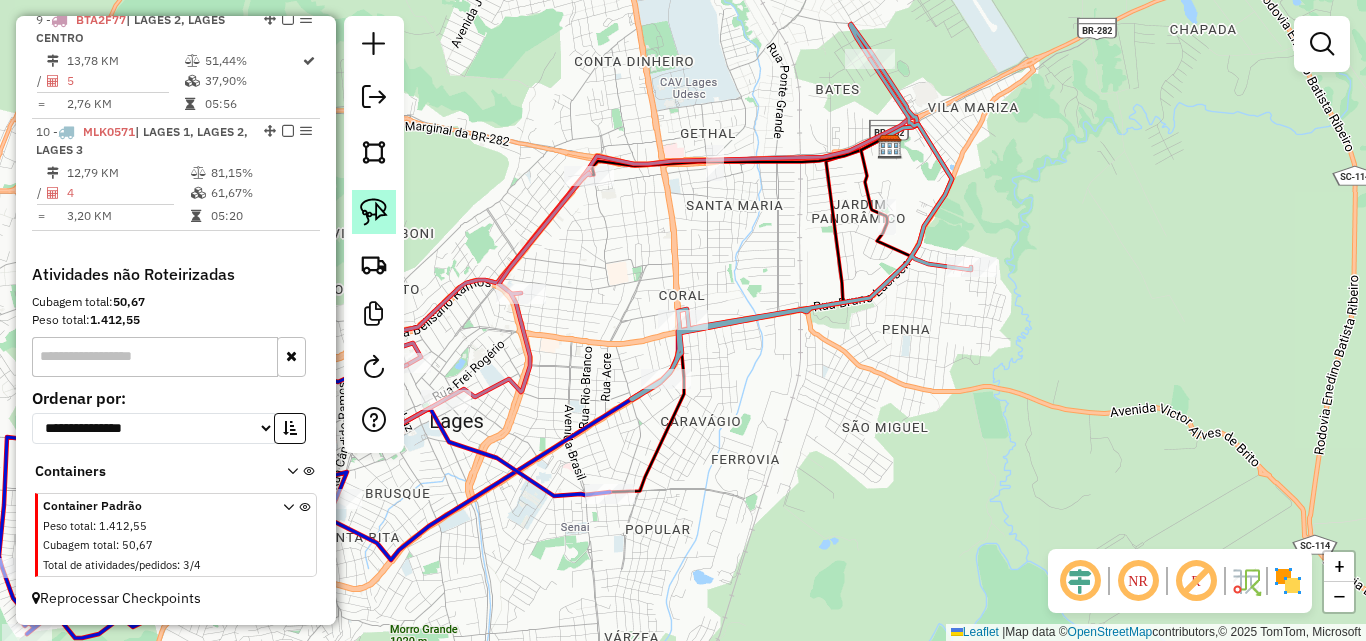 click 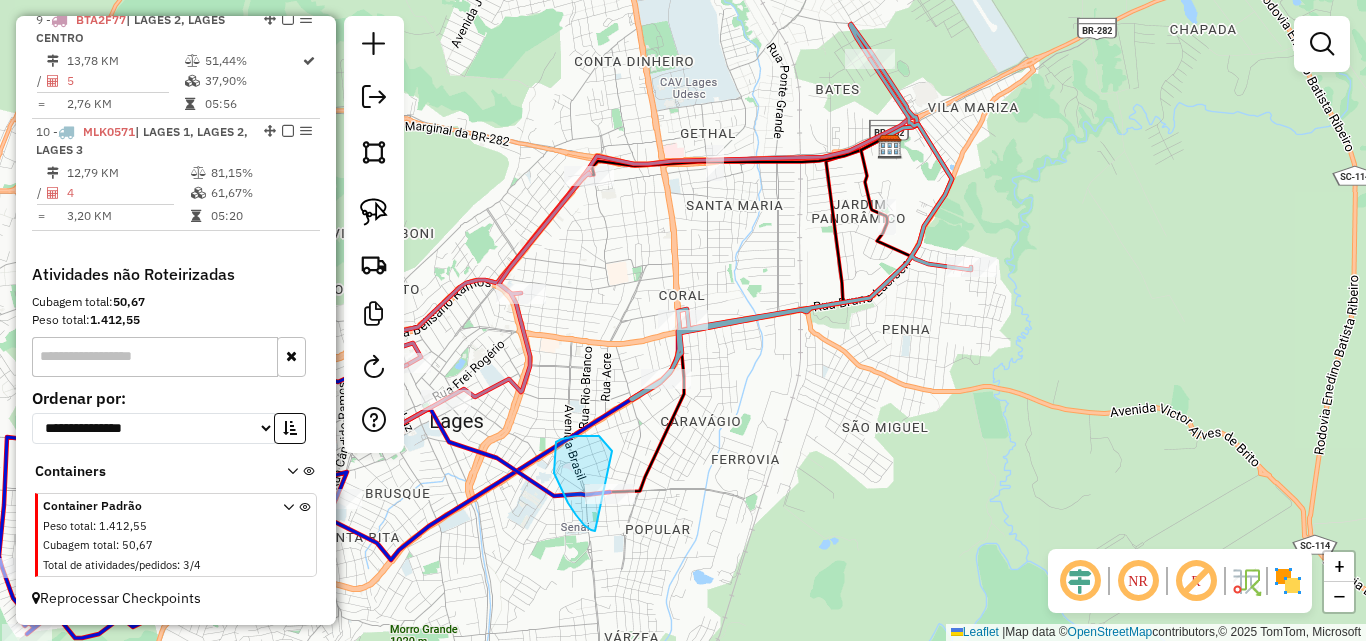 drag, startPoint x: 593, startPoint y: 531, endPoint x: 634, endPoint y: 537, distance: 41.4367 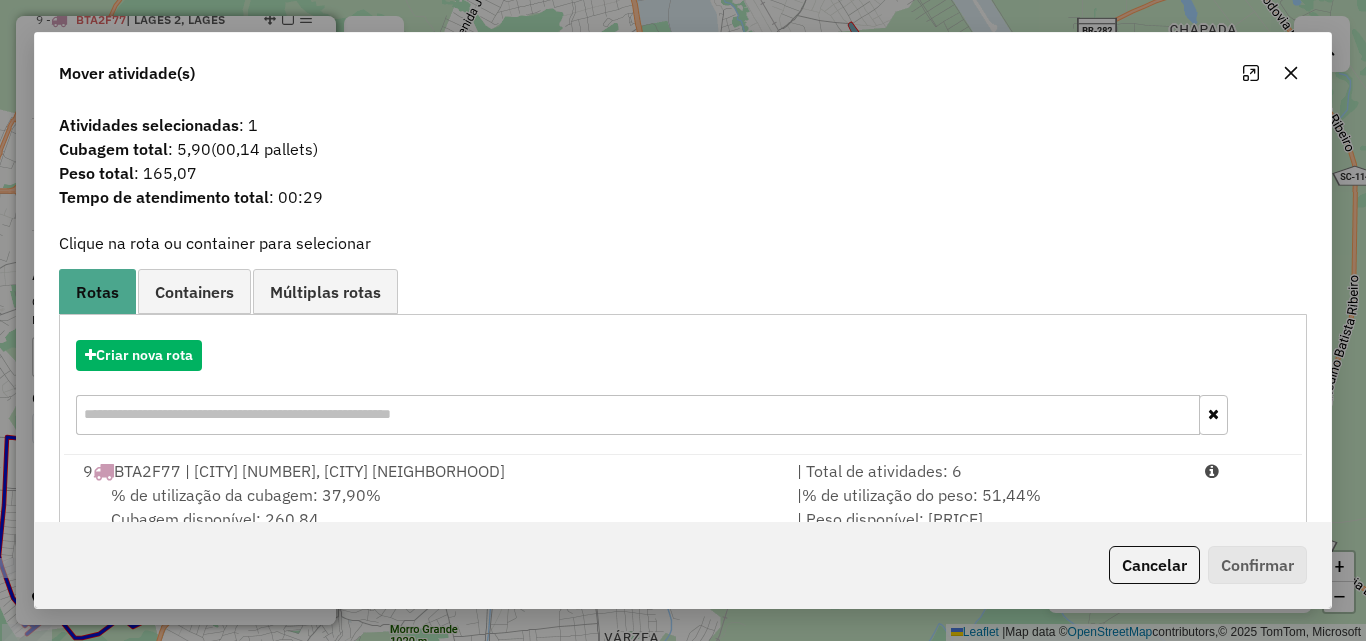 scroll, scrollTop: 129, scrollLeft: 0, axis: vertical 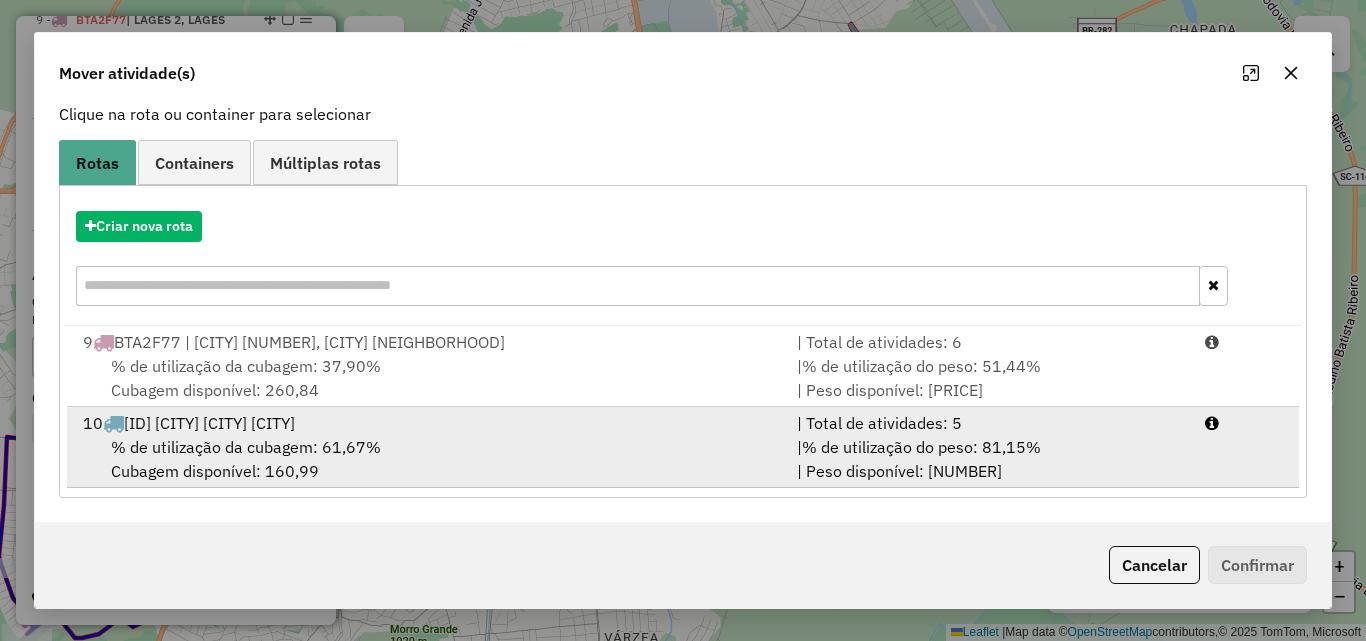 click on "% de utilização da cubagem: [NUMBER]% Cubagem disponível: [NUMBER]" at bounding box center (428, 459) 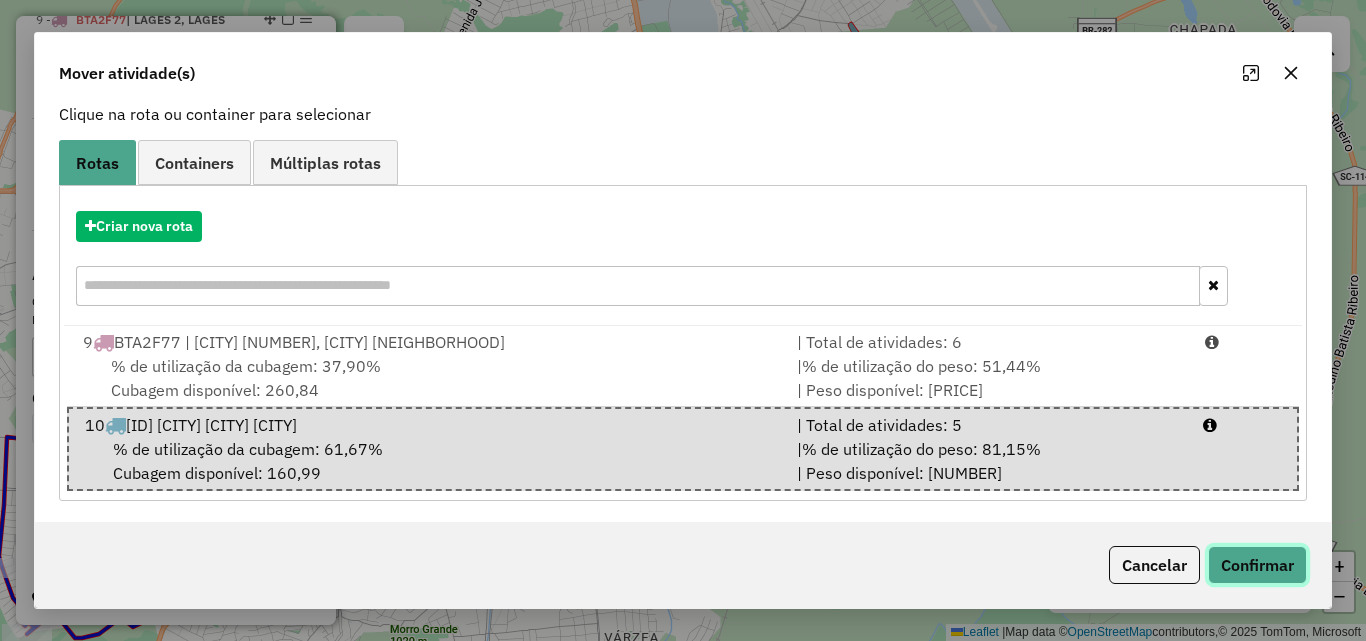 click on "Confirmar" 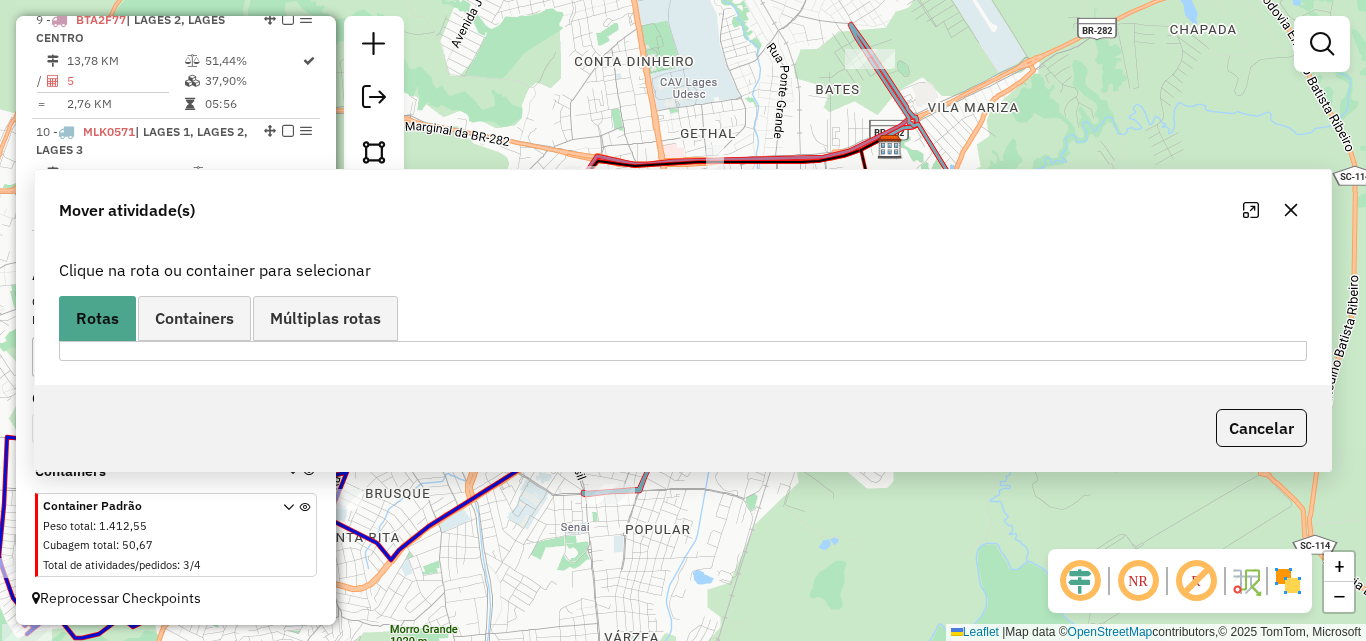 scroll, scrollTop: 0, scrollLeft: 0, axis: both 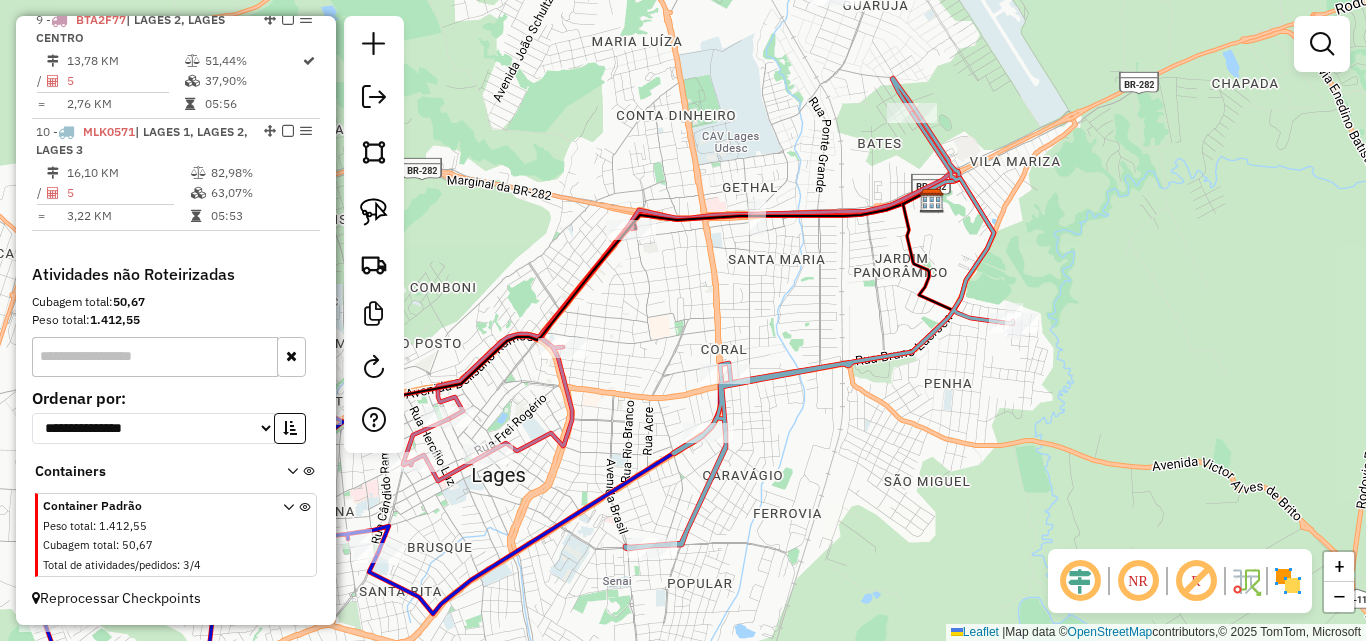 drag, startPoint x: 846, startPoint y: 413, endPoint x: 952, endPoint y: 512, distance: 145.04137 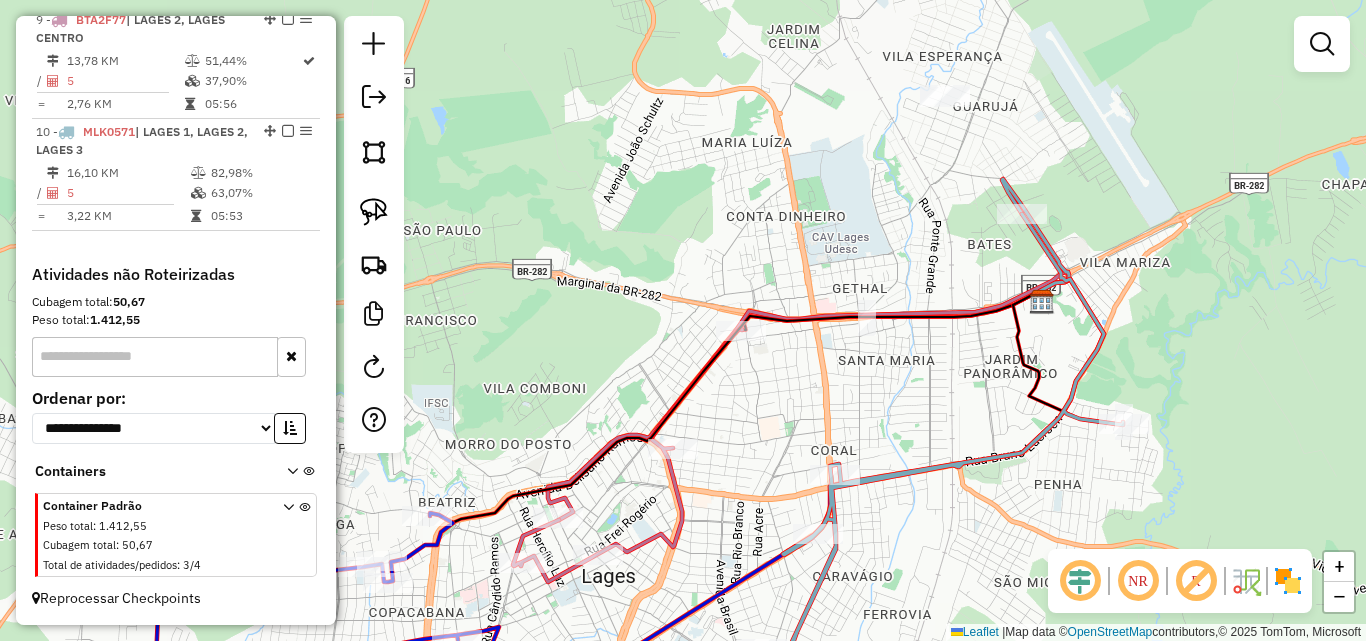 drag, startPoint x: 847, startPoint y: 408, endPoint x: 886, endPoint y: 452, distance: 58.796257 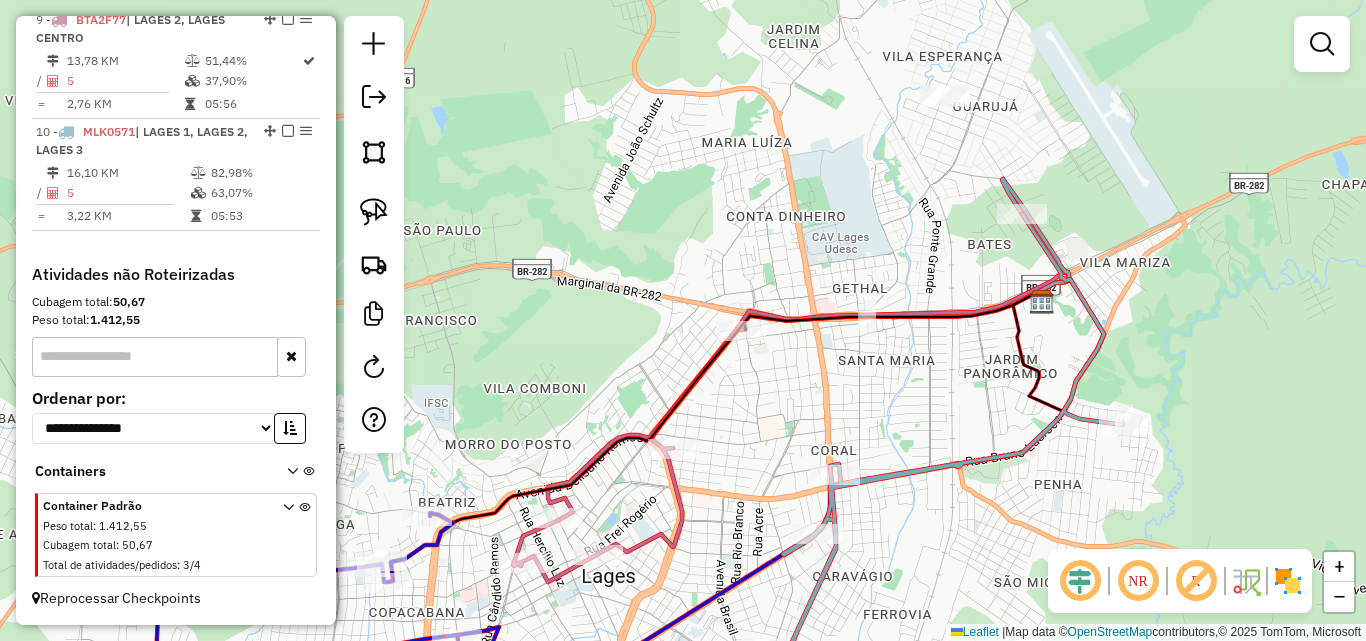 click 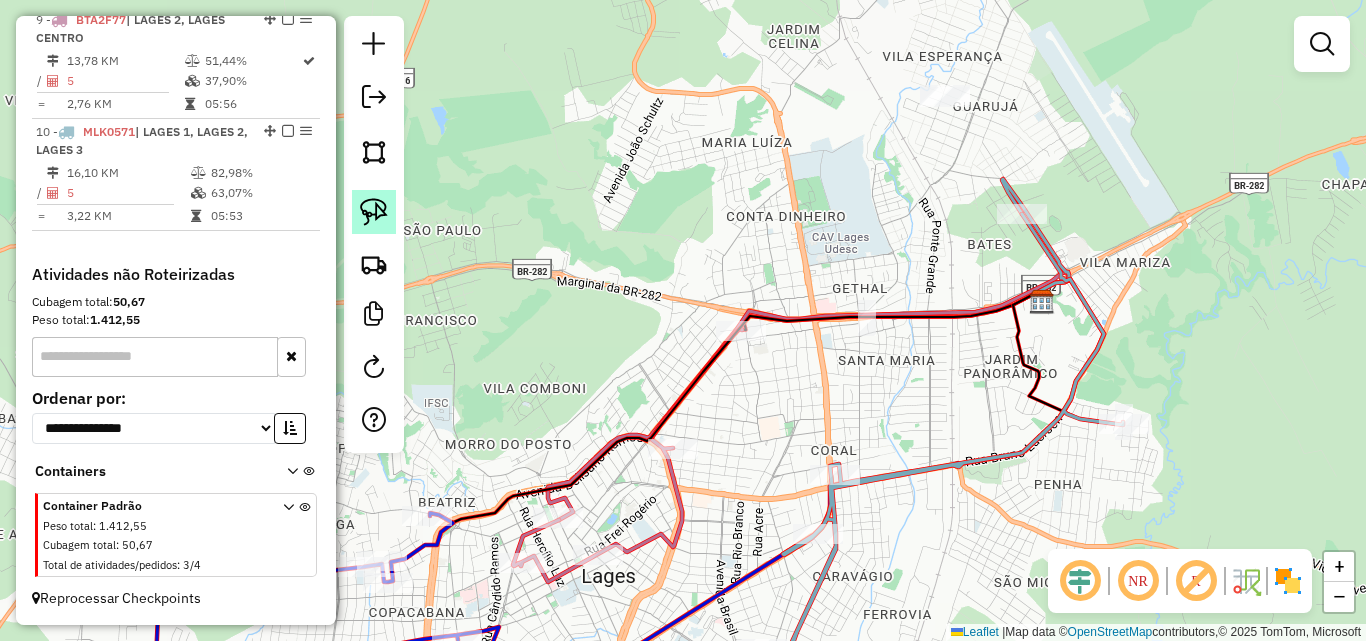click 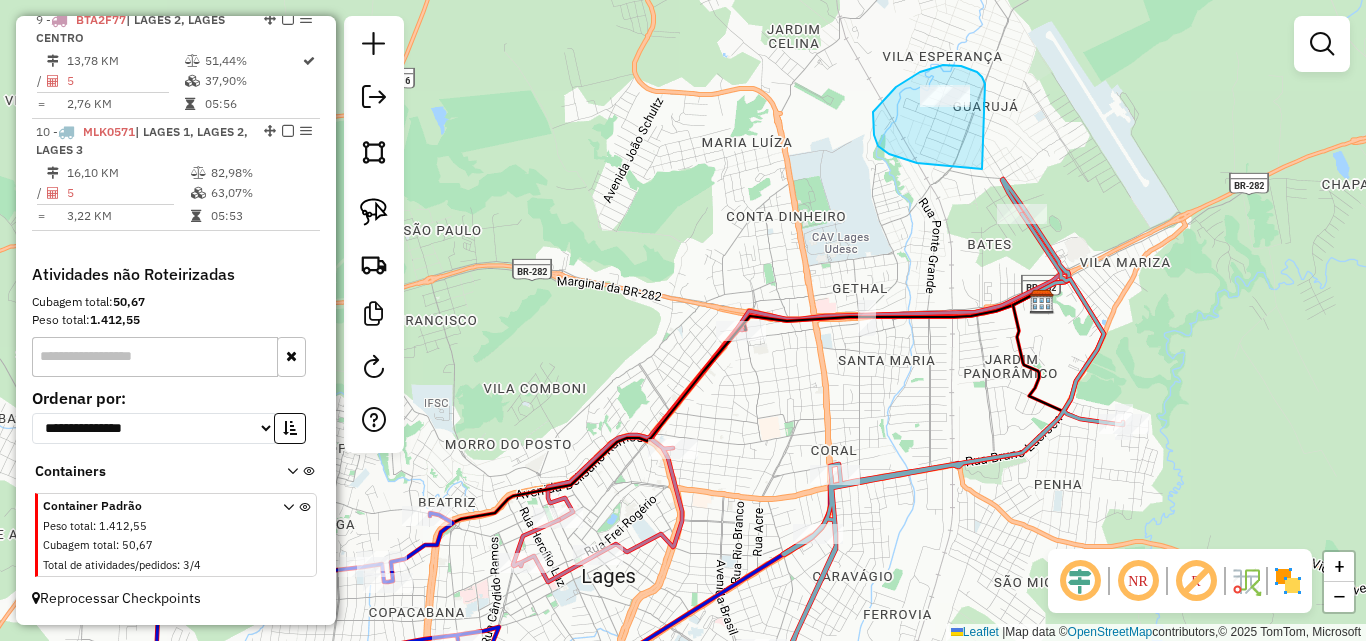 drag, startPoint x: 982, startPoint y: 169, endPoint x: 973, endPoint y: 90, distance: 79.51101 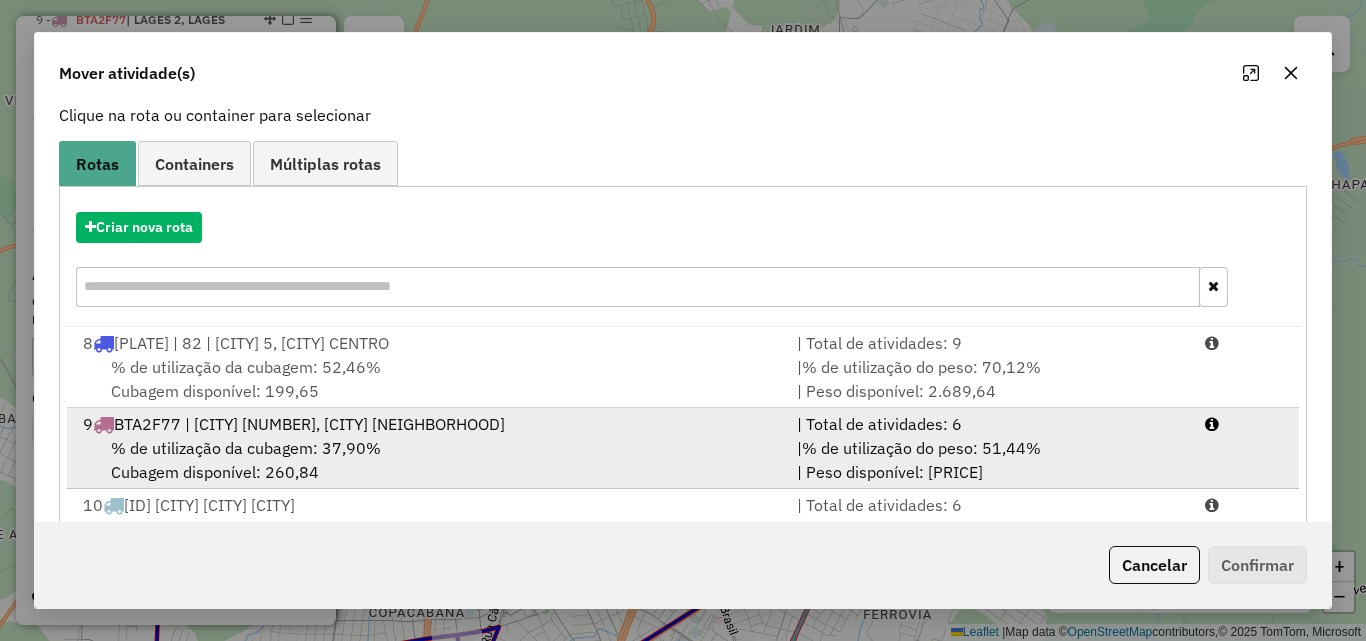 scroll, scrollTop: 210, scrollLeft: 0, axis: vertical 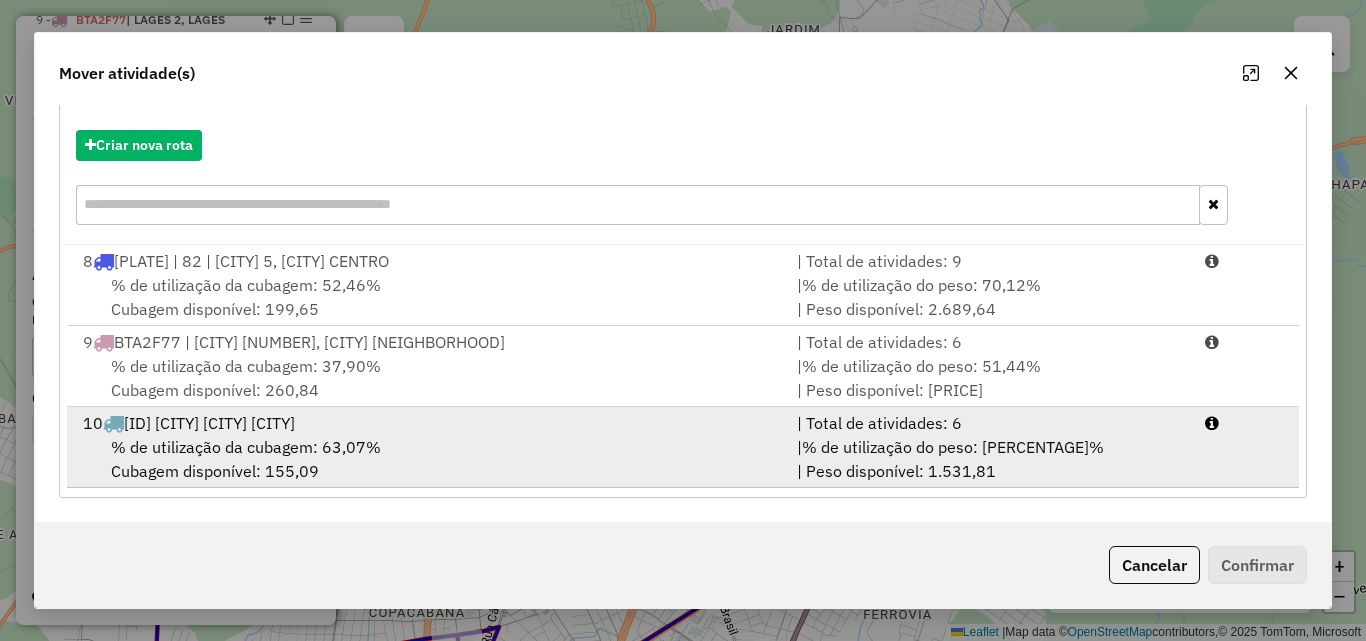 click on "% de utilização da cubagem: 63,07%" at bounding box center (246, 447) 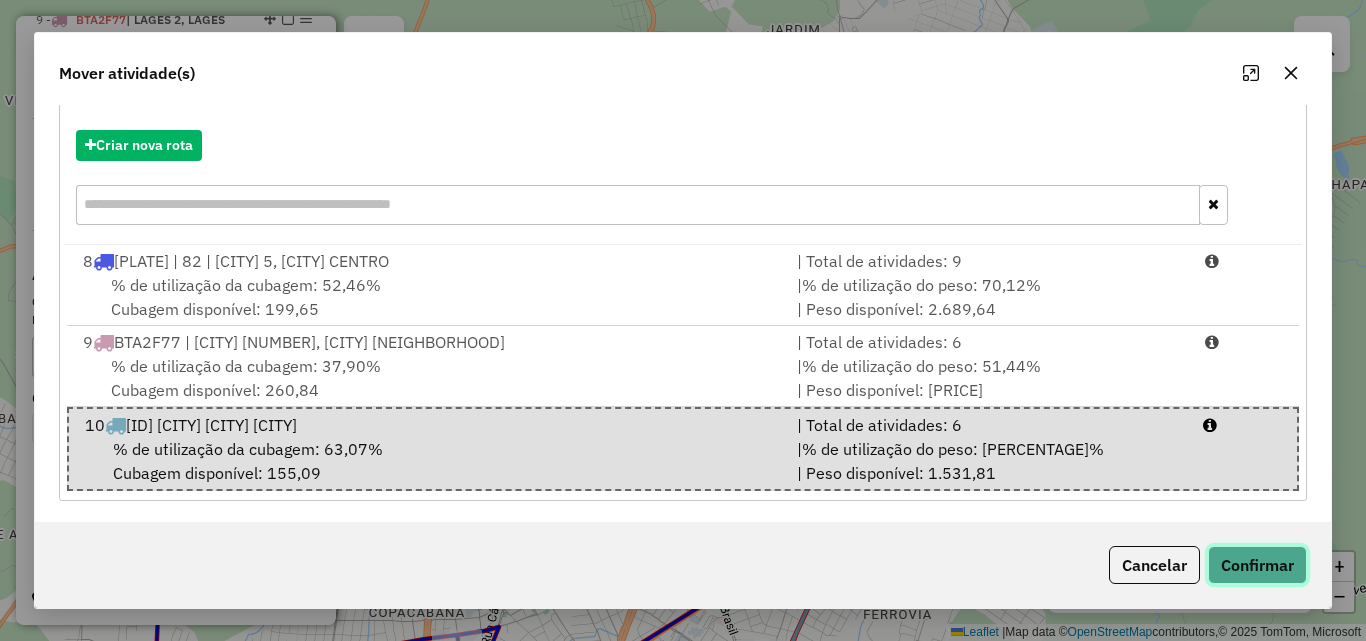 click on "Confirmar" 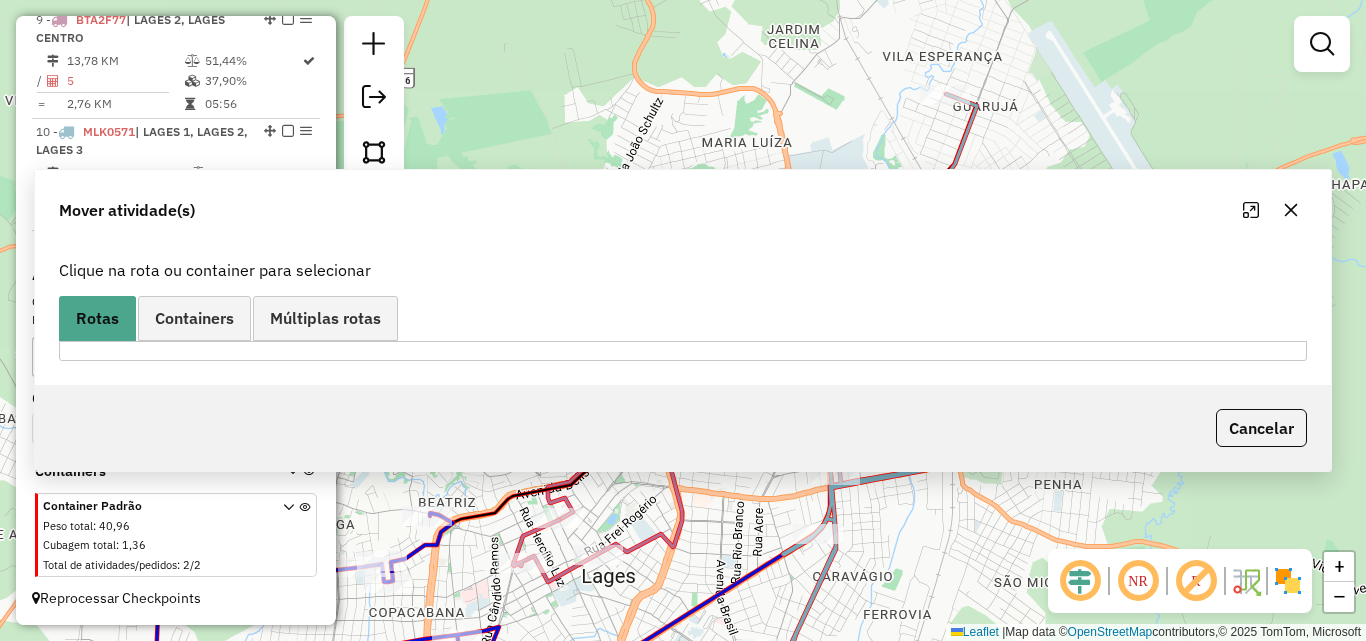 scroll, scrollTop: 0, scrollLeft: 0, axis: both 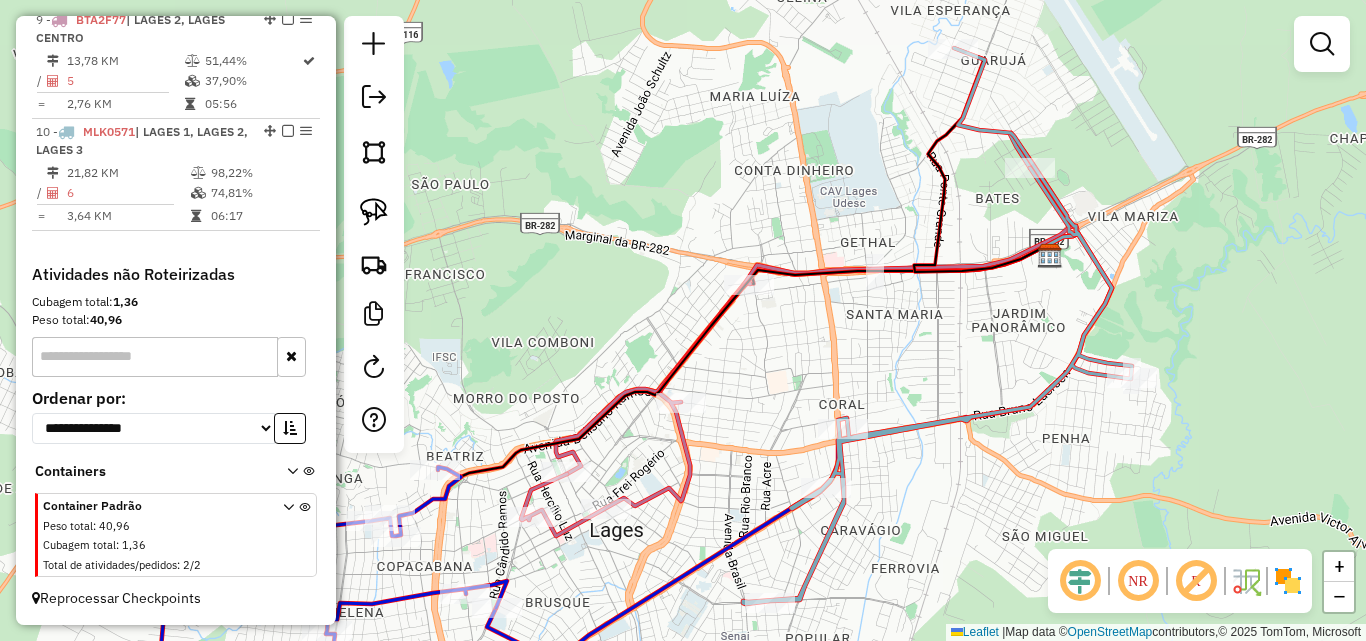 drag, startPoint x: 1026, startPoint y: 384, endPoint x: 1033, endPoint y: 342, distance: 42.579338 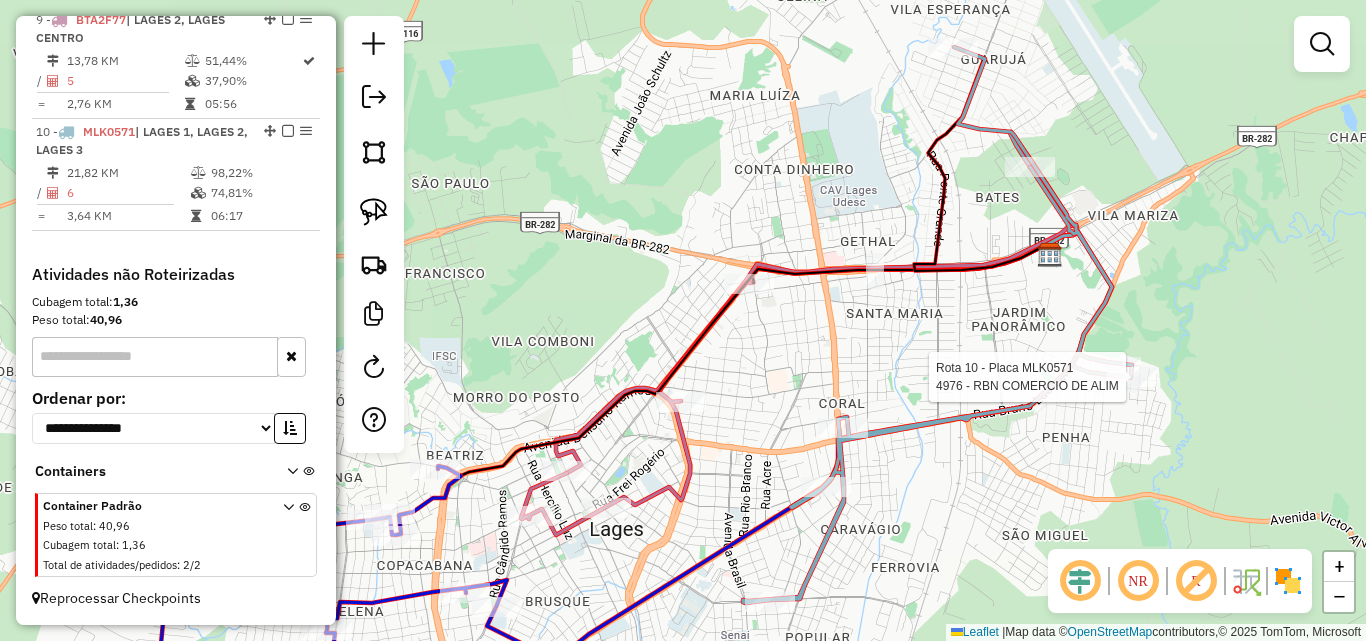 select on "*********" 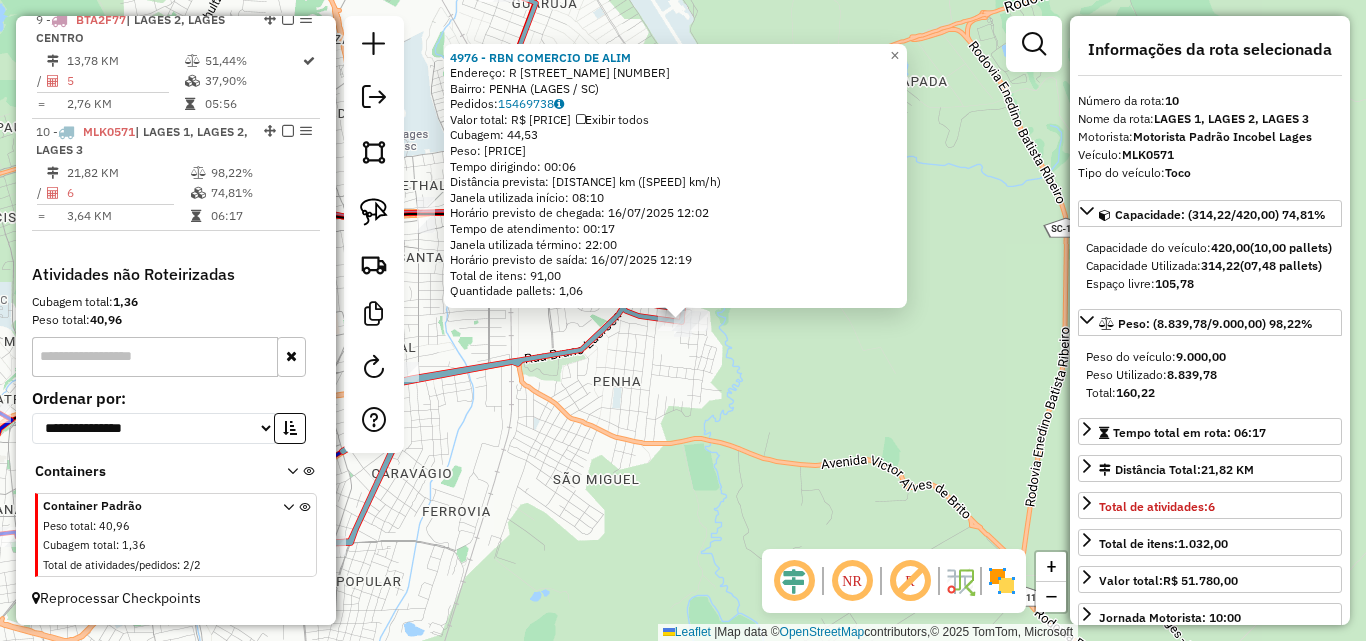 click on "4976 - [BRAND_NAME]  Endereço: R   GENUINO MACHADO DE MELLO      75   Bairro: PENHA ([CITY] / [STATE])   Pedidos:  15469738   Valor total: R$ 5.028,76   Exibir todos   Cubagem: 44,53  Peso: 1.252,17  Tempo dirigindo: 00:06   Distância prevista: 4,381 km (43,81 km/h)   Janela utilizada início: 08:10   Horário previsto de chegada: 16/07/2025 [TIME]   Tempo de atendimento: 00:17   Janela utilizada término: 22:00   Horário previsto de saída: 16/07/2025 [TIME]   Total de itens: 91,00   Quantidade pallets: 1,06  × Janela de atendimento Grade de atendimento Capacidade Transportadoras Veículos Cliente Pedidos  Rotas Selecione os dias de semana para filtrar as janelas de atendimento  Seg   Ter   Qua   Qui   Sex   Sáb   Dom  Informe o período da janela de atendimento: De: Até:  Filtrar exatamente a janela do cliente  Considerar janela de atendimento padrão  Selecione os dias de semana para filtrar as grades de atendimento  Seg   Ter   Qua   Qui   Sex   Sáb   Dom   Peso mínimo:   Peso máximo:   De:  De:" 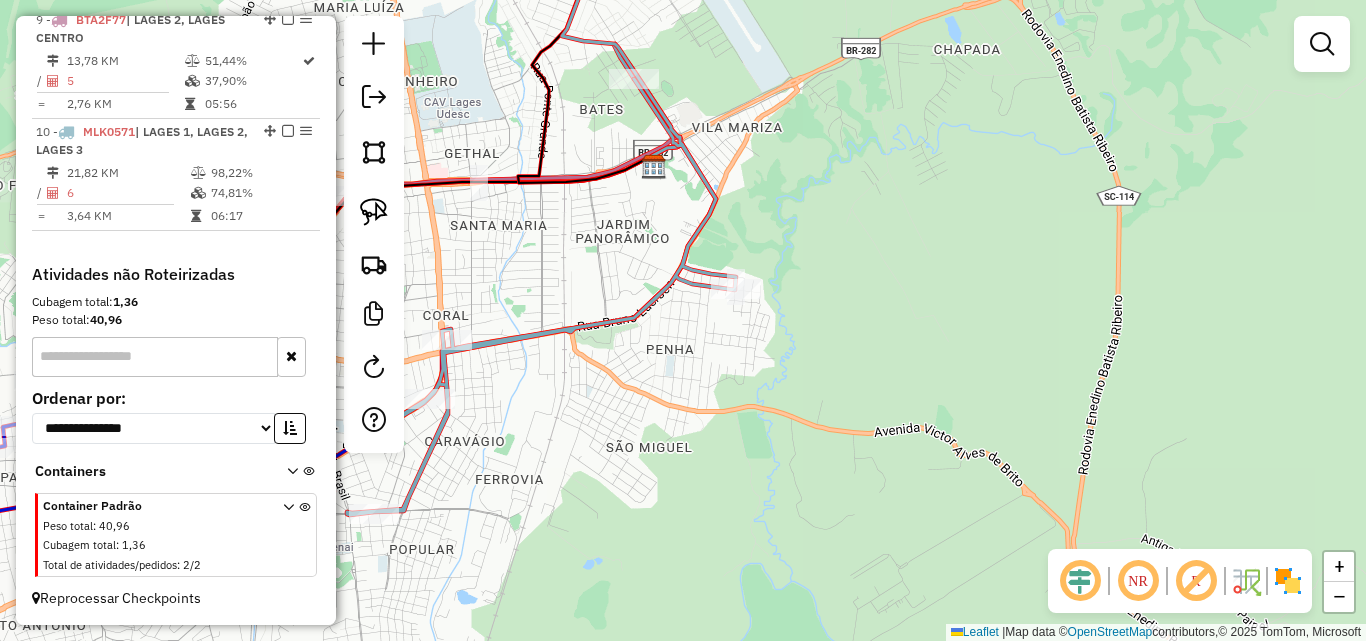 drag, startPoint x: 691, startPoint y: 438, endPoint x: 1046, endPoint y: 256, distance: 398.93484 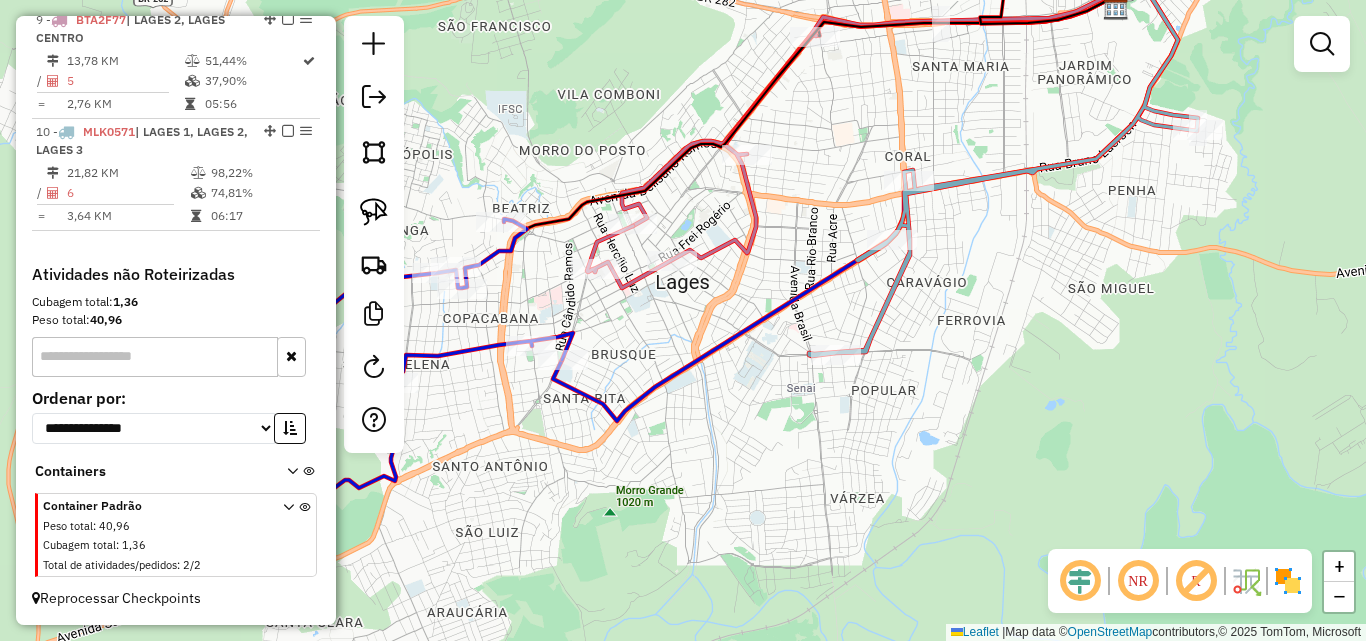 drag, startPoint x: 957, startPoint y: 320, endPoint x: 992, endPoint y: 320, distance: 35 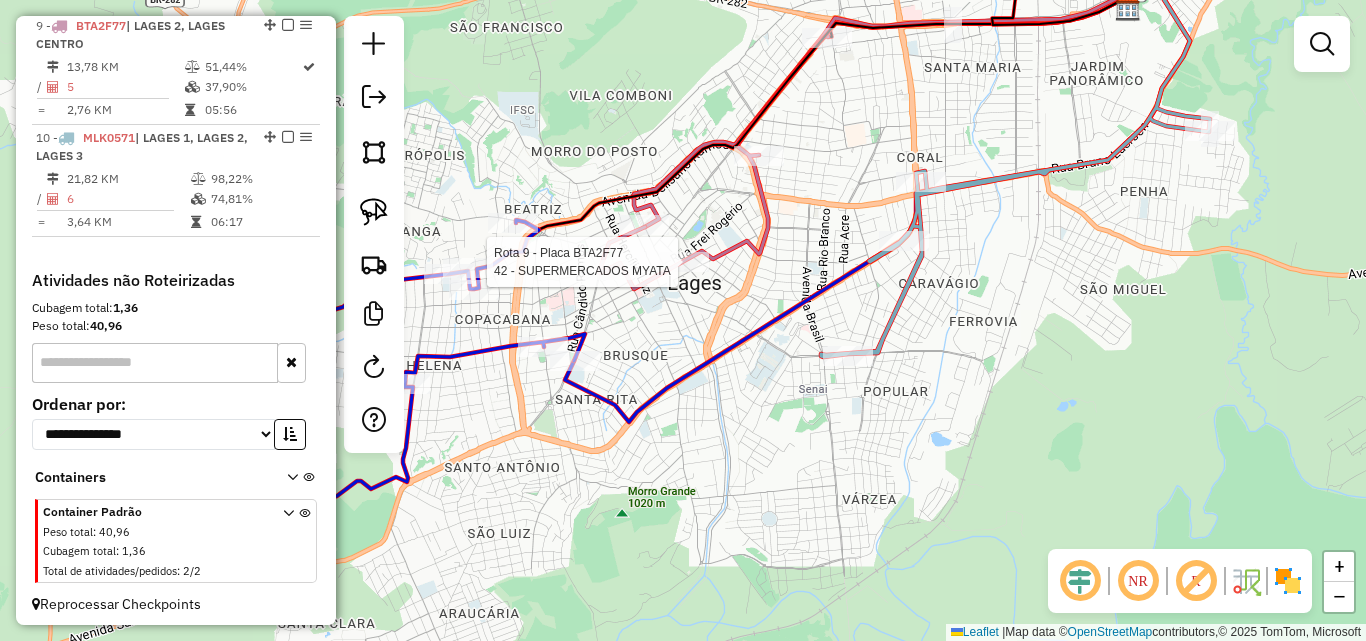 select on "*********" 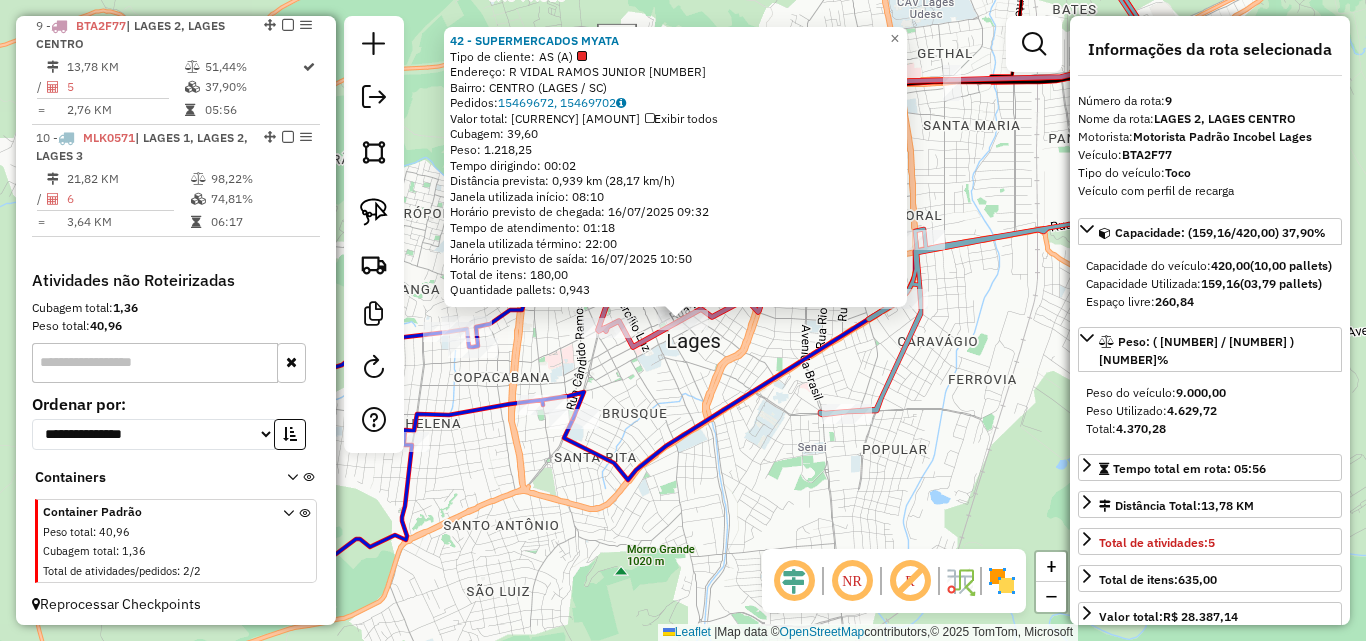 scroll, scrollTop: 1075, scrollLeft: 0, axis: vertical 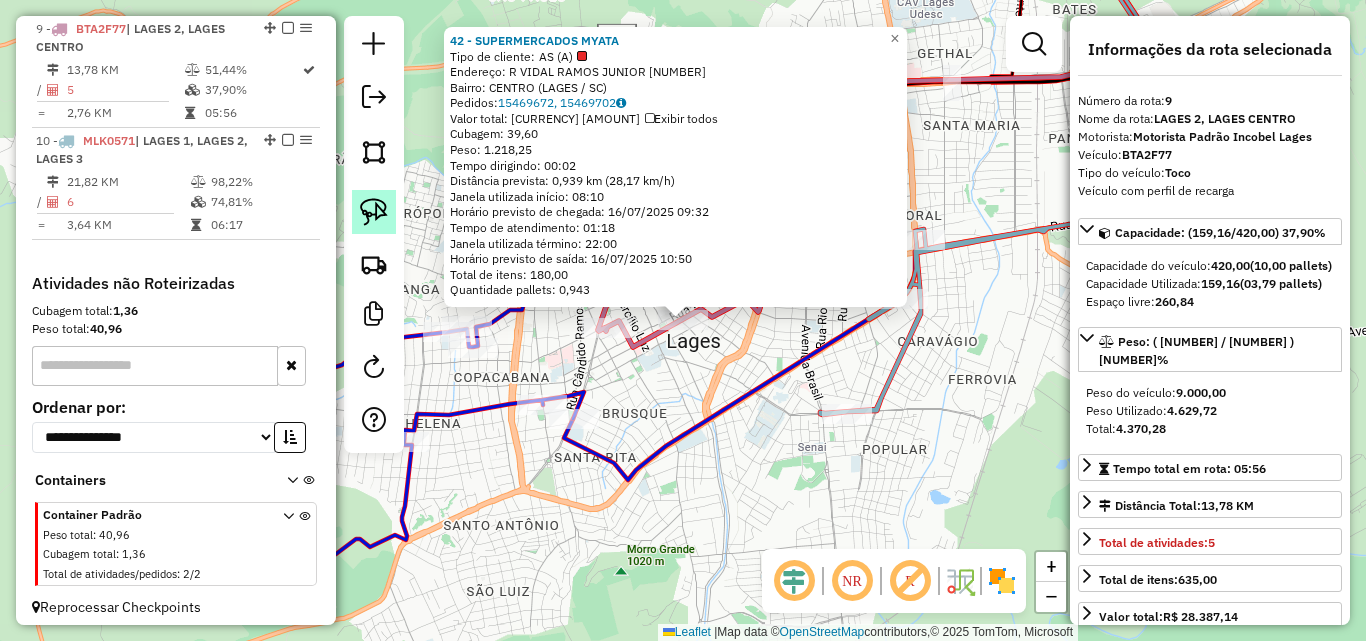 click 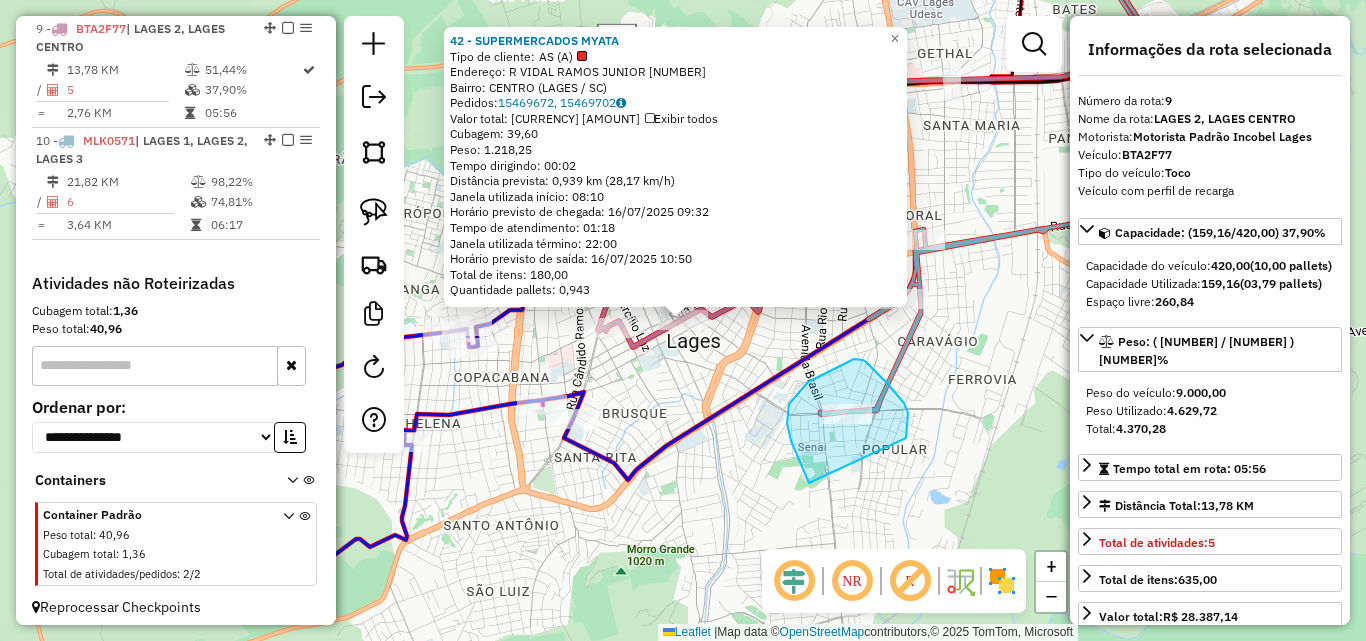 drag, startPoint x: 788, startPoint y: 428, endPoint x: 902, endPoint y: 451, distance: 116.297035 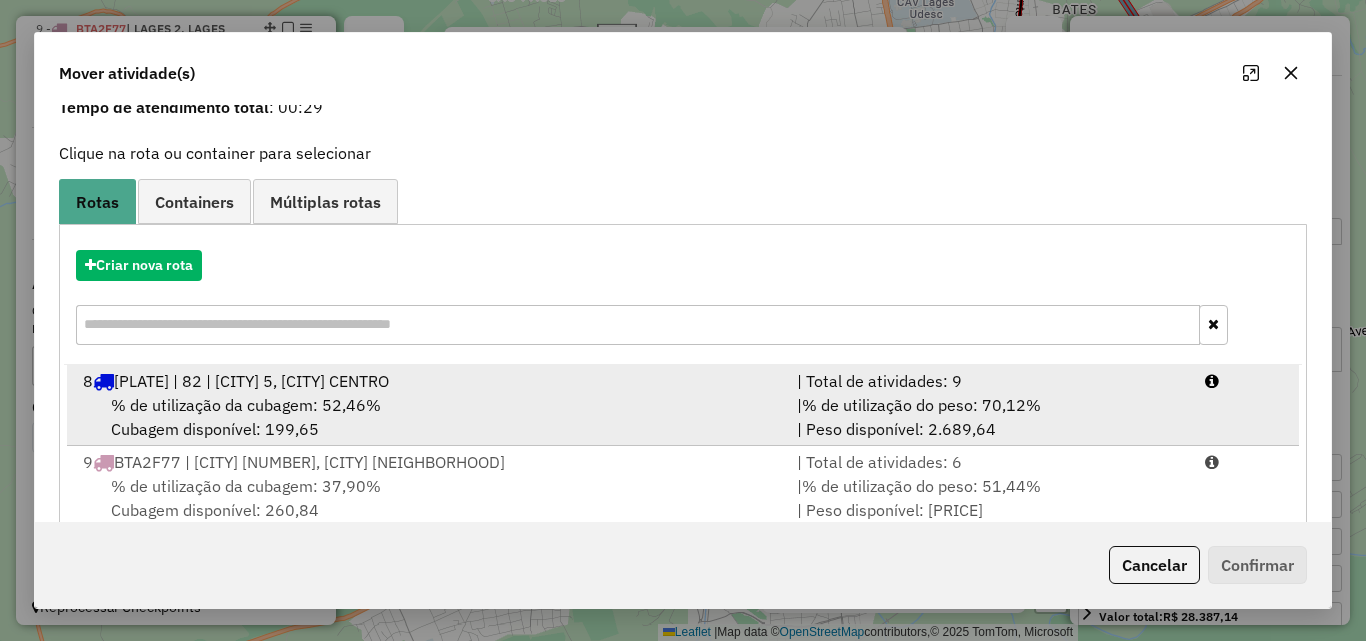 scroll, scrollTop: 129, scrollLeft: 0, axis: vertical 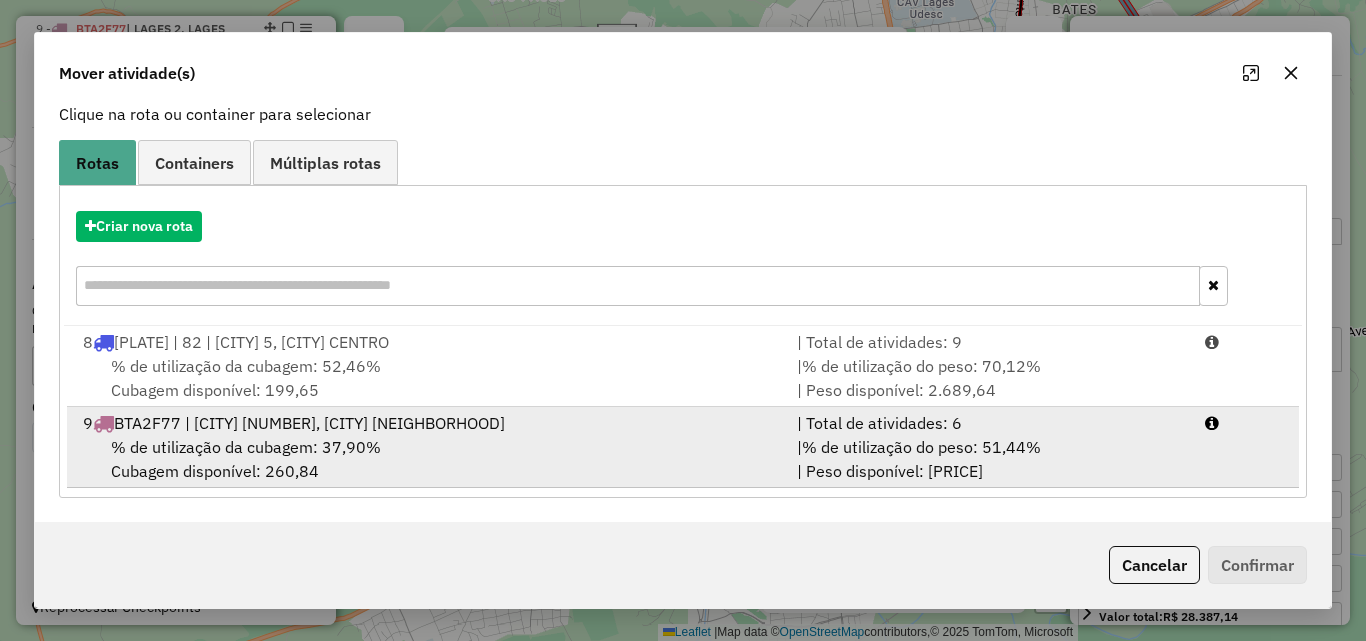 click on "% de utilização da cubagem: 37,90%  Cubagem disponível: 260,84" at bounding box center [428, 459] 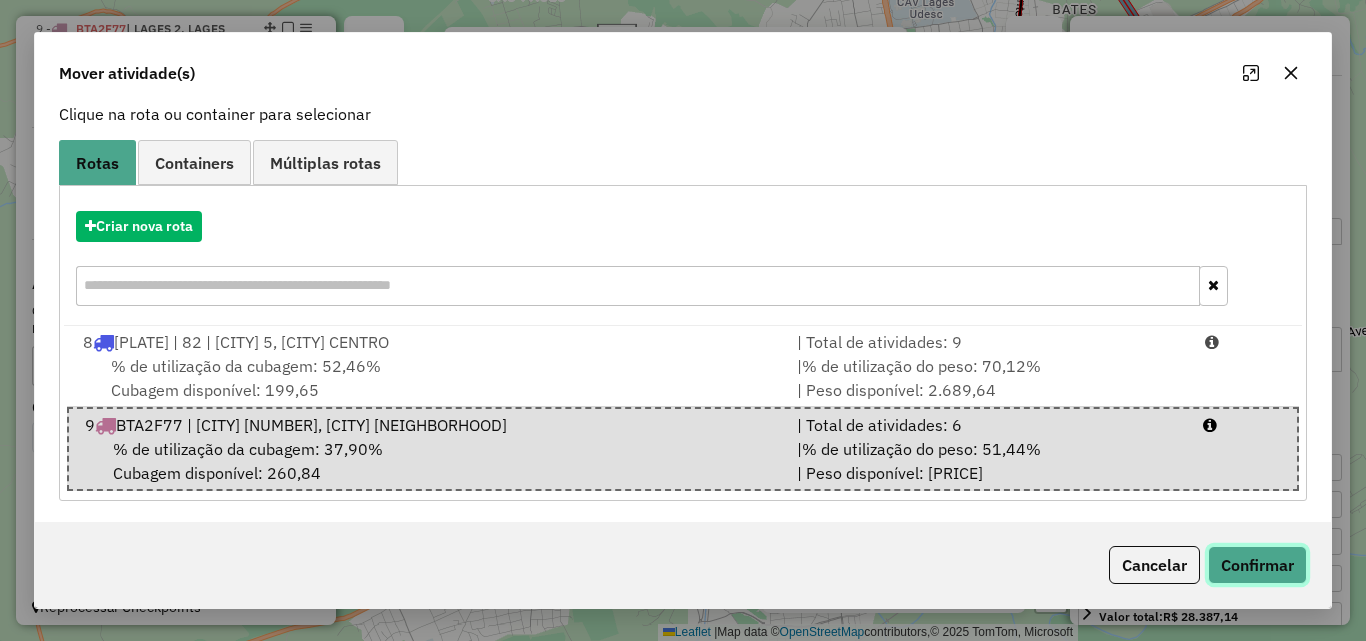 click on "Confirmar" 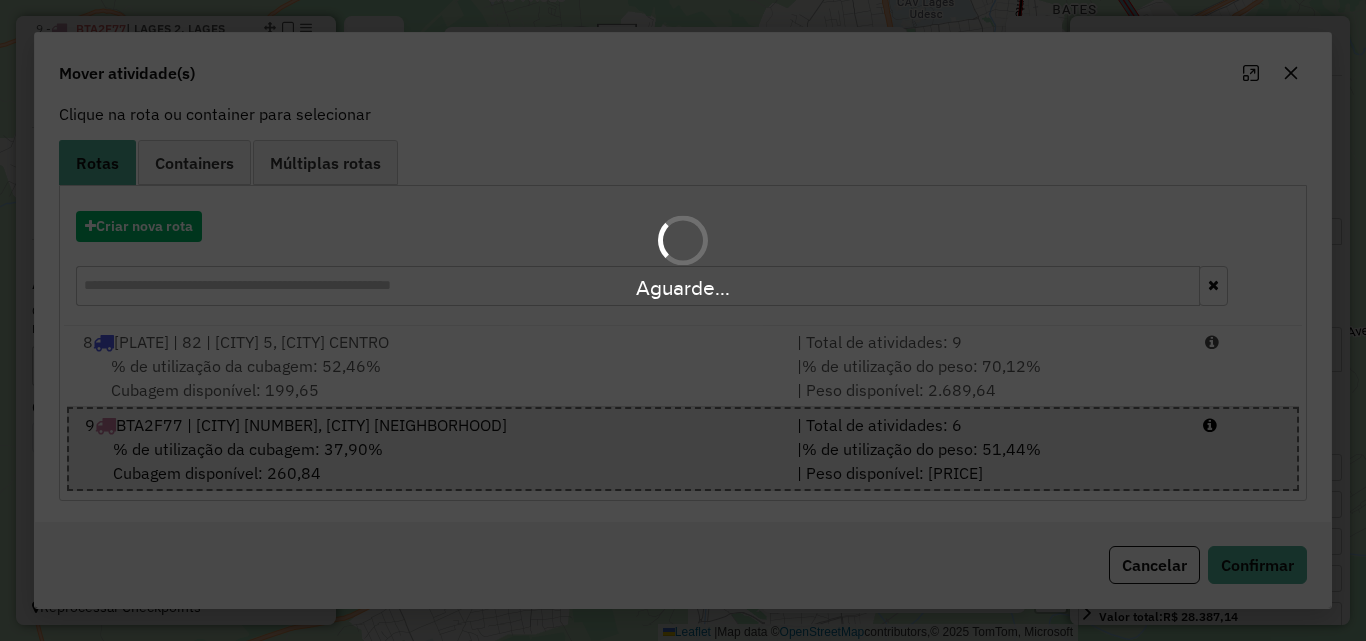 scroll, scrollTop: 0, scrollLeft: 0, axis: both 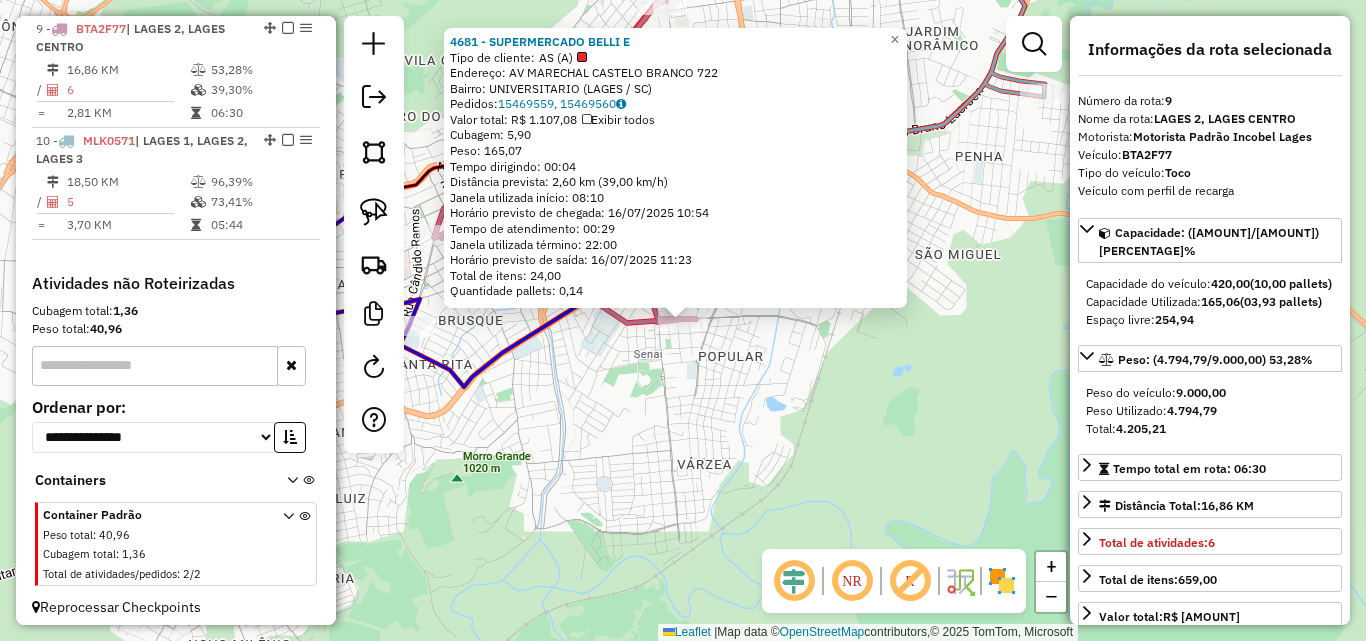 drag, startPoint x: 980, startPoint y: 442, endPoint x: 894, endPoint y: 364, distance: 116.1034 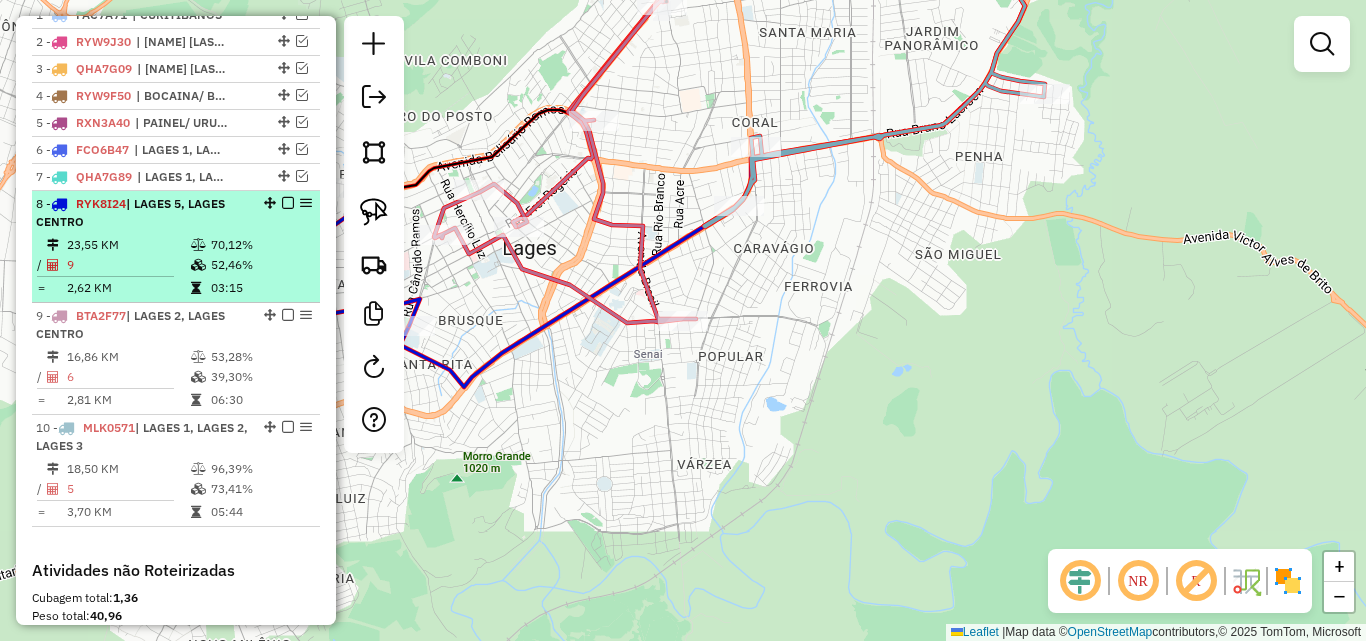 scroll, scrollTop: 775, scrollLeft: 0, axis: vertical 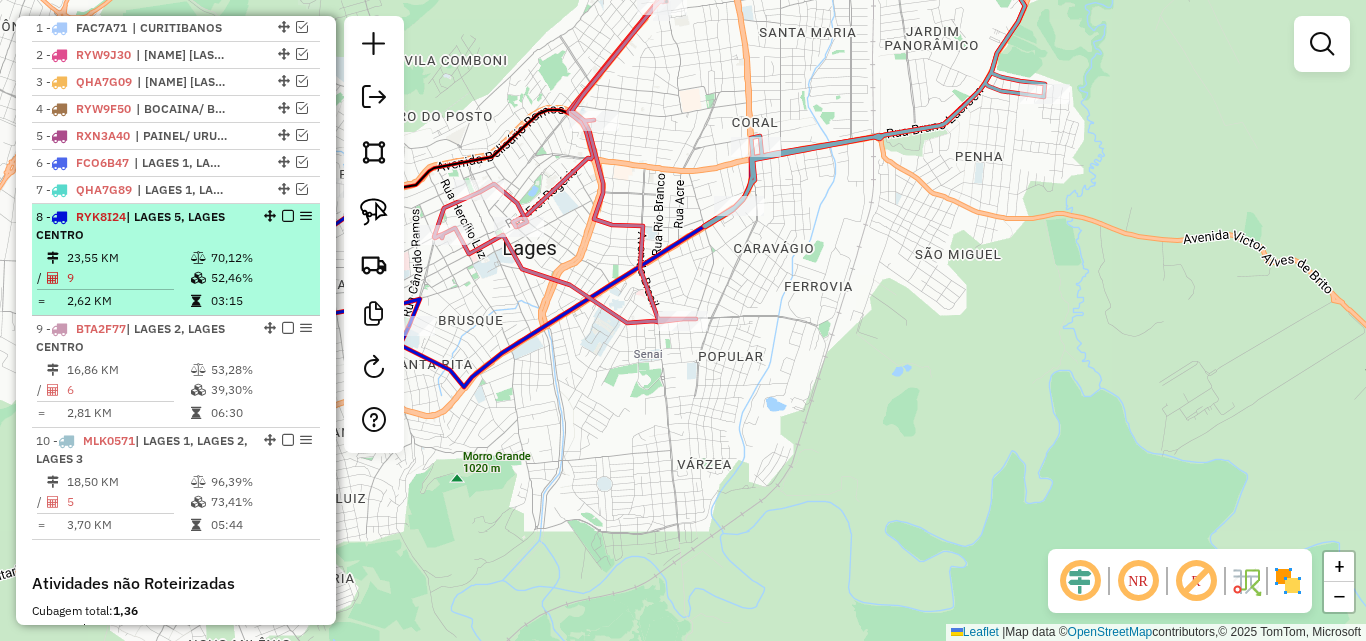click at bounding box center [288, 216] 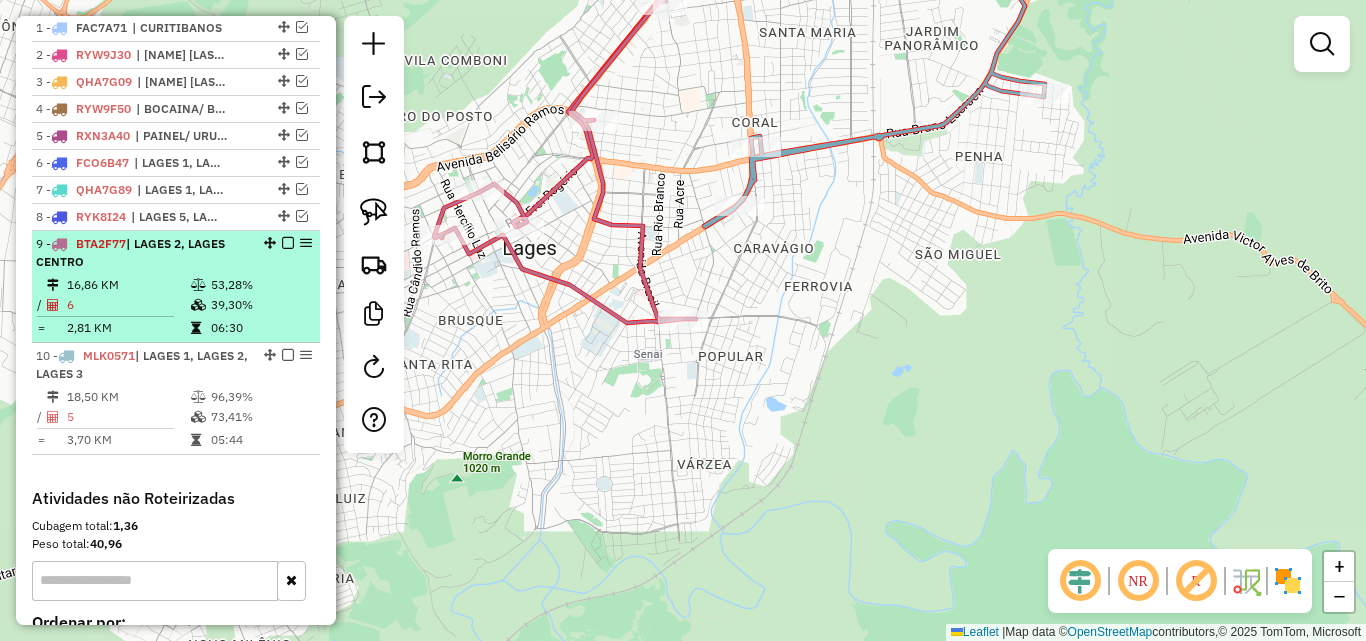 click at bounding box center (288, 243) 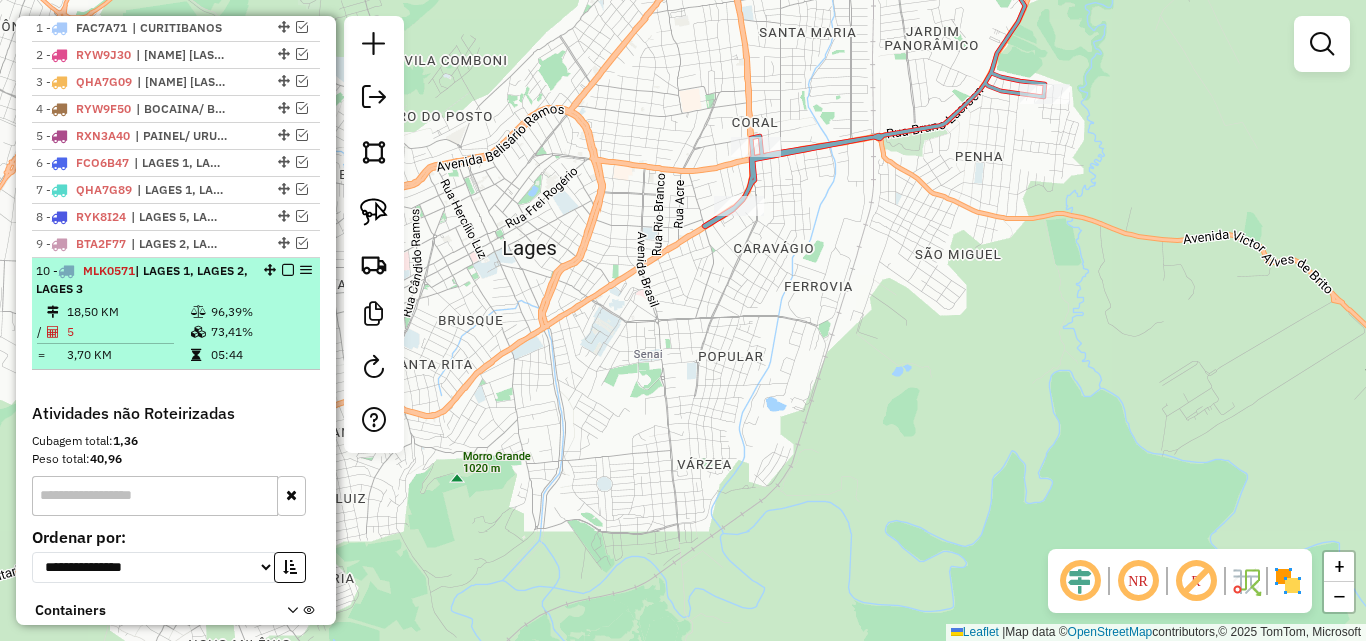 click at bounding box center (288, 270) 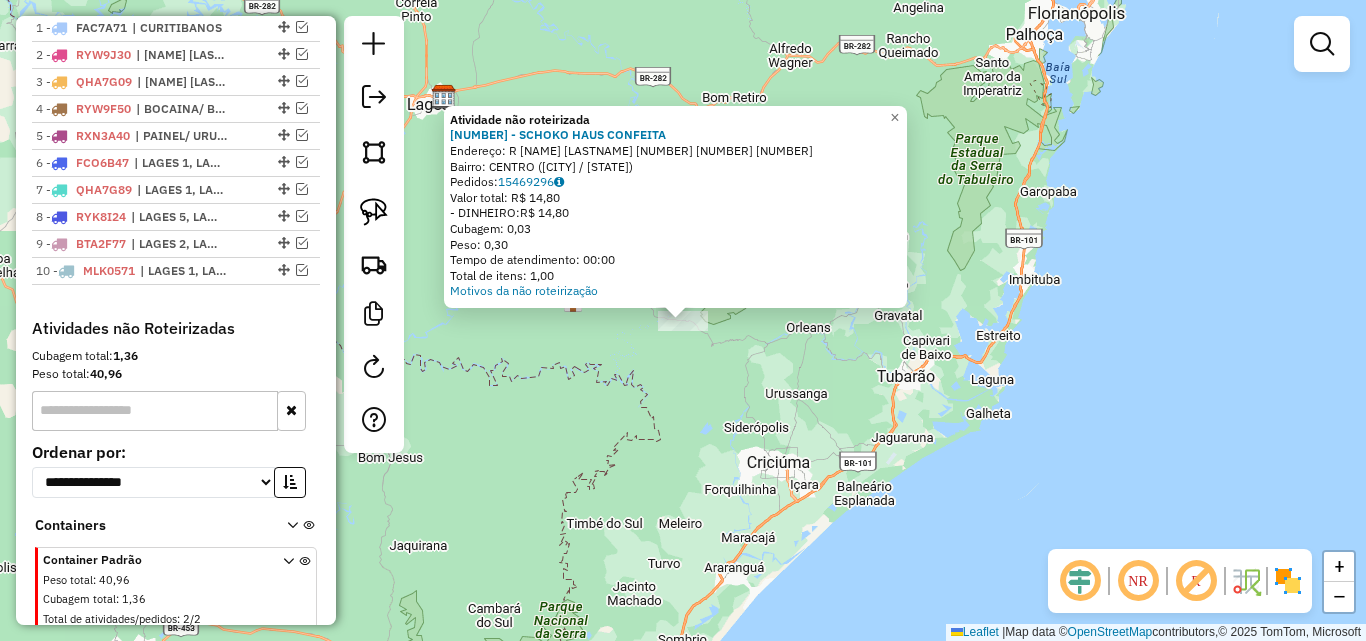 drag, startPoint x: 514, startPoint y: 375, endPoint x: 508, endPoint y: 326, distance: 49.365982 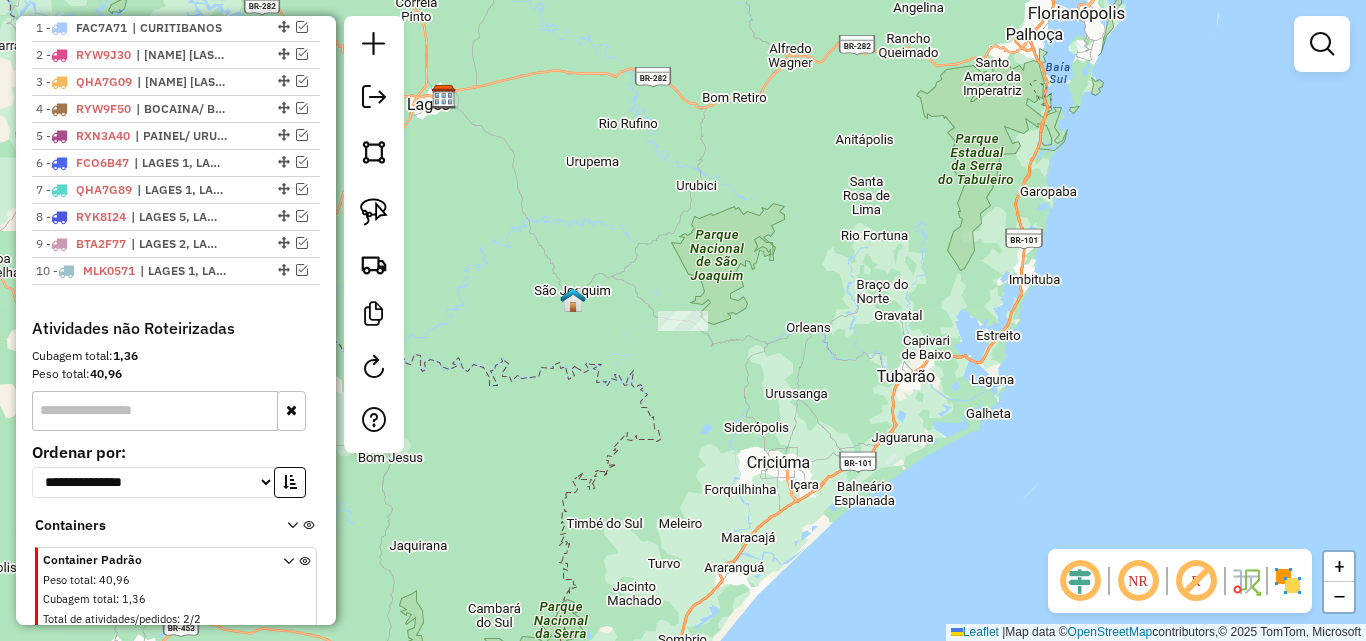 drag, startPoint x: 507, startPoint y: 326, endPoint x: 744, endPoint y: 388, distance: 244.97551 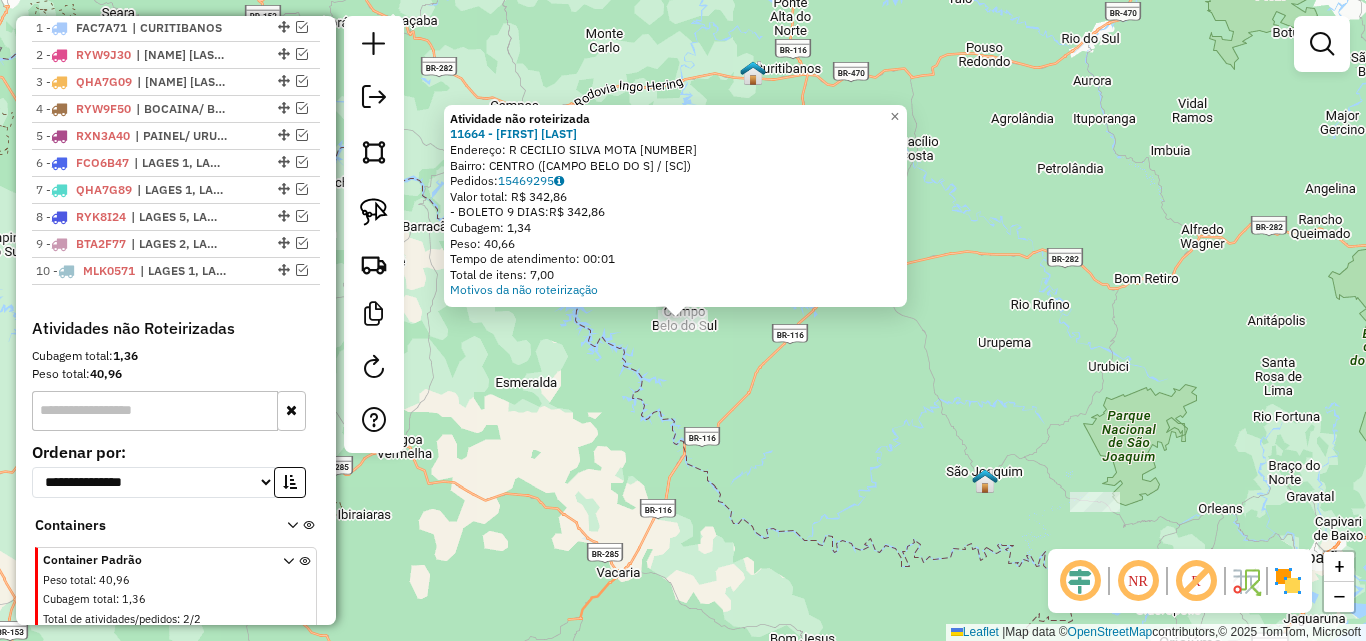 click on "Atividade não roteirizada [NUMBER] - [NAME] [LAST]  Endereço: R   [STREET NAME]            [NUMBER]   Bairro: [NEIGHBORHOOD] ([CITY] / [STATE])   Pedidos:  [NUMBER]   Valor total: [CURRENCY] [NUMBER]   - BOLETO [NUMBER] DIAS:  [CURRENCY] [NUMBER]   Cubagem: [NUMBER]   Peso: [NUMBER]   Tempo de atendimento: [TIME]   Total de itens: [NUMBER]  Motivos da não roteirização × Janela de atendimento Grade de atendimento Capacidade Transportadoras Veículos Cliente Pedidos  Rotas Selecione os dias de semana para filtrar as janelas de atendimento  Seg   Ter   Qua   Qui   Sex   Sáb   Dom  Informe o período da janela de atendimento: De: Até:  Filtrar exatamente a janela do cliente  Considerar janela de atendimento padrão  Selecione os dias de semana para filtrar as grades de atendimento  Seg   Ter   Qua   Qui   Sex   Sáb   Dom   Considerar clientes sem dia de atendimento cadastrado  Clientes fora do dia de atendimento selecionado Filtrar as atividades entre os valores definidos abaixo:  Peso mínimo:   Peso máximo:   Cubagem mínima:   De:   De:" 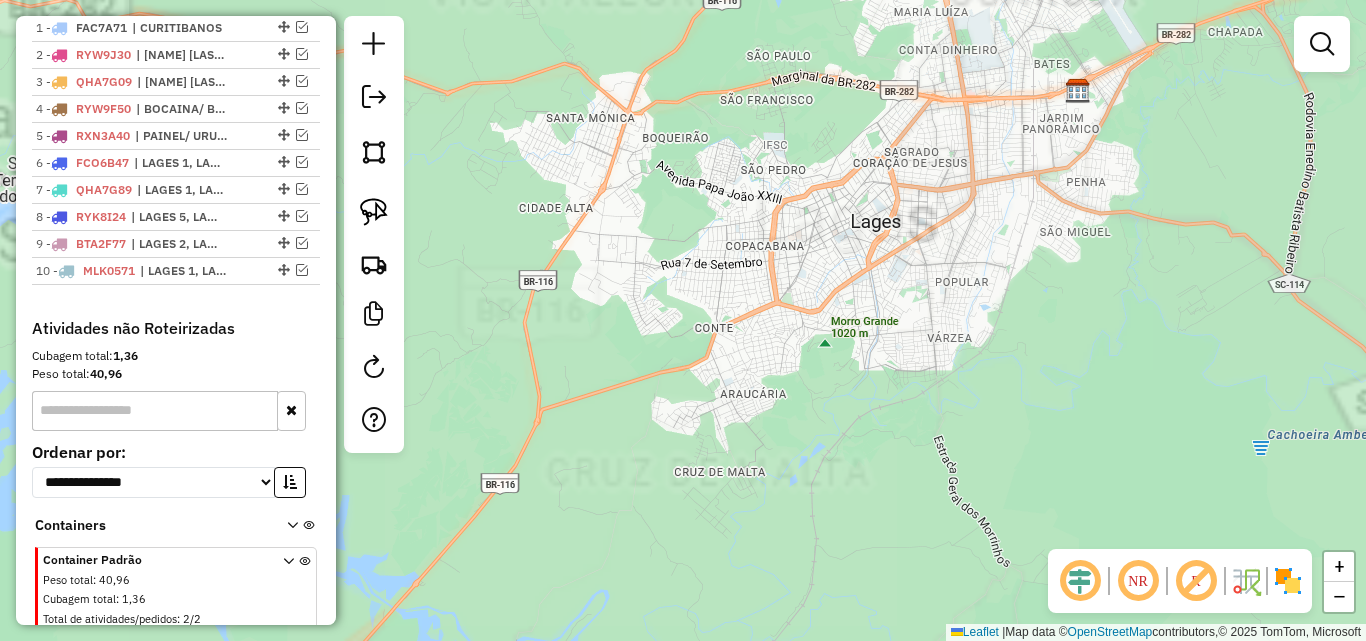 drag, startPoint x: 919, startPoint y: 268, endPoint x: 759, endPoint y: 390, distance: 201.20636 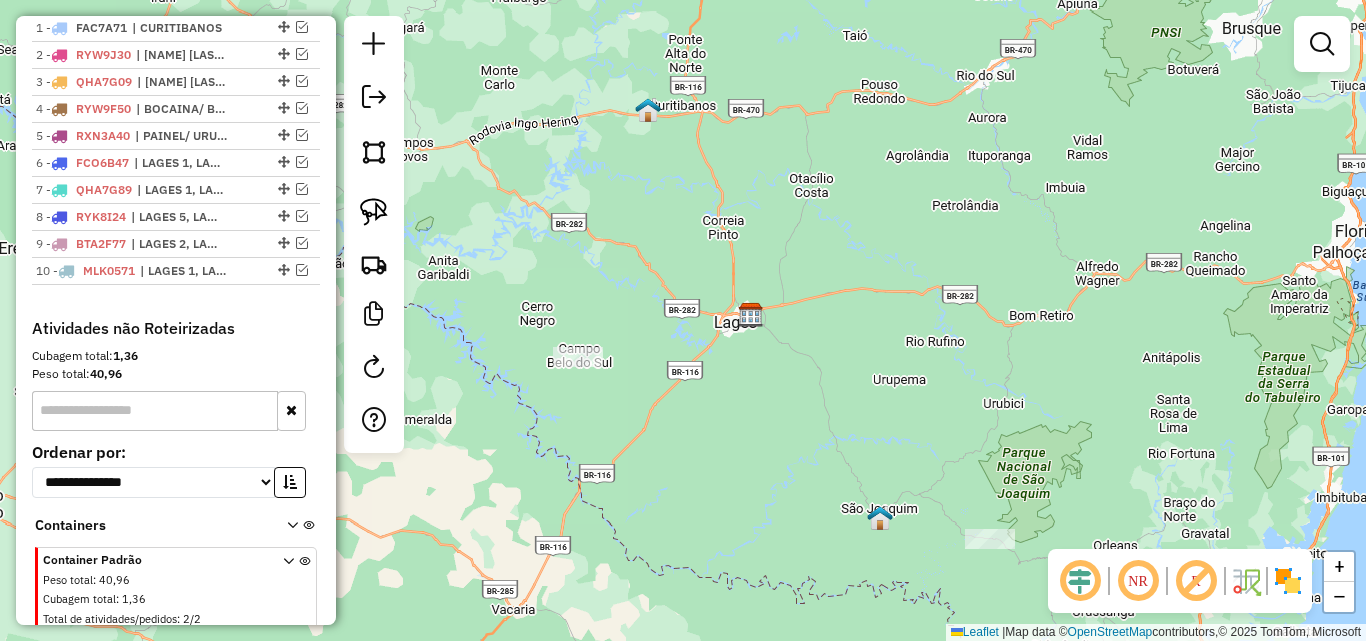 drag, startPoint x: 759, startPoint y: 270, endPoint x: 750, endPoint y: 303, distance: 34.20526 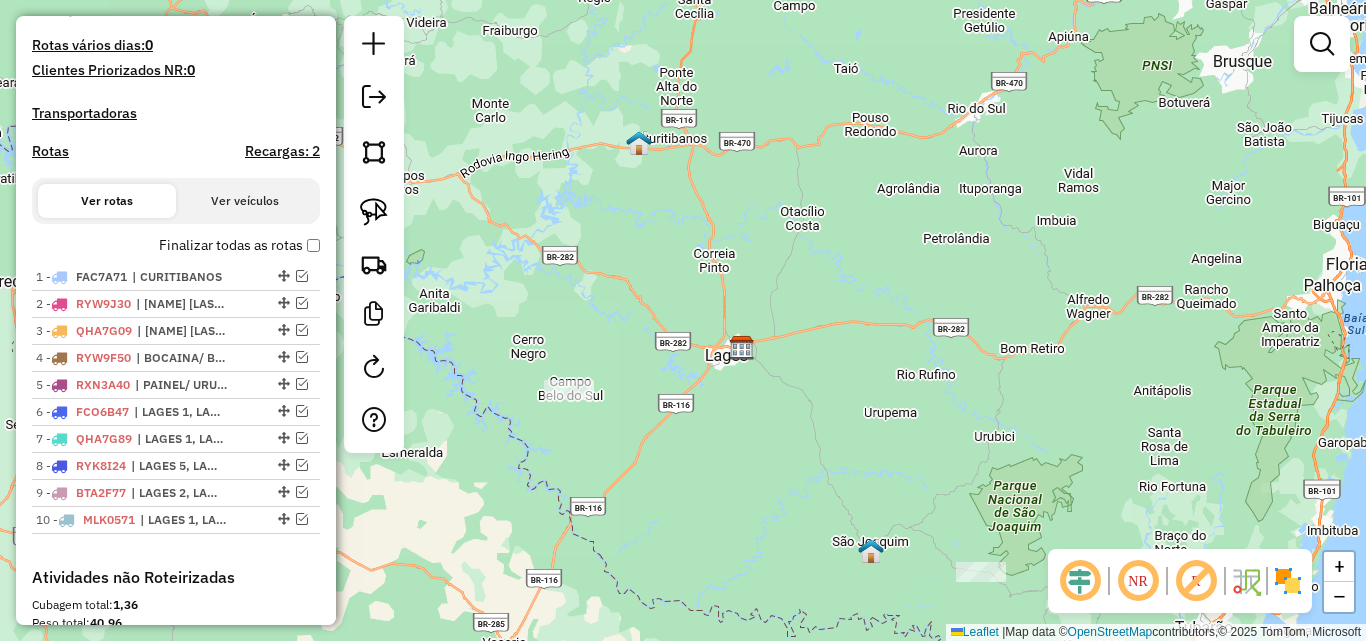 scroll, scrollTop: 375, scrollLeft: 0, axis: vertical 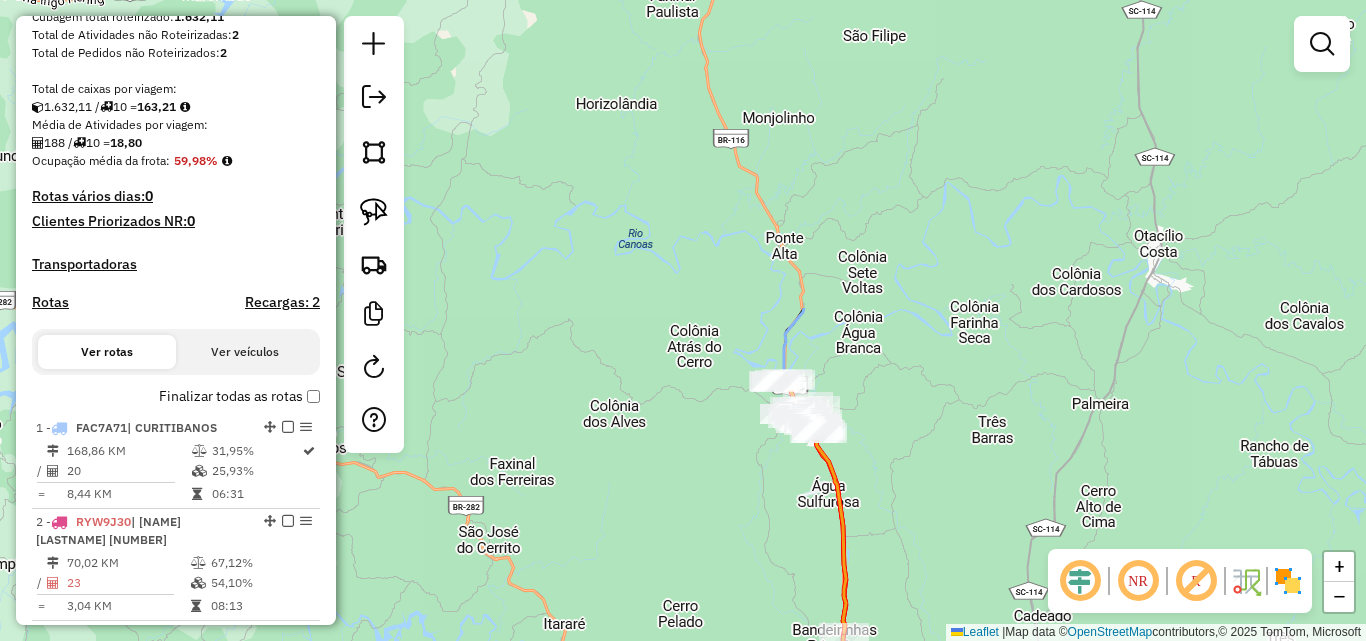 drag, startPoint x: 727, startPoint y: 310, endPoint x: 836, endPoint y: 490, distance: 210.43051 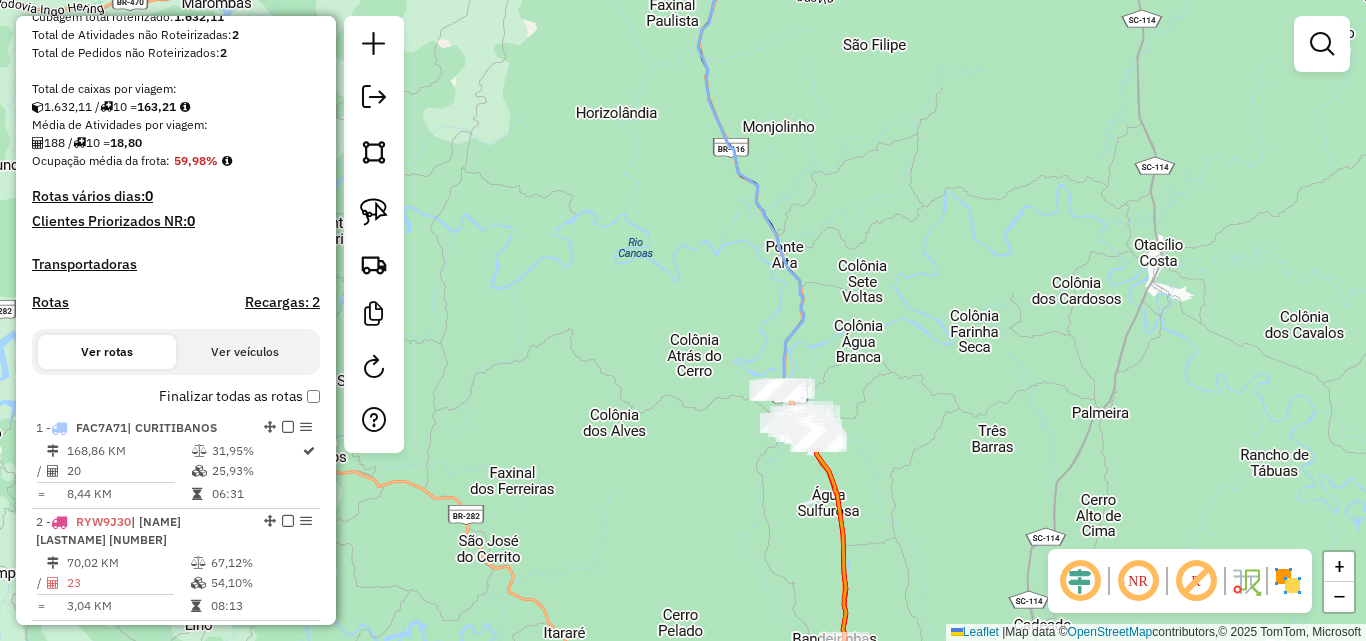drag, startPoint x: 516, startPoint y: 106, endPoint x: 546, endPoint y: 207, distance: 105.36128 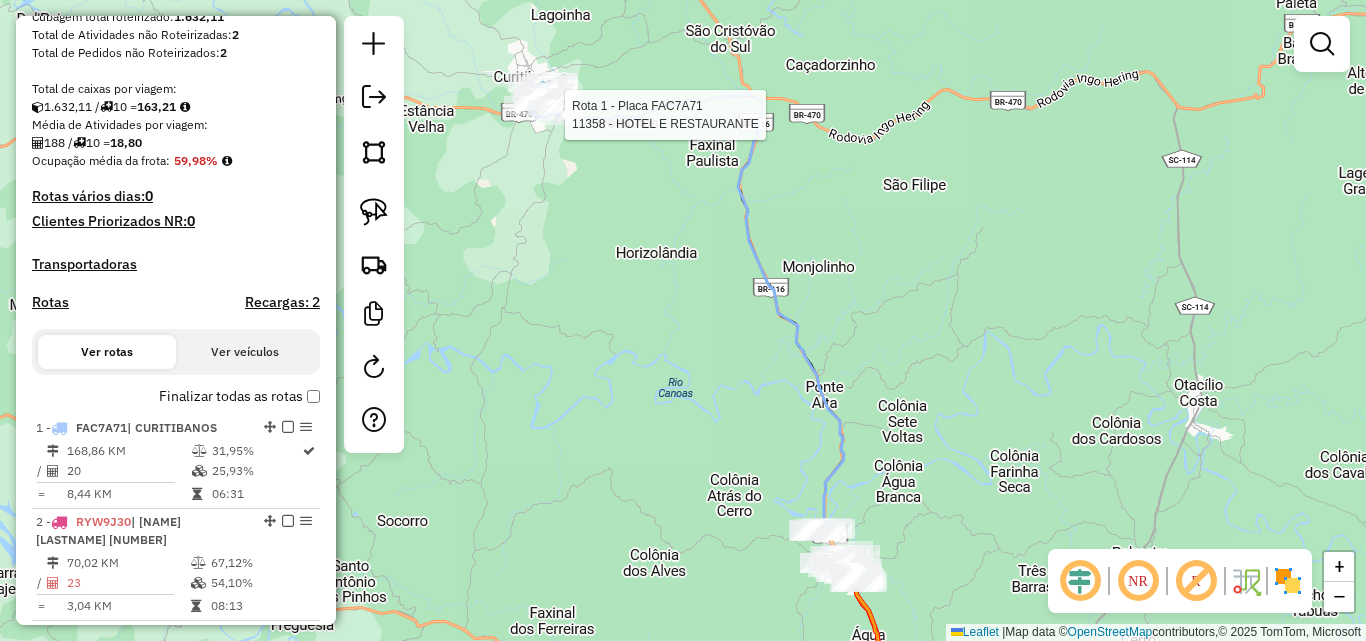select on "*********" 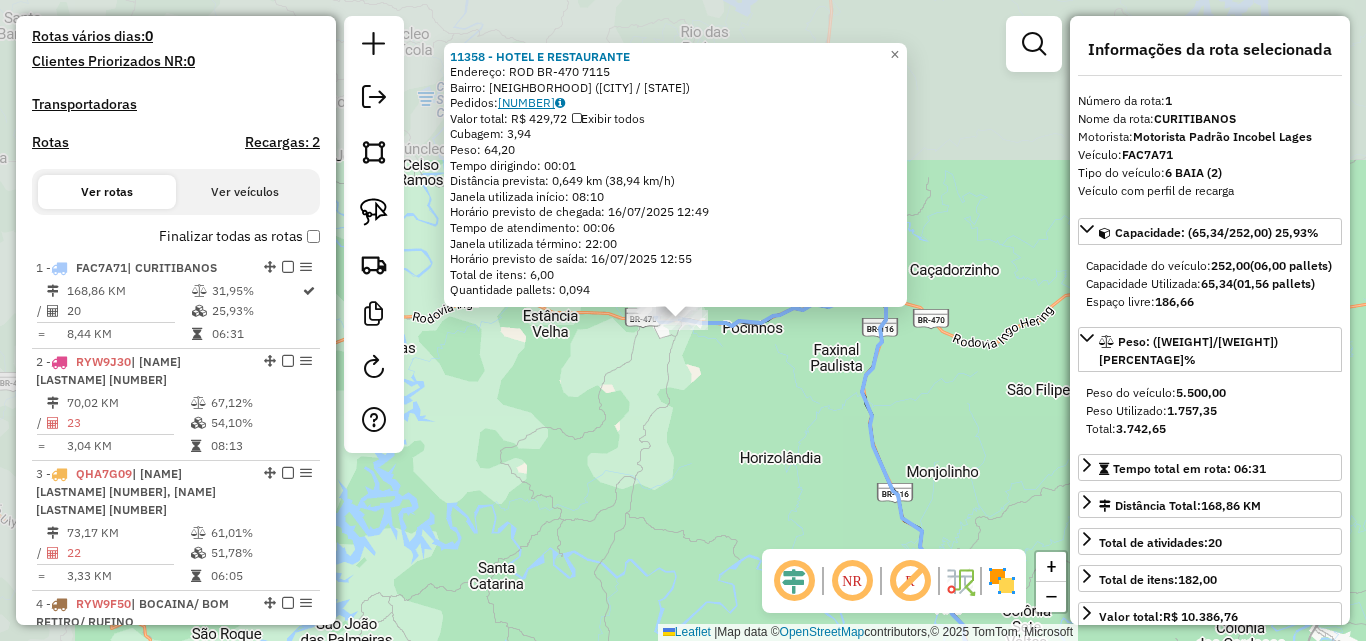 scroll, scrollTop: 774, scrollLeft: 0, axis: vertical 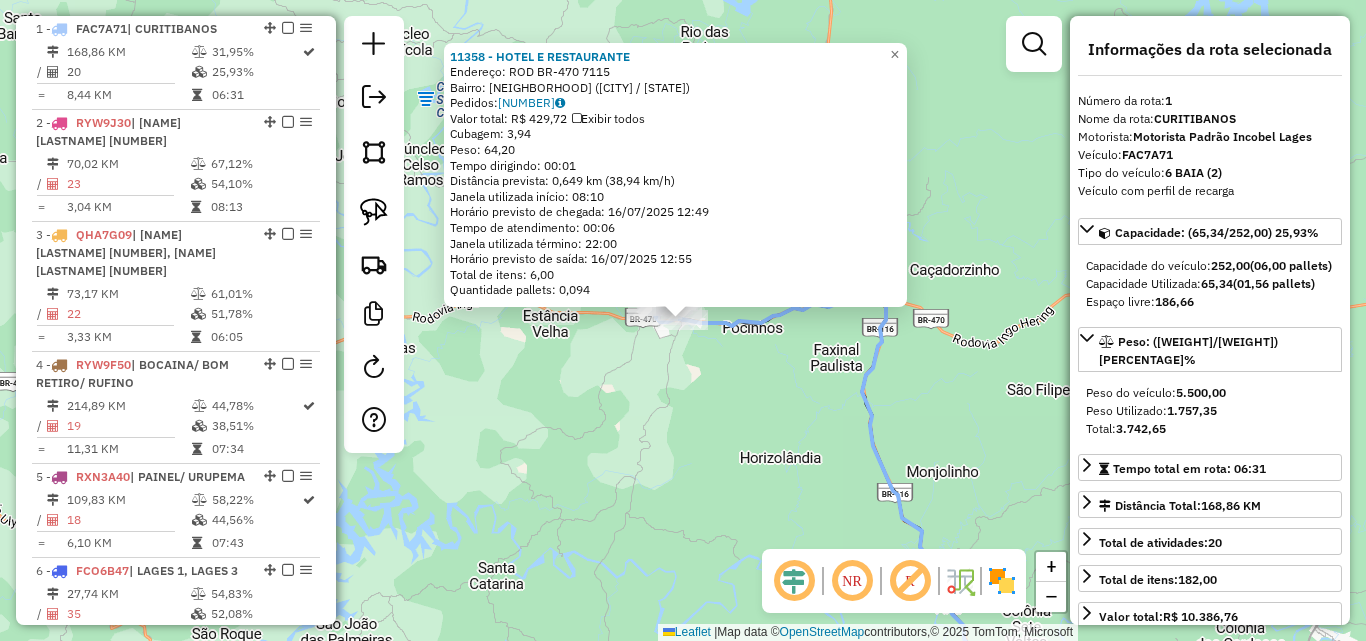 drag, startPoint x: 1214, startPoint y: 406, endPoint x: 1168, endPoint y: 407, distance: 46.010868 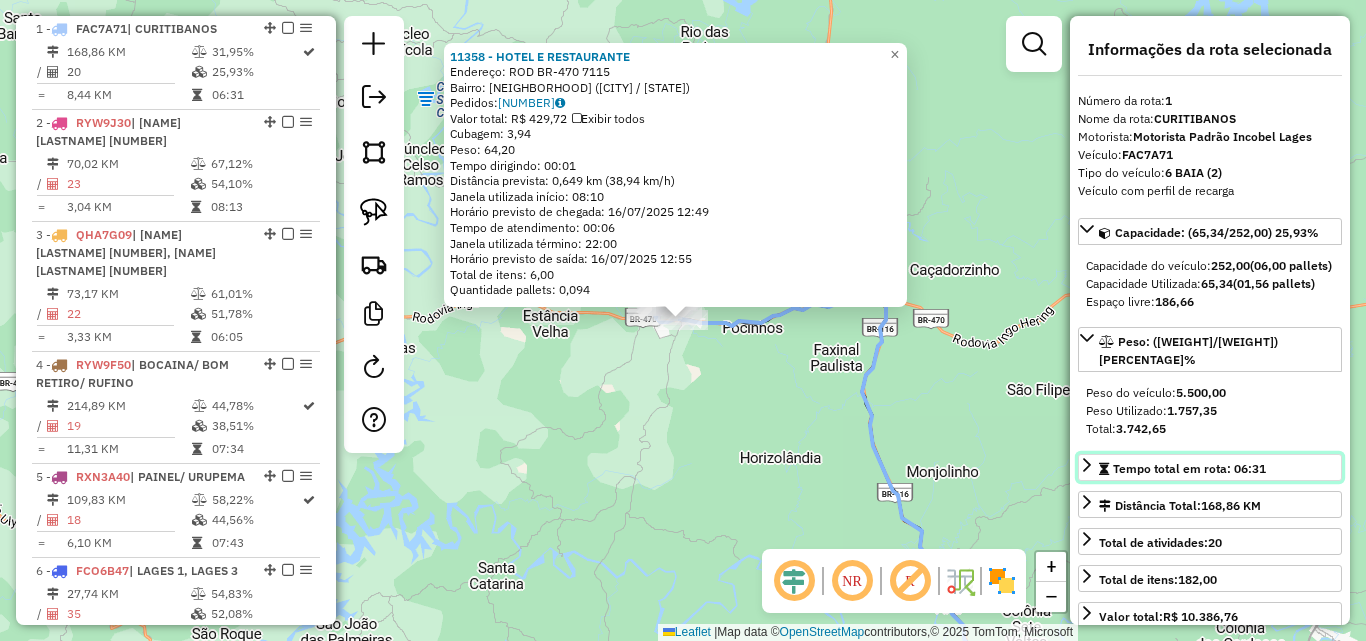 click on "Tempo total em rota: 06:31" at bounding box center (1210, 467) 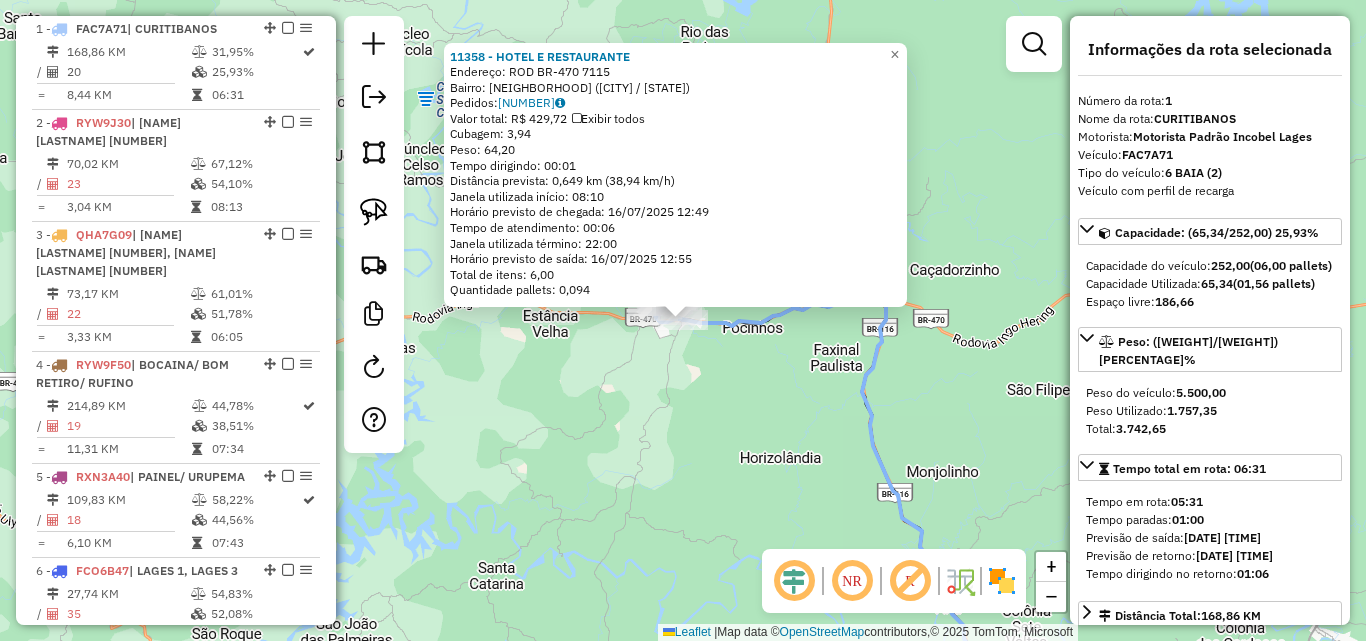 click on "[NUMBER] - [NAME] [LAST]  Endereço: [STREET] [NUMBER]   Bairro: [NEIGHBORHOOD] ([CITY] / [STATE])   Pedidos:  [NUMBER]   Valor total: [CURRENCY] [AMOUNT]   Exibir todos   Cubagem: [CUBAGE]  Peso: [WEIGHT]  Tempo dirigindo: [TIME]   Distância prevista: [DISTANCE] ([SPEED])   Janela utilizada início: [TIME]   Horário previsto de chegada: [DATE] [TIME]   Tempo de atendimento: [TIME]   Janela utilizada término: [TIME]   Horário previsto de saída: [DATE] [TIME]   Total de itens: [ITEMS]   Quantidade pallets: [PALLETS]  × Janela de atendimento Grade de atendimento Capacidade Transportadoras Veículos Cliente Pedidos  Rotas Selecione os dias de semana para filtrar as janelas de atendimento  Seg   Ter   Qua   Qui   Sex   Sáb   Dom  Informe o período da janela de atendimento: De: Até:  Filtrar exatamente a janela do cliente  Considerar janela de atendimento padrão  Selecione os dias de semana para filtrar as grades de atendimento" 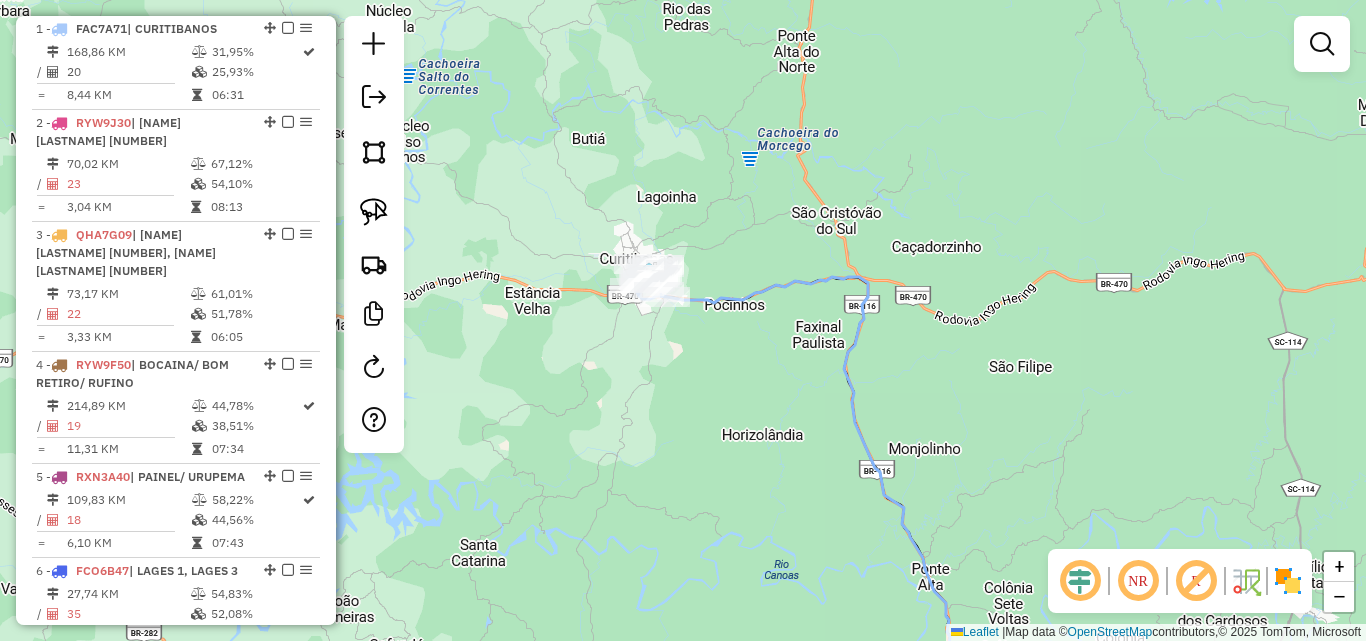 drag, startPoint x: 1014, startPoint y: 392, endPoint x: 878, endPoint y: 221, distance: 218.48799 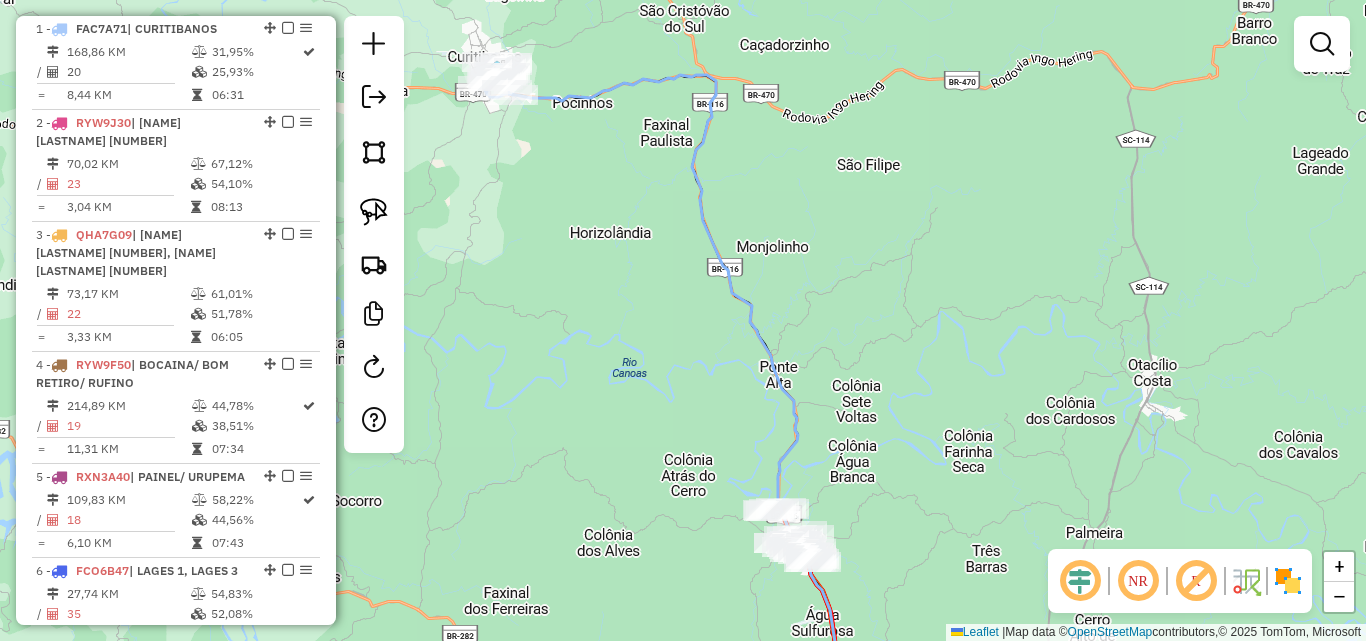 drag, startPoint x: 959, startPoint y: 348, endPoint x: 945, endPoint y: 214, distance: 134.72935 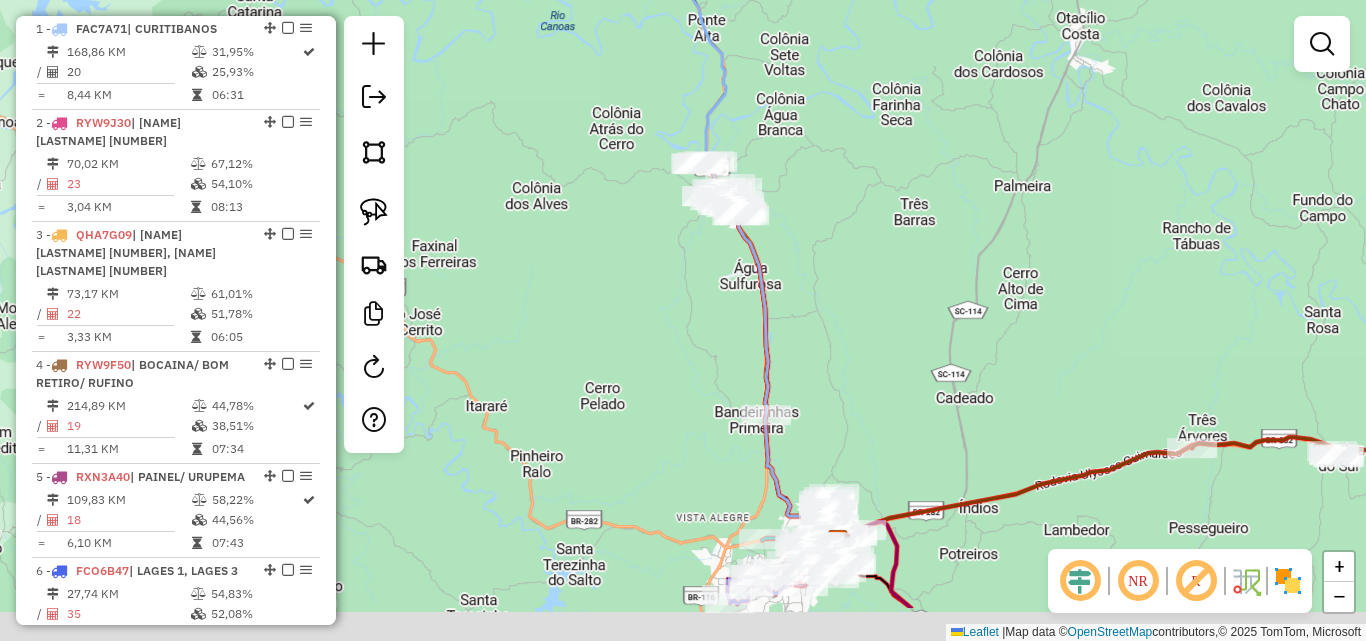 drag, startPoint x: 962, startPoint y: 361, endPoint x: 939, endPoint y: 233, distance: 130.04999 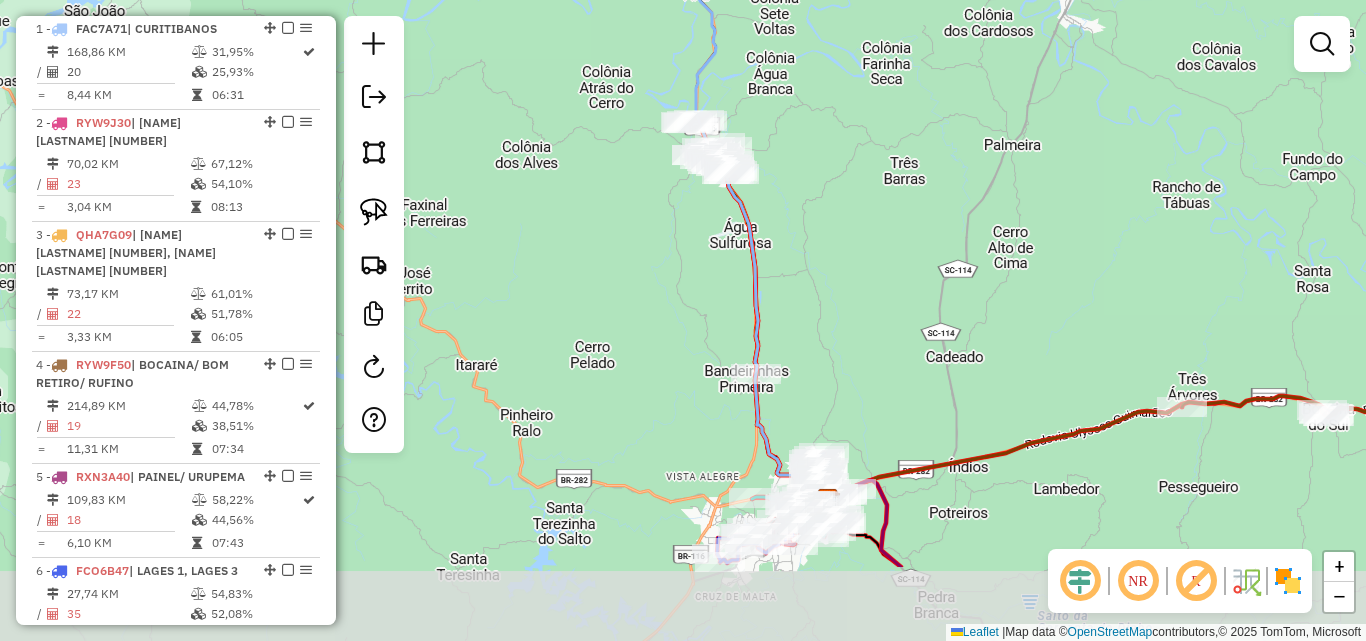 drag, startPoint x: 945, startPoint y: 215, endPoint x: 940, endPoint y: 120, distance: 95.131485 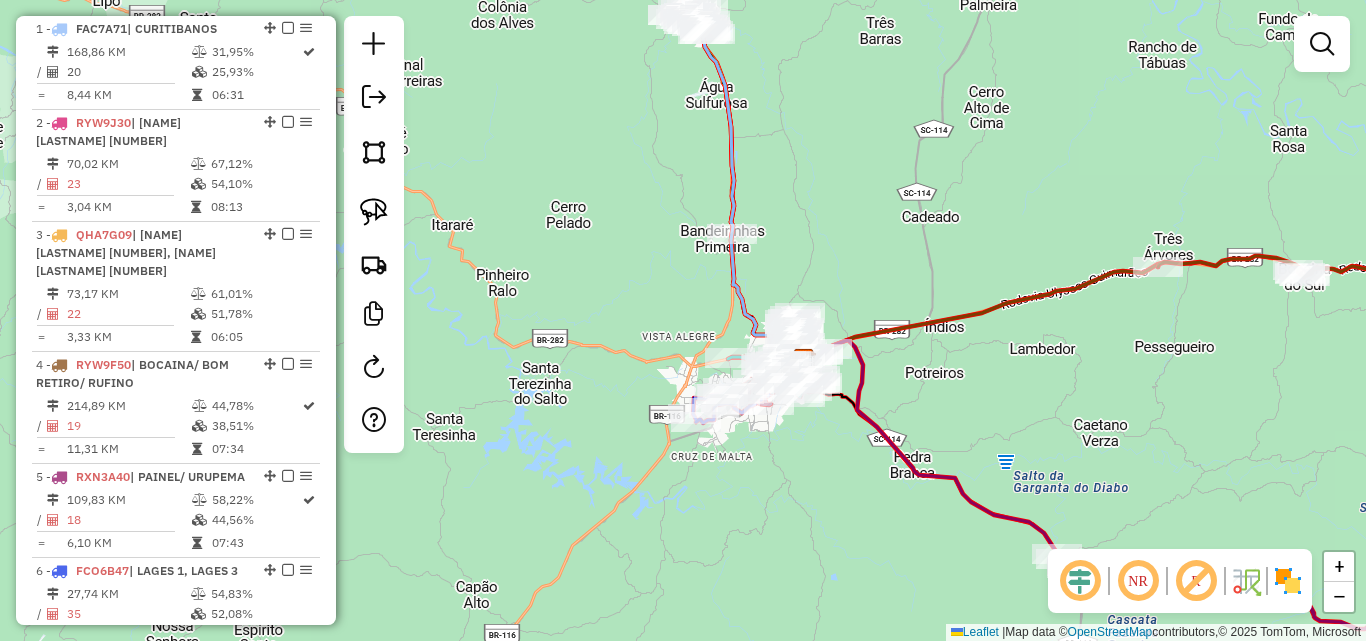 drag, startPoint x: 839, startPoint y: 523, endPoint x: 804, endPoint y: 437, distance: 92.84934 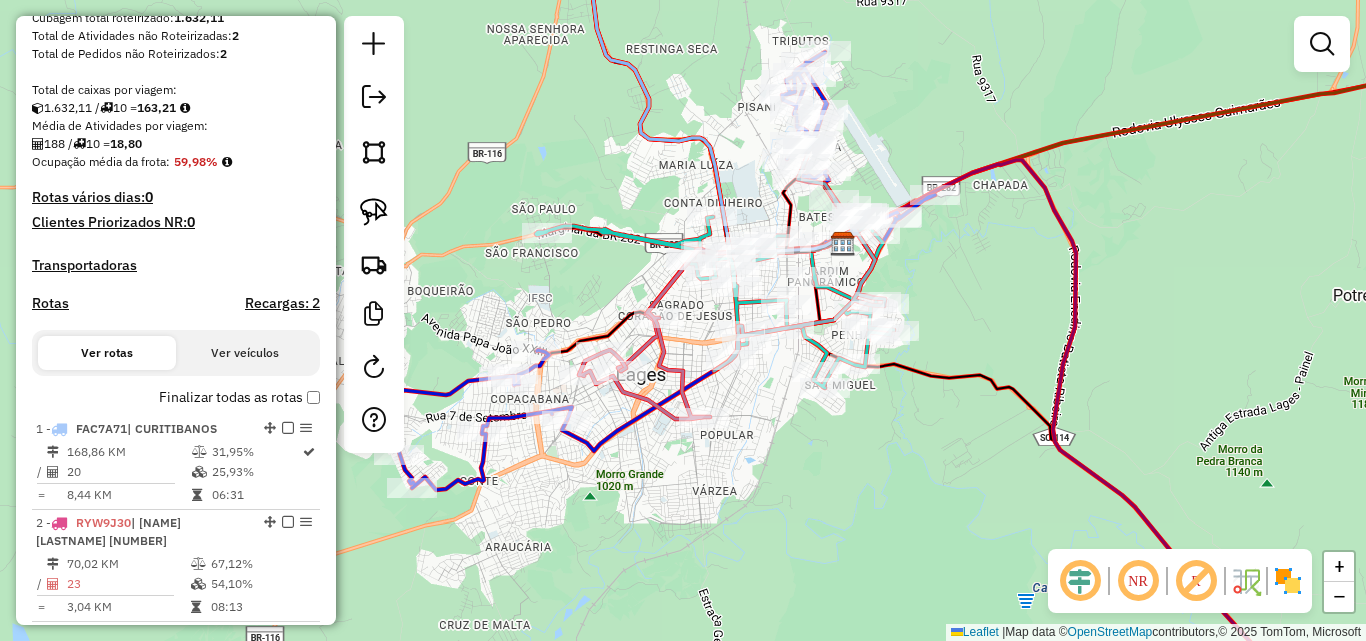 scroll, scrollTop: 0, scrollLeft: 0, axis: both 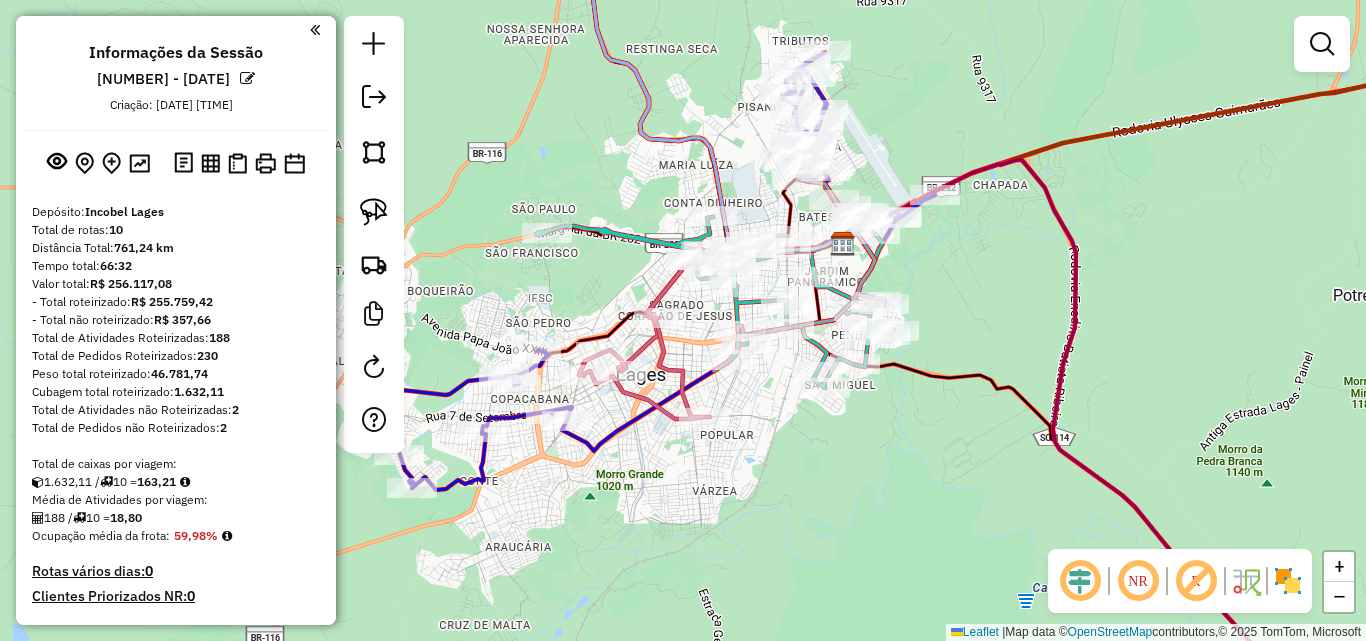 drag, startPoint x: 241, startPoint y: 379, endPoint x: 182, endPoint y: 378, distance: 59.008472 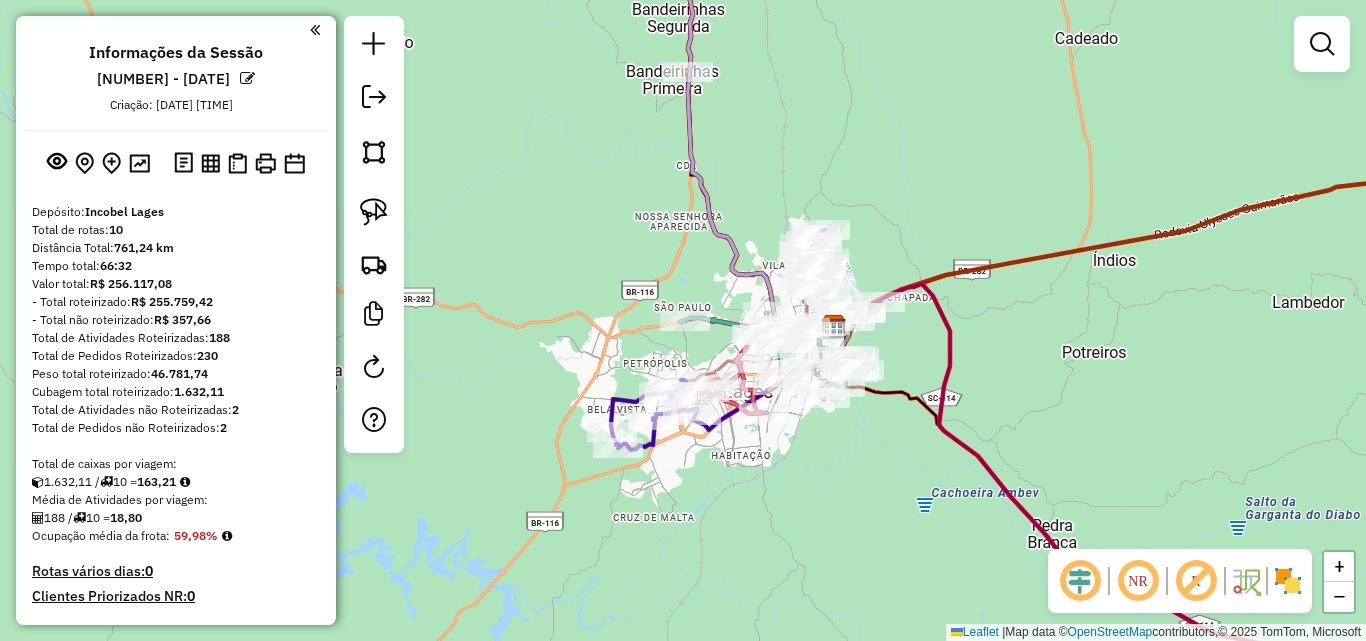 drag, startPoint x: 903, startPoint y: 375, endPoint x: 890, endPoint y: 310, distance: 66.287254 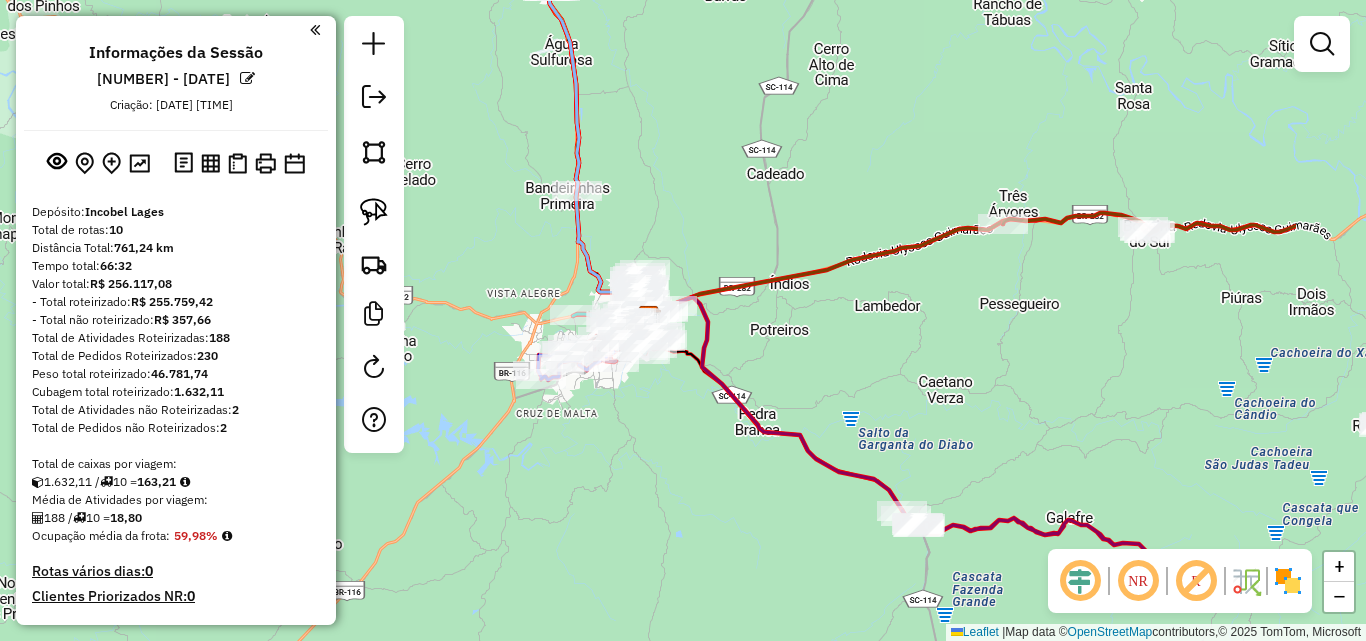 drag, startPoint x: 1062, startPoint y: 344, endPoint x: 851, endPoint y: 340, distance: 211.03792 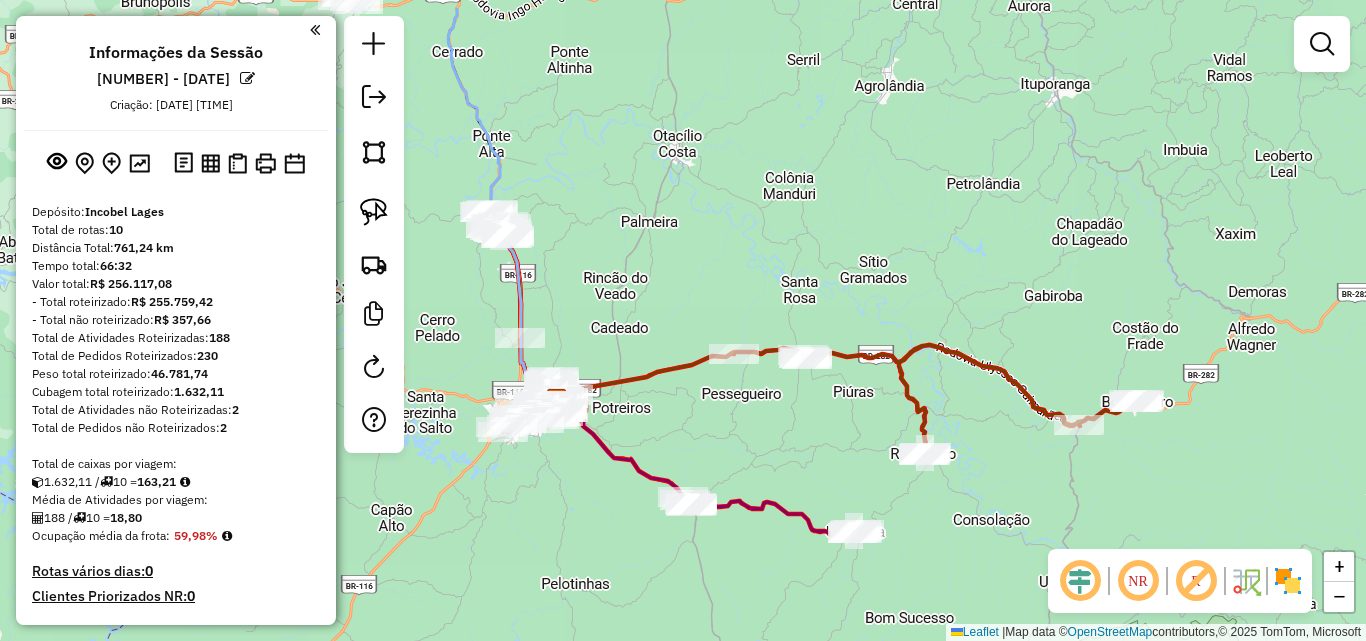 drag, startPoint x: 910, startPoint y: 338, endPoint x: 703, endPoint y: 410, distance: 219.16432 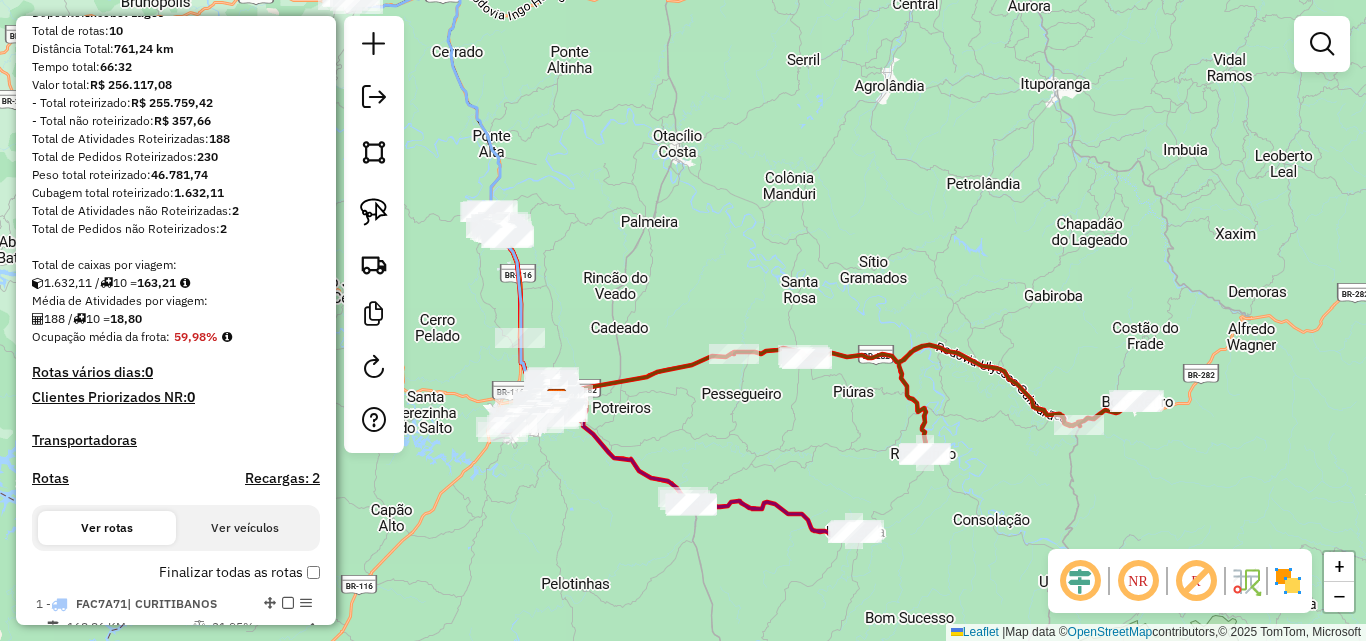 scroll, scrollTop: 200, scrollLeft: 0, axis: vertical 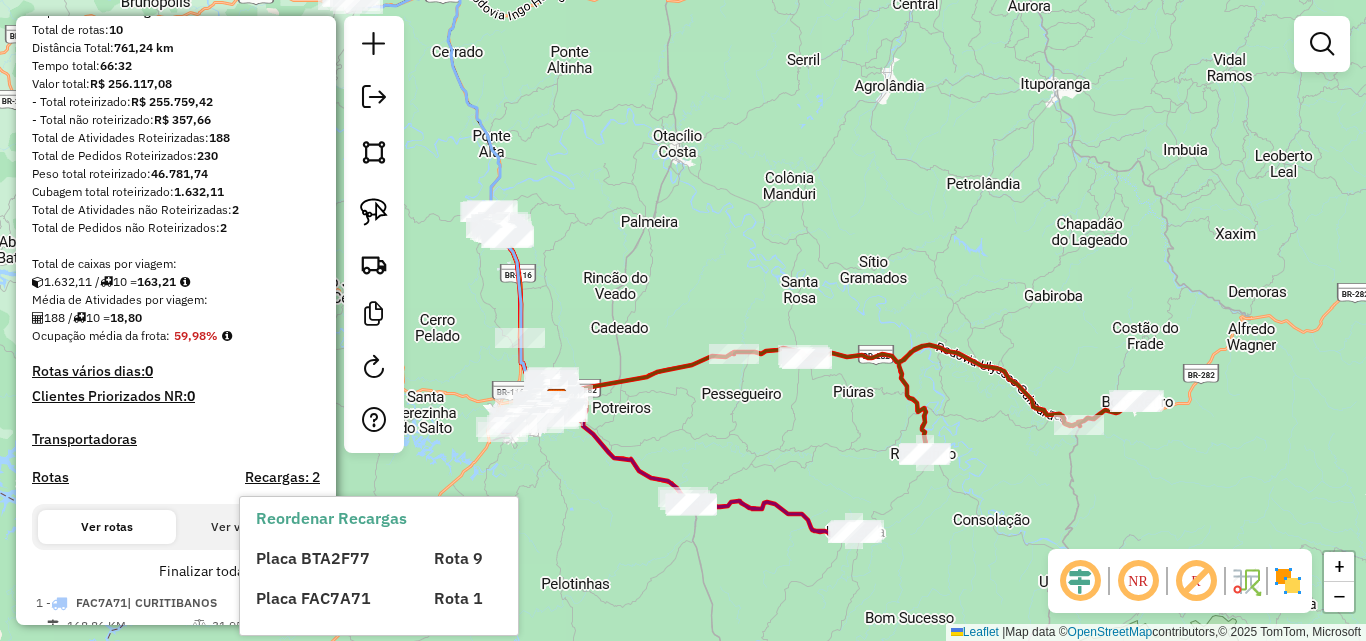 click on "Placa BTA2F77" at bounding box center (313, 558) 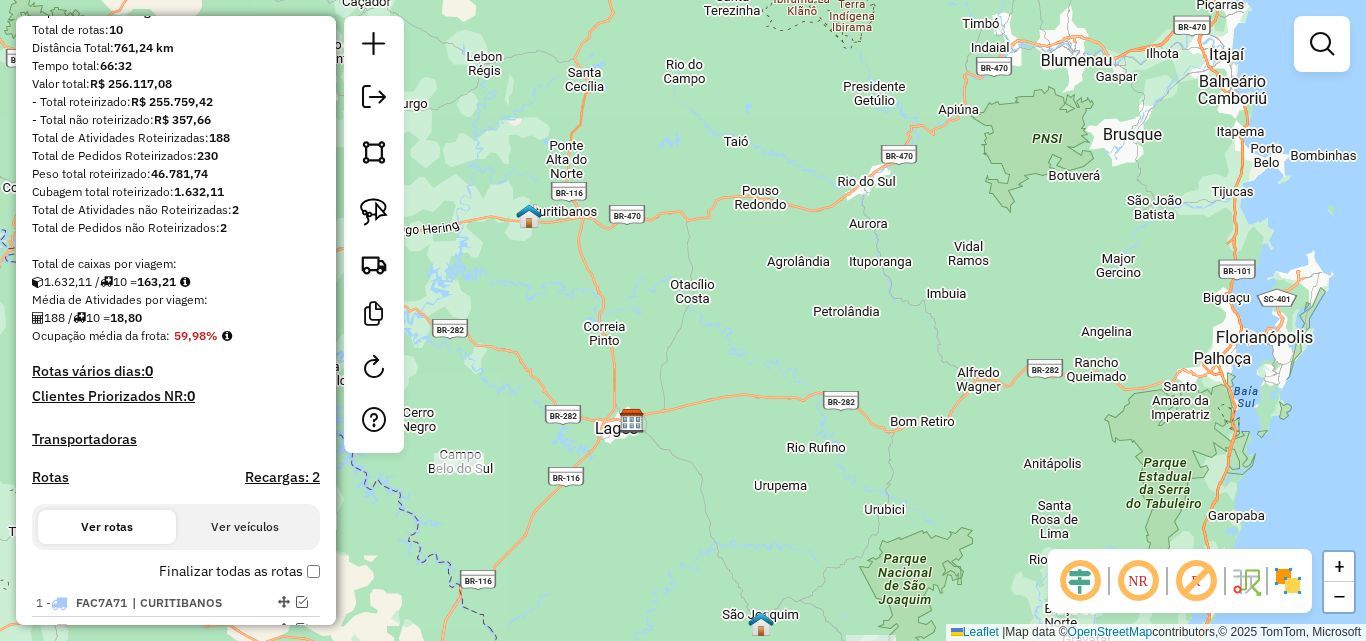drag, startPoint x: 728, startPoint y: 458, endPoint x: 841, endPoint y: 374, distance: 140.80128 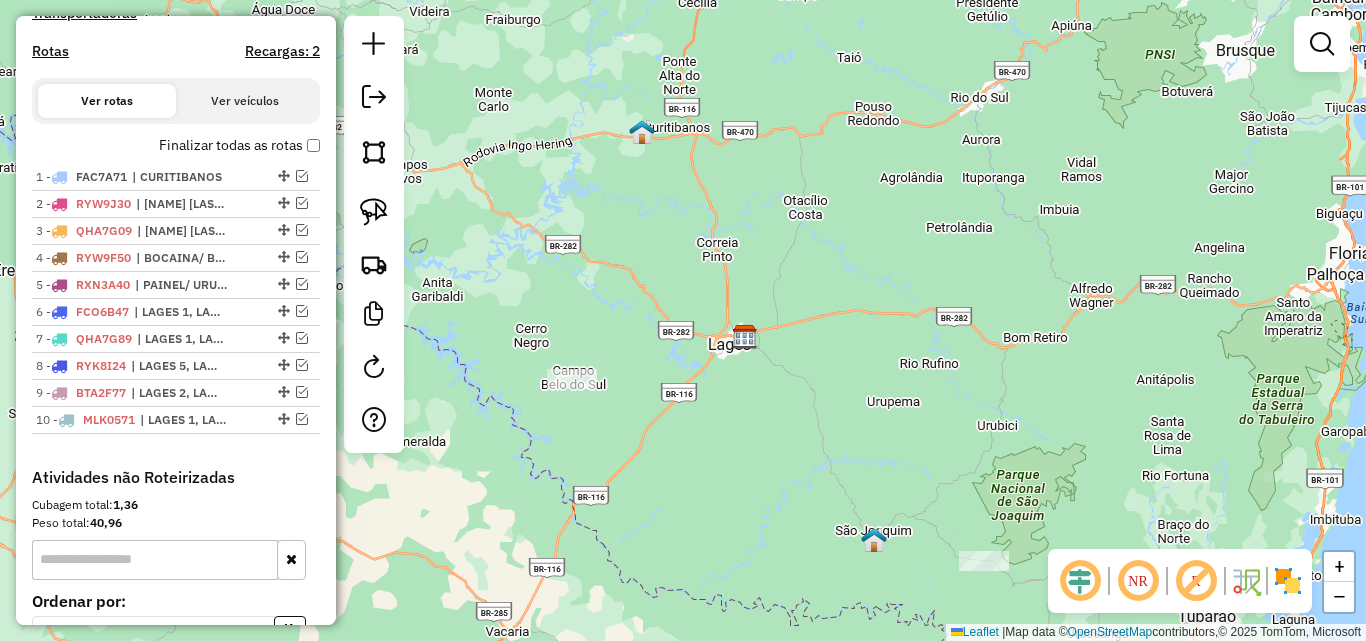 scroll, scrollTop: 700, scrollLeft: 0, axis: vertical 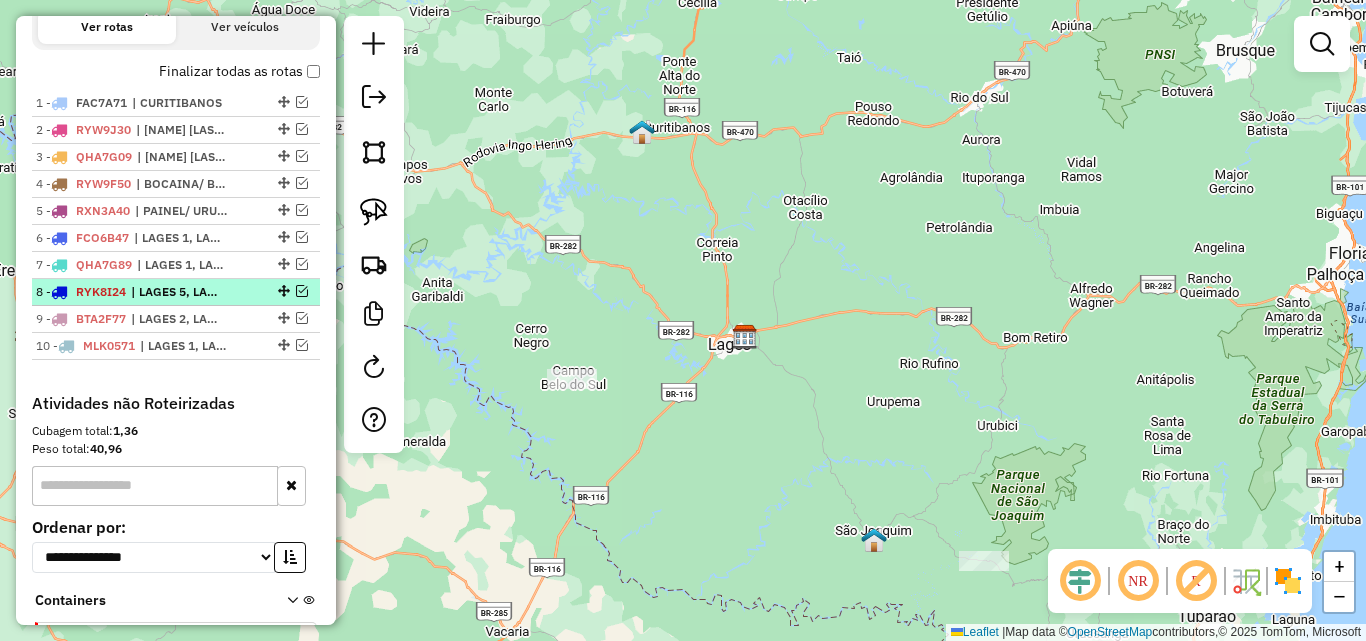 click on "RYK8I24" at bounding box center (101, 291) 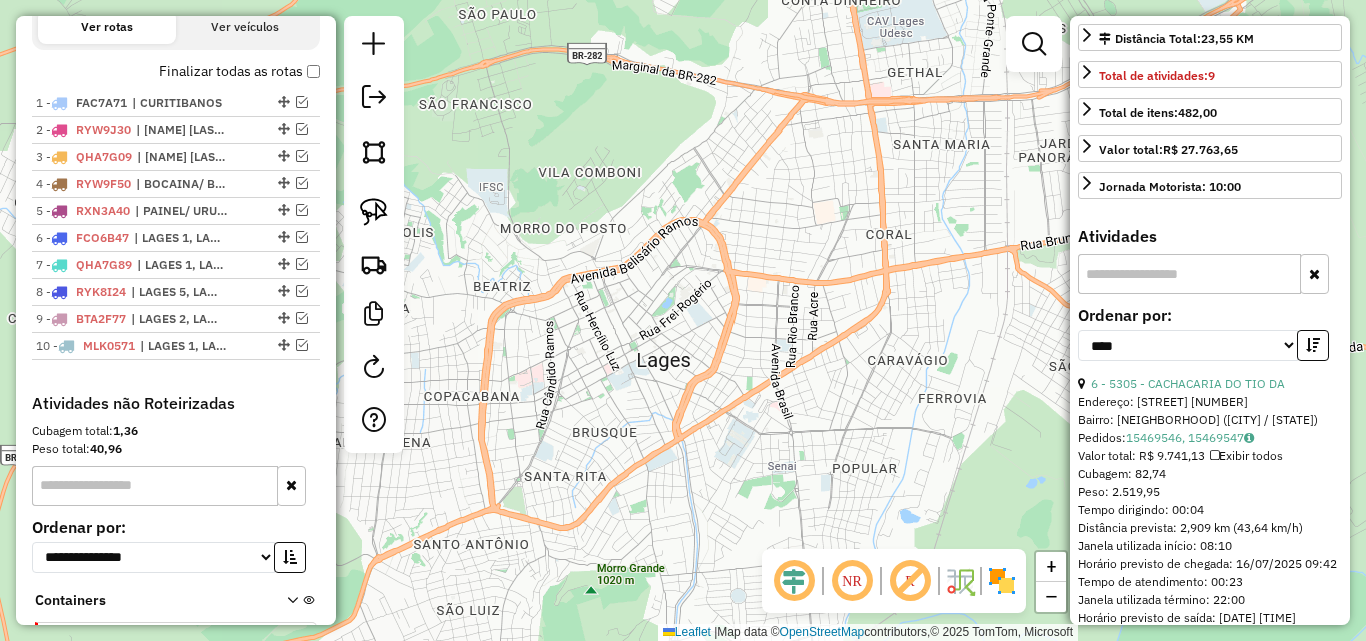 scroll, scrollTop: 600, scrollLeft: 0, axis: vertical 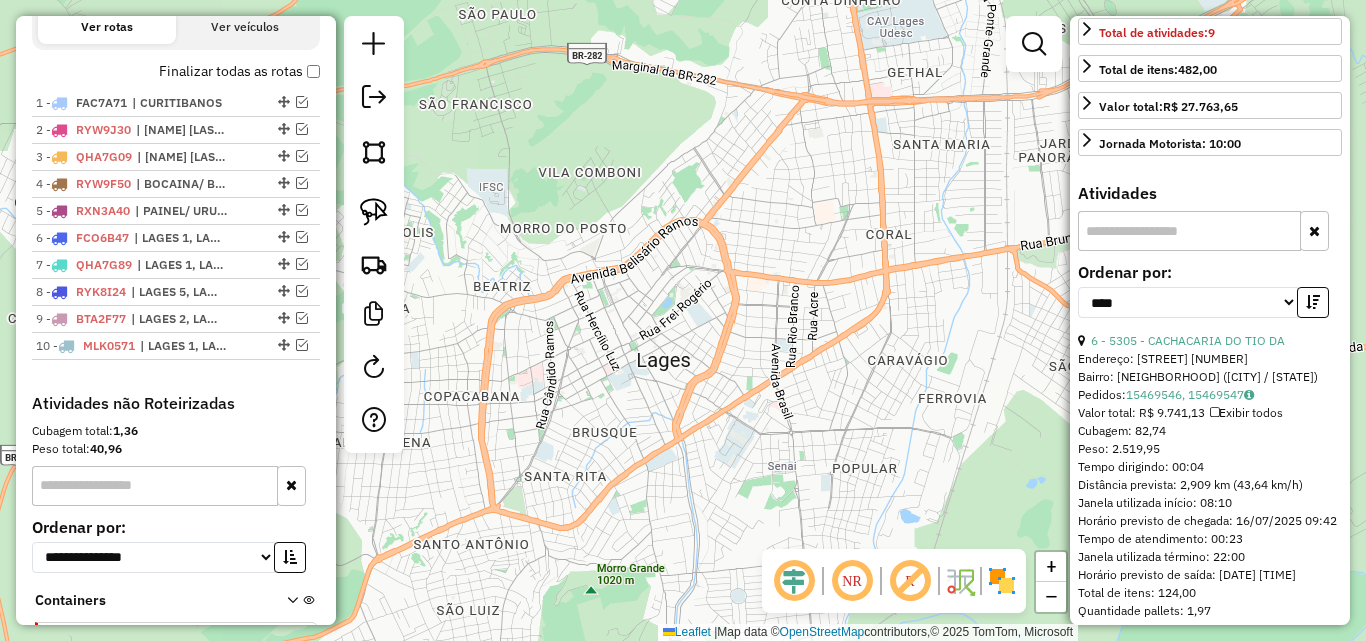 click on "Janela de atendimento Grade de atendimento Capacidade Transportadoras Veículos Cliente Pedidos  Rotas Selecione os dias de semana para filtrar as janelas de atendimento  Seg   Ter   Qua   Qui   Sex   Sáb   Dom  Informe o período da janela de atendimento: De: Até:  Filtrar exatamente a janela do cliente  Considerar janela de atendimento padrão  Selecione os dias de semana para filtrar as grades de atendimento  Seg   Ter   Qua   Qui   Sex   Sáb   Dom   Considerar clientes sem dia de atendimento cadastrado  Clientes fora do dia de atendimento selecionado Filtrar as atividades entre os valores definidos abaixo:  Peso mínimo:   Peso máximo:   Cubagem mínima:   Cubagem máxima:   De:   Até:  Filtrar as atividades entre o tempo de atendimento definido abaixo:  De:   Até:   Considerar capacidade total dos clientes não roteirizados Transportadora: Selecione um ou mais itens Tipo de veículo: Selecione um ou mais itens Veículo: Selecione um ou mais itens Motorista: Selecione um ou mais itens Nome: Rótulo:" 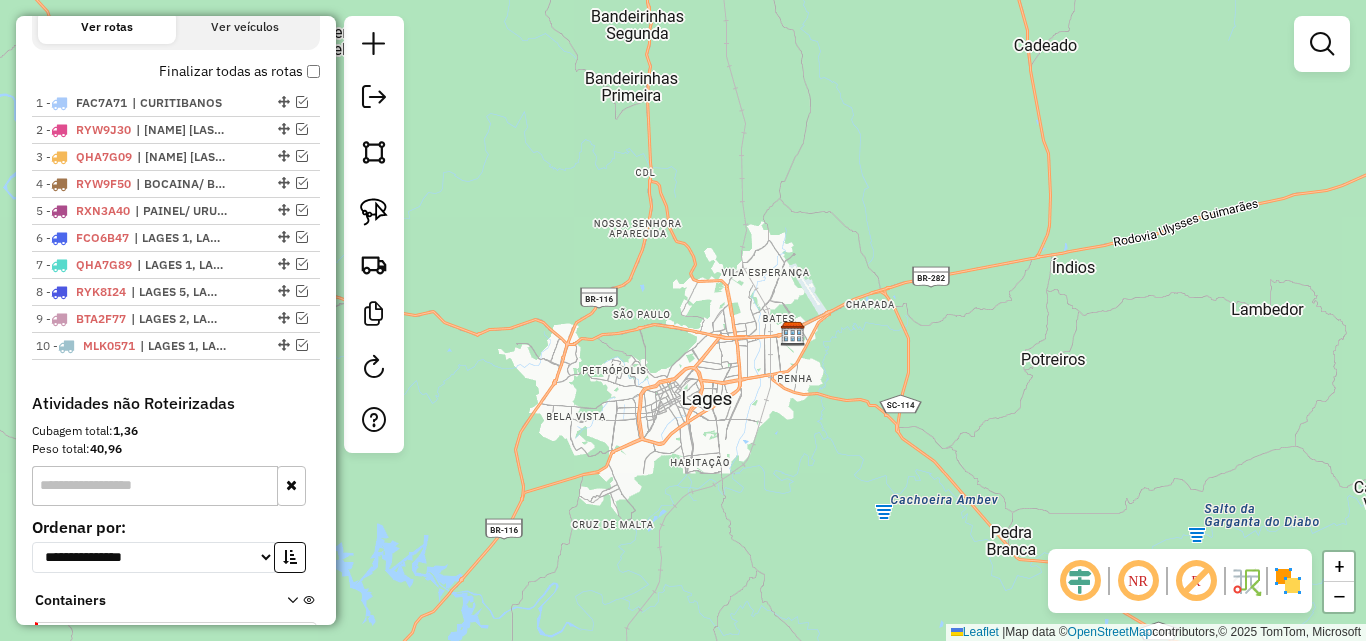click 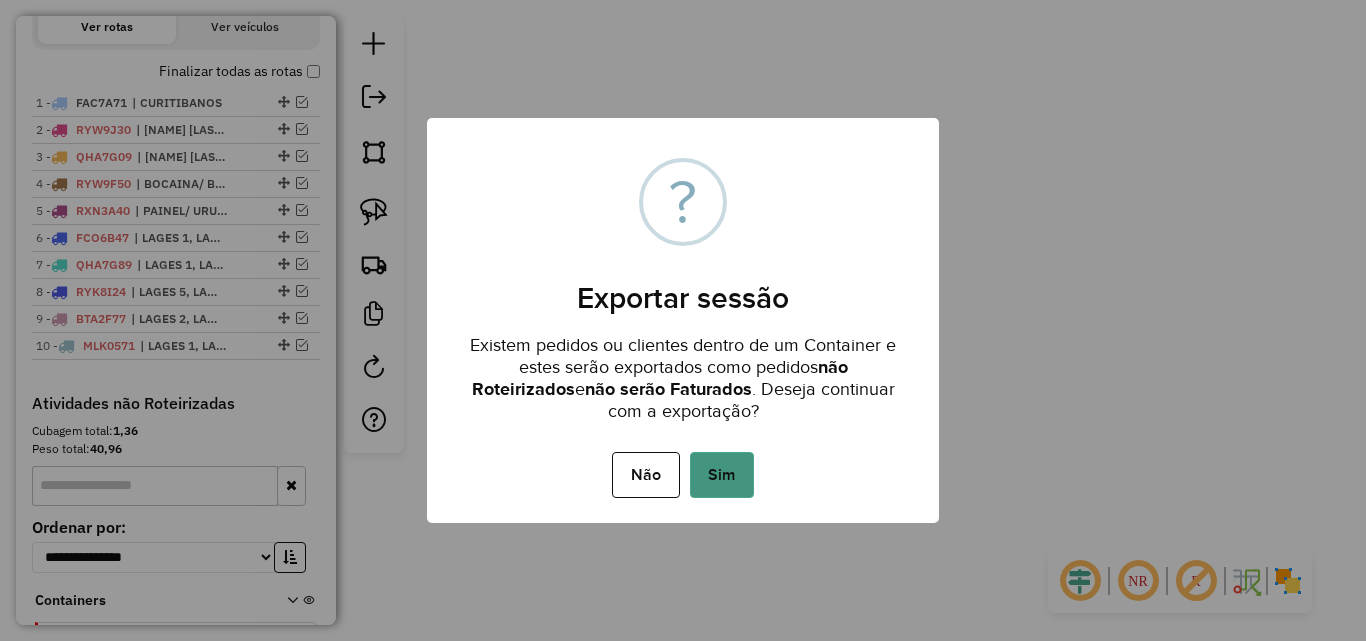 click on "Sim" at bounding box center [722, 475] 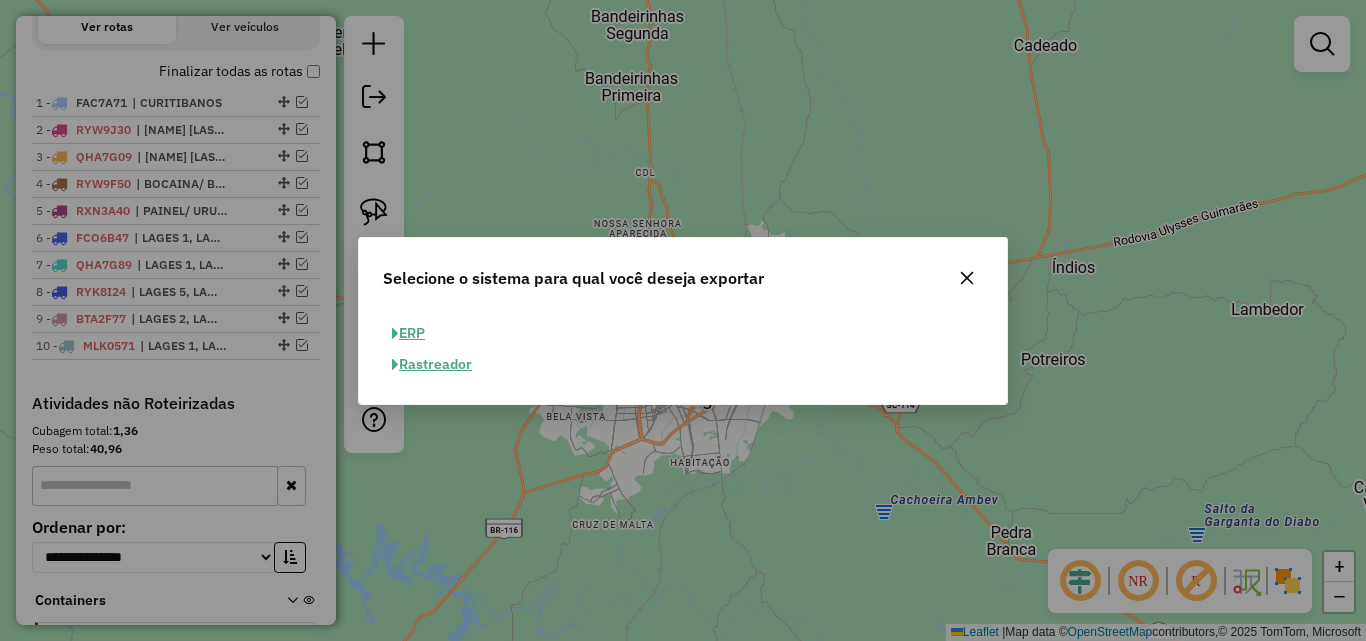 click on "ERP" 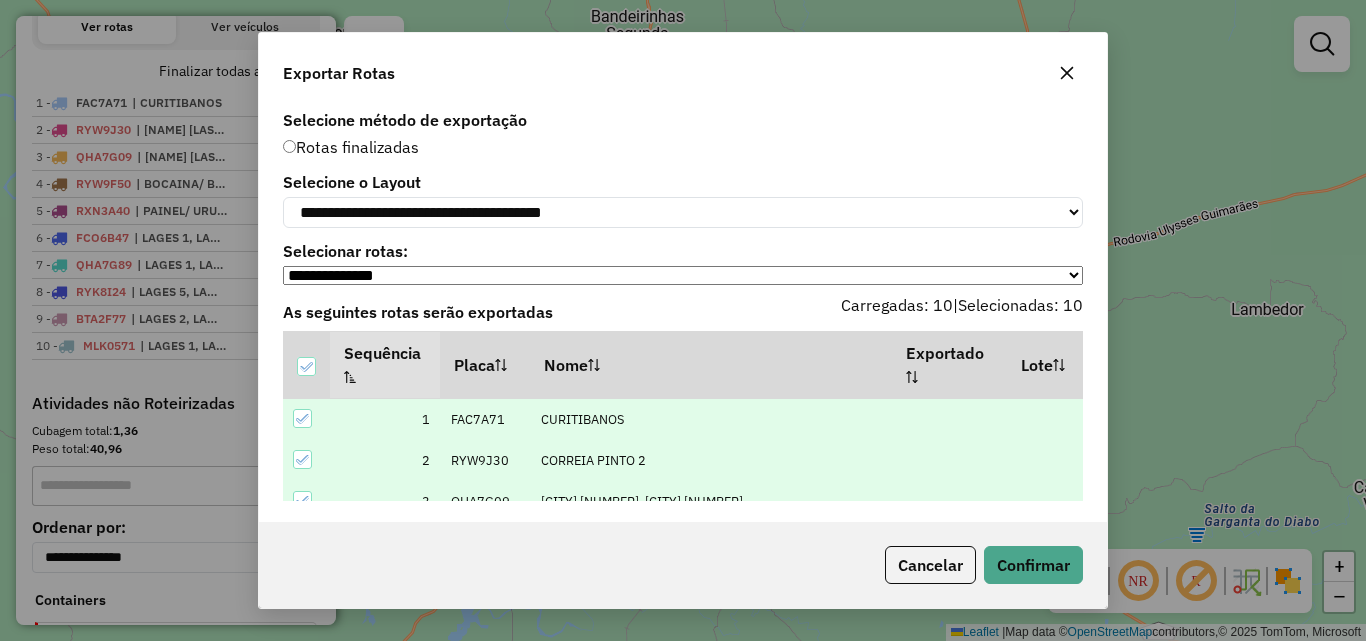 scroll, scrollTop: 66, scrollLeft: 0, axis: vertical 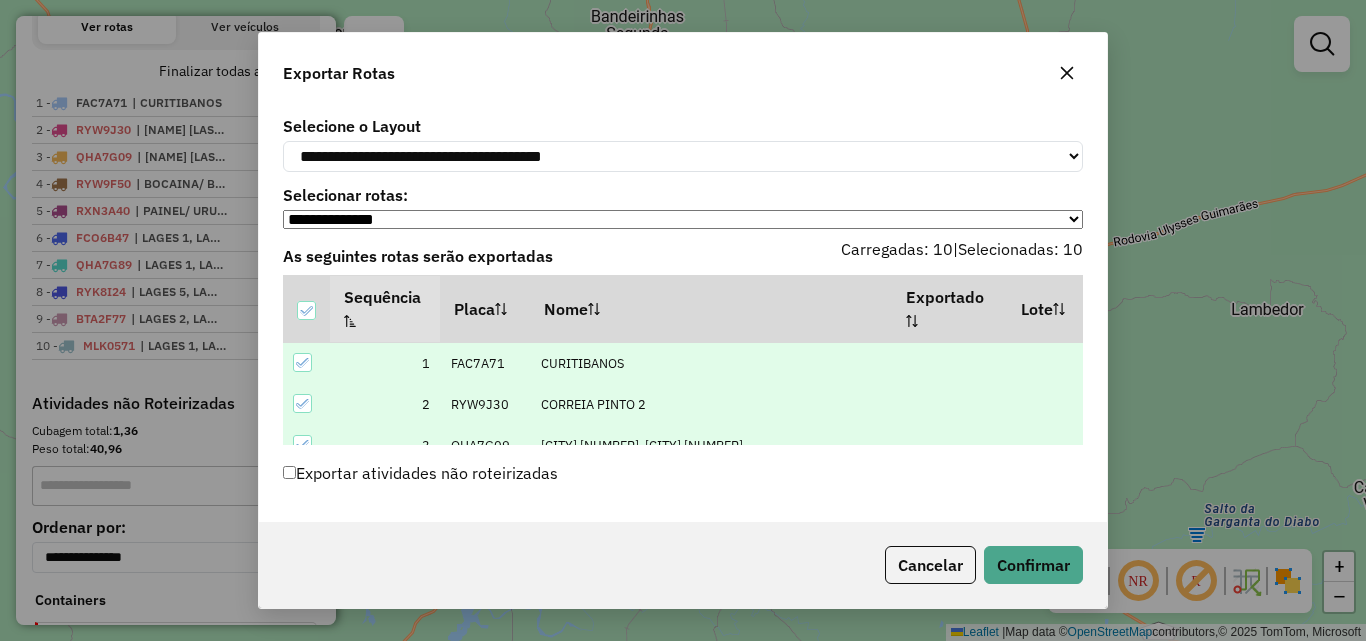 click on "Exportar atividades não roteirizadas" 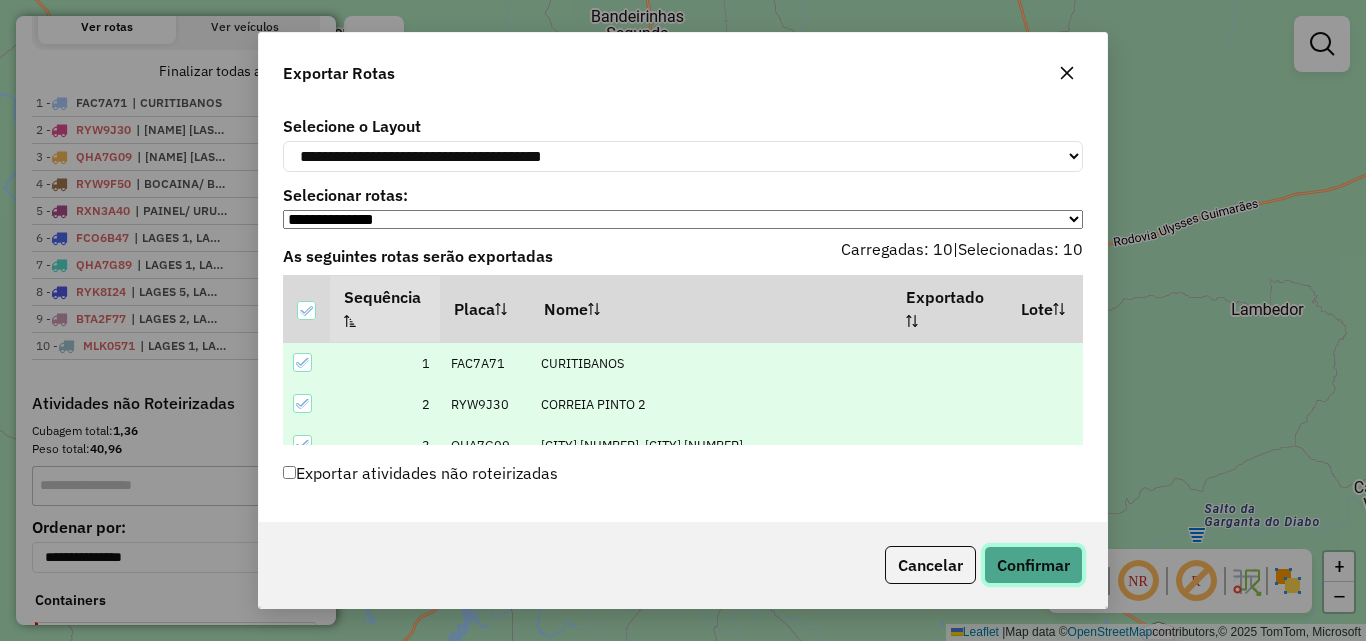 click on "Confirmar" 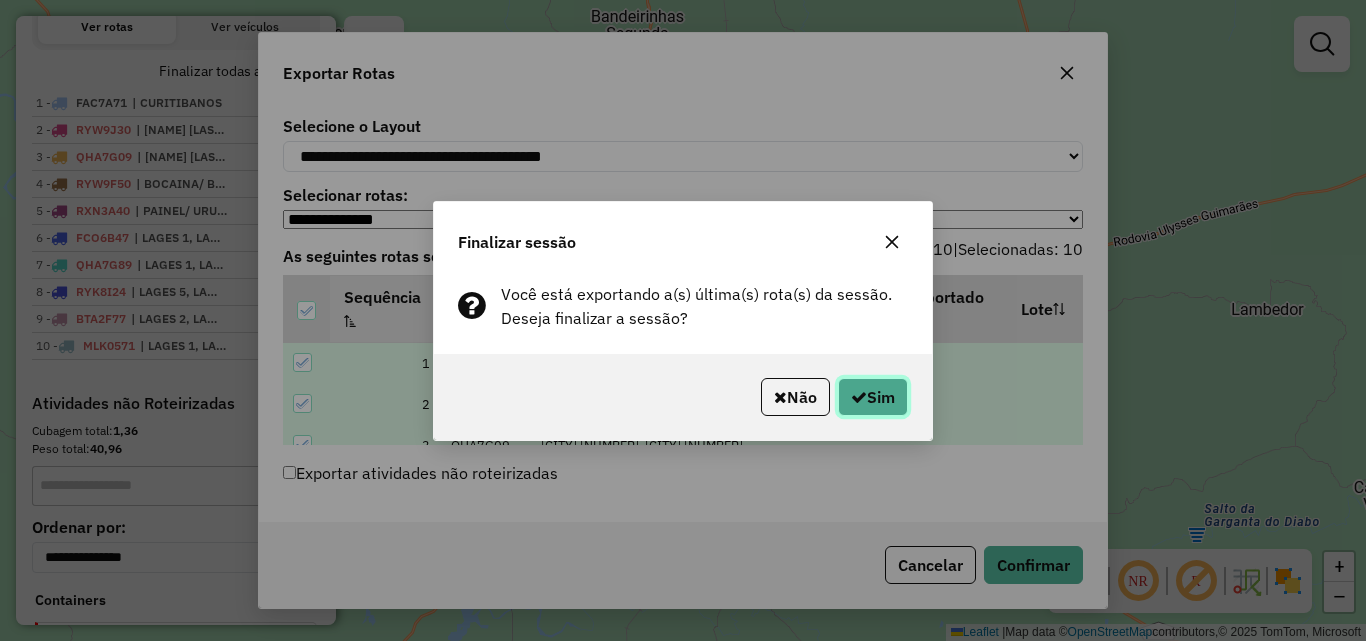 click on "Sim" 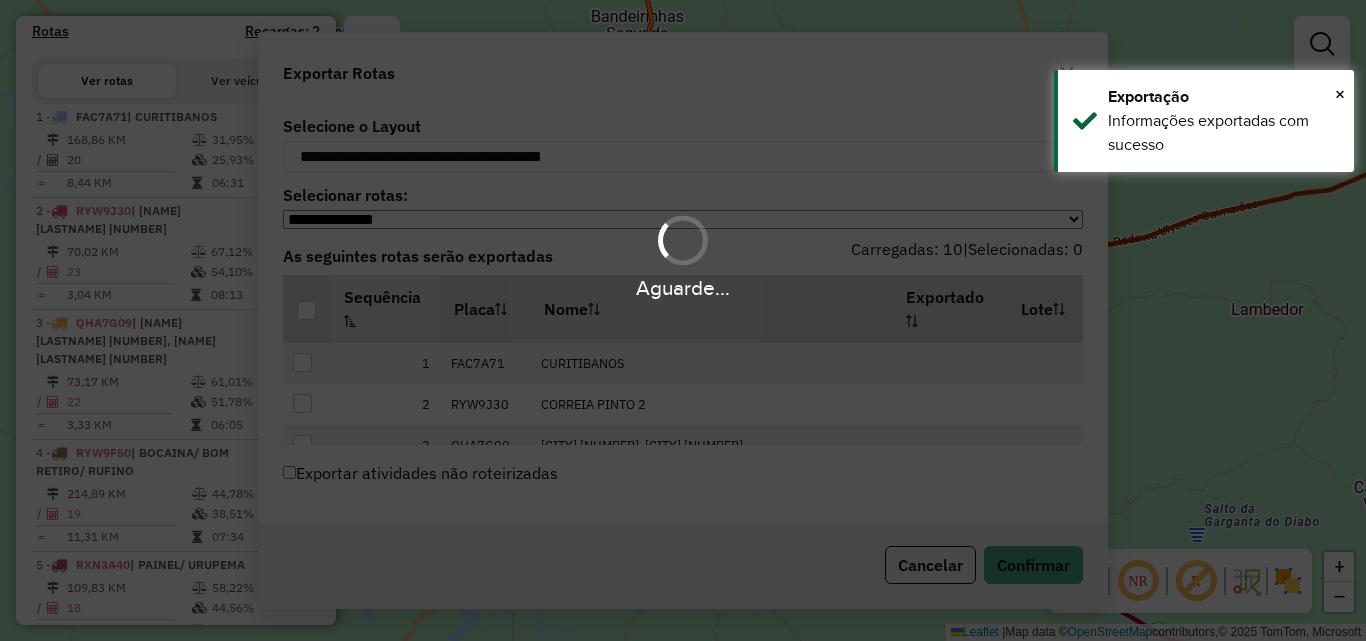 scroll, scrollTop: 754, scrollLeft: 0, axis: vertical 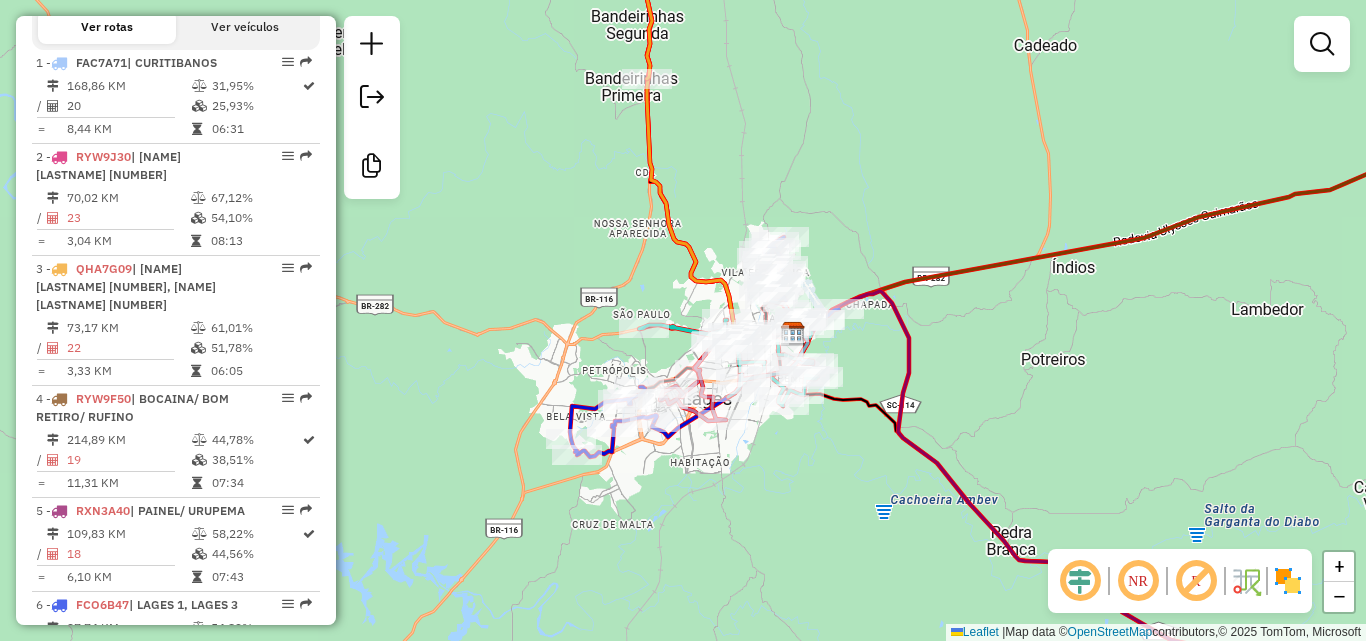 click on "Janela de atendimento Grade de atendimento Capacidade Transportadoras Veículos Cliente Pedidos  Rotas Selecione os dias de semana para filtrar as janelas de atendimento  Seg   Ter   Qua   Qui   Sex   Sáb   Dom  Informe o período da janela de atendimento: De: Até:  Filtrar exatamente a janela do cliente  Considerar janela de atendimento padrão  Selecione os dias de semana para filtrar as grades de atendimento  Seg   Ter   Qua   Qui   Sex   Sáb   Dom   Considerar clientes sem dia de atendimento cadastrado  Clientes fora do dia de atendimento selecionado Filtrar as atividades entre os valores definidos abaixo:  Peso mínimo:   Peso máximo:   Cubagem mínima:   Cubagem máxima:   De:   Até:  Filtrar as atividades entre o tempo de atendimento definido abaixo:  De:   Até:   Considerar capacidade total dos clientes não roteirizados Transportadora: Selecione um ou mais itens Tipo de veículo: Selecione um ou mais itens Veículo: Selecione um ou mais itens Motorista: Selecione um ou mais itens Nome: Rótulo:" 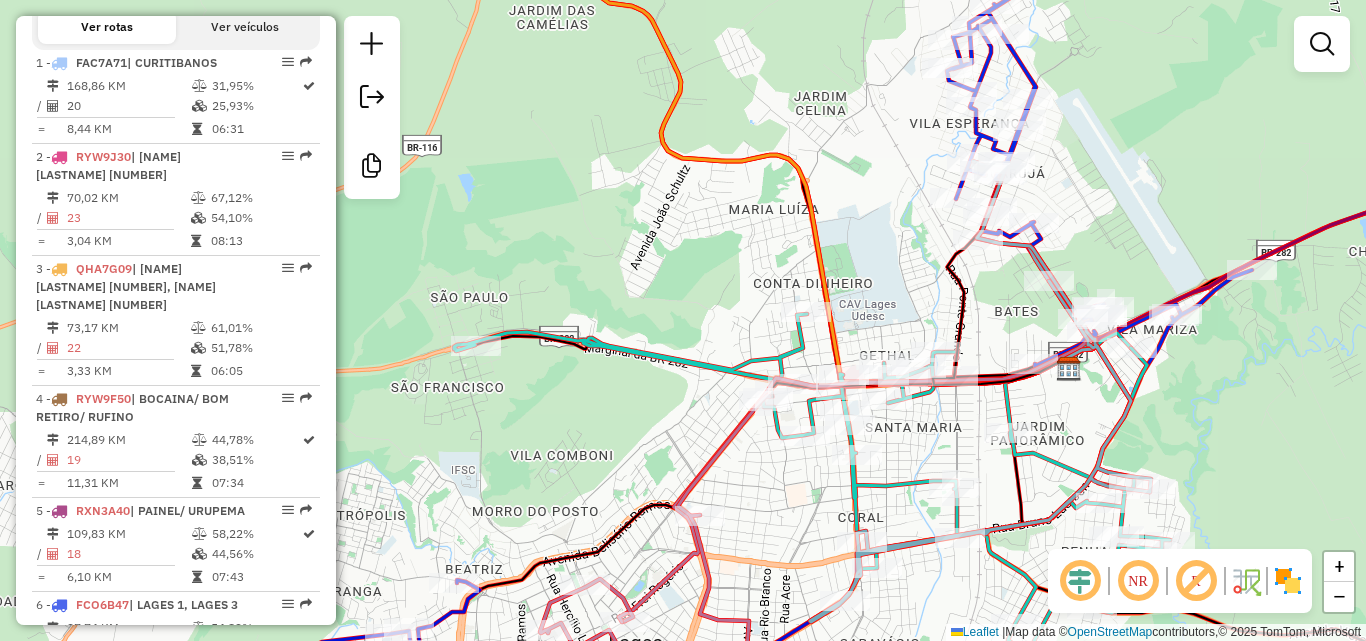 drag, startPoint x: 672, startPoint y: 406, endPoint x: 835, endPoint y: 268, distance: 213.572 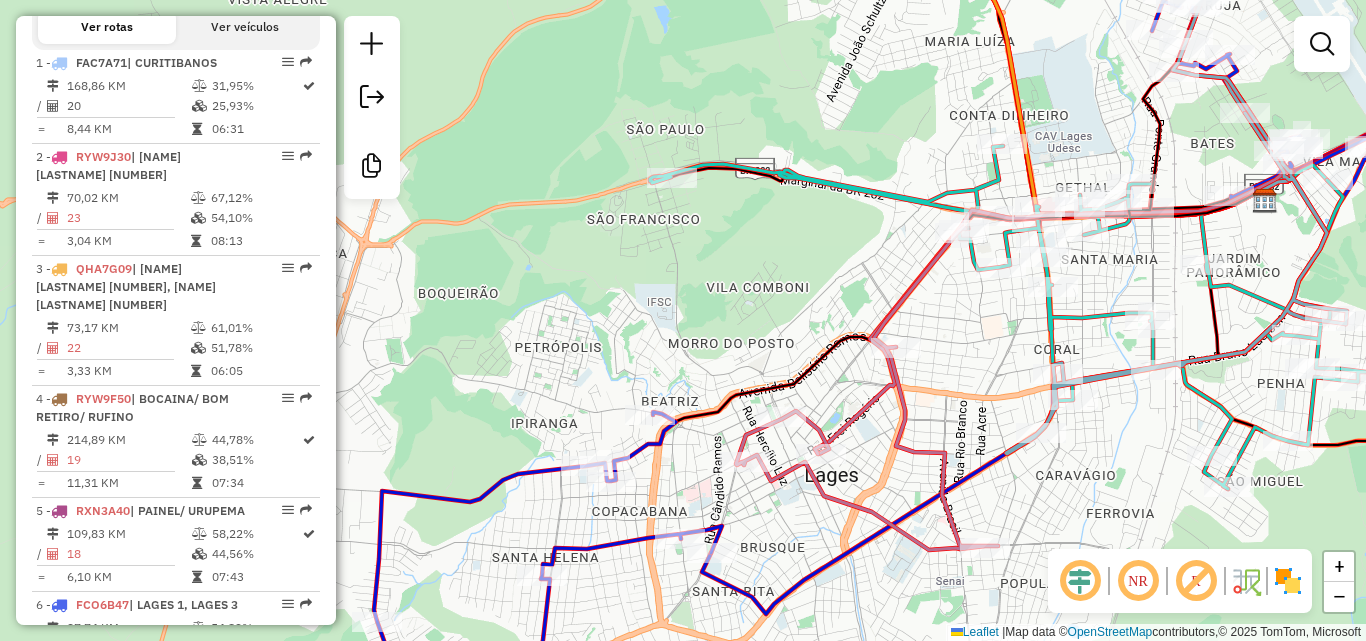 drag, startPoint x: 712, startPoint y: 360, endPoint x: 921, endPoint y: 261, distance: 231.26175 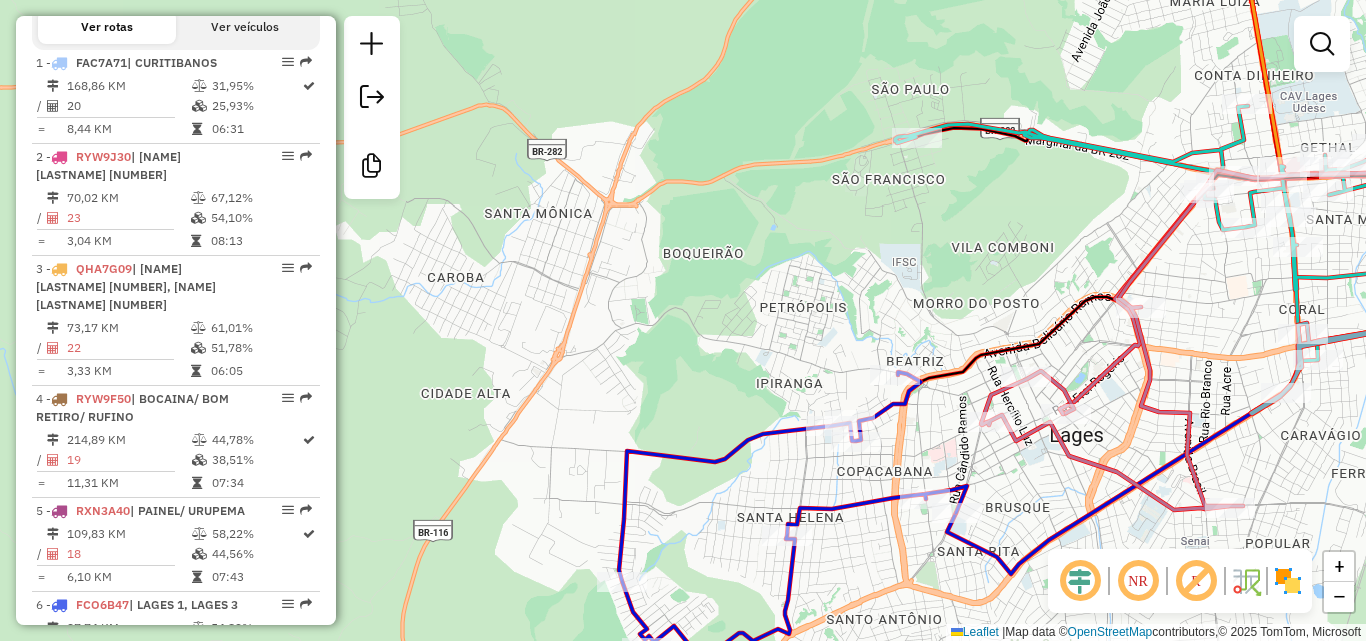 drag, startPoint x: 760, startPoint y: 283, endPoint x: 793, endPoint y: 351, distance: 75.58439 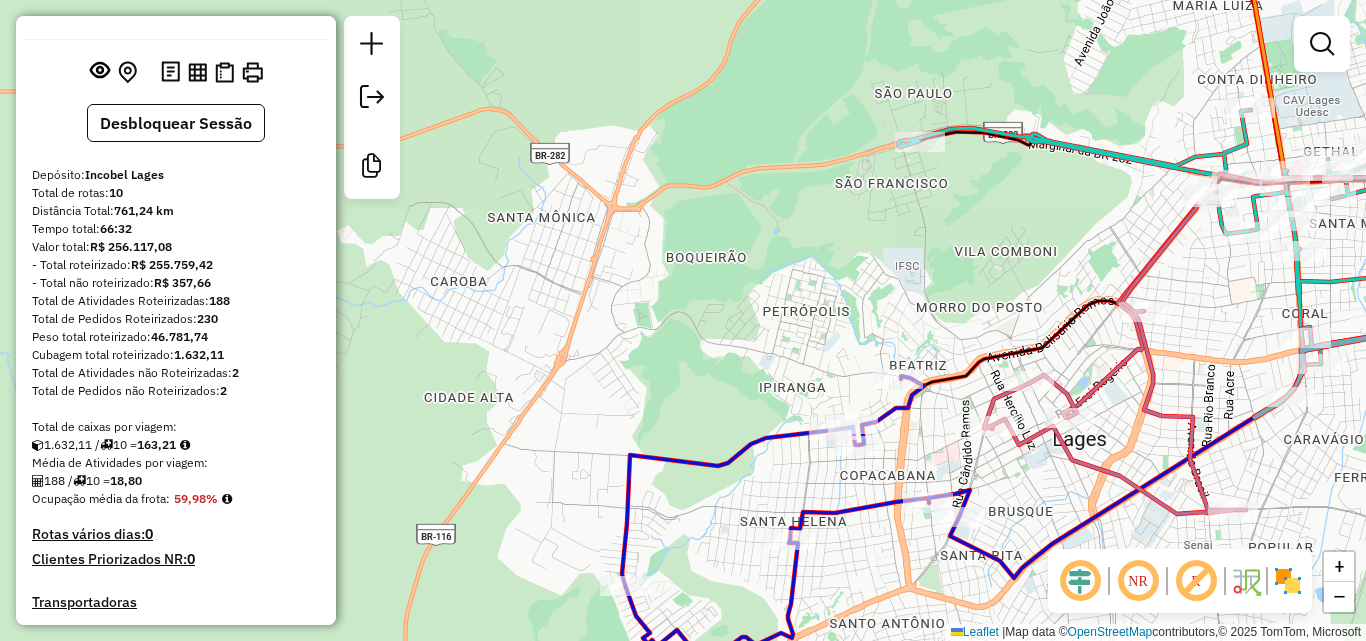 scroll, scrollTop: 0, scrollLeft: 0, axis: both 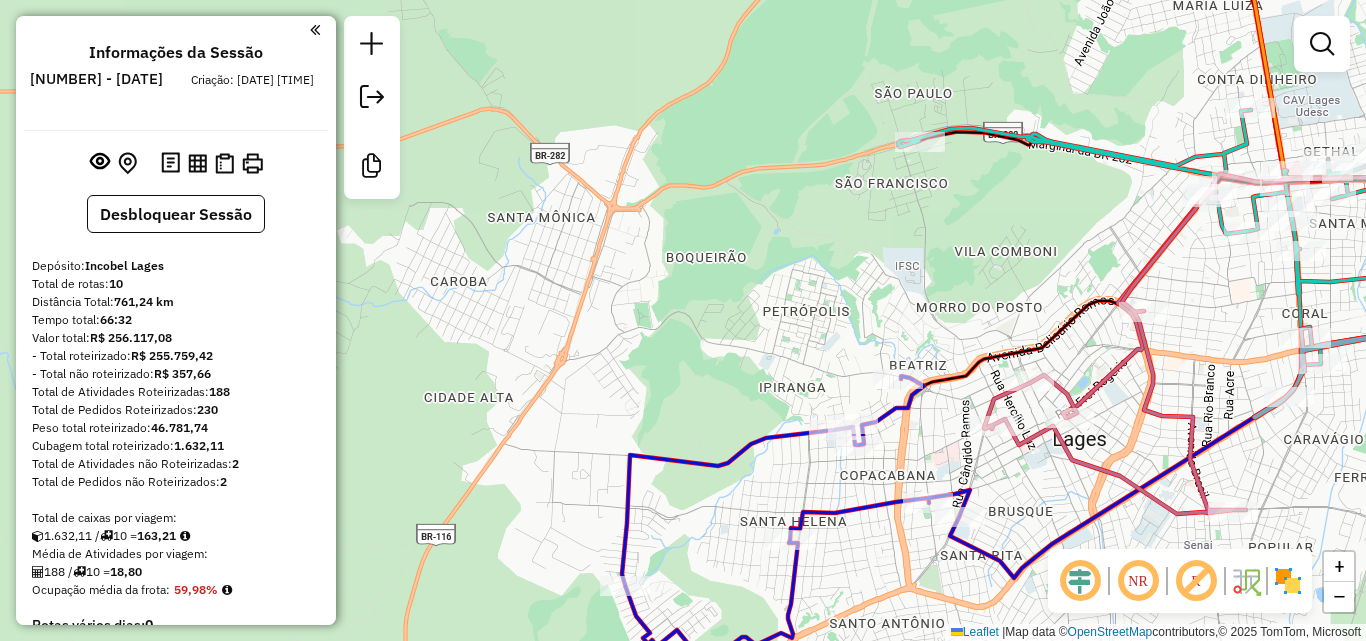 click on "Janela de atendimento Grade de atendimento Capacidade Transportadoras Veículos Cliente Pedidos  Rotas Selecione os dias de semana para filtrar as janelas de atendimento  Seg   Ter   Qua   Qui   Sex   Sáb   Dom  Informe o período da janela de atendimento: De: Até:  Filtrar exatamente a janela do cliente  Considerar janela de atendimento padrão  Selecione os dias de semana para filtrar as grades de atendimento  Seg   Ter   Qua   Qui   Sex   Sáb   Dom   Considerar clientes sem dia de atendimento cadastrado  Clientes fora do dia de atendimento selecionado Filtrar as atividades entre os valores definidos abaixo:  Peso mínimo:   Peso máximo:   Cubagem mínima:   Cubagem máxima:   De:   Até:  Filtrar as atividades entre o tempo de atendimento definido abaixo:  De:   Até:   Considerar capacidade total dos clientes não roteirizados Transportadora: Selecione um ou mais itens Tipo de veículo: Selecione um ou mais itens Veículo: Selecione um ou mais itens Motorista: Selecione um ou mais itens Nome: Rótulo:" 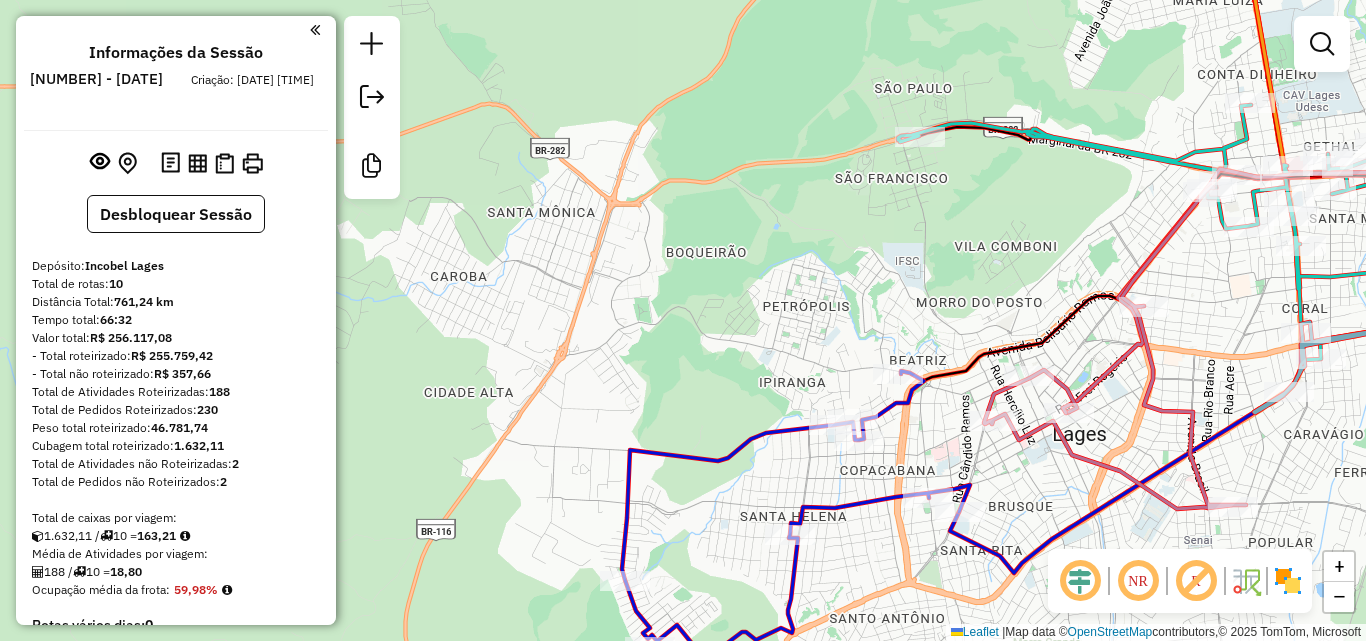drag, startPoint x: 565, startPoint y: 309, endPoint x: 532, endPoint y: 211, distance: 103.40696 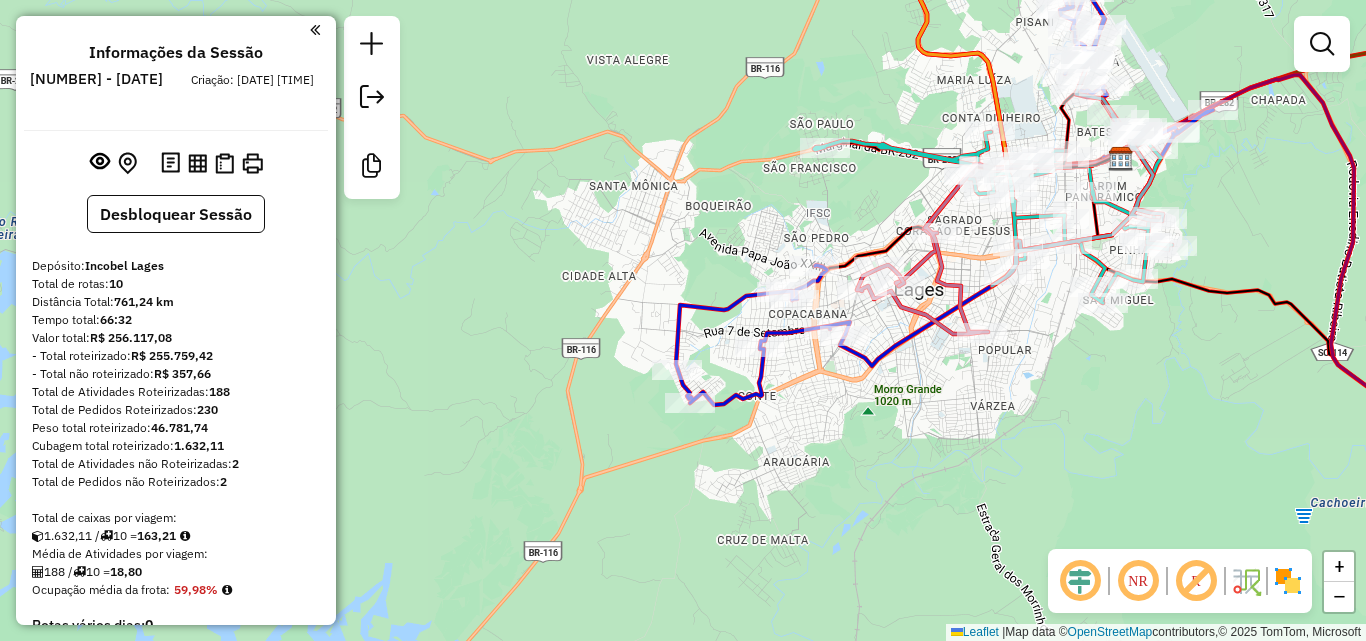 drag, startPoint x: 903, startPoint y: 301, endPoint x: 884, endPoint y: 327, distance: 32.202484 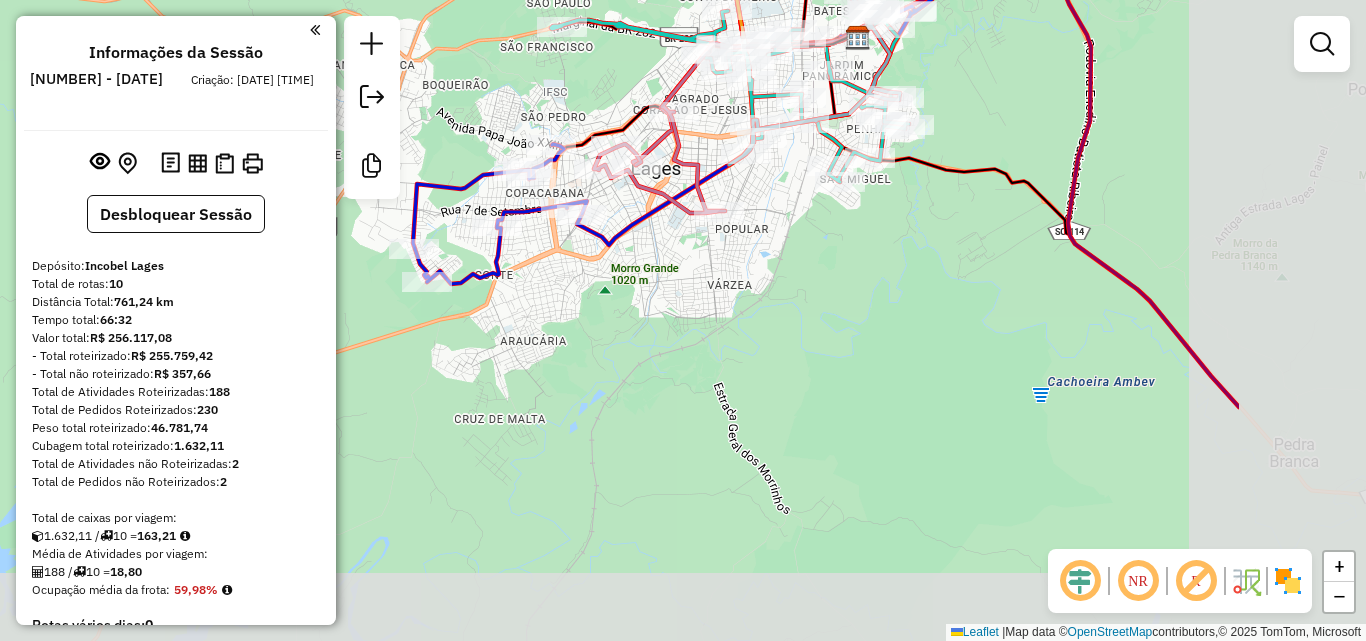drag, startPoint x: 1016, startPoint y: 500, endPoint x: 749, endPoint y: 375, distance: 294.8118 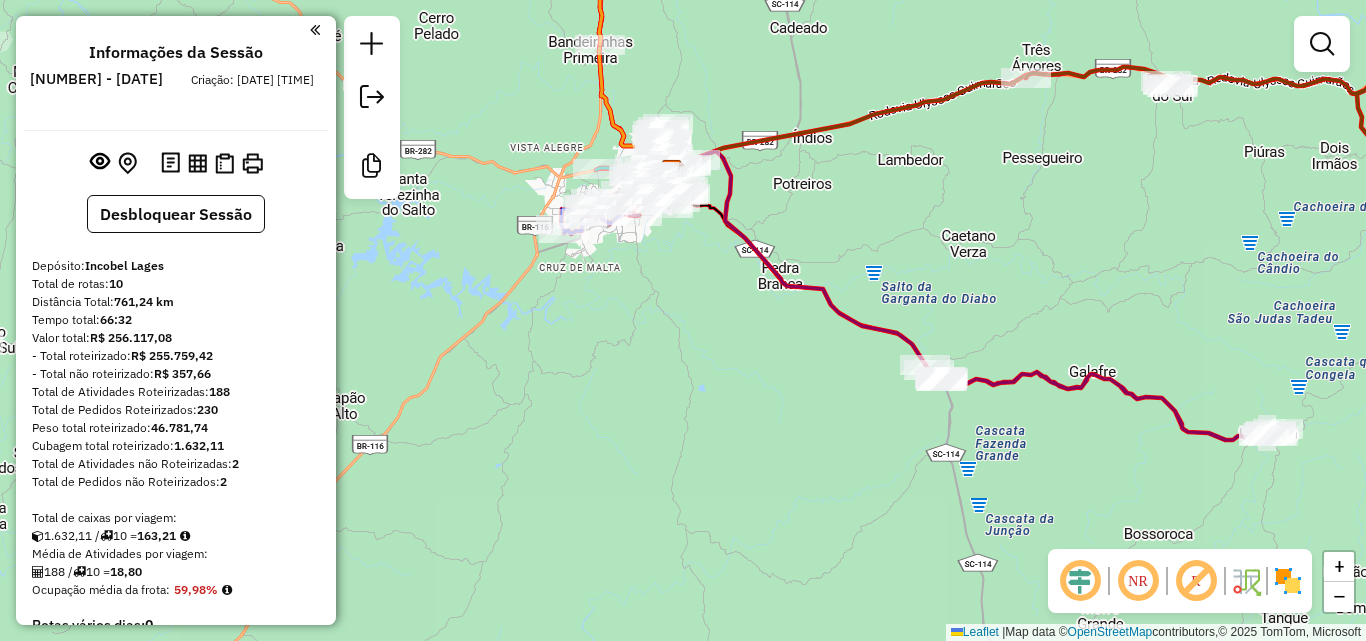 drag, startPoint x: 811, startPoint y: 404, endPoint x: 769, endPoint y: 321, distance: 93.0215 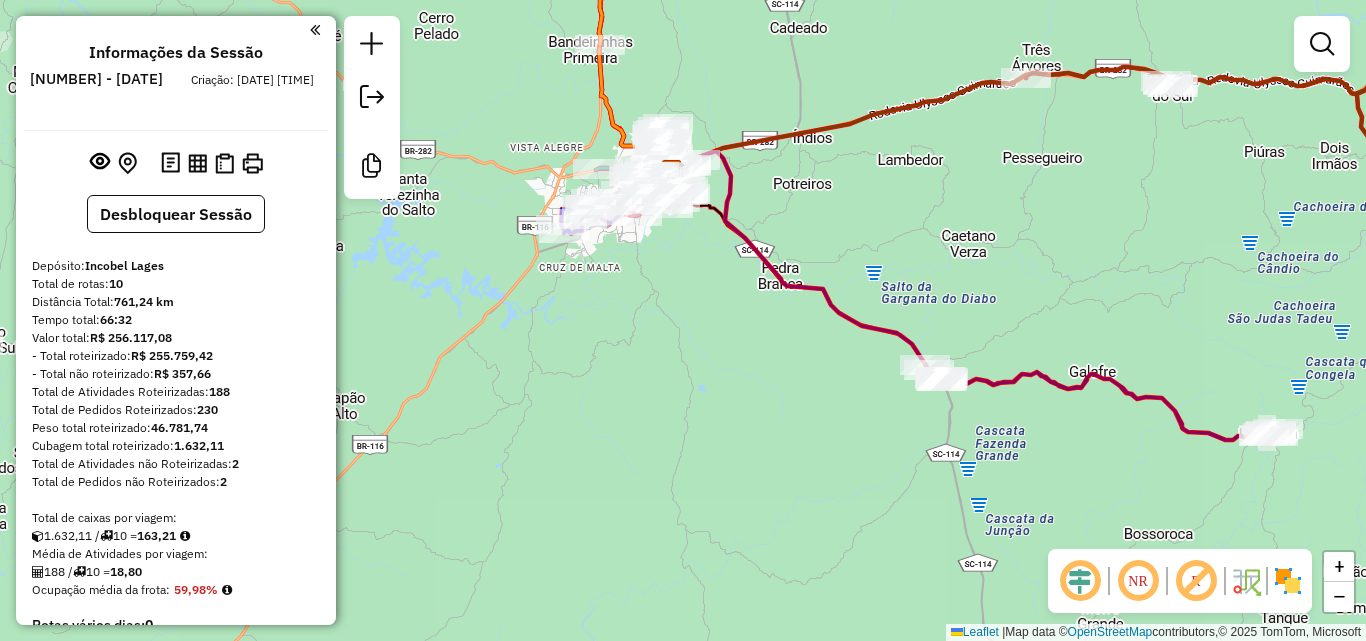 drag, startPoint x: 1036, startPoint y: 336, endPoint x: 946, endPoint y: 298, distance: 97.6934 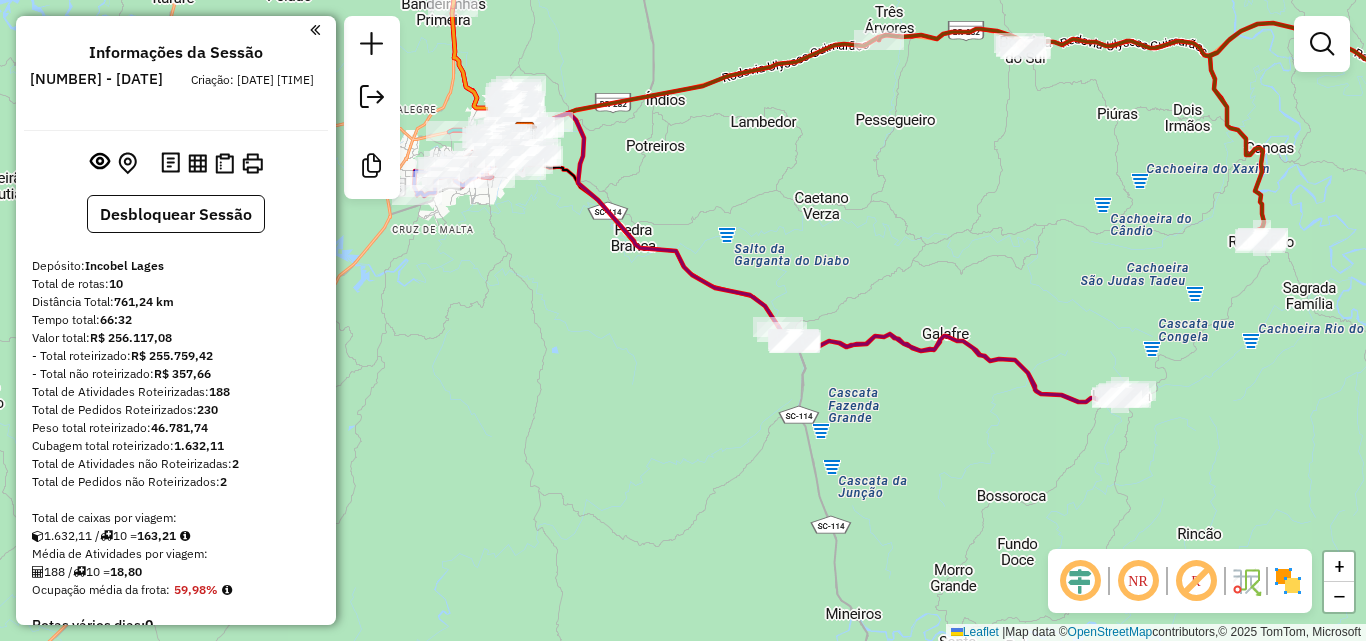 drag, startPoint x: 722, startPoint y: 413, endPoint x: 674, endPoint y: 411, distance: 48.04165 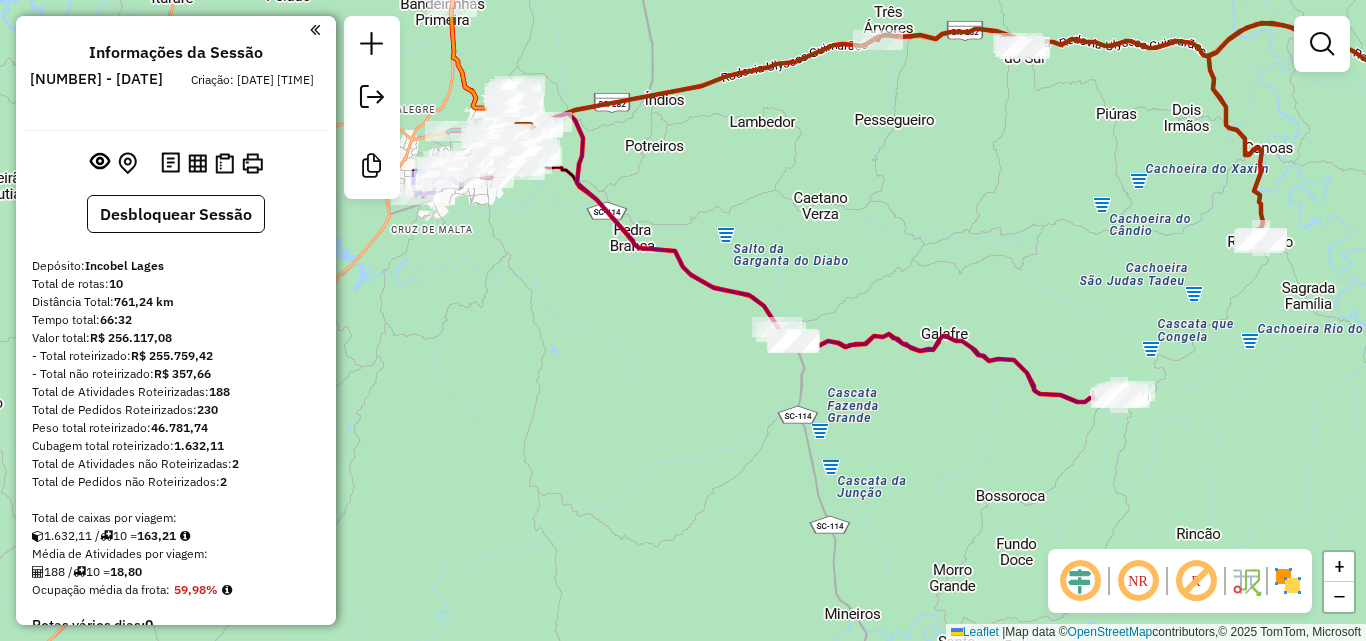 drag, startPoint x: 865, startPoint y: 412, endPoint x: 802, endPoint y: 403, distance: 63.63961 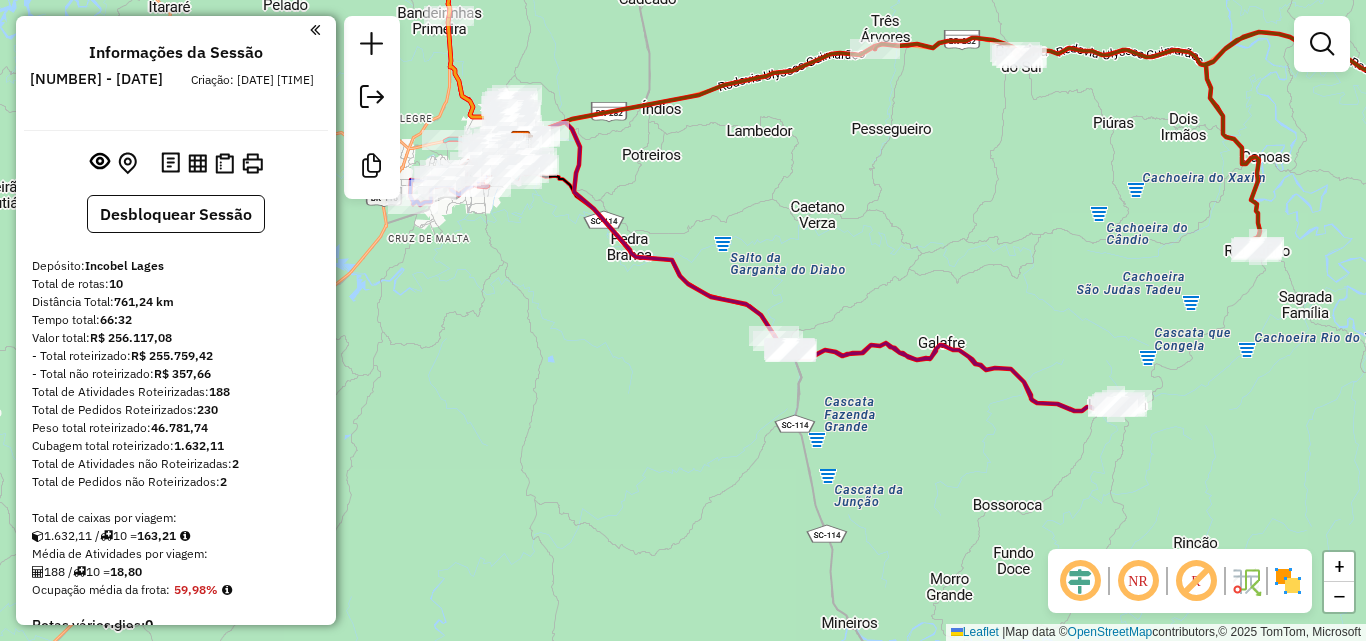 drag, startPoint x: 674, startPoint y: 393, endPoint x: 786, endPoint y: 412, distance: 113.600174 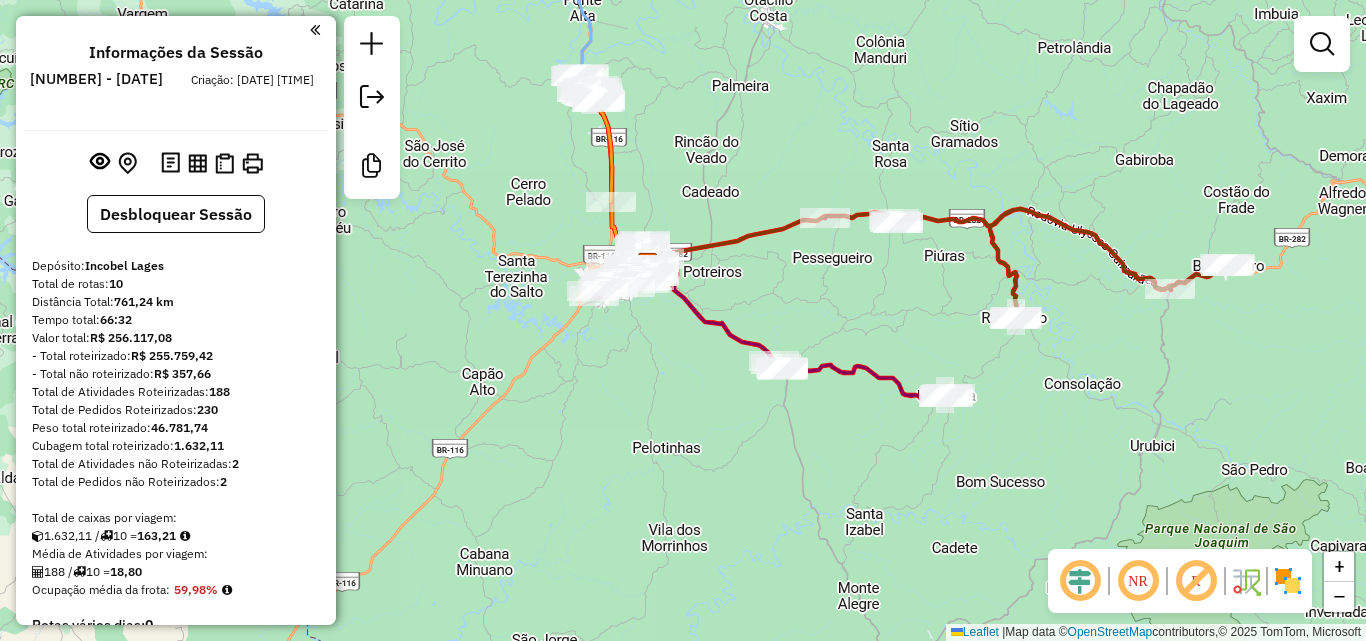 drag, startPoint x: 752, startPoint y: 309, endPoint x: 752, endPoint y: 349, distance: 40 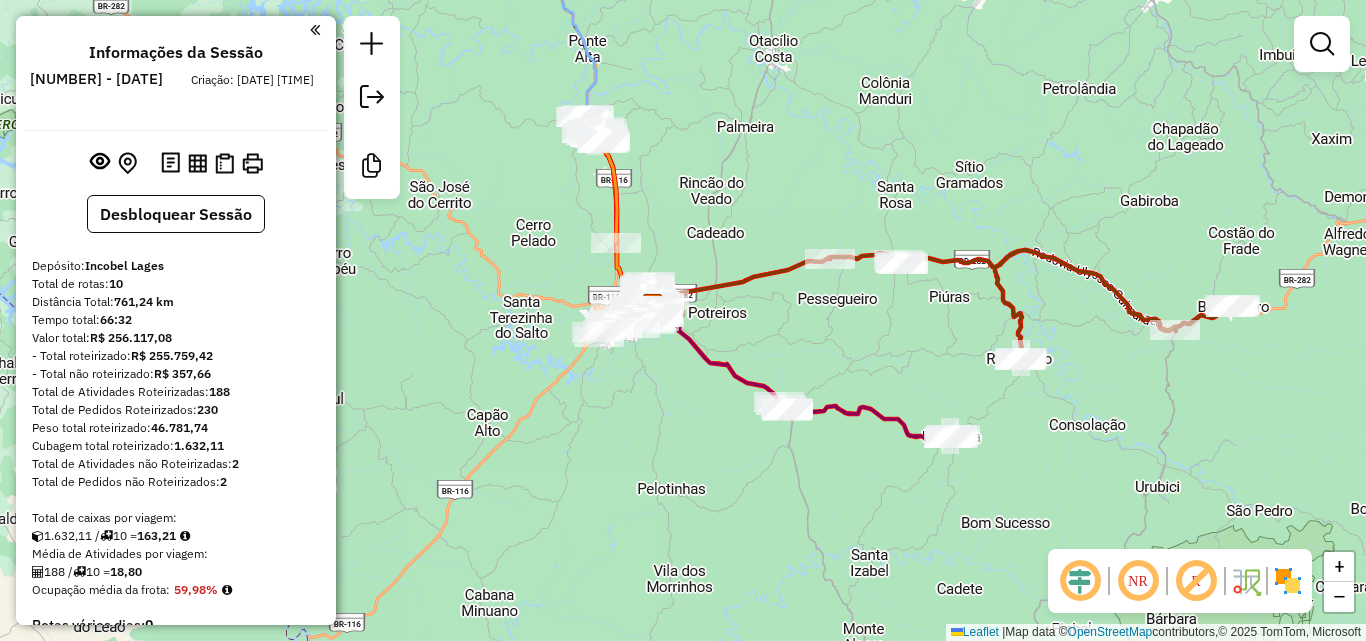 click on "Janela de atendimento Grade de atendimento Capacidade Transportadoras Veículos Cliente Pedidos  Rotas Selecione os dias de semana para filtrar as janelas de atendimento  Seg   Ter   Qua   Qui   Sex   Sáb   Dom  Informe o período da janela de atendimento: De: Até:  Filtrar exatamente a janela do cliente  Considerar janela de atendimento padrão  Selecione os dias de semana para filtrar as grades de atendimento  Seg   Ter   Qua   Qui   Sex   Sáb   Dom   Considerar clientes sem dia de atendimento cadastrado  Clientes fora do dia de atendimento selecionado Filtrar as atividades entre os valores definidos abaixo:  Peso mínimo:   Peso máximo:   Cubagem mínima:   Cubagem máxima:   De:   Até:  Filtrar as atividades entre o tempo de atendimento definido abaixo:  De:   Até:   Considerar capacidade total dos clientes não roteirizados Transportadora: Selecione um ou mais itens Tipo de veículo: Selecione um ou mais itens Veículo: Selecione um ou mais itens Motorista: Selecione um ou mais itens Nome: Rótulo:" 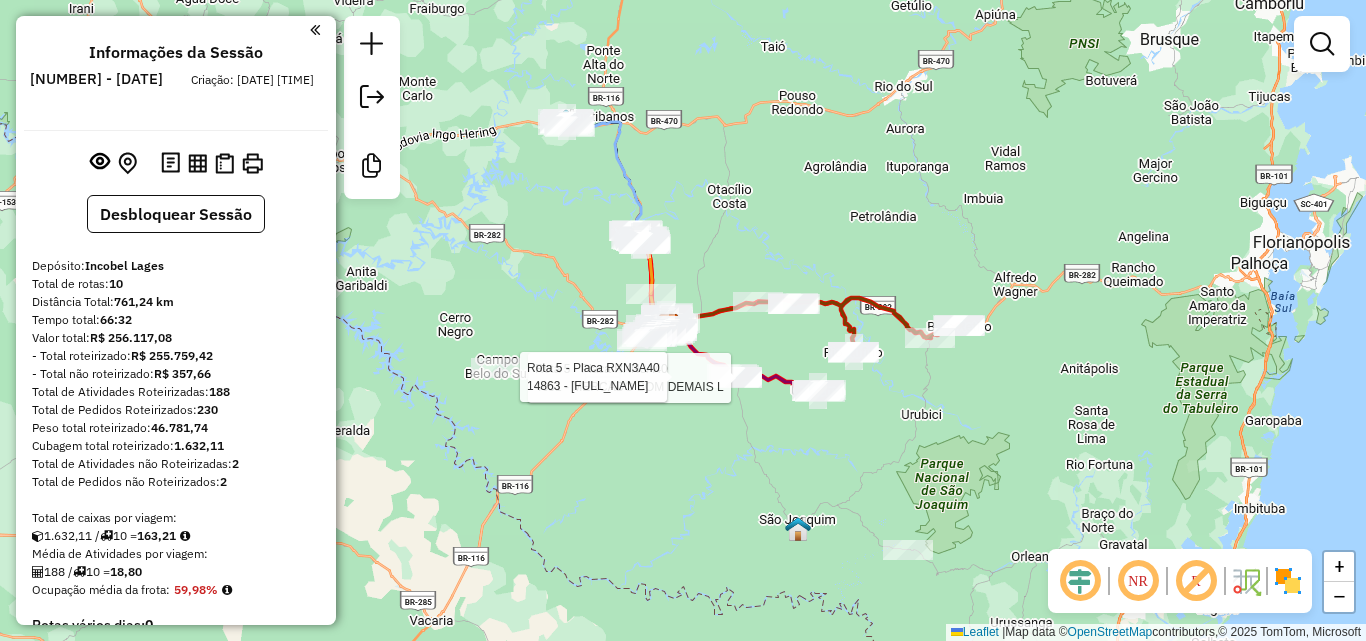 click on "Rota 5 - Placa [PLATE]  4651 - MERCADO BOM DEMAIS L Rota 5 - Placa [PLATE]  14863 - [FULL_NAME] Janela de atendimento Grade de atendimento Capacidade Transportadoras Veículos Cliente Pedidos  Rotas Selecione os dias de semana para filtrar as janelas de atendimento  Seg   Ter   Qua   Qui   Sex   Sáb   Dom  Informe o período da janela de atendimento: De: Até:  Filtrar exatamente a janela do cliente  Considerar janela de atendimento padrão  Selecione os dias de semana para filtrar as grades de atendimento  Seg   Ter   Qua   Qui   Sex   Sáb   Dom   Considerar clientes sem dia de atendimento cadastrado  Clientes fora do dia de atendimento selecionado Filtrar as atividades entre os valores definidos abaixo:  Peso mínimo:   Peso máximo:   Cubagem mínima:   Cubagem máxima:   De:   Até:  Filtrar as atividades entre o tempo de atendimento definido abaixo:  De:   Até:   Considerar capacidade total dos clientes não roteirizados Transportadora: Selecione um ou mais itens Tipo de veículo: Veículo: +" 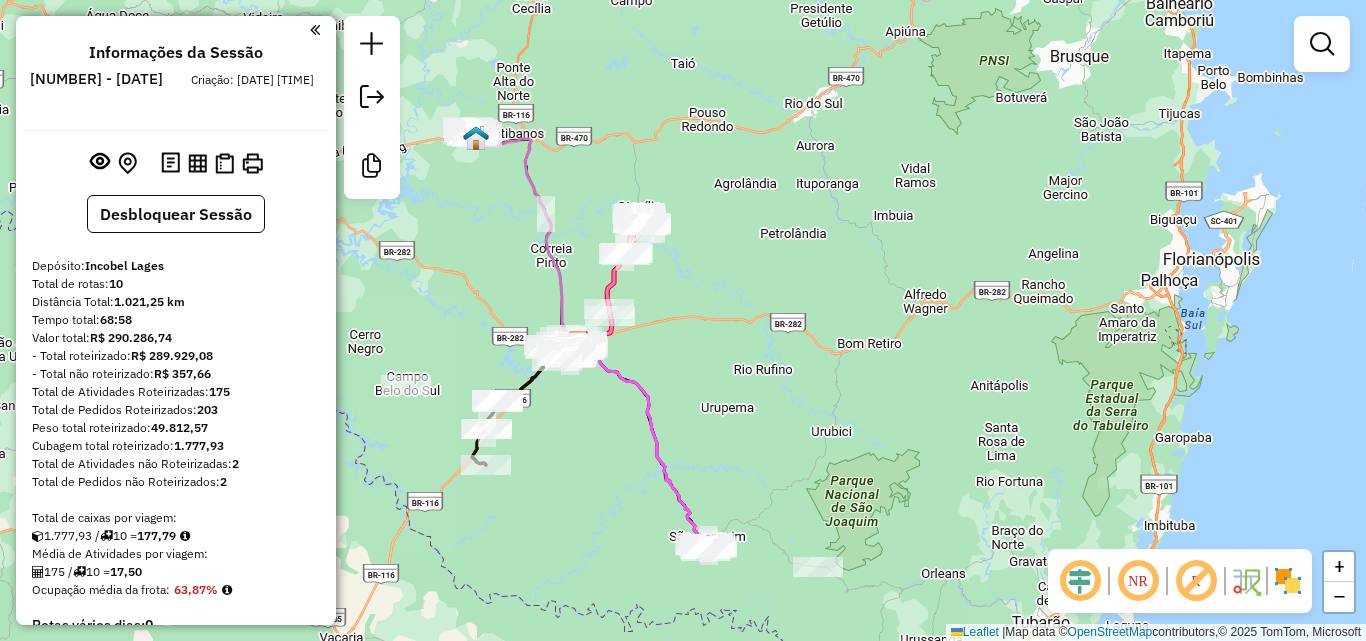 scroll, scrollTop: 0, scrollLeft: 0, axis: both 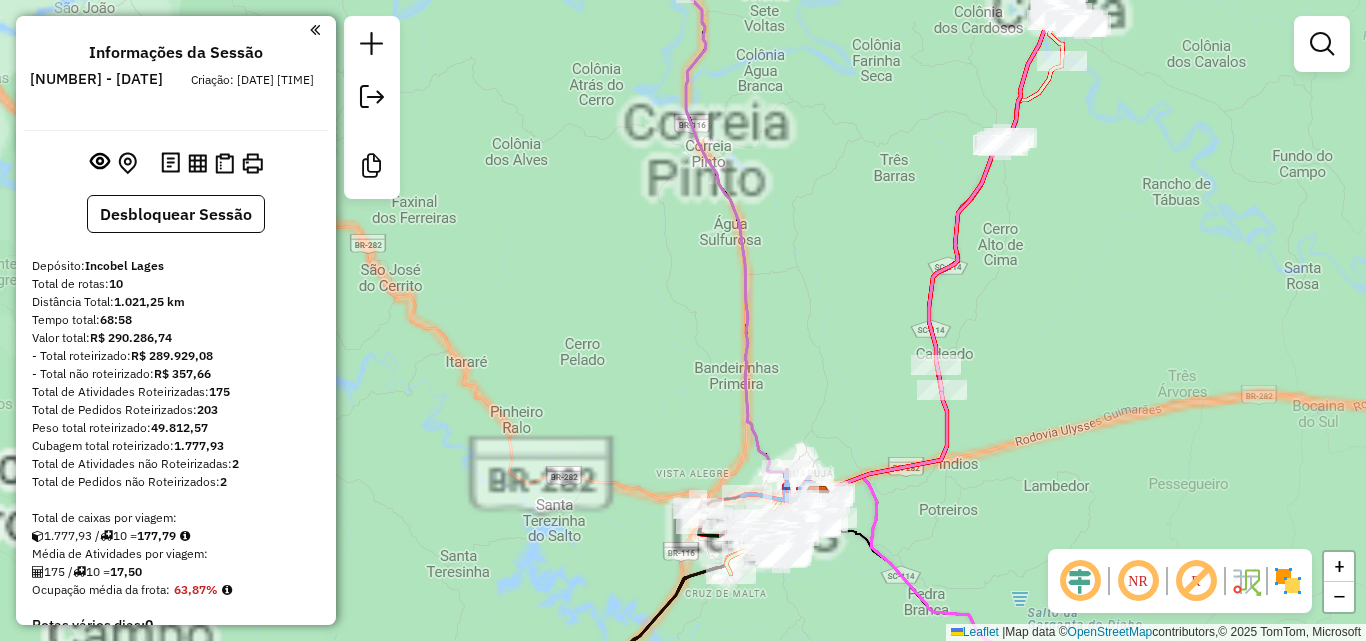 drag, startPoint x: 483, startPoint y: 354, endPoint x: 670, endPoint y: 288, distance: 198.30531 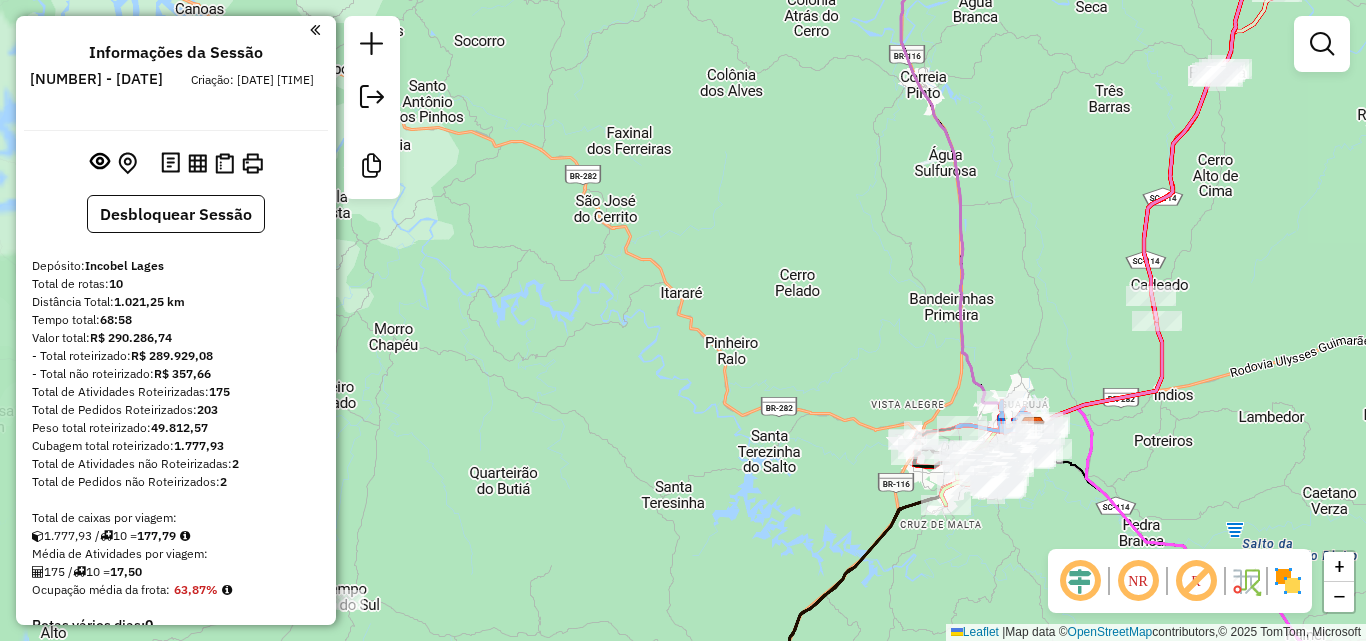 drag, startPoint x: 520, startPoint y: 348, endPoint x: 694, endPoint y: 266, distance: 192.35384 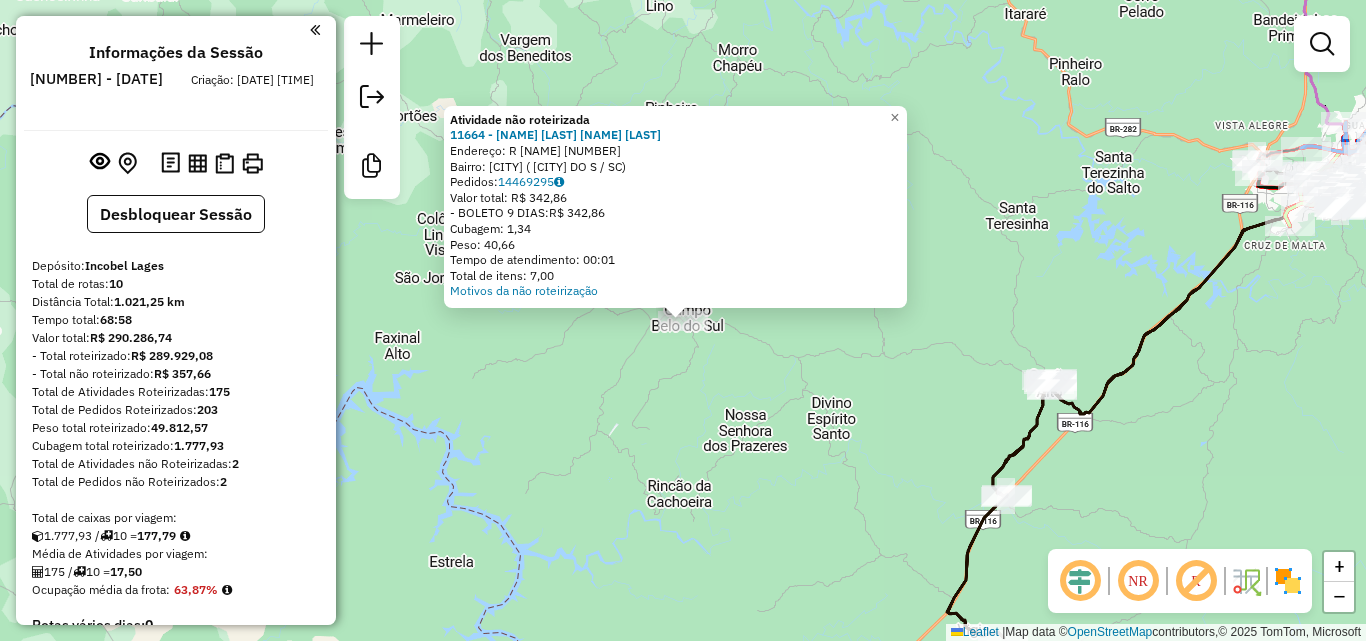 click on "Valor total: R$ 342,86" 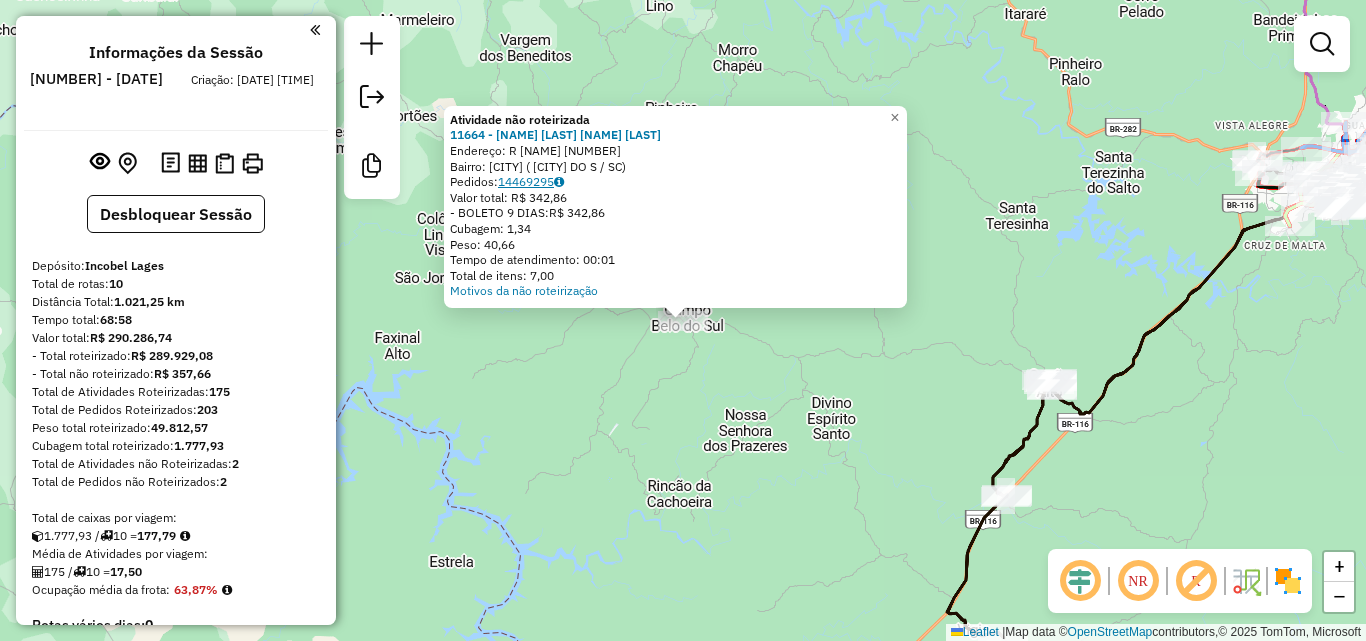 click on "14469295" 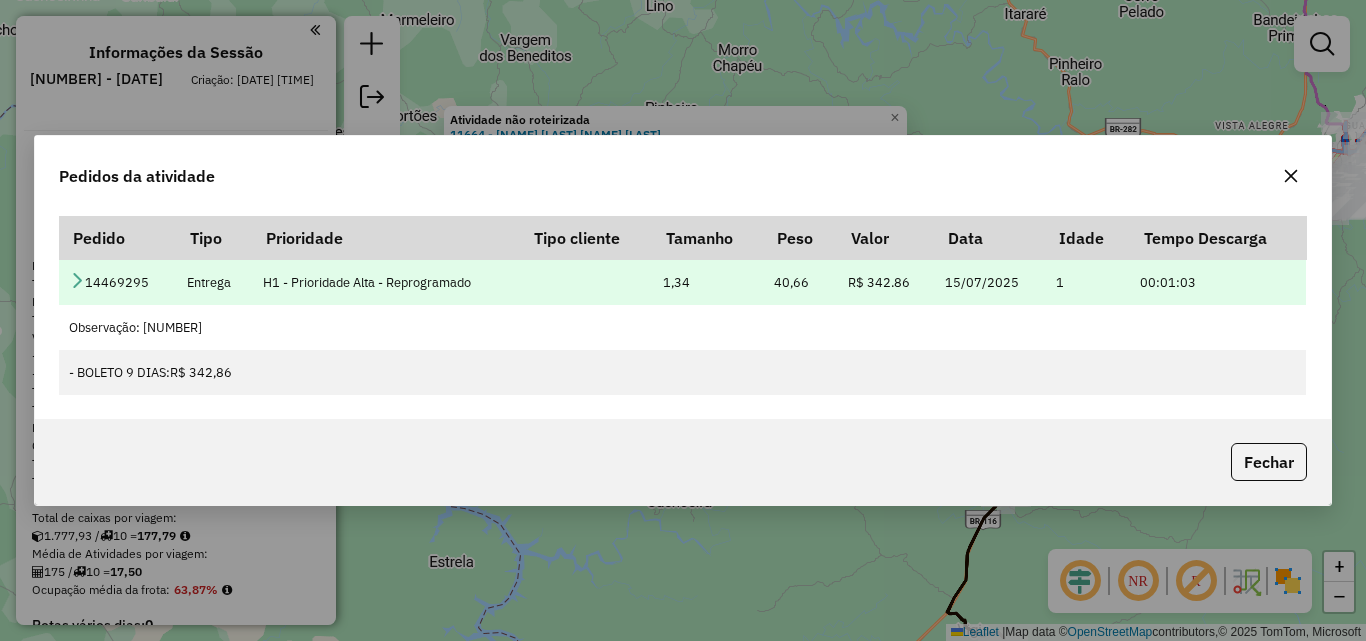 click at bounding box center [77, 280] 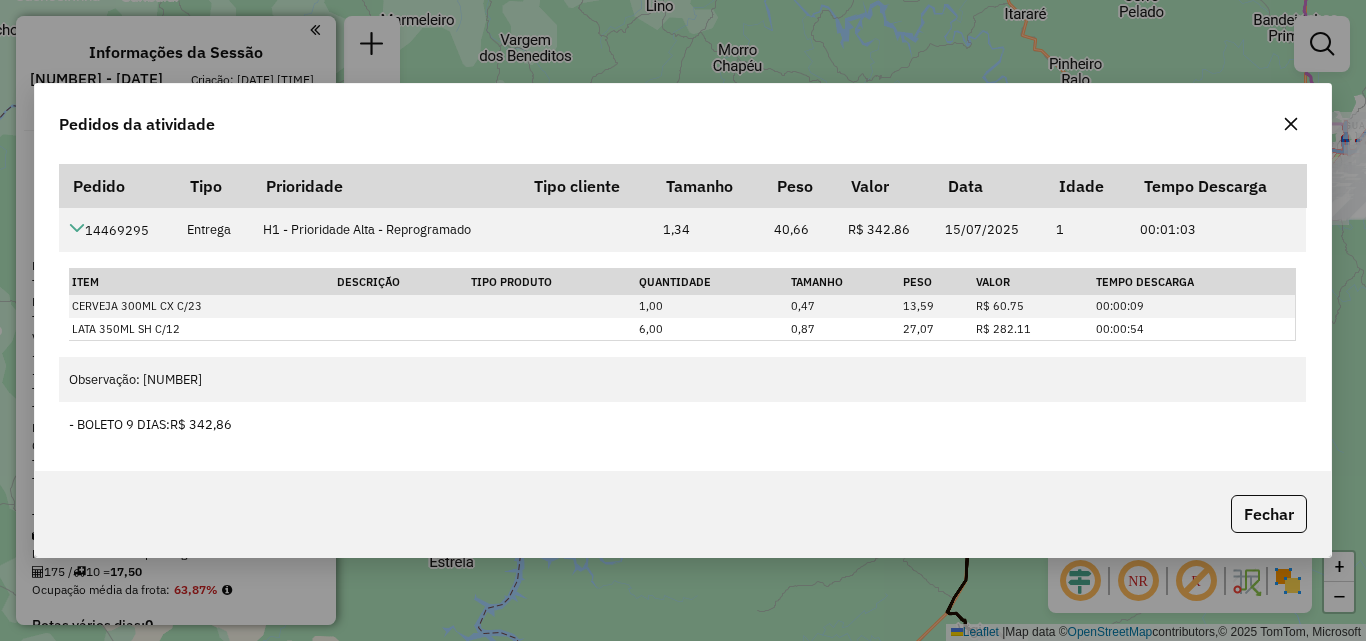click on "Pedidos da atividade Pedido Tipo Prioridade Tipo cliente Tamanho Peso Valor Data Idade Tempo Descarga  14469295  Entrega  H1 - Prioridade Alta - Reprogramado  1,34 40,66 R$ 342.86 15/07/2025 1 00:01:03 Item  Descrição   Tipo Produto   Quantidade  Tamanho Peso Valor  Tempo Descarga  CERVEJA 300ML CX C/23 1,00 0,47 13,59 R$ 60.75 00:00:09 LATA 350ML SH C/12 6,00 0,87 27,07 R$ 282.11 00:00:54  Observação: 469295000001   - BOLETO 9 DIAS:  R$ 342,86   Fechar" 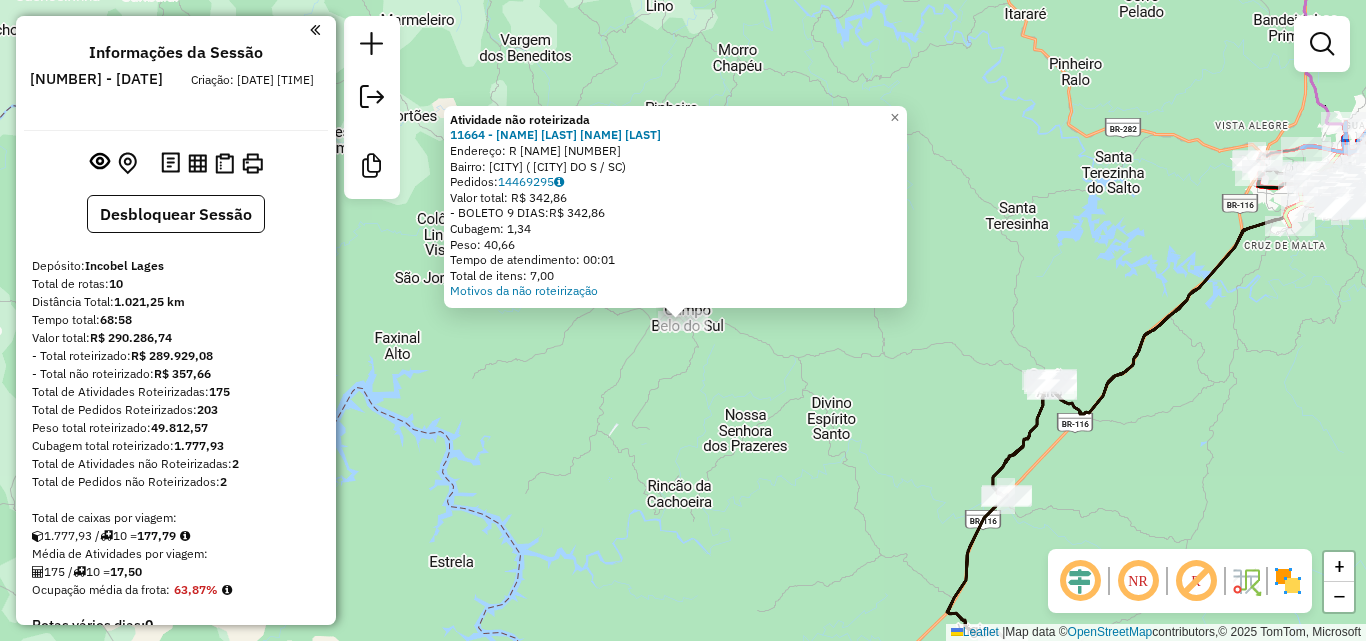 click on "Atividade não roteirizada 11664 - ANTONIO ALINOR PEREI  Endereço: R   CECILIO SILVA MOTA            370   Bairro: CENTRO (CAMPO BELO DO S / SC)   Pedidos:  14469295   Valor total: R$ 342,86   - BOLETO 9 DIAS:  R$ 342,86   Cubagem: 1,34   Peso: 40,66   Tempo de atendimento: 00:01   Total de itens: 7,00  Motivos da não roteirização × Janela de atendimento Grade de atendimento Capacidade Transportadoras Veículos Cliente Pedidos  Rotas Selecione os dias de semana para filtrar as janelas de atendimento  Seg   Ter   Qua   Qui   Sex   Sáb   Dom  Informe o período da janela de atendimento: De: Até:  Filtrar exatamente a janela do cliente  Considerar janela de atendimento padrão  Selecione os dias de semana para filtrar as grades de atendimento  Seg   Ter   Qua   Qui   Sex   Sáb   Dom   Considerar clientes sem dia de atendimento cadastrado  Clientes fora do dia de atendimento selecionado Filtrar as atividades entre os valores definidos abaixo:  Peso mínimo:   Peso máximo:   Cubagem mínima:   De:   De:" 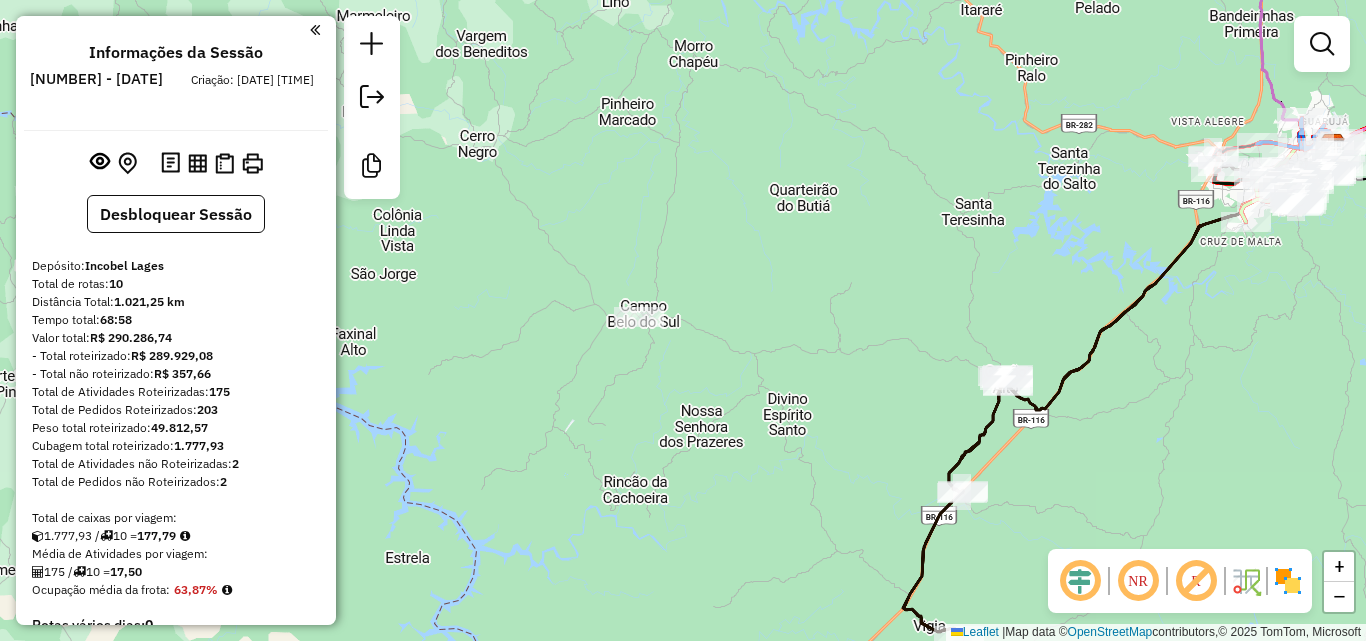 drag, startPoint x: 1199, startPoint y: 305, endPoint x: 804, endPoint y: 398, distance: 405.80045 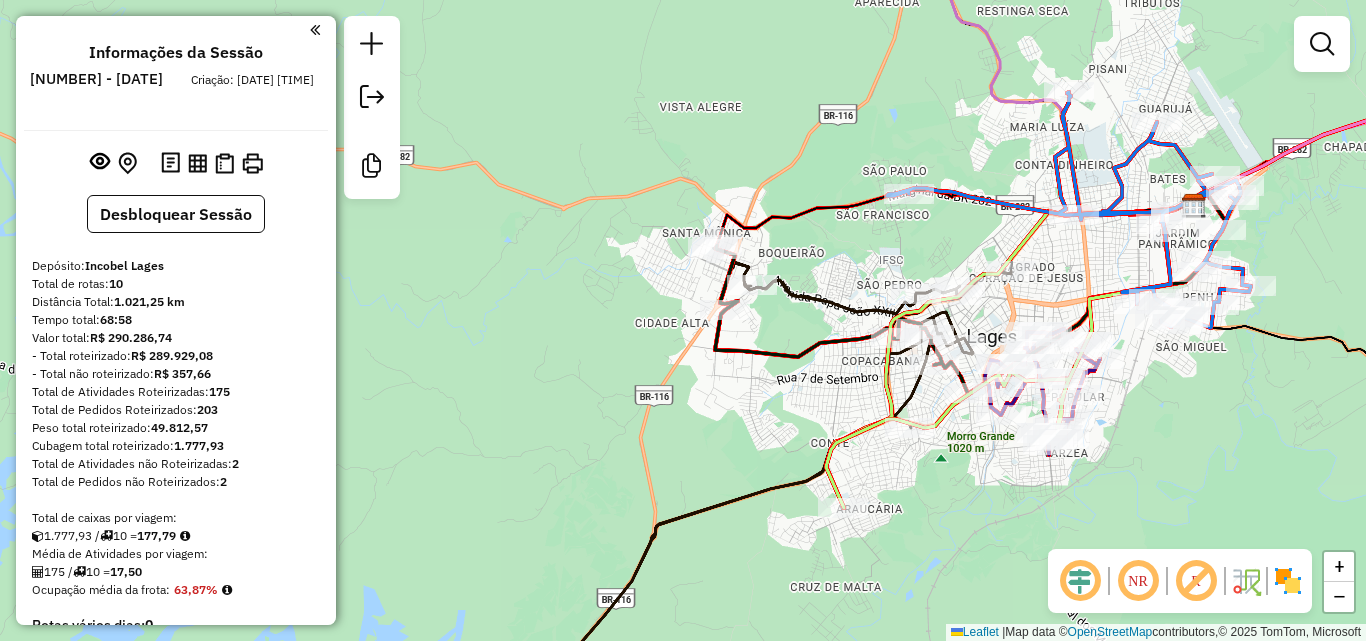drag, startPoint x: 976, startPoint y: 320, endPoint x: 883, endPoint y: 339, distance: 94.92102 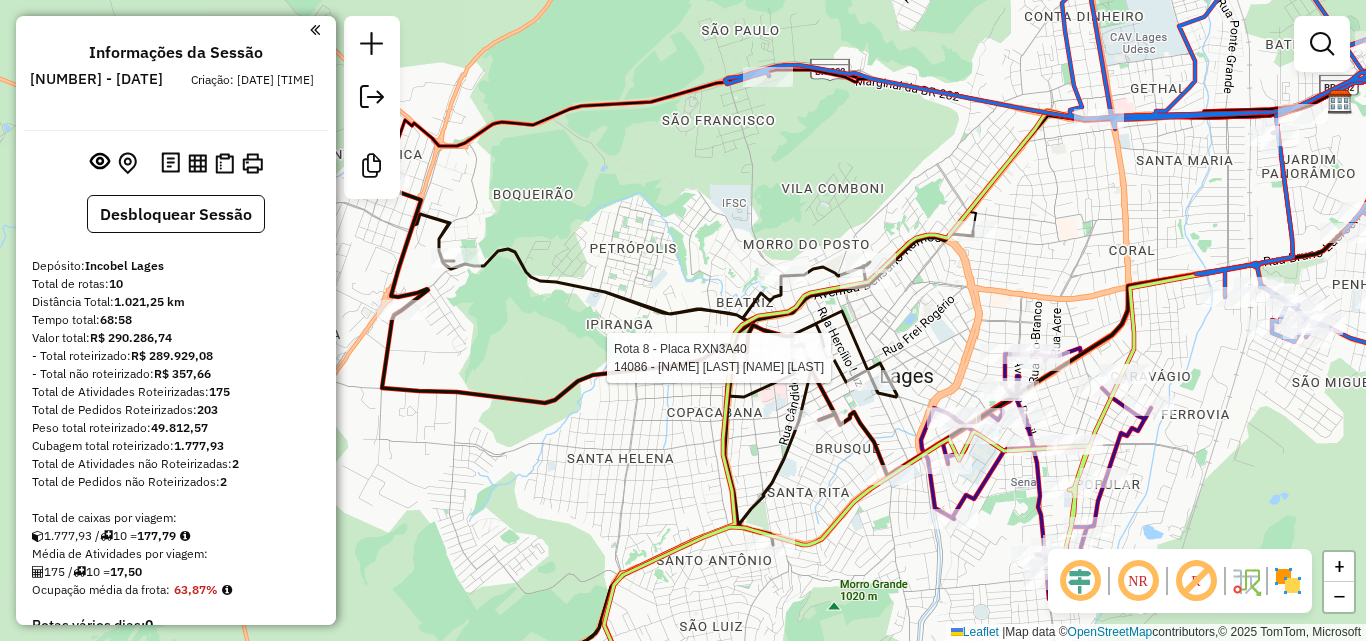 click on "Rota 8 - Placa RXN3A40  14086 - CLAUDIO BIANCHINI FR Janela de atendimento Grade de atendimento Capacidade Transportadoras Veículos Cliente Pedidos  Rotas Selecione os dias de semana para filtrar as janelas de atendimento  Seg   Ter   Qua   Qui   Sex   Sáb   Dom  Informe o período da janela de atendimento: De: Até:  Filtrar exatamente a janela do cliente  Considerar janela de atendimento padrão  Selecione os dias de semana para filtrar as grades de atendimento  Seg   Ter   Qua   Qui   Sex   Sáb   Dom   Considerar clientes sem dia de atendimento cadastrado  Clientes fora do dia de atendimento selecionado Filtrar as atividades entre os valores definidos abaixo:  Peso mínimo:   Peso máximo:   Cubagem mínima:   Cubagem máxima:   De:   Até:  Filtrar as atividades entre o tempo de atendimento definido abaixo:  De:   Até:   Considerar capacidade total dos clientes não roteirizados Transportadora: Selecione um ou mais itens Tipo de veículo: Selecione um ou mais itens Veículo: Selecione um ou mais itens" 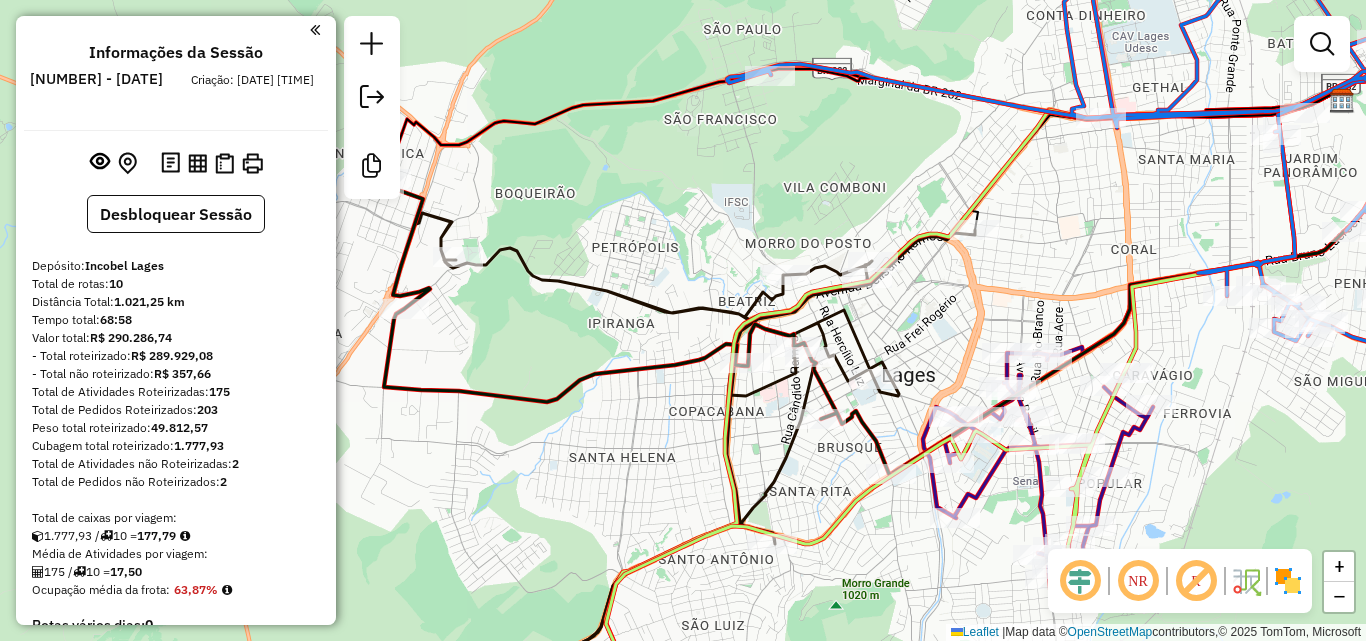 click 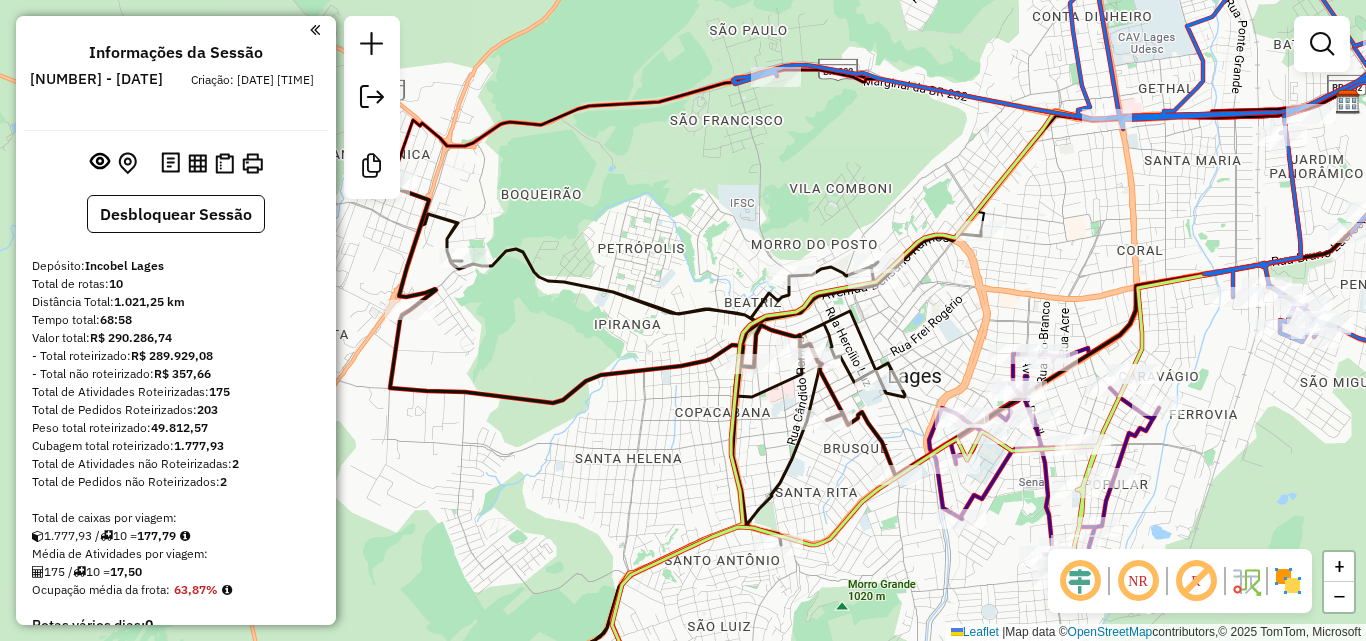 click on "Janela de atendimento Grade de atendimento Capacidade Transportadoras Veículos Cliente Pedidos  Rotas Selecione os dias de semana para filtrar as janelas de atendimento  Seg   Ter   Qua   Qui   Sex   Sáb   Dom  Informe o período da janela de atendimento: De: Até:  Filtrar exatamente a janela do cliente  Considerar janela de atendimento padrão  Selecione os dias de semana para filtrar as grades de atendimento  Seg   Ter   Qua   Qui   Sex   Sáb   Dom   Considerar clientes sem dia de atendimento cadastrado  Clientes fora do dia de atendimento selecionado Filtrar as atividades entre os valores definidos abaixo:  Peso mínimo:   Peso máximo:   Cubagem mínima:   Cubagem máxima:   De:   Até:  Filtrar as atividades entre o tempo de atendimento definido abaixo:  De:   Até:   Considerar capacidade total dos clientes não roteirizados Transportadora: Selecione um ou mais itens Tipo de veículo: Selecione um ou mais itens Veículo: Selecione um ou mais itens Motorista: Selecione um ou mais itens Nome: Rótulo:" 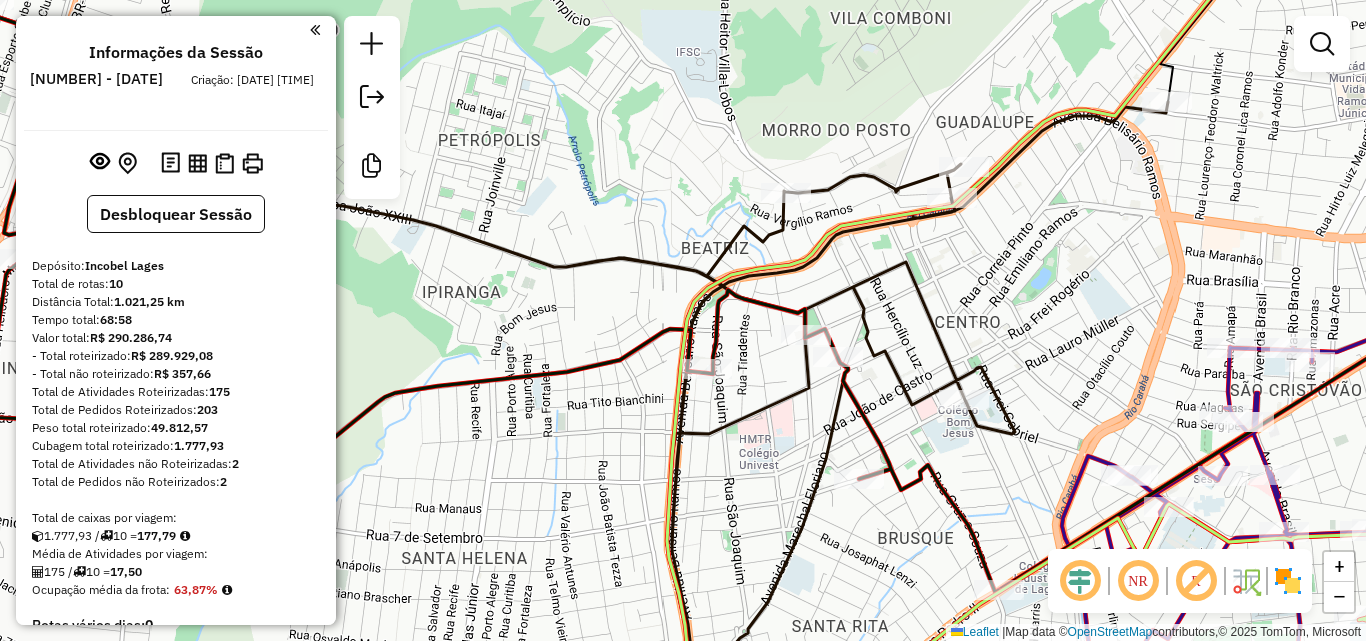 drag, startPoint x: 979, startPoint y: 298, endPoint x: 961, endPoint y: 312, distance: 22.803509 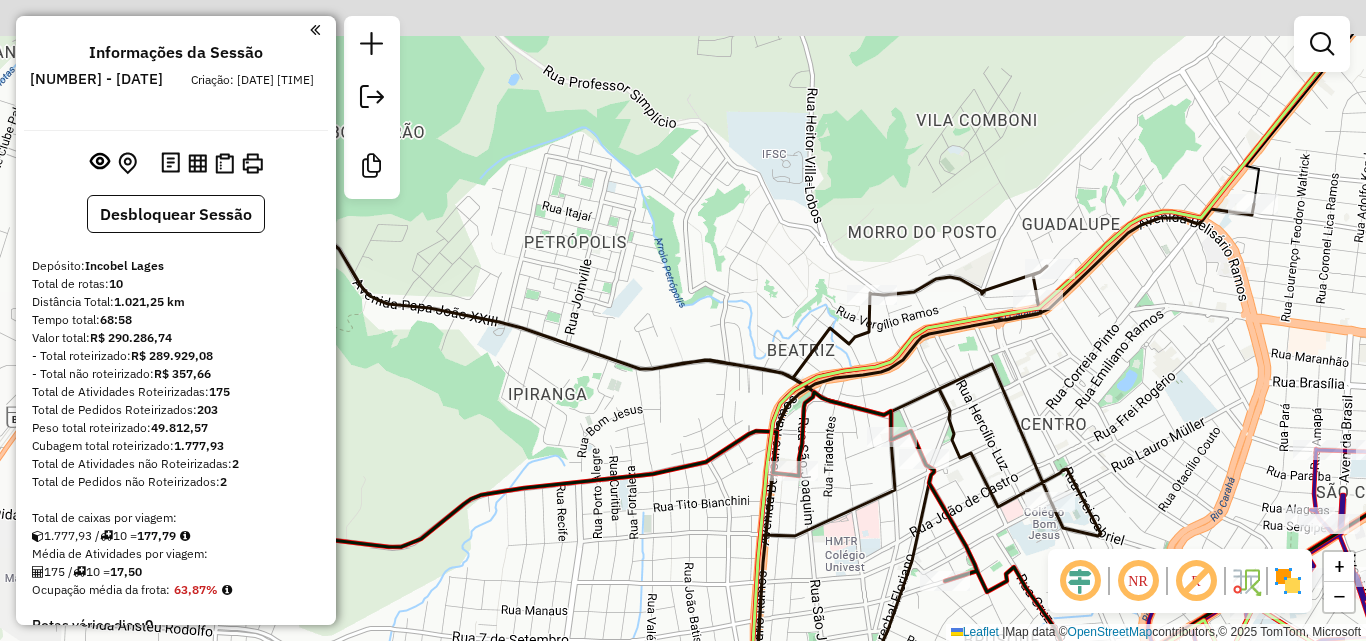 drag, startPoint x: 699, startPoint y: 207, endPoint x: 695, endPoint y: 271, distance: 64.12488 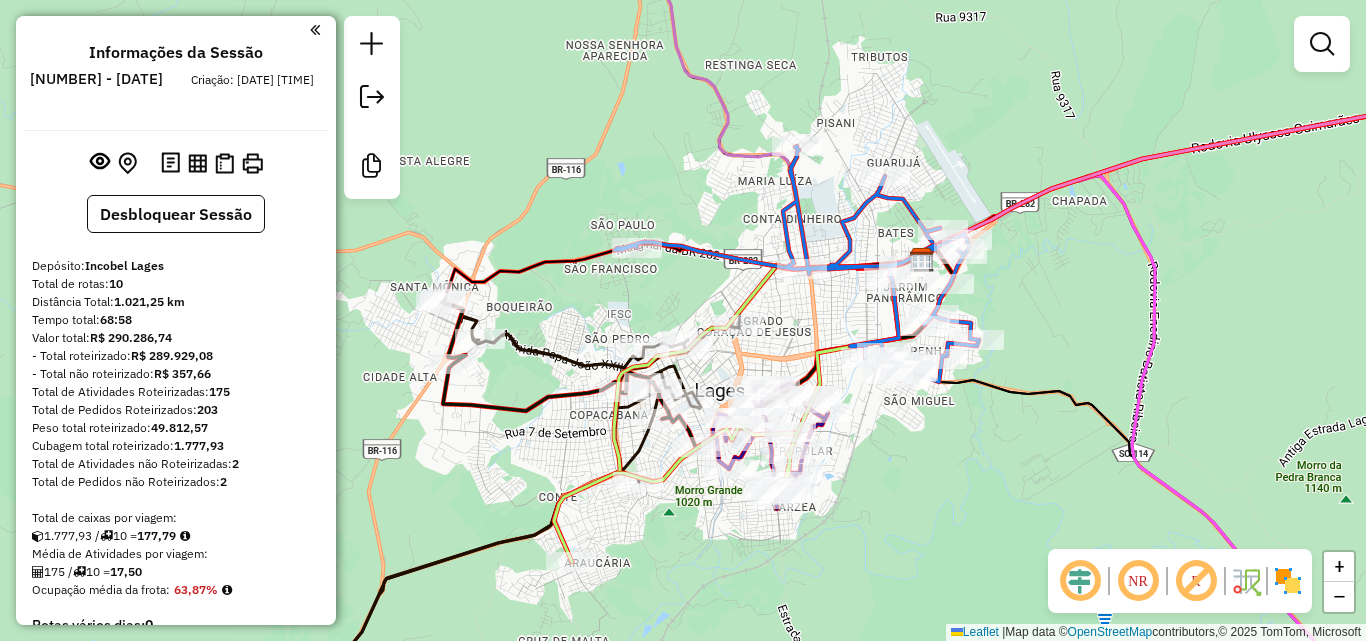 drag, startPoint x: 837, startPoint y: 407, endPoint x: 772, endPoint y: 304, distance: 121.79491 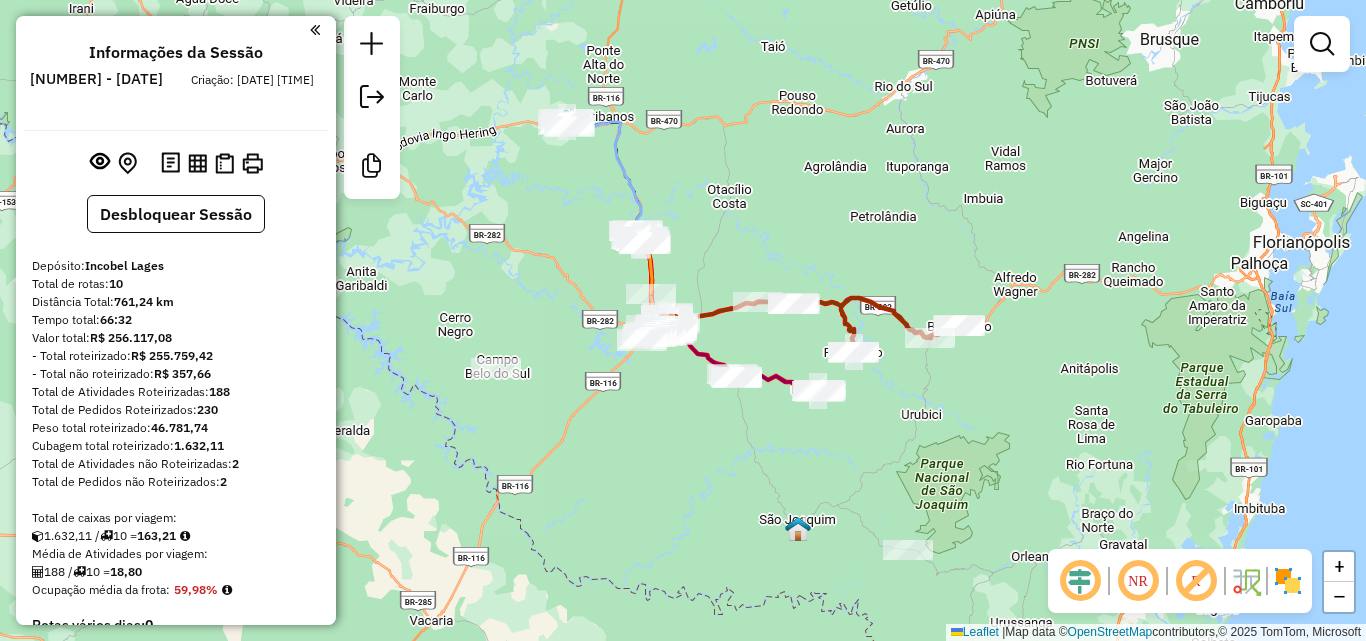 scroll, scrollTop: 0, scrollLeft: 0, axis: both 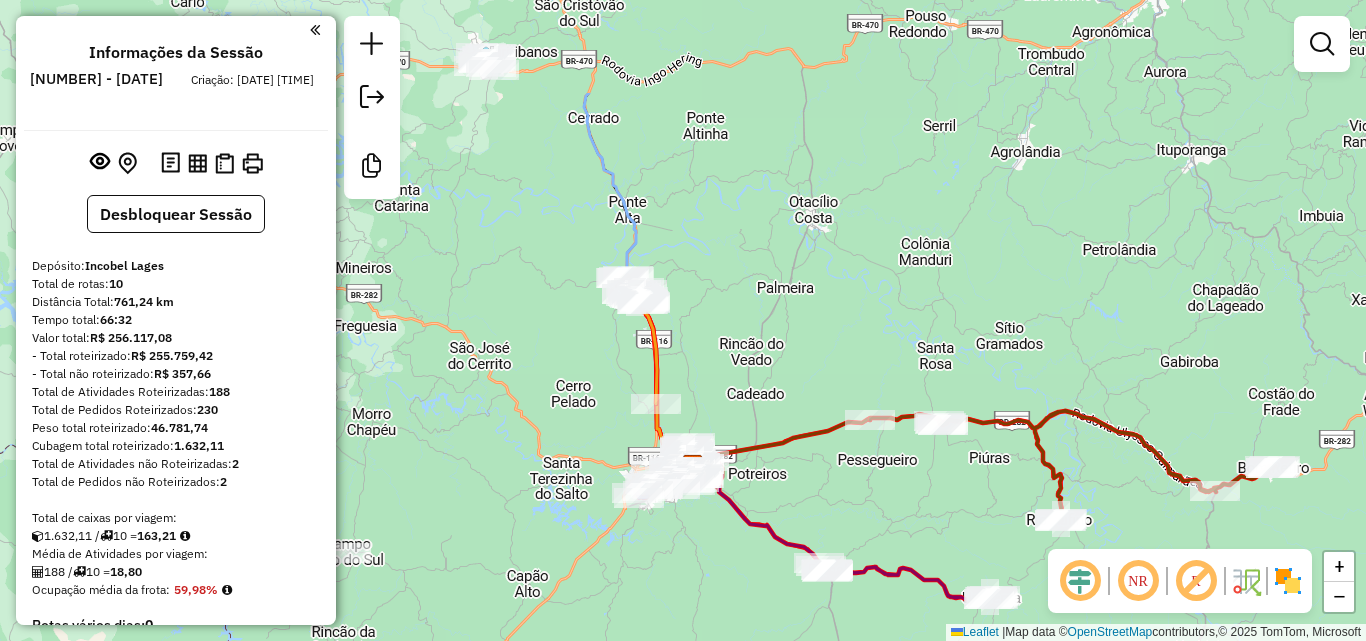drag, startPoint x: 745, startPoint y: 328, endPoint x: 849, endPoint y: 484, distance: 187.48866 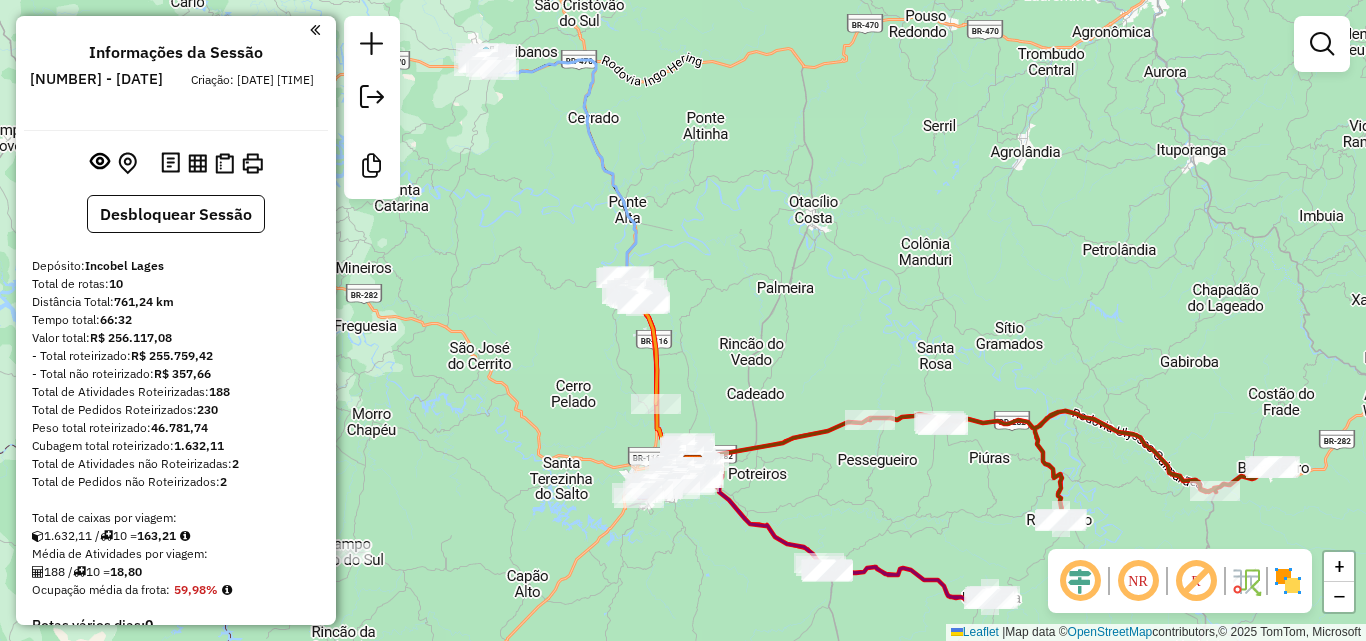 drag, startPoint x: 773, startPoint y: 331, endPoint x: 757, endPoint y: 330, distance: 16.03122 